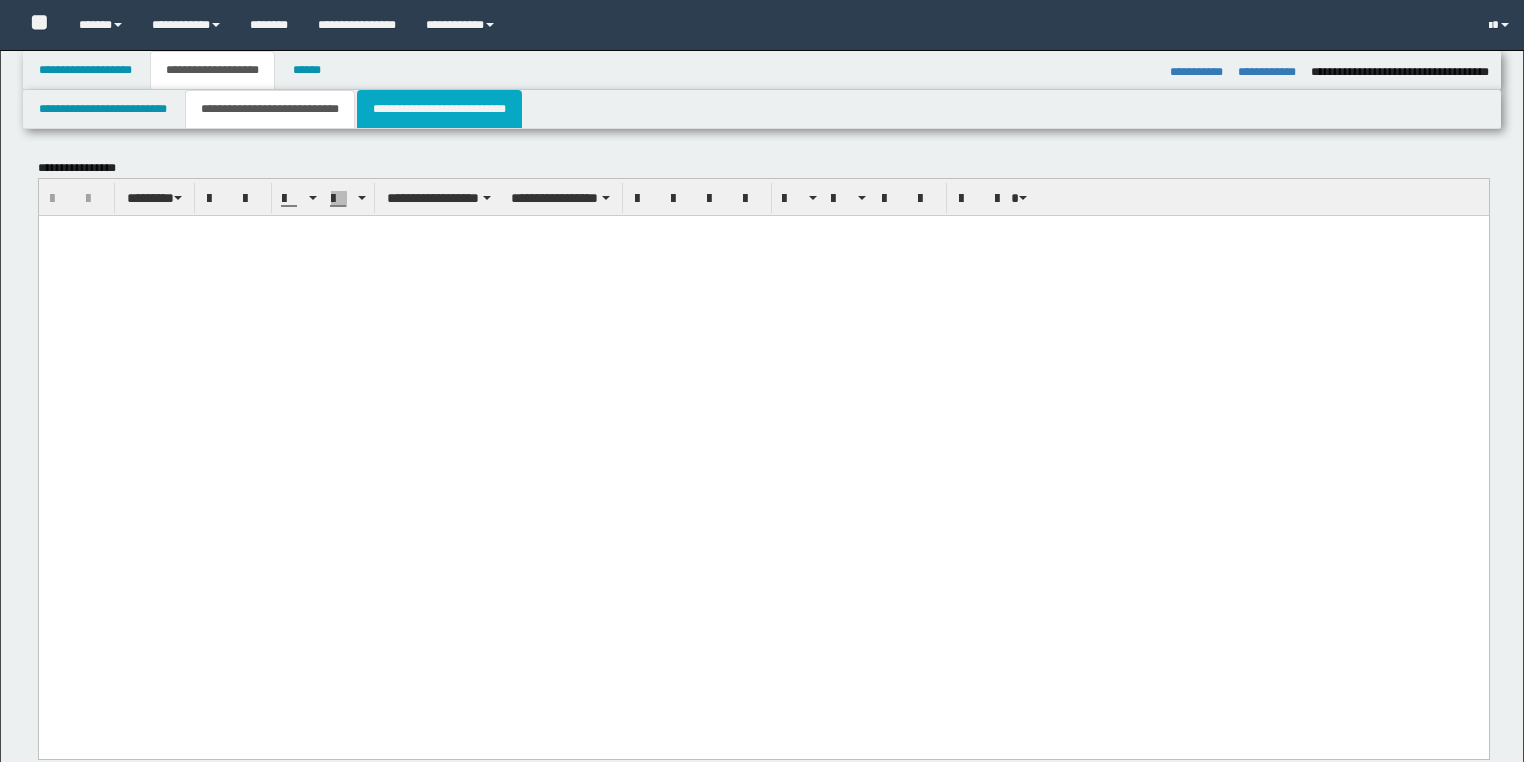 click on "**********" at bounding box center (439, 109) 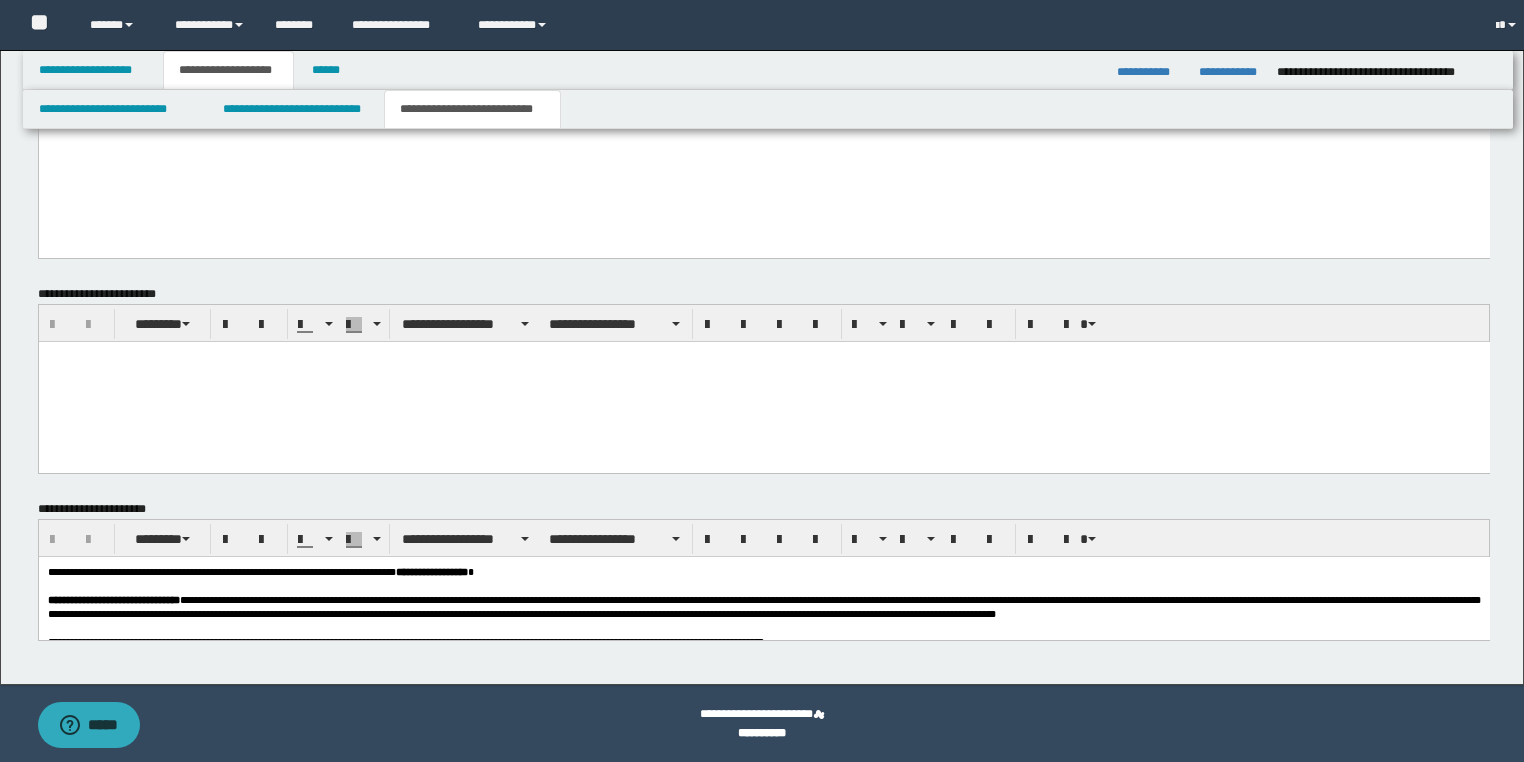 scroll, scrollTop: 1290, scrollLeft: 0, axis: vertical 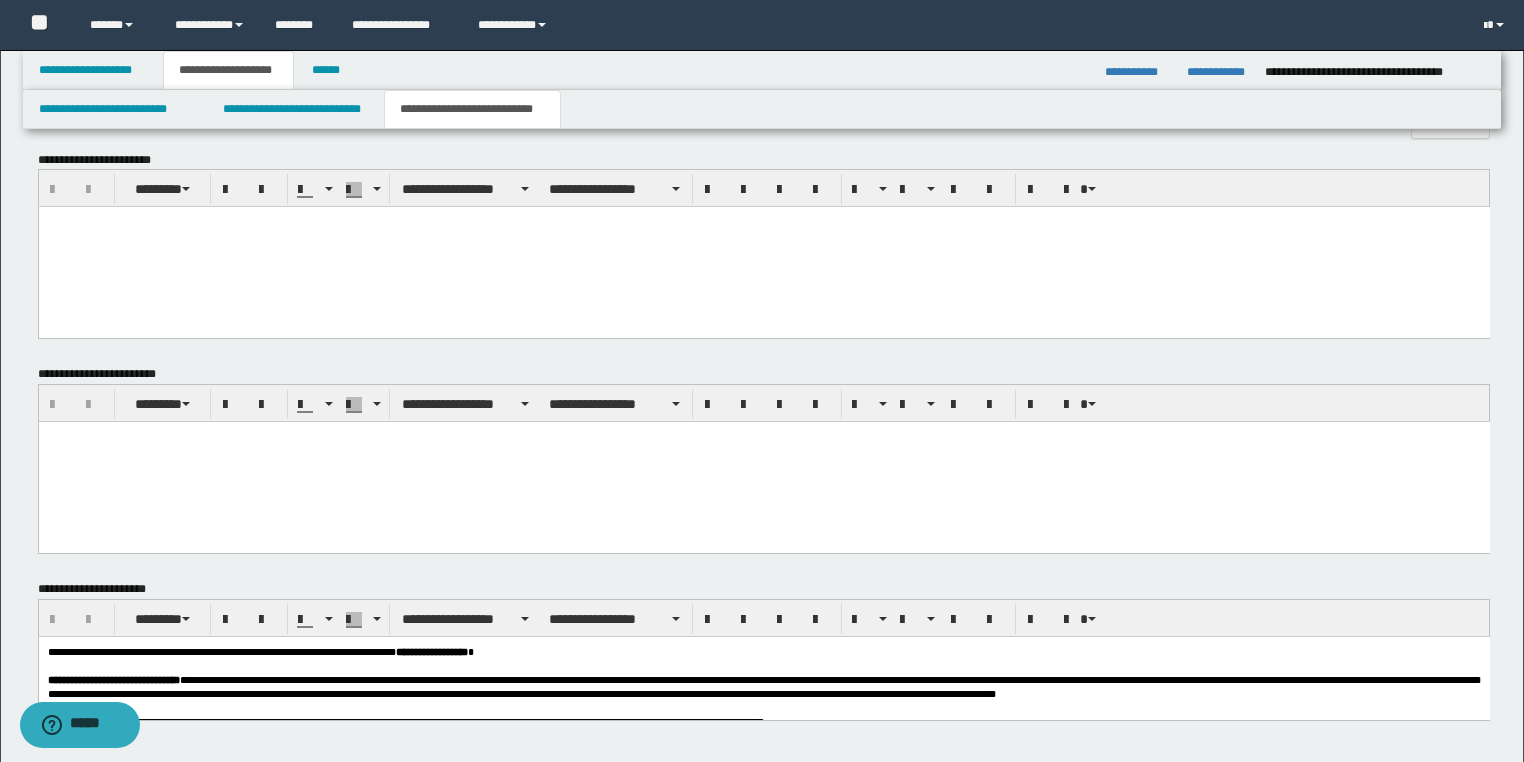 click at bounding box center [763, 247] 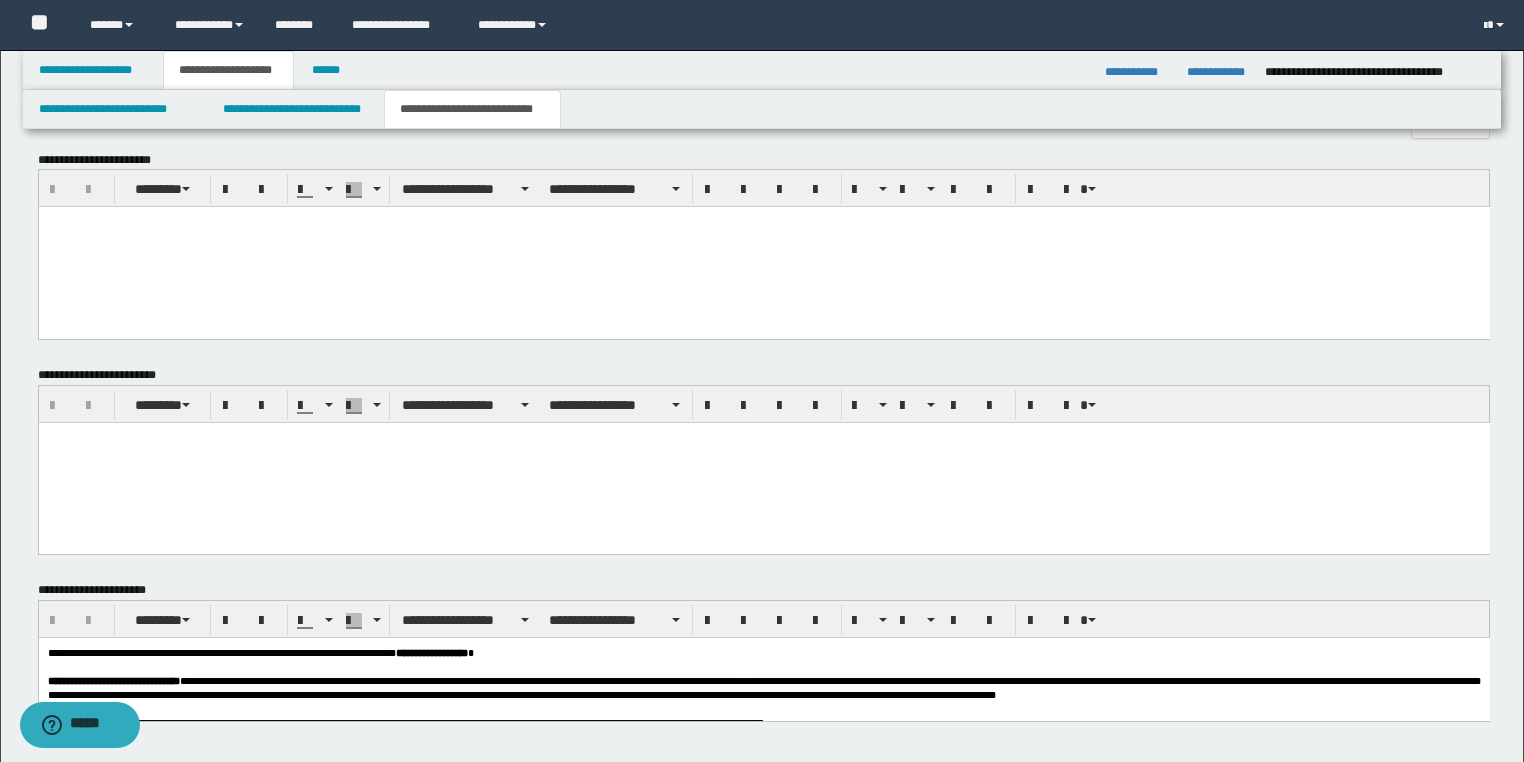 type 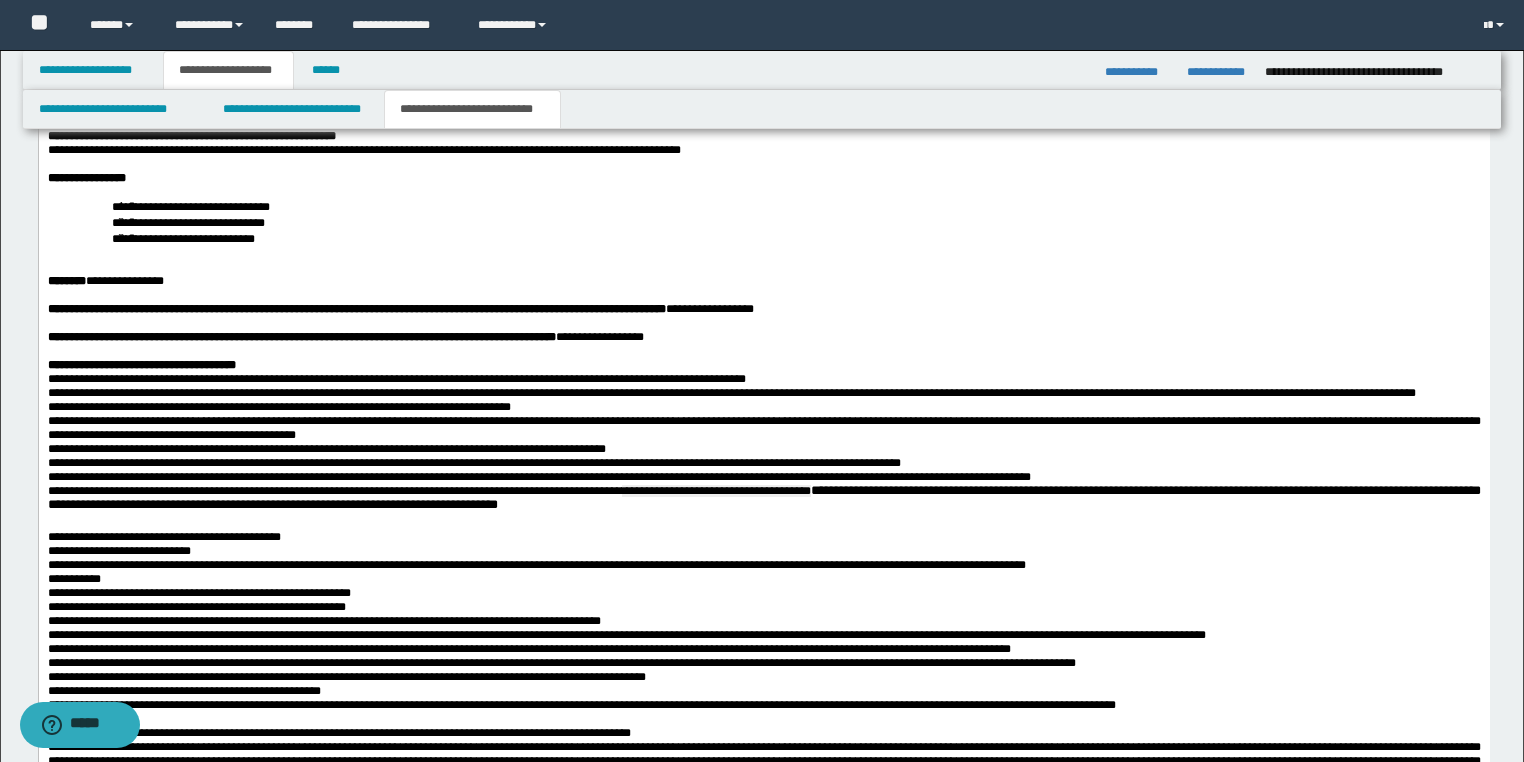 scroll, scrollTop: 1610, scrollLeft: 0, axis: vertical 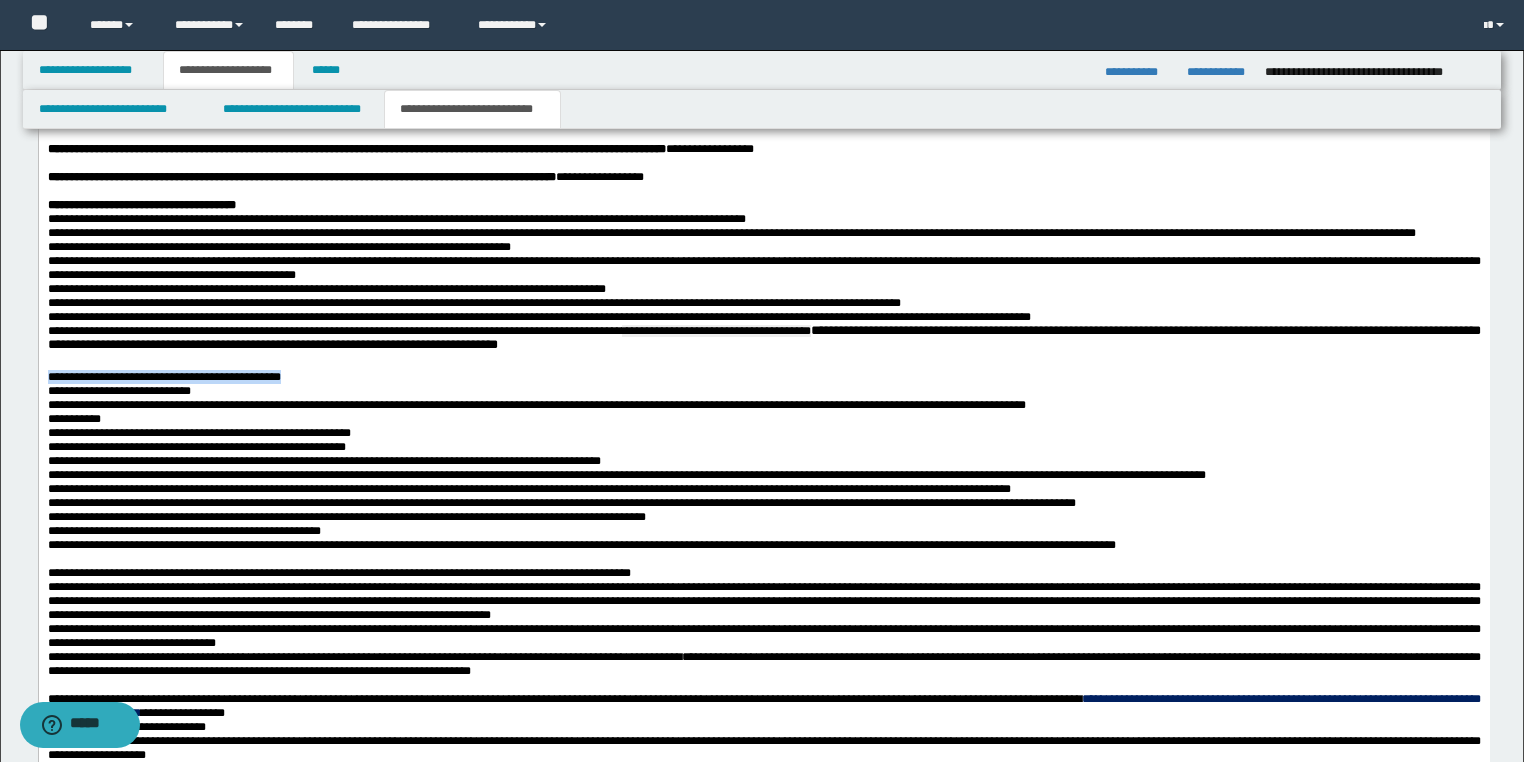 drag, startPoint x: 303, startPoint y: 451, endPoint x: 85, endPoint y: 442, distance: 218.1857 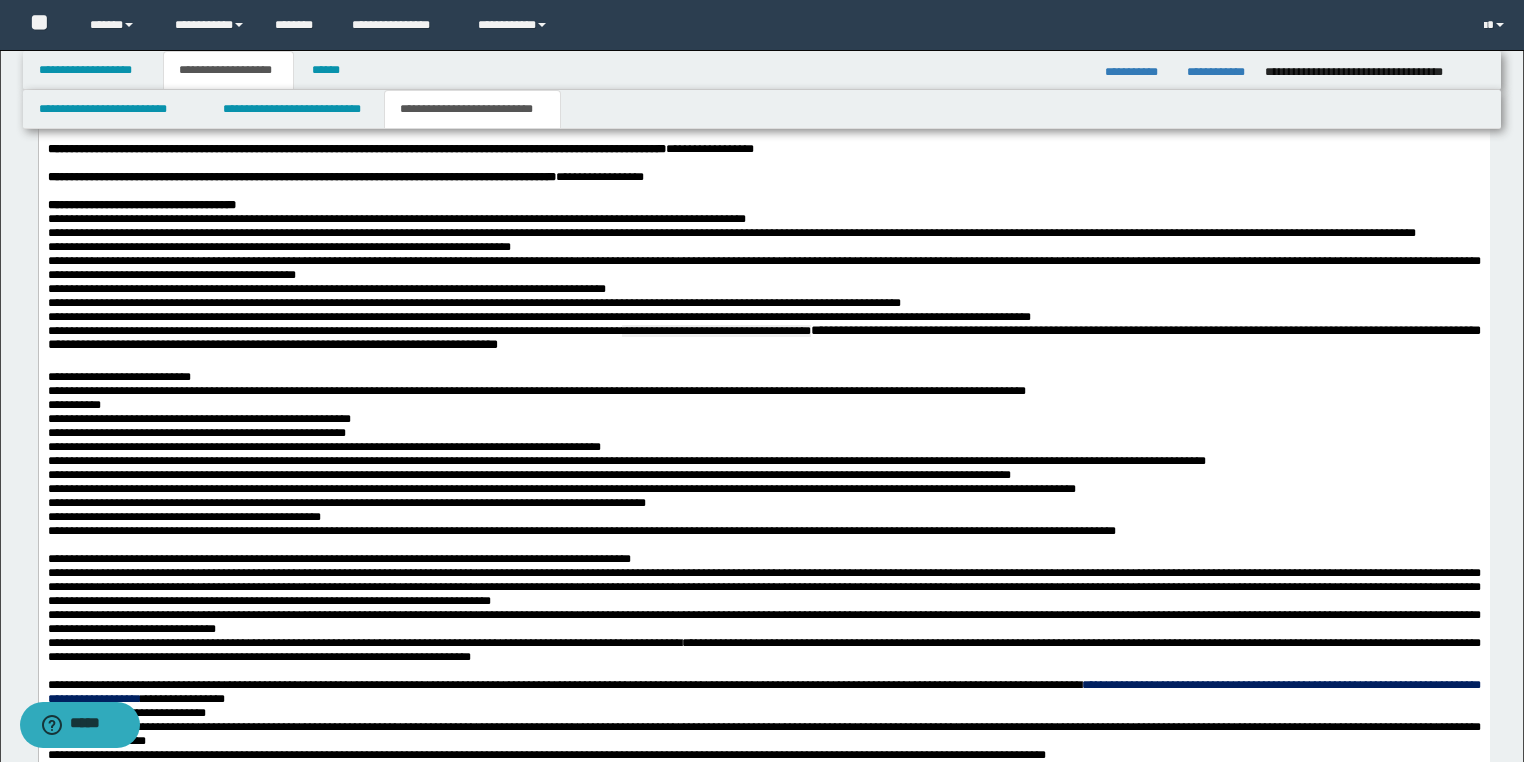 click on "**********" at bounding box center [118, 378] 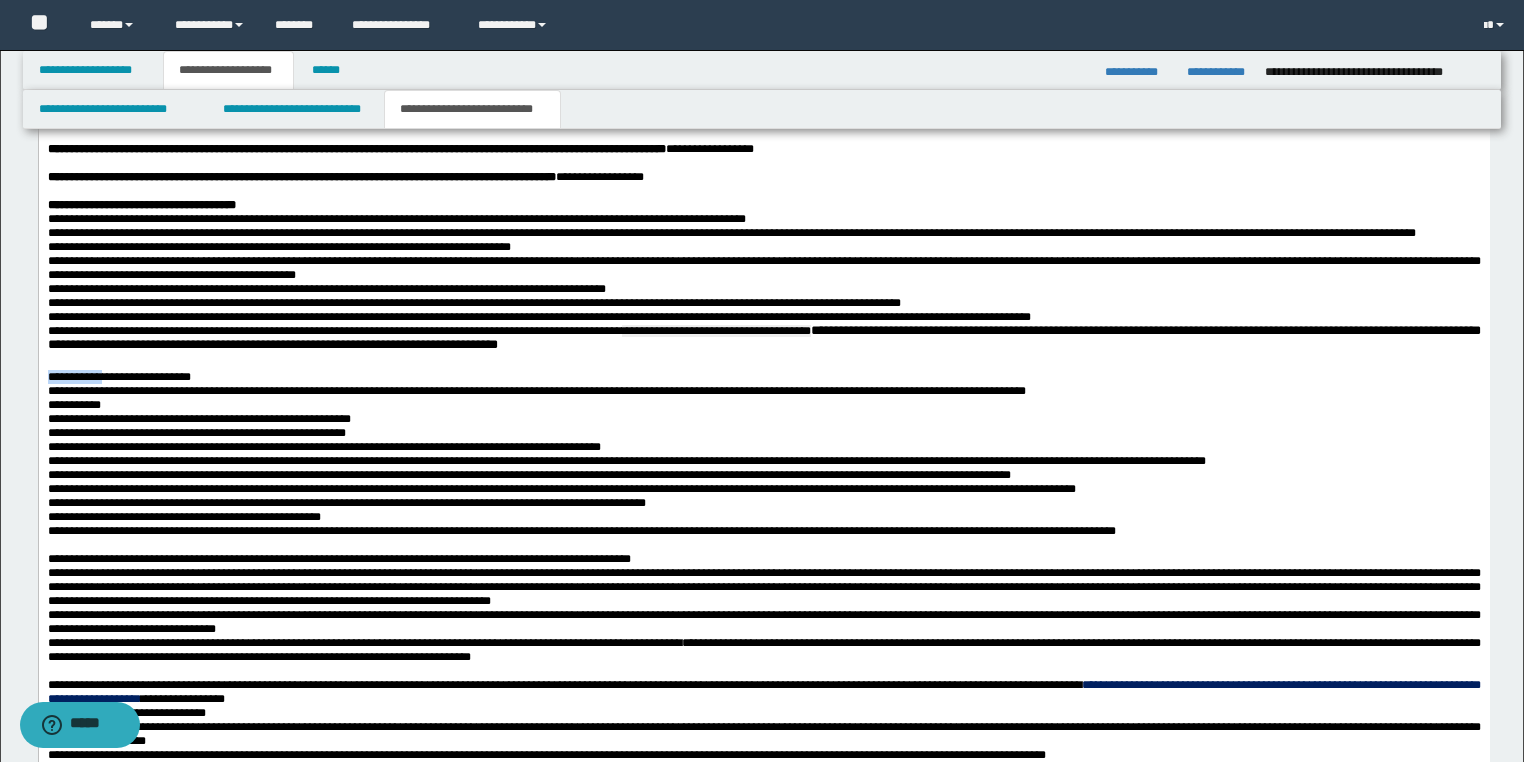 click on "**********" at bounding box center (118, 378) 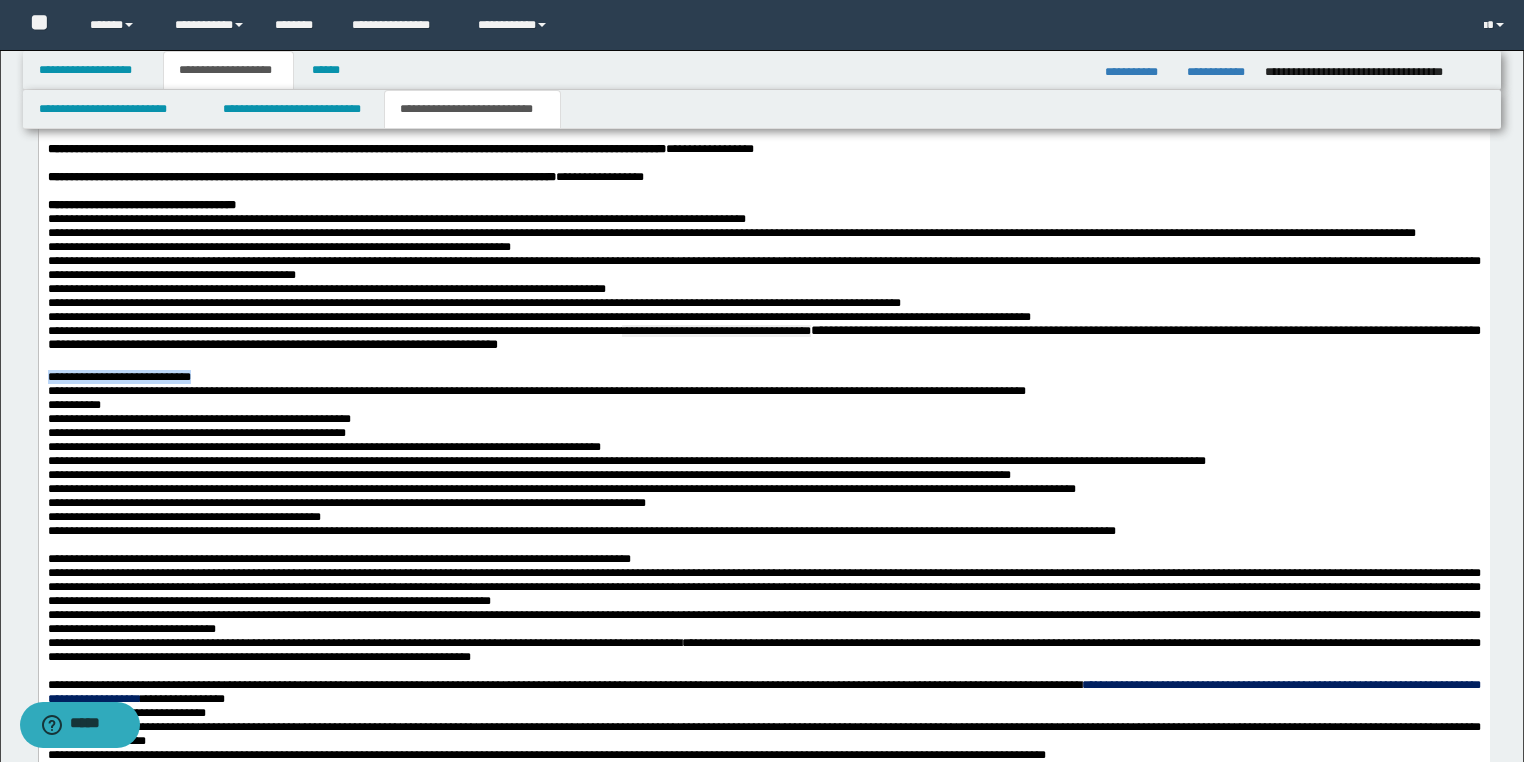 click on "**********" at bounding box center [118, 378] 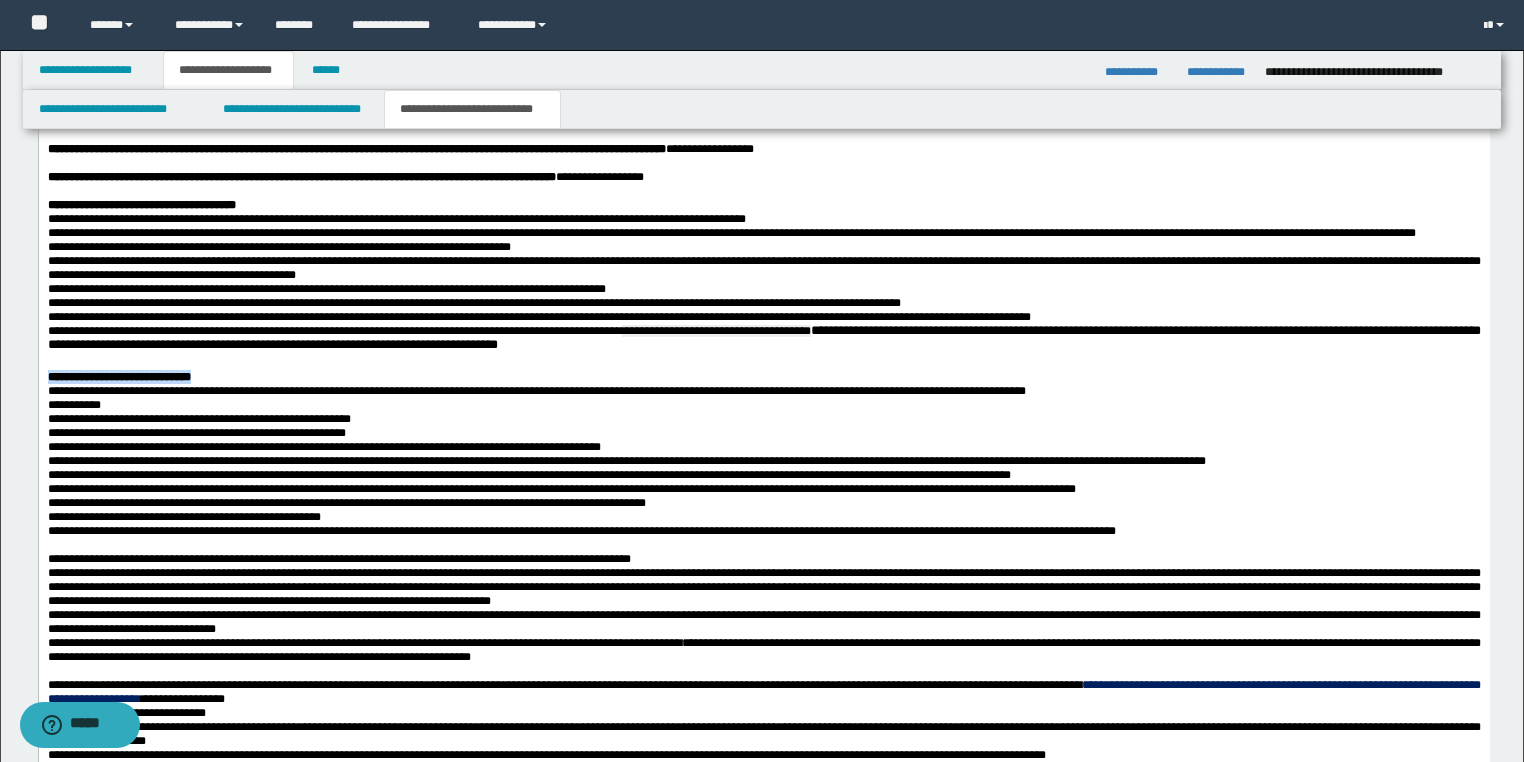 scroll, scrollTop: 1850, scrollLeft: 0, axis: vertical 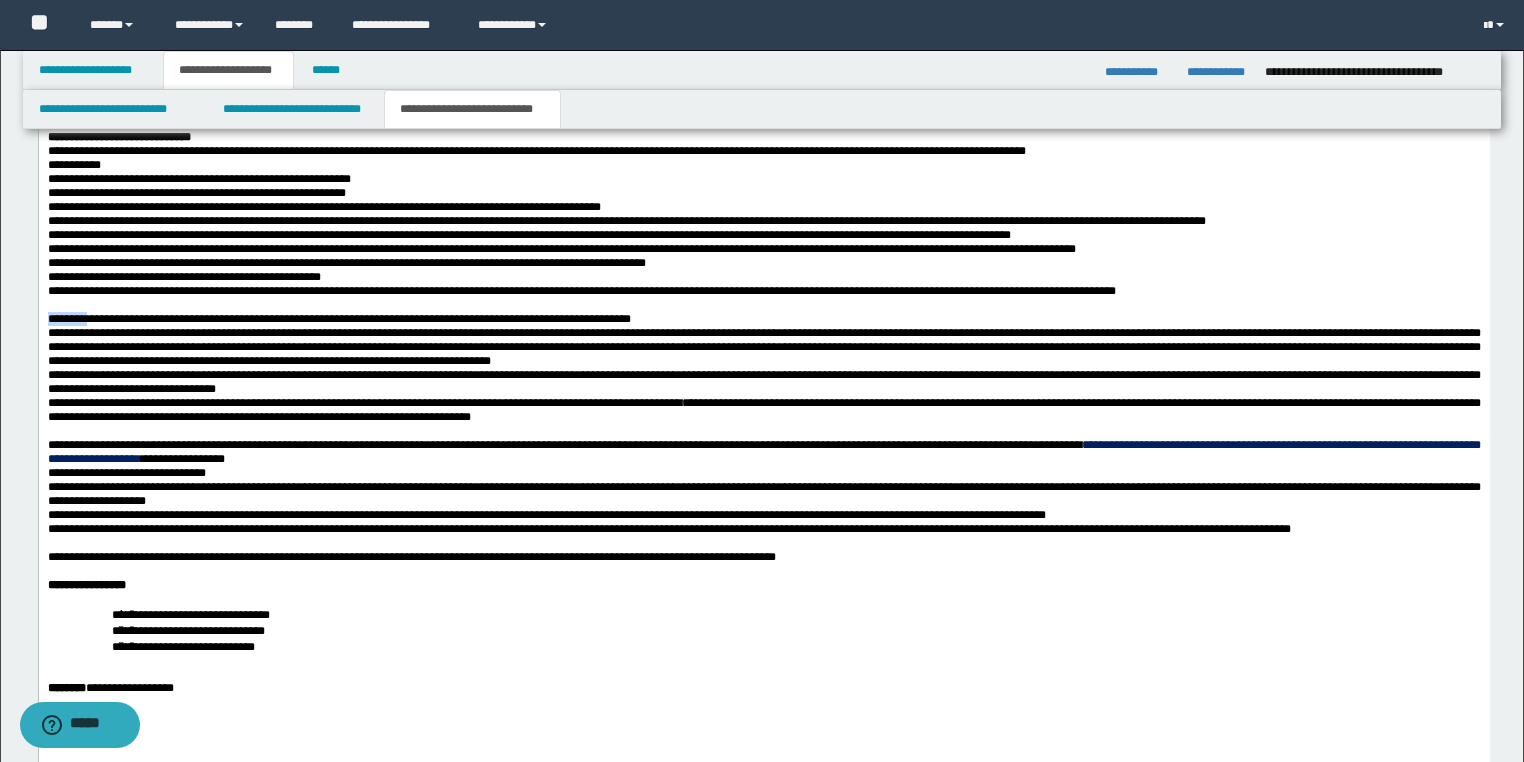 drag, startPoint x: 115, startPoint y: 423, endPoint x: 40, endPoint y: 425, distance: 75.026665 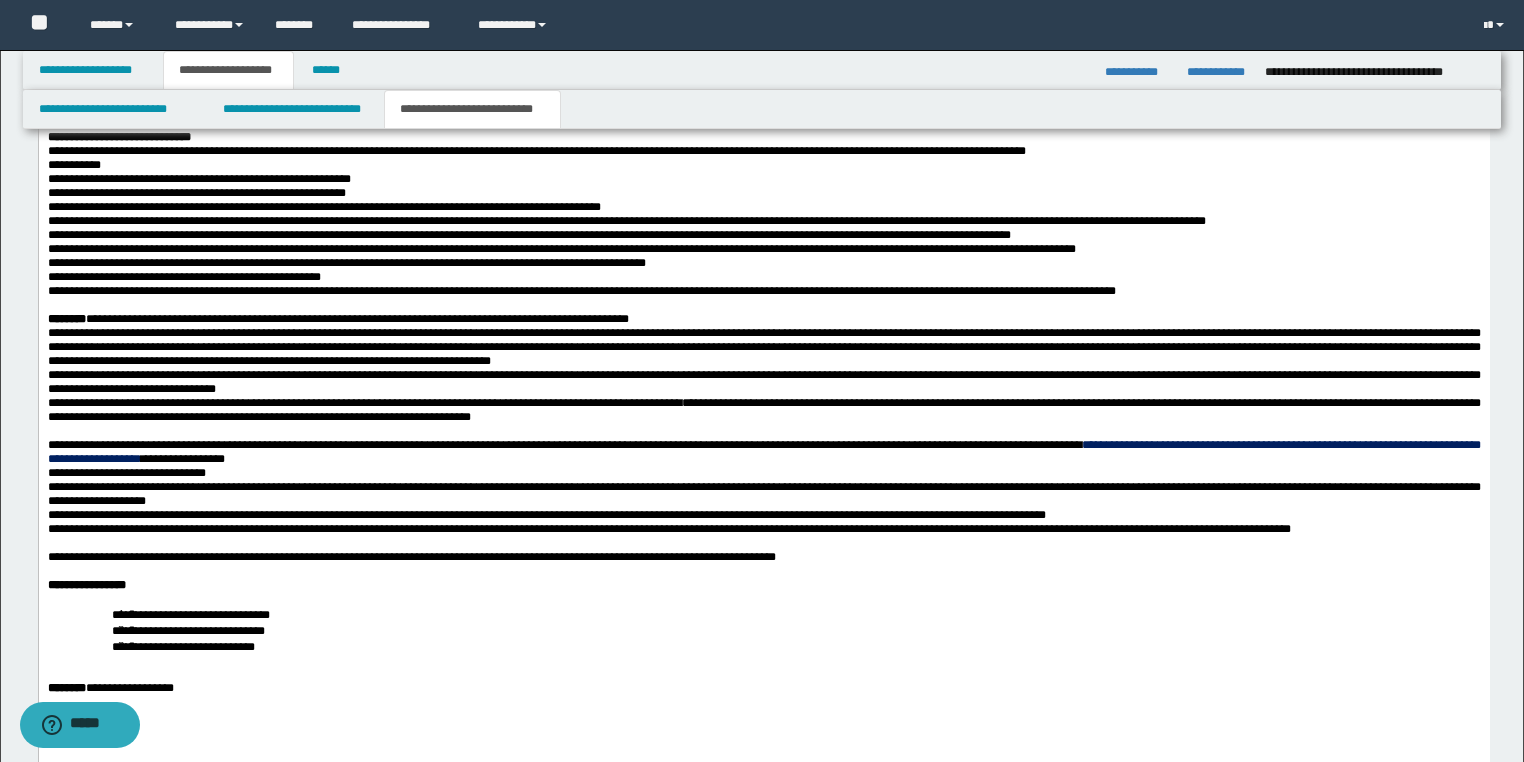 click on "**********" at bounding box center (364, 404) 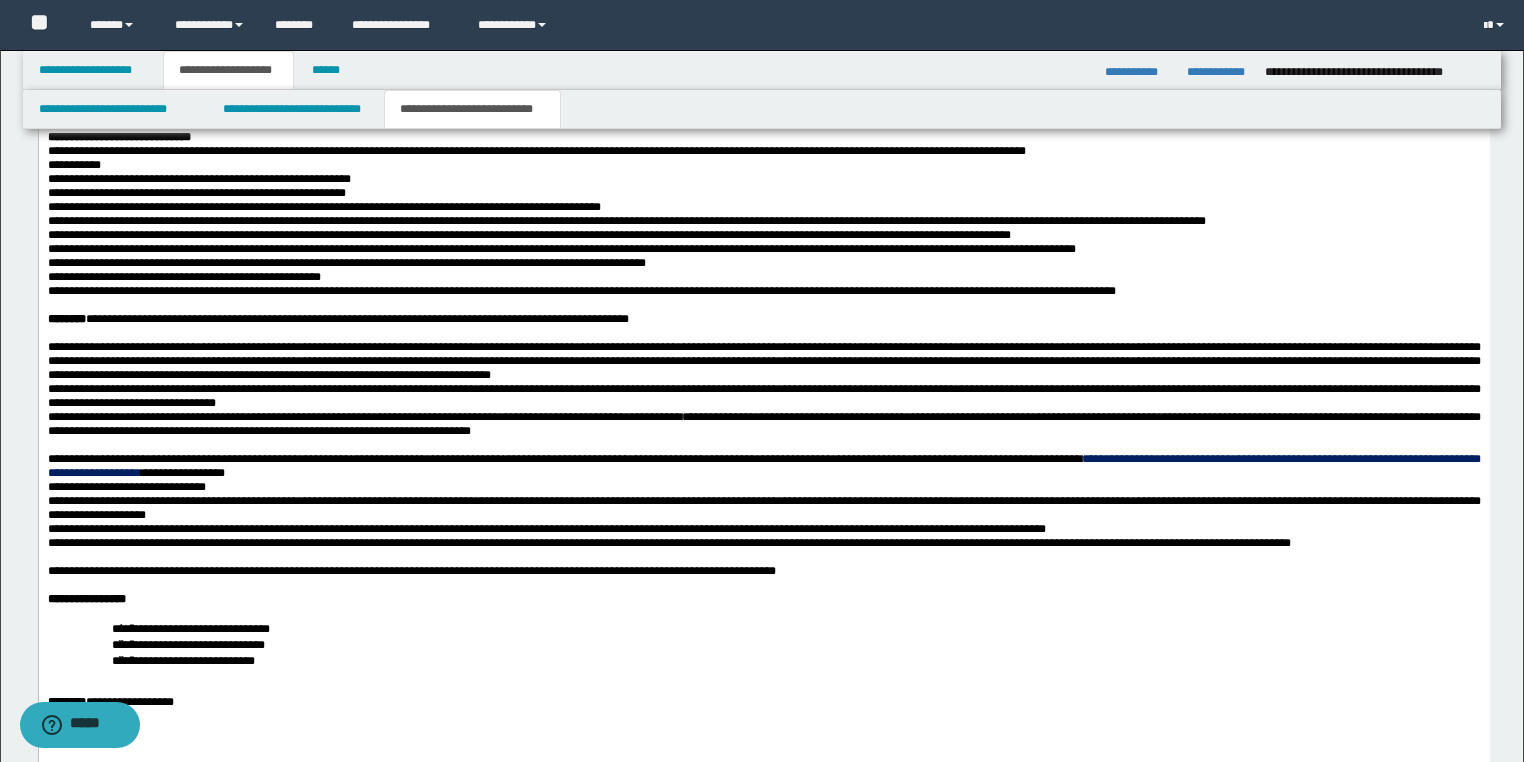 click on "**********" at bounding box center [763, 362] 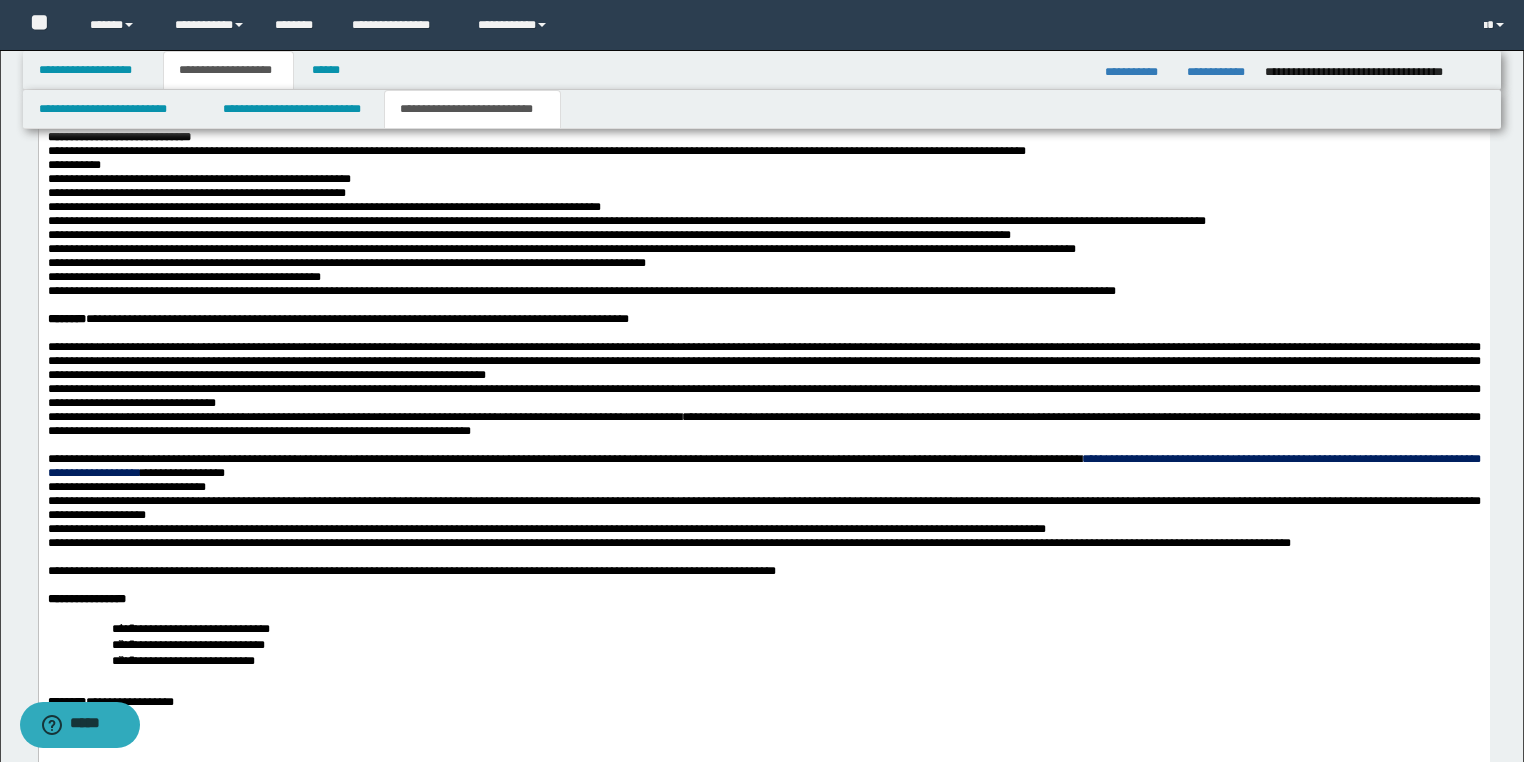 click on "**********" at bounding box center (763, 175) 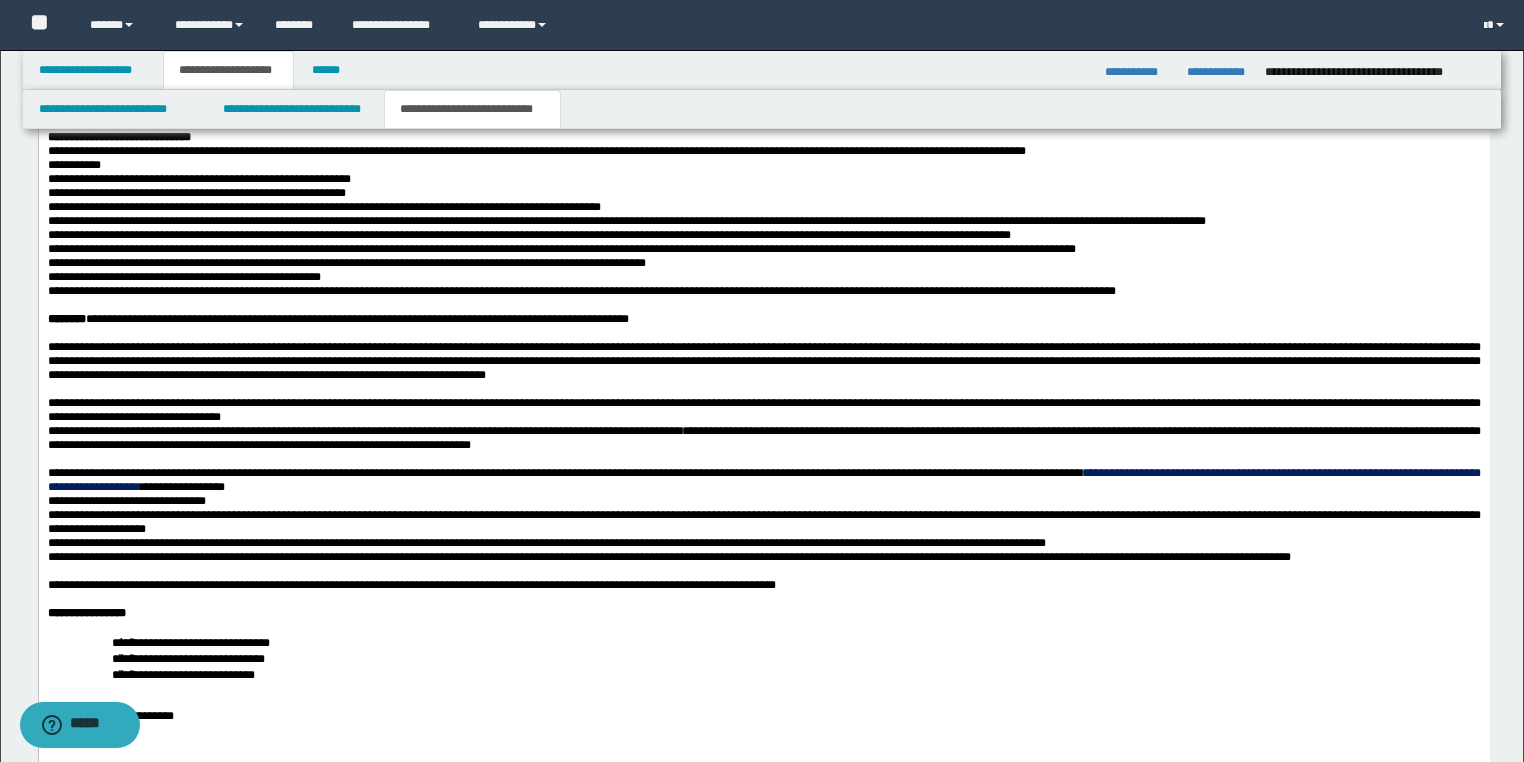 click on "**********" at bounding box center [364, 432] 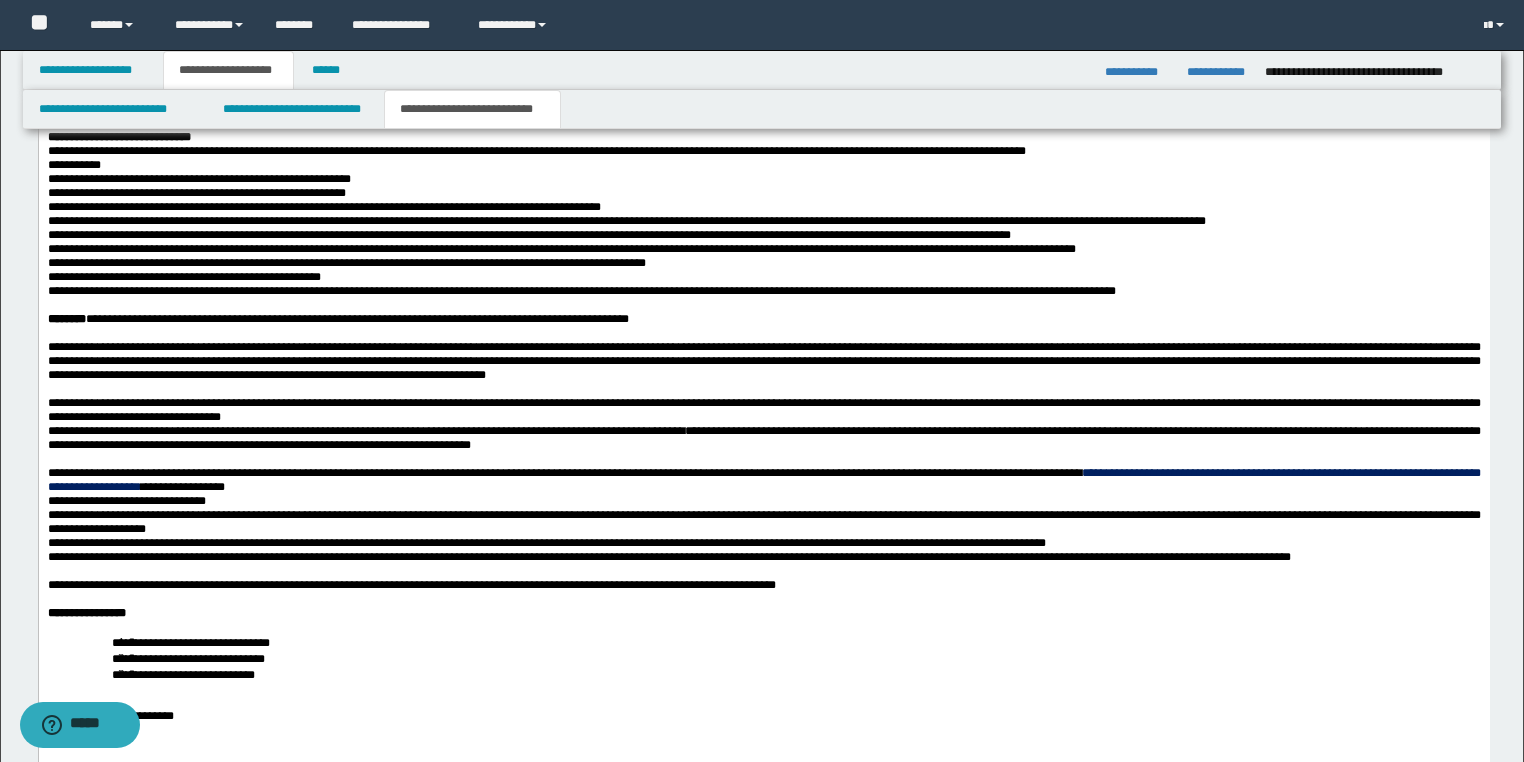 scroll, scrollTop: 2010, scrollLeft: 0, axis: vertical 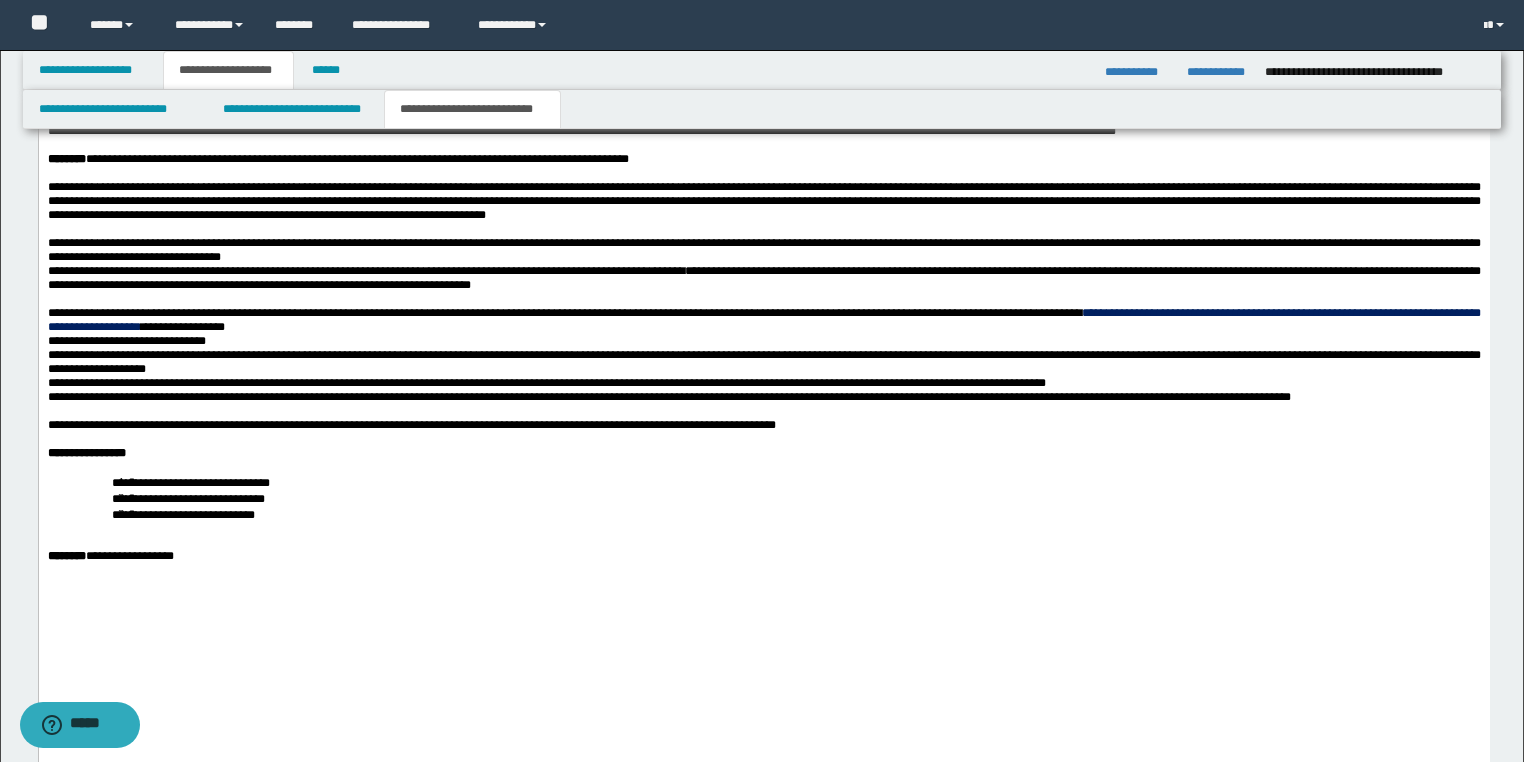 click on "**********" at bounding box center (763, 321) 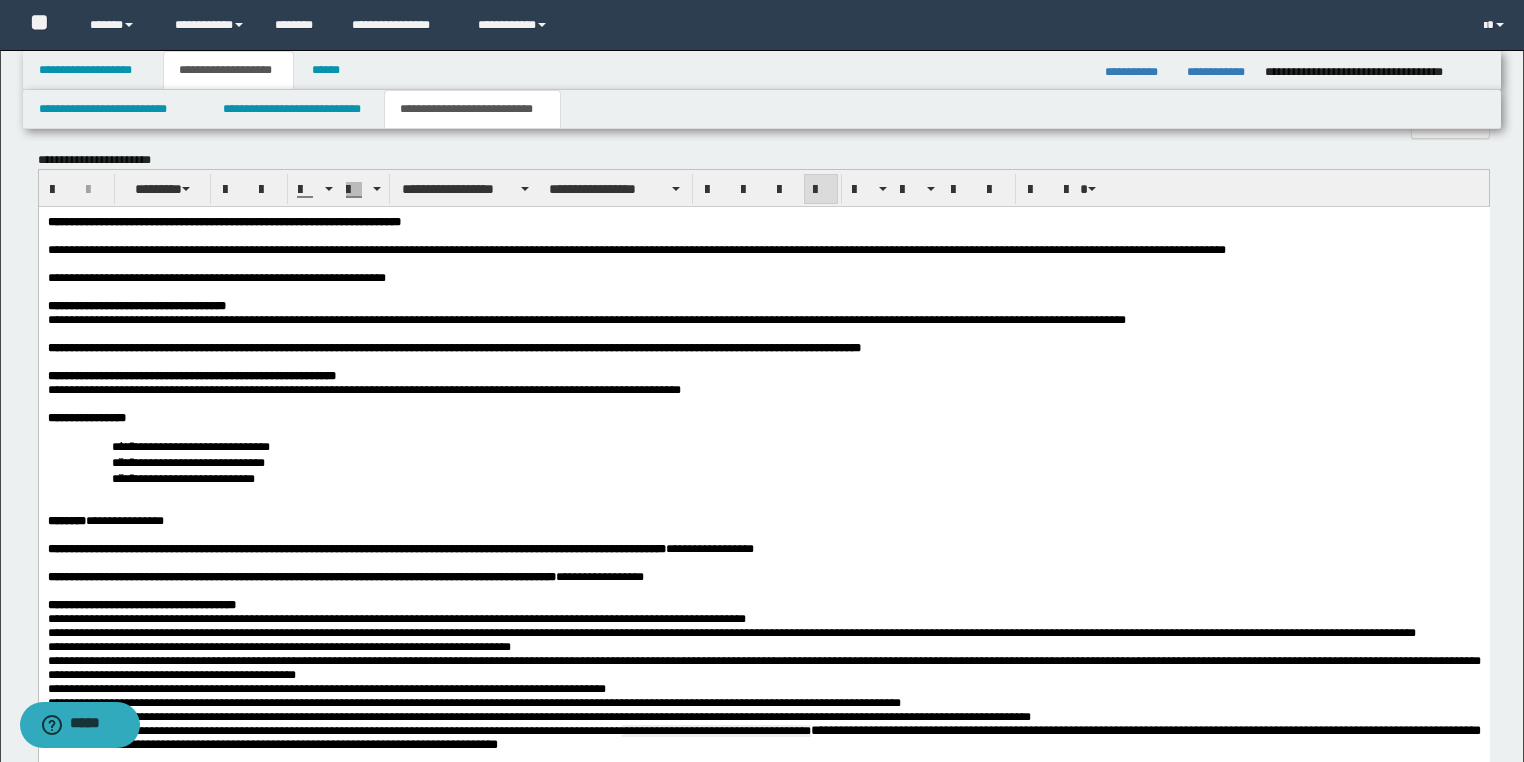 scroll, scrollTop: 890, scrollLeft: 0, axis: vertical 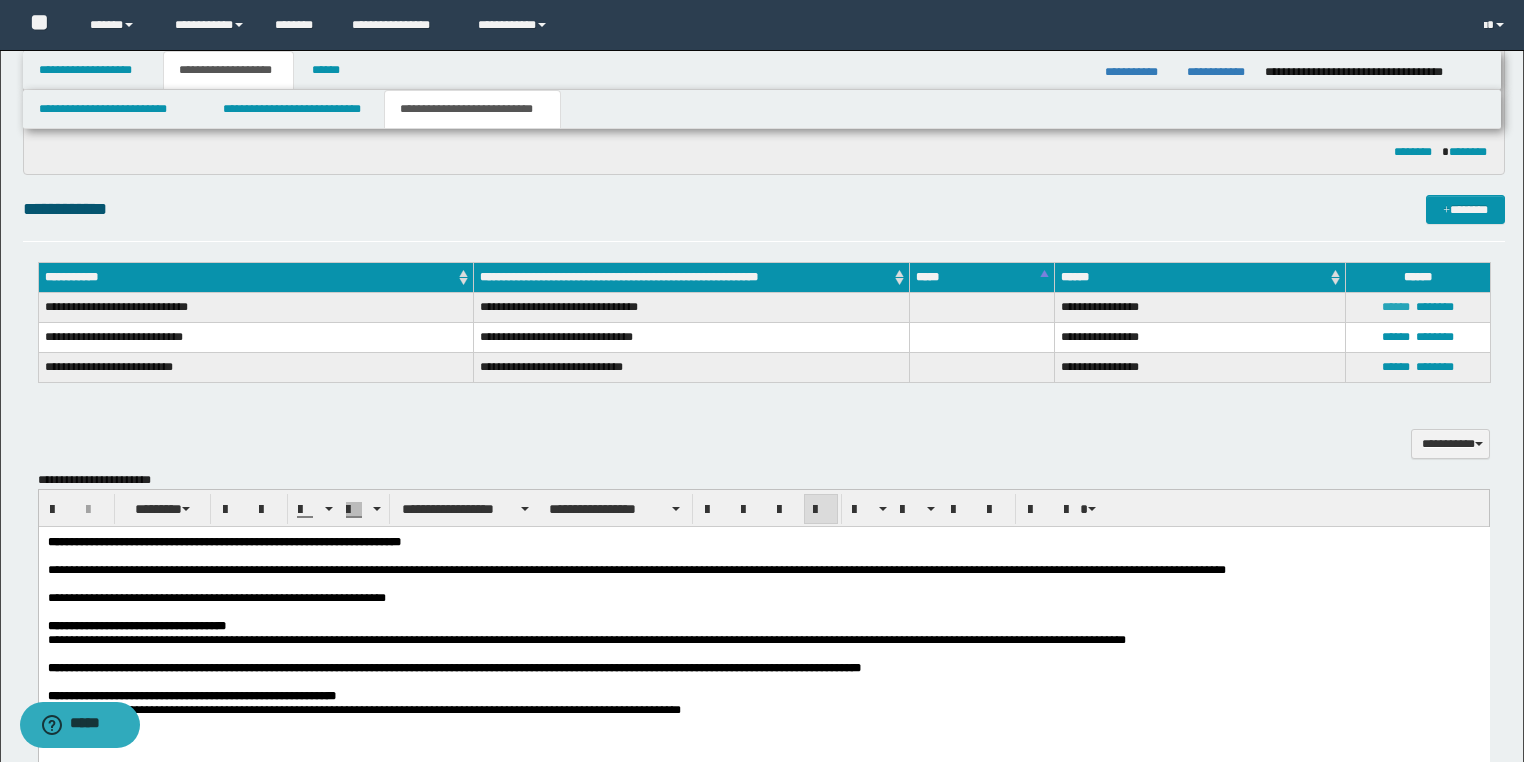 click on "******" at bounding box center [1396, 307] 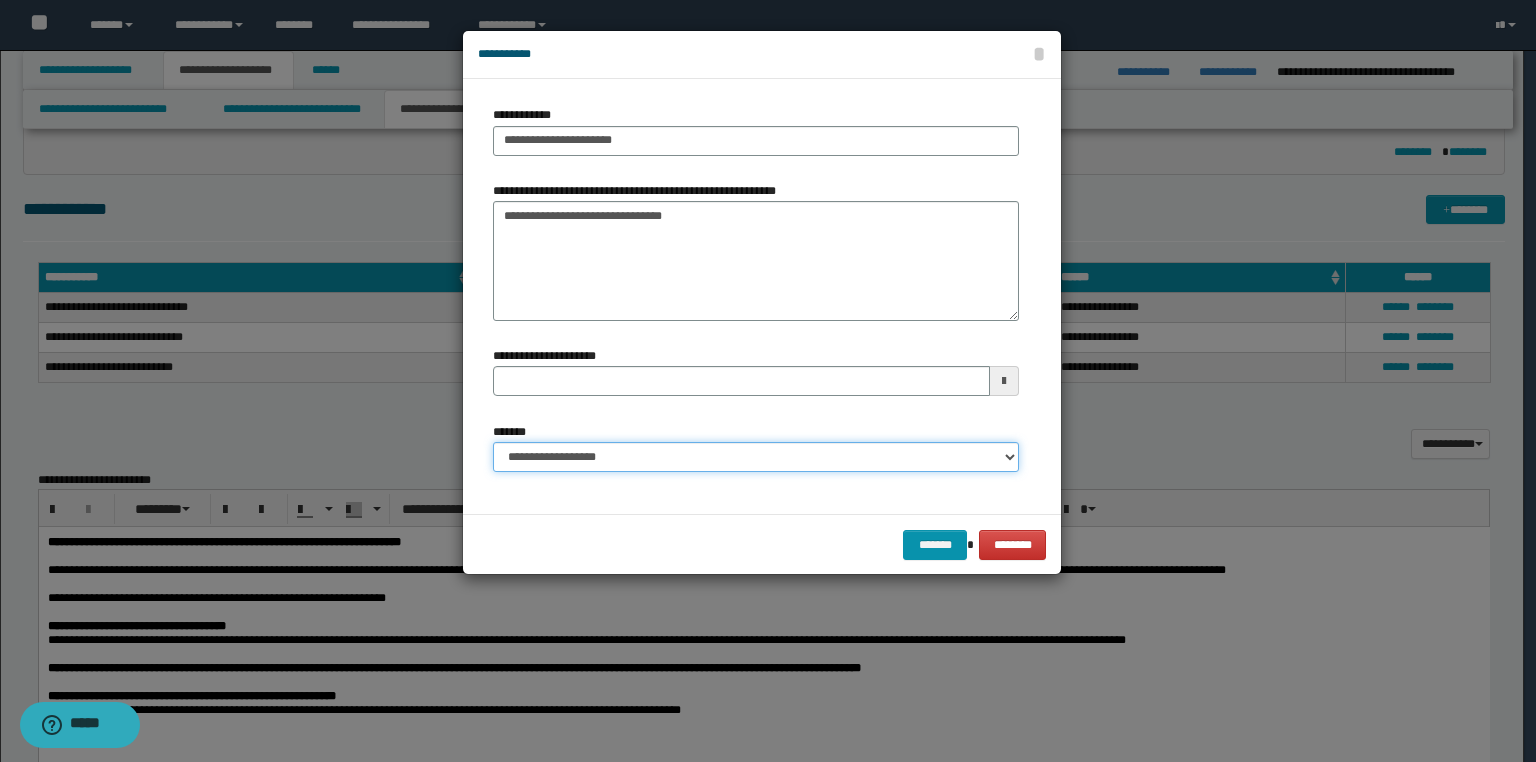 click on "**********" at bounding box center (756, 457) 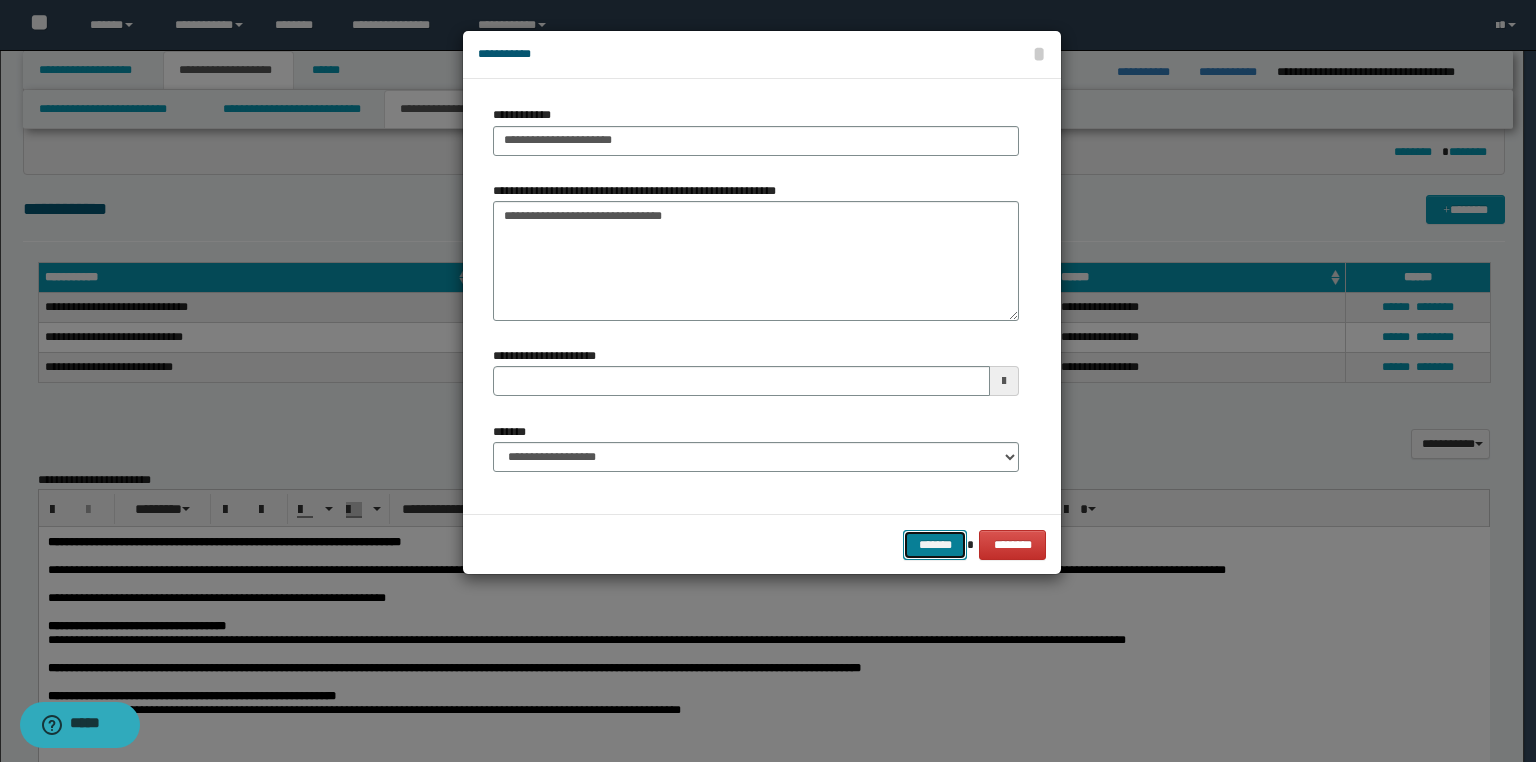 click on "*******" at bounding box center [935, 545] 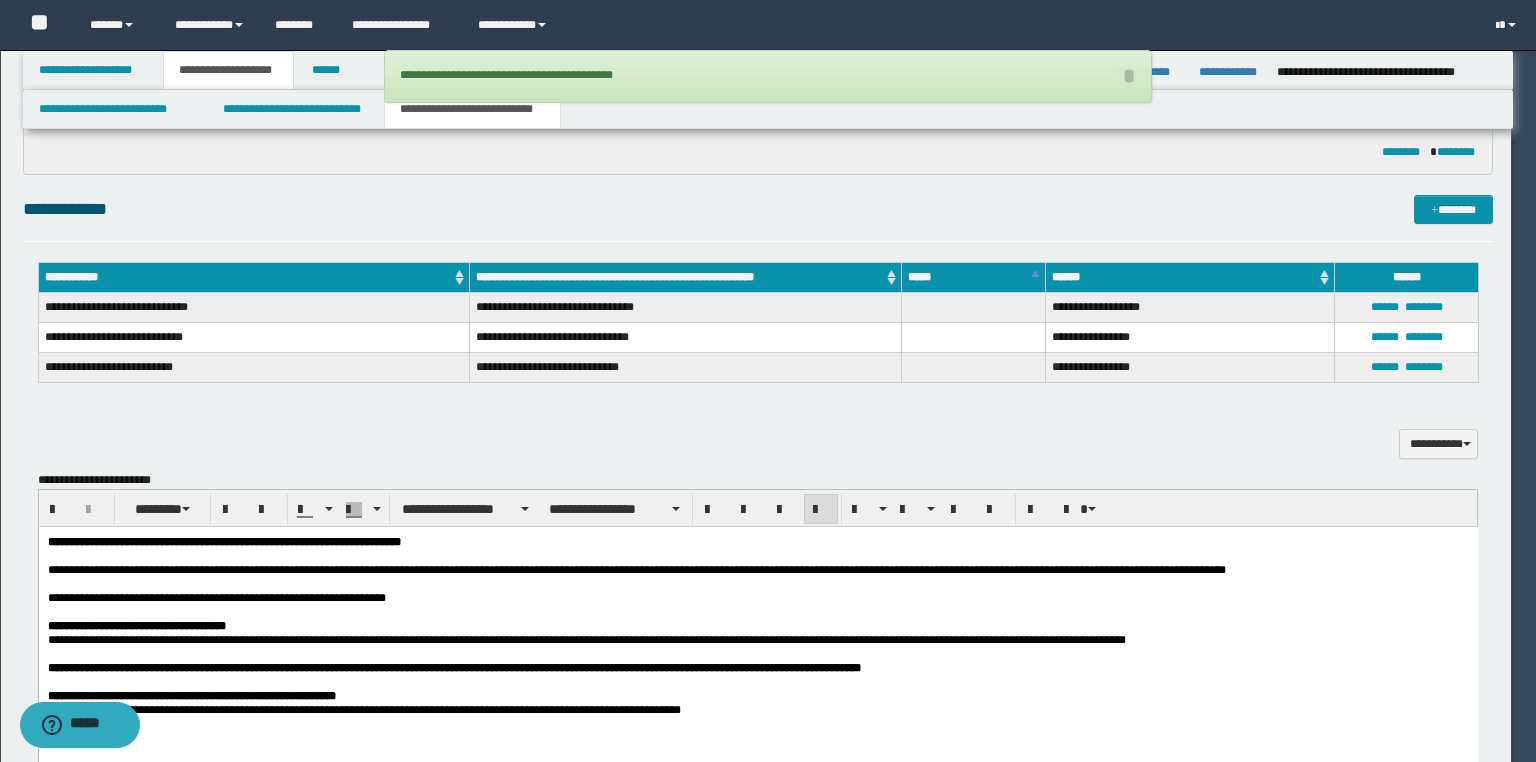 type 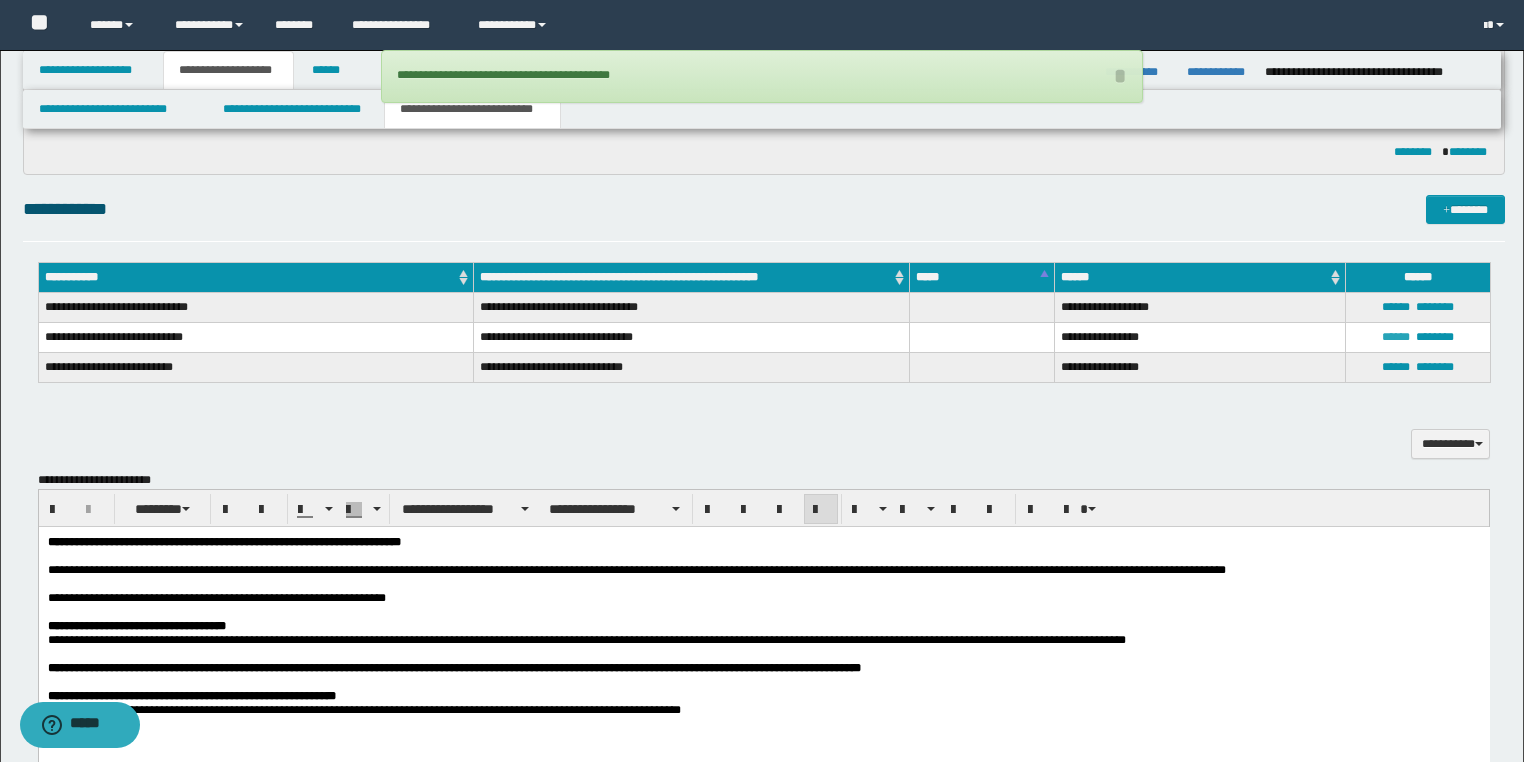 click on "******" at bounding box center [1396, 337] 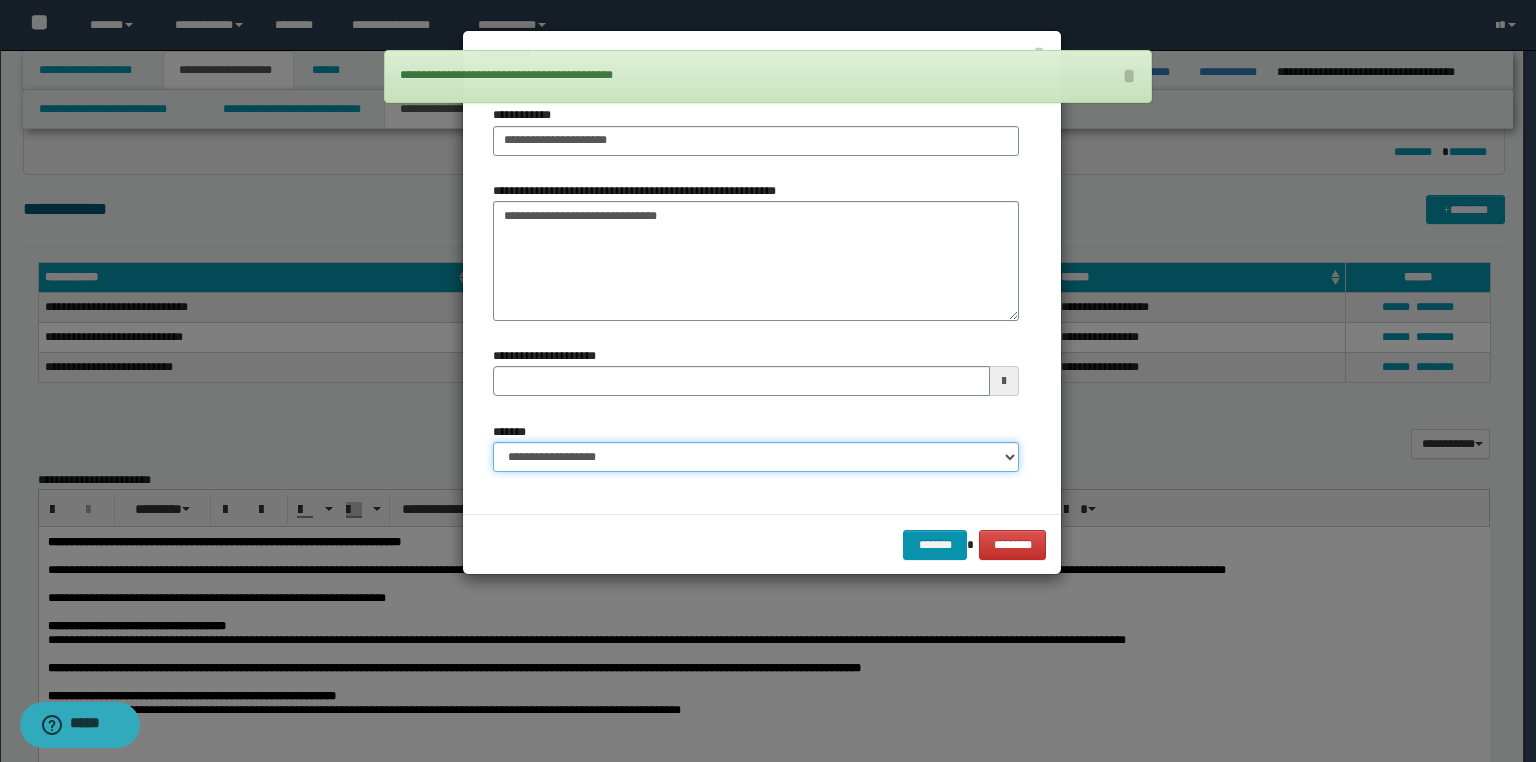 drag, startPoint x: 662, startPoint y: 451, endPoint x: 647, endPoint y: 471, distance: 25 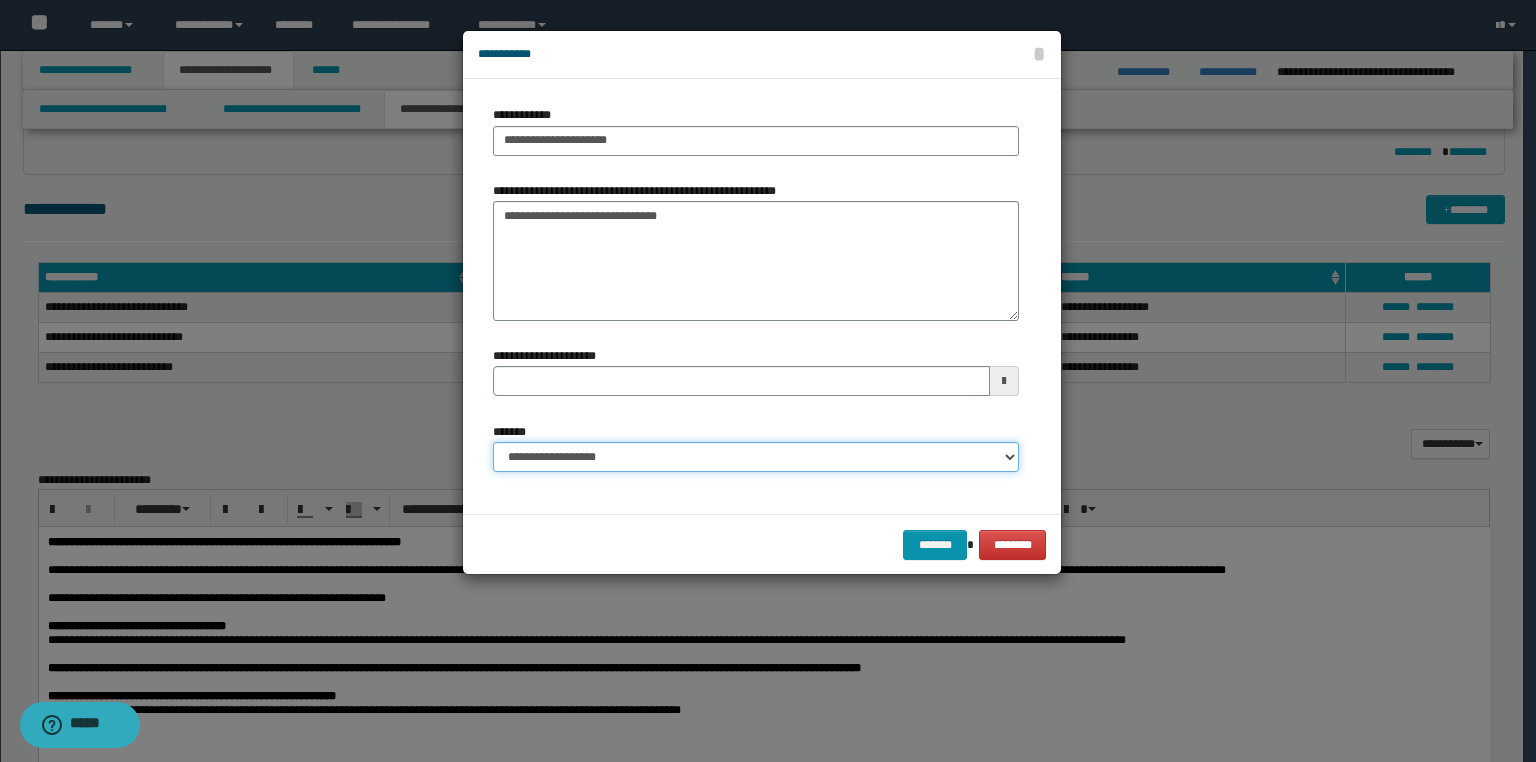 select on "*" 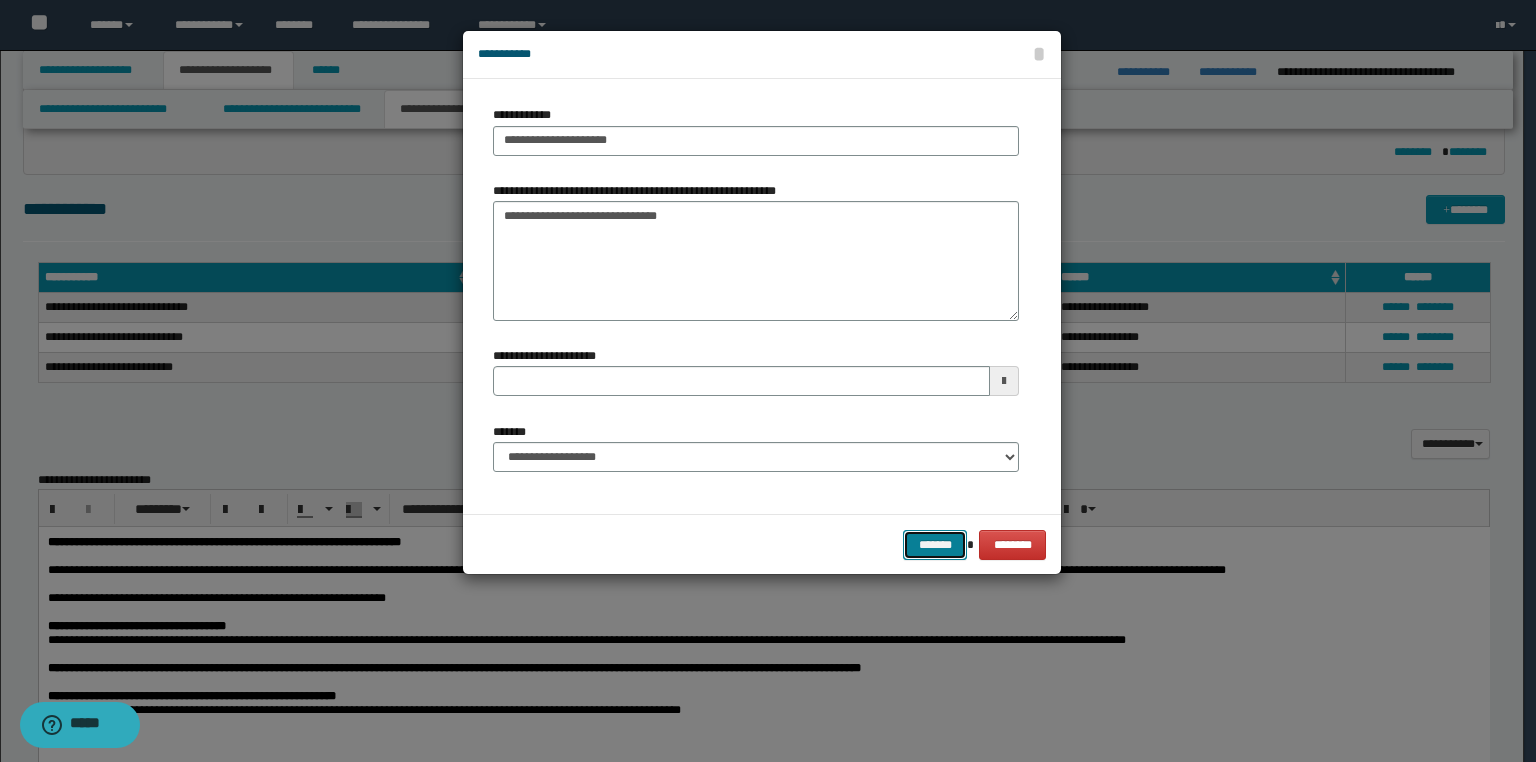 click on "*******" at bounding box center (935, 545) 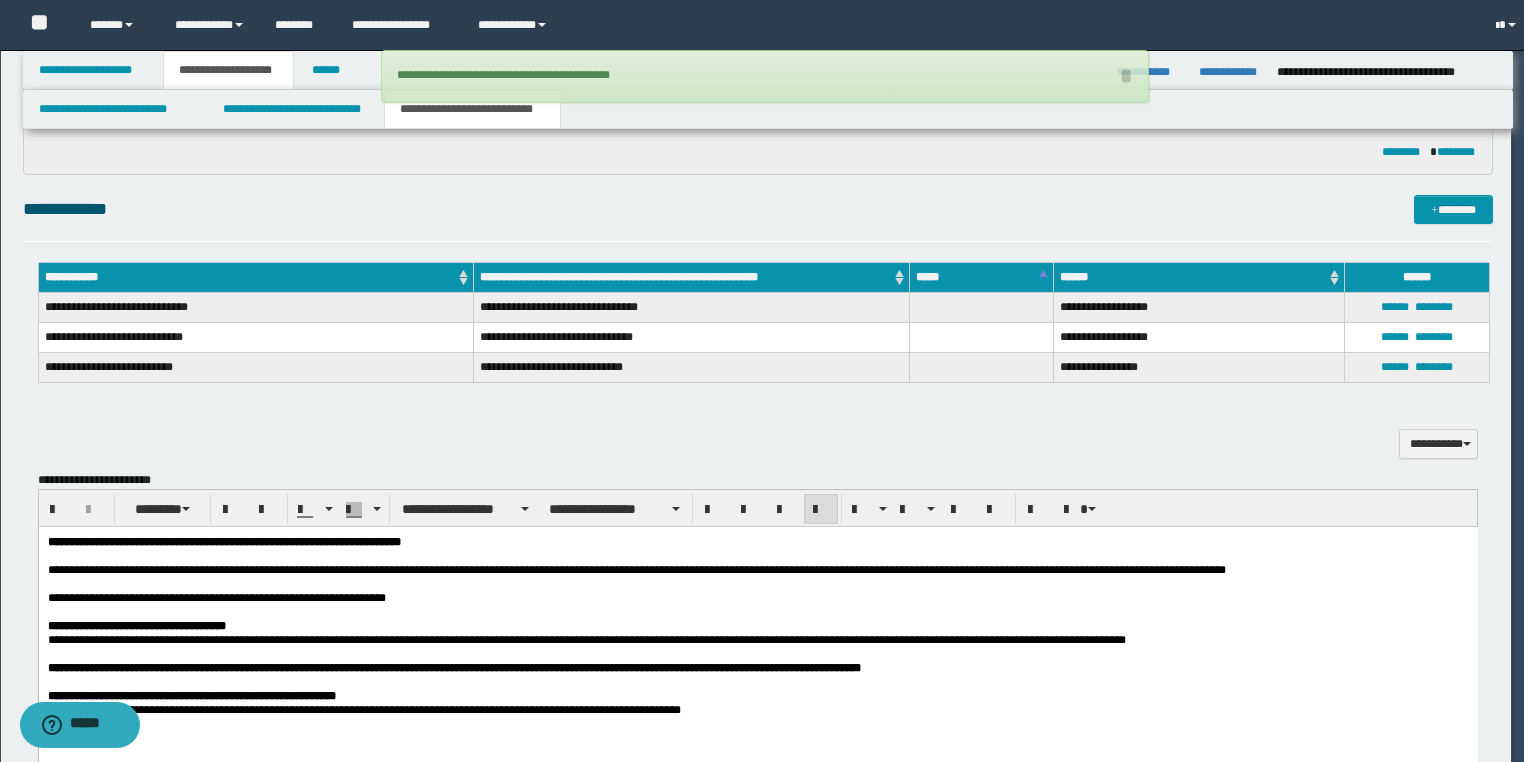 type 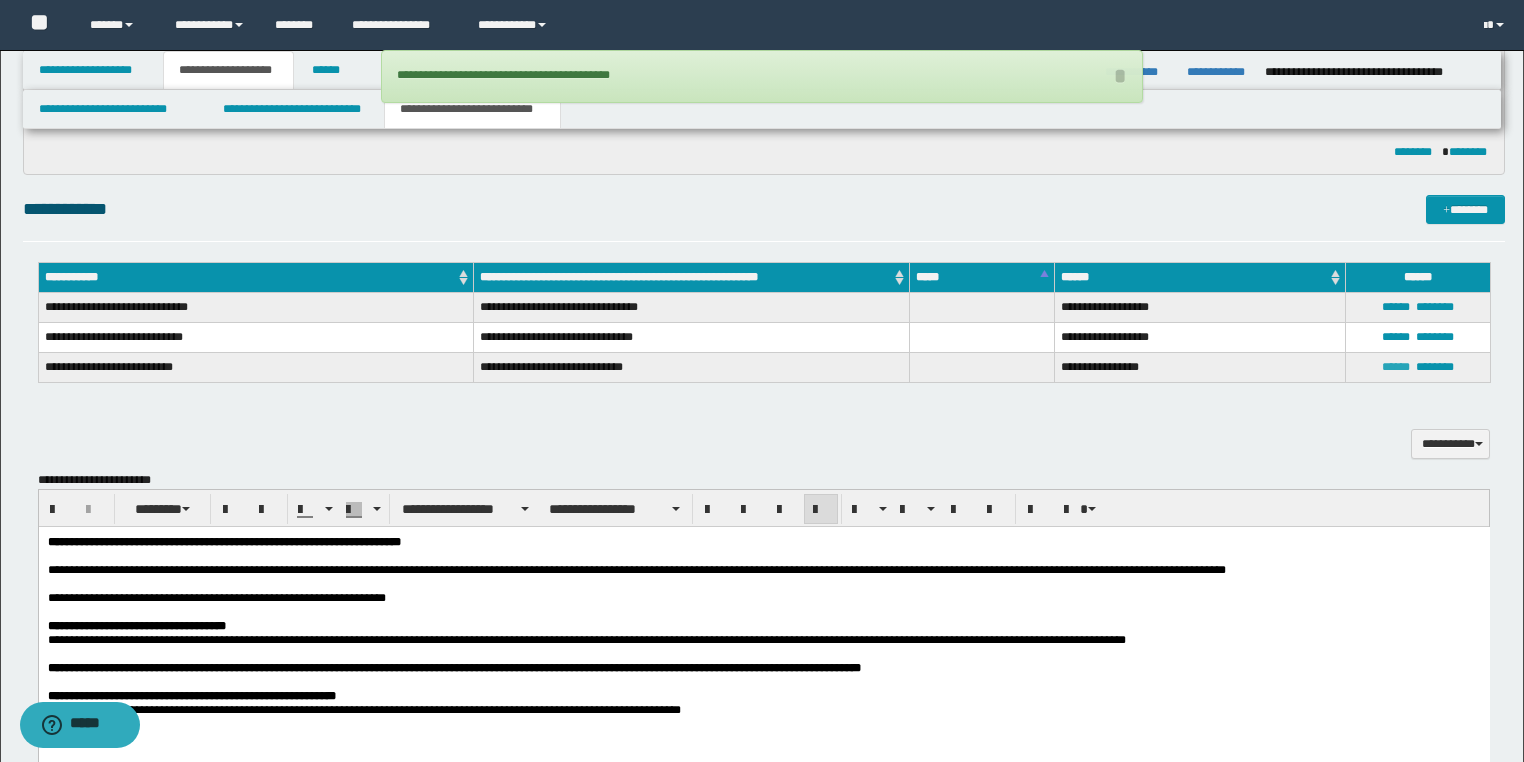 click on "******" at bounding box center (1396, 367) 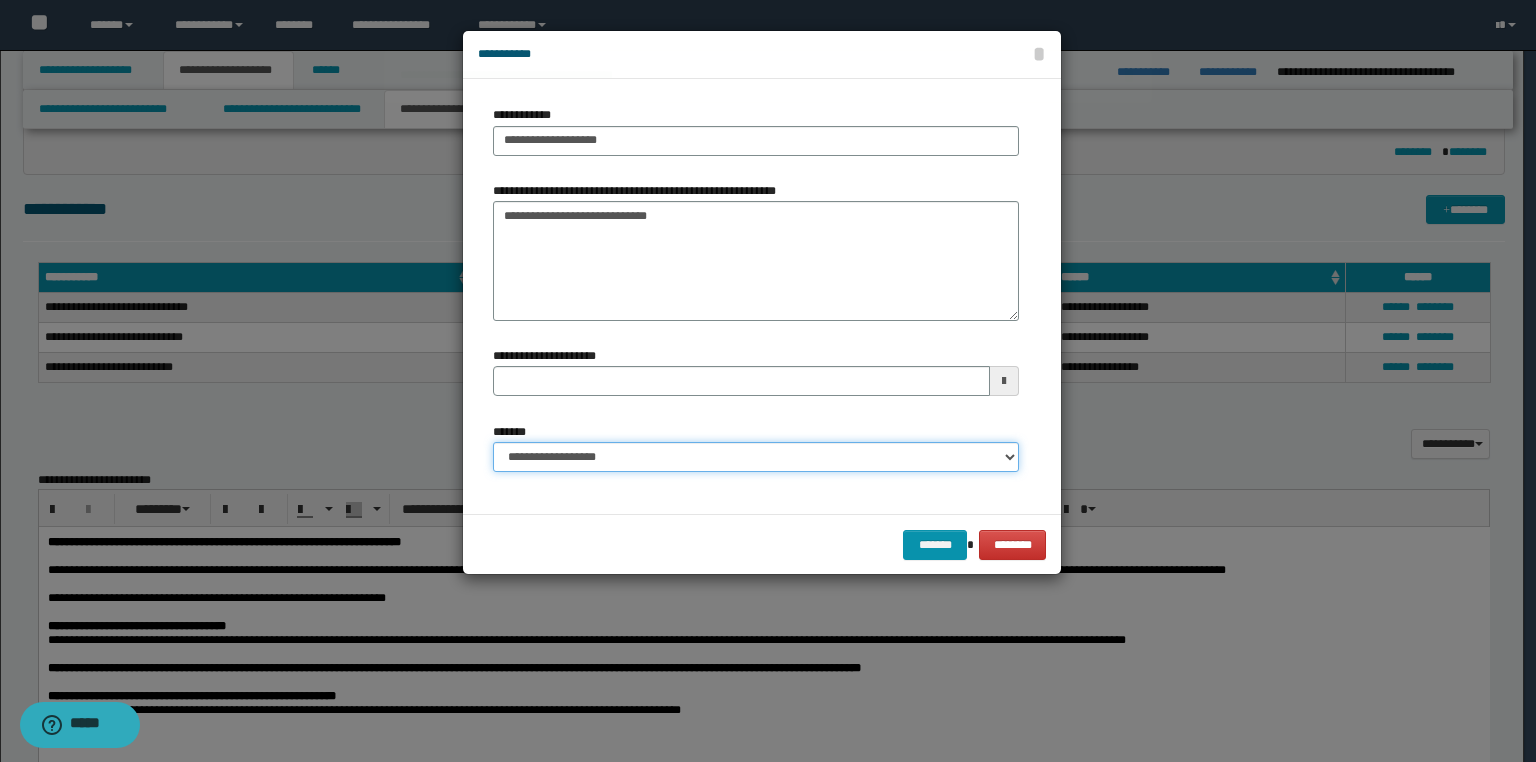 click on "**********" at bounding box center [756, 457] 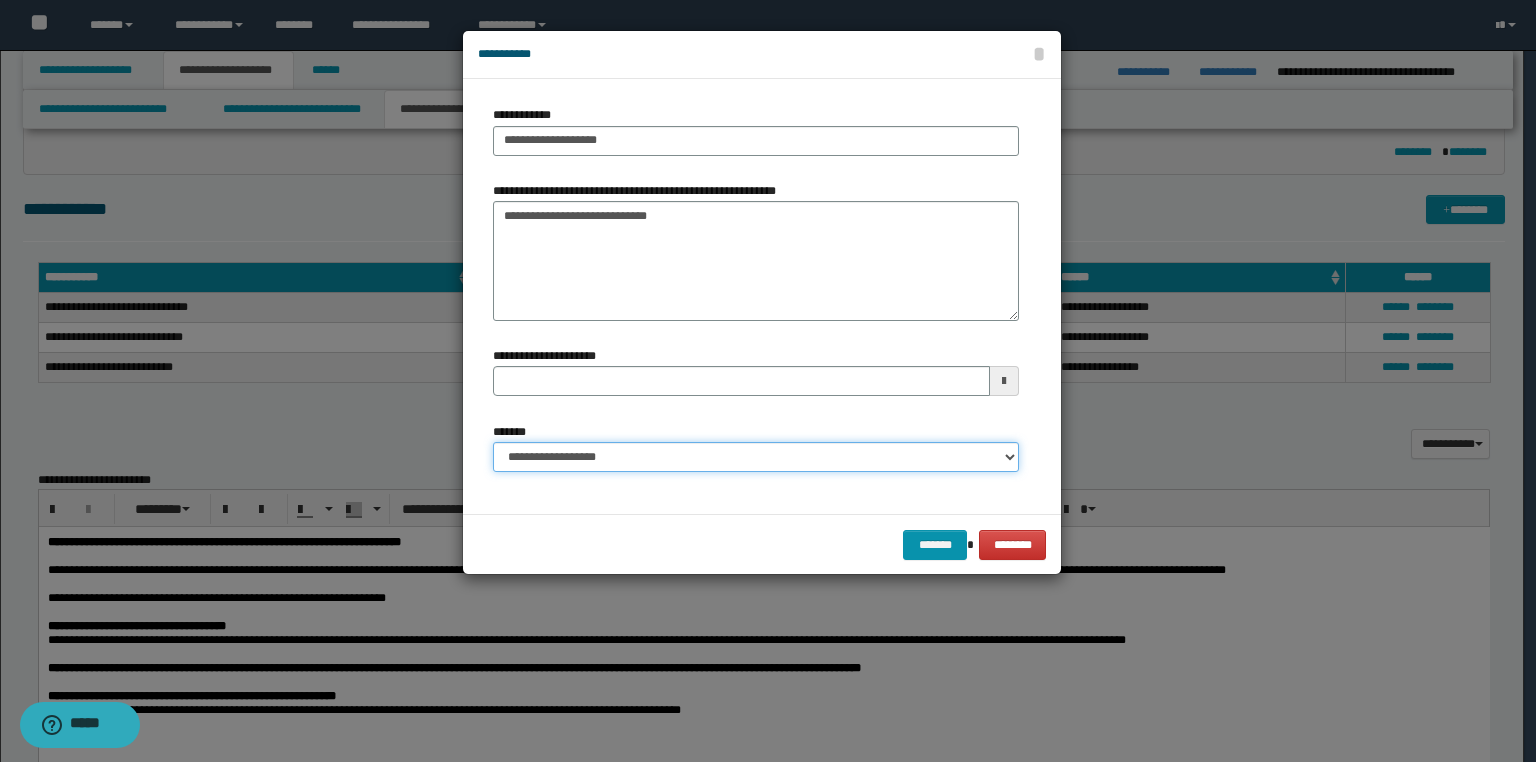 select on "*" 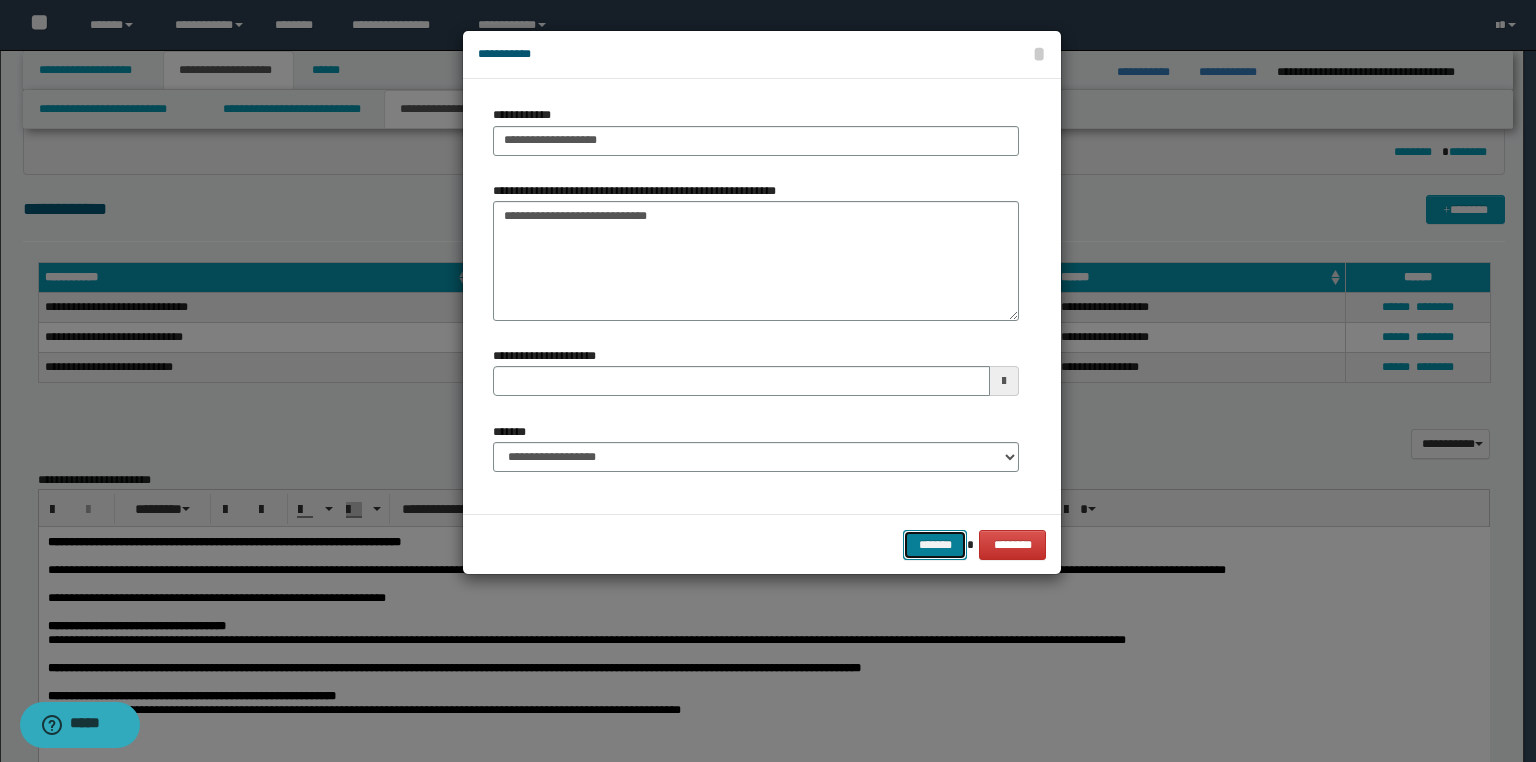 click on "*******" at bounding box center (935, 545) 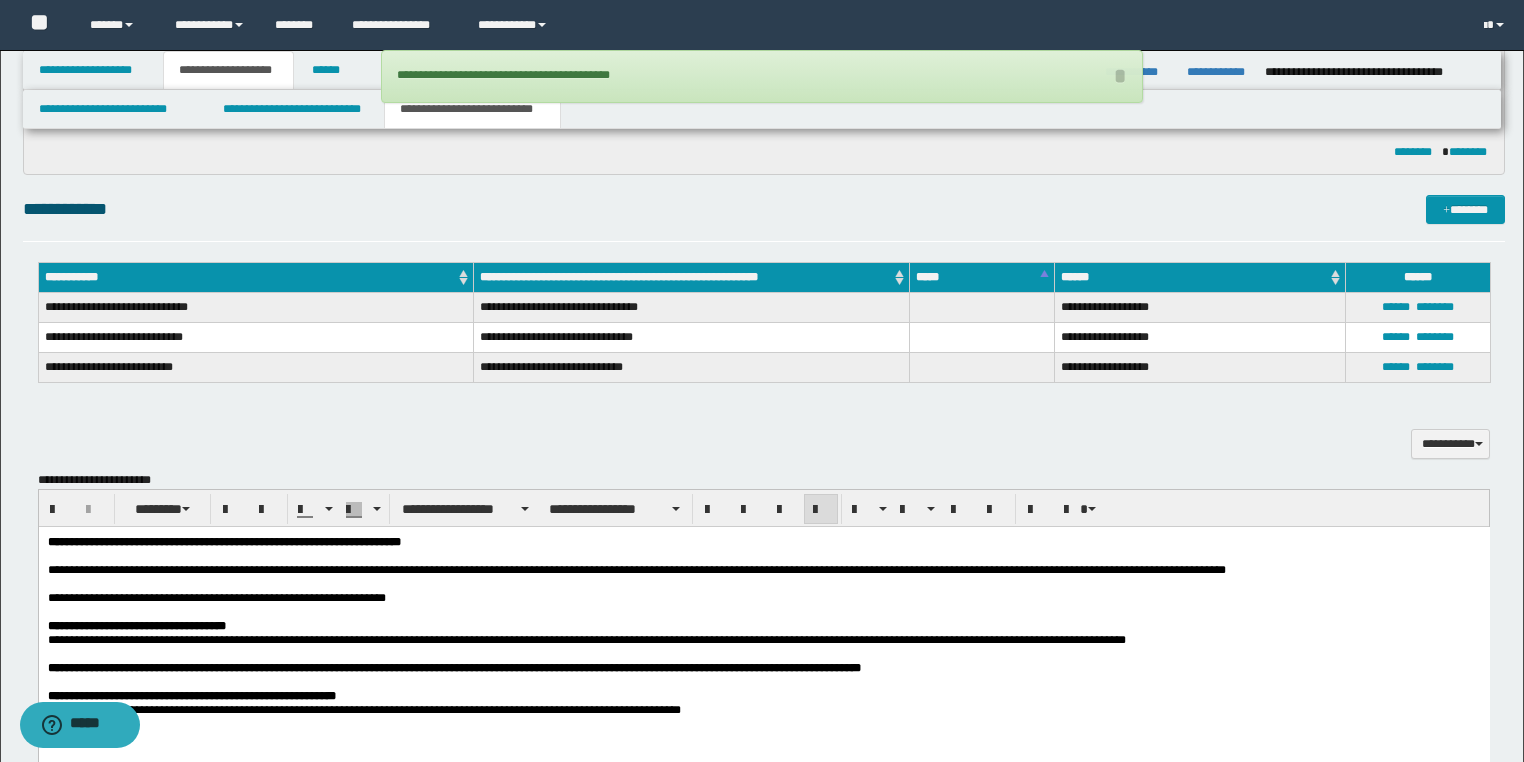 click on "**********" at bounding box center (764, 53) 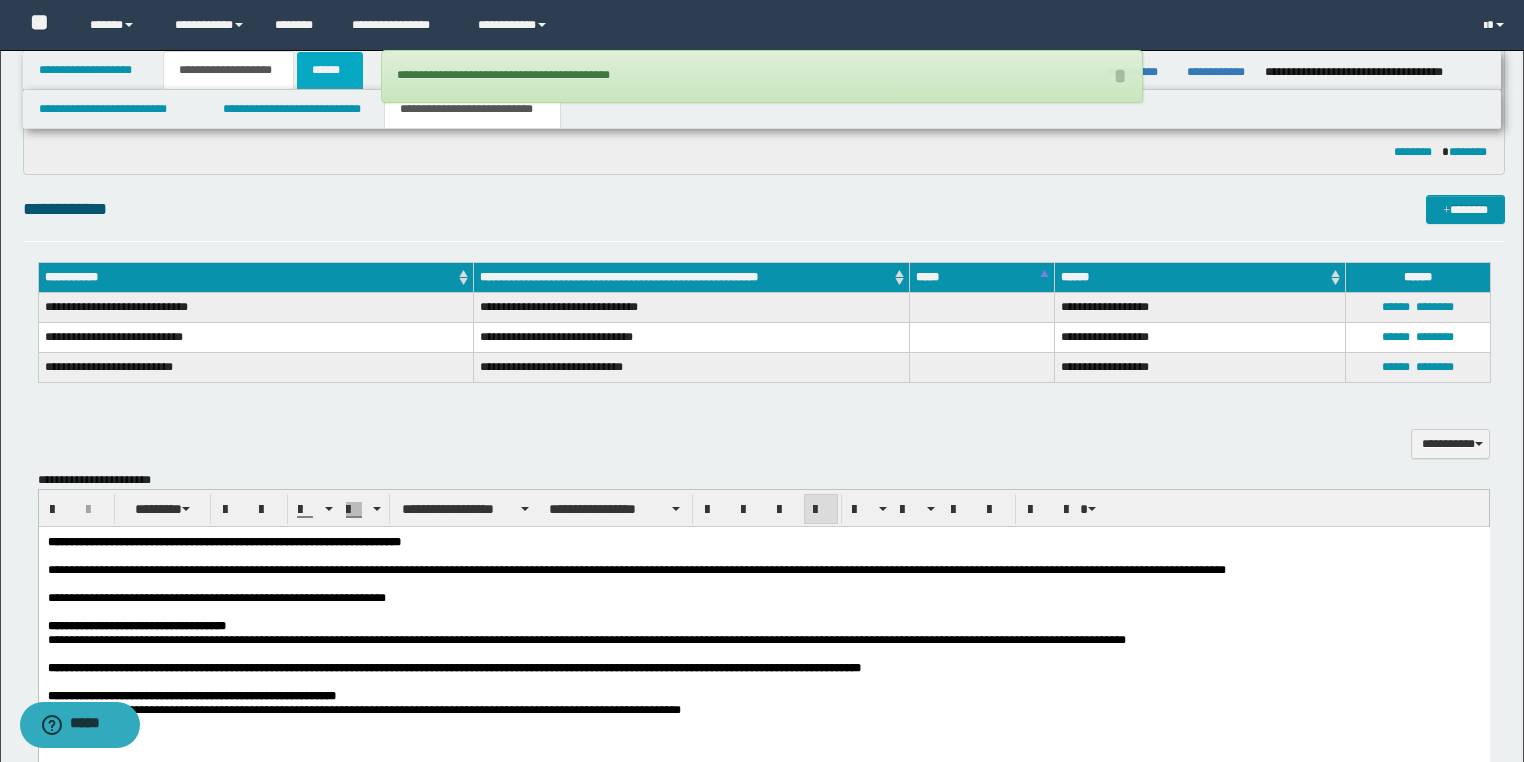 click on "******" at bounding box center [330, 70] 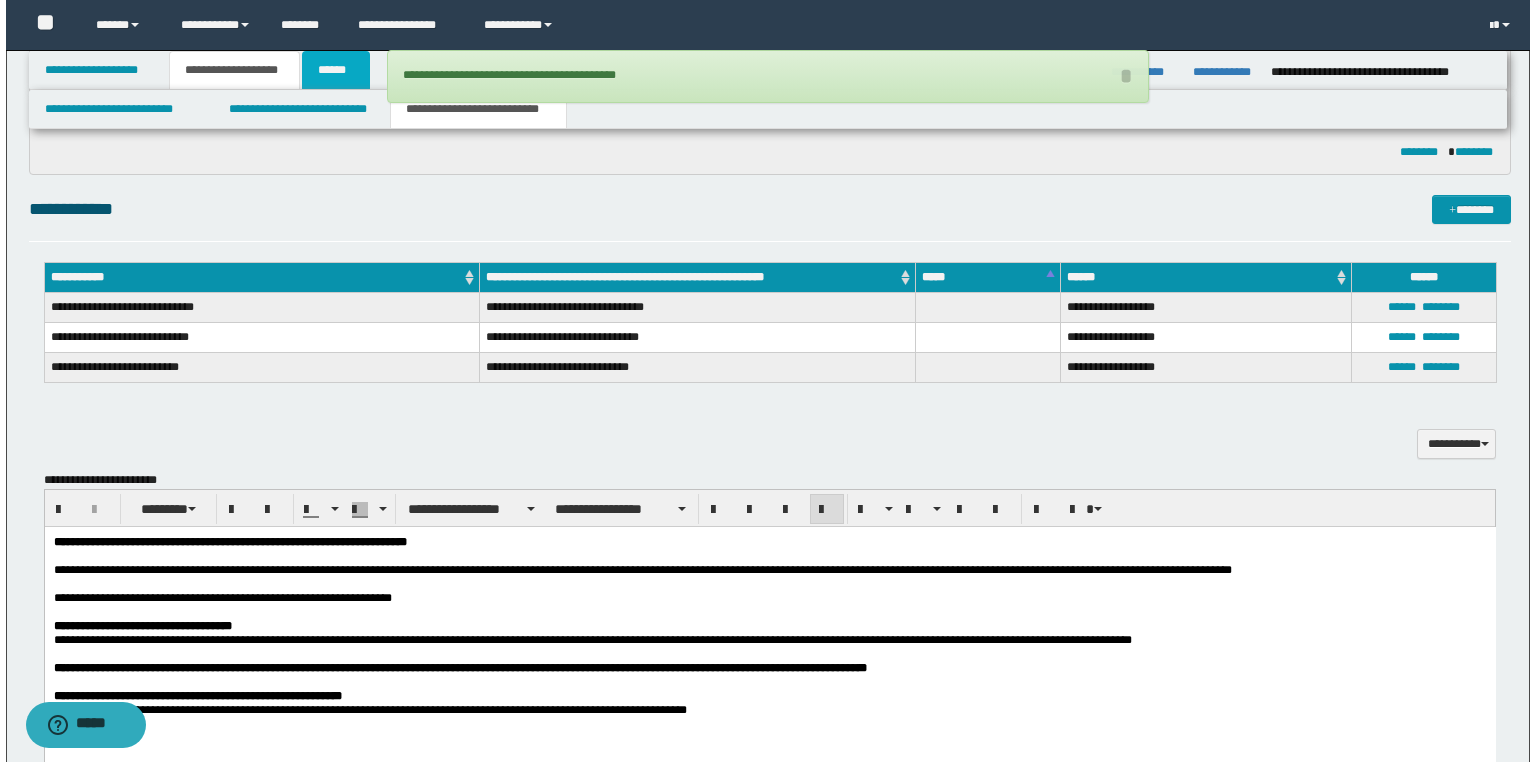 scroll, scrollTop: 0, scrollLeft: 0, axis: both 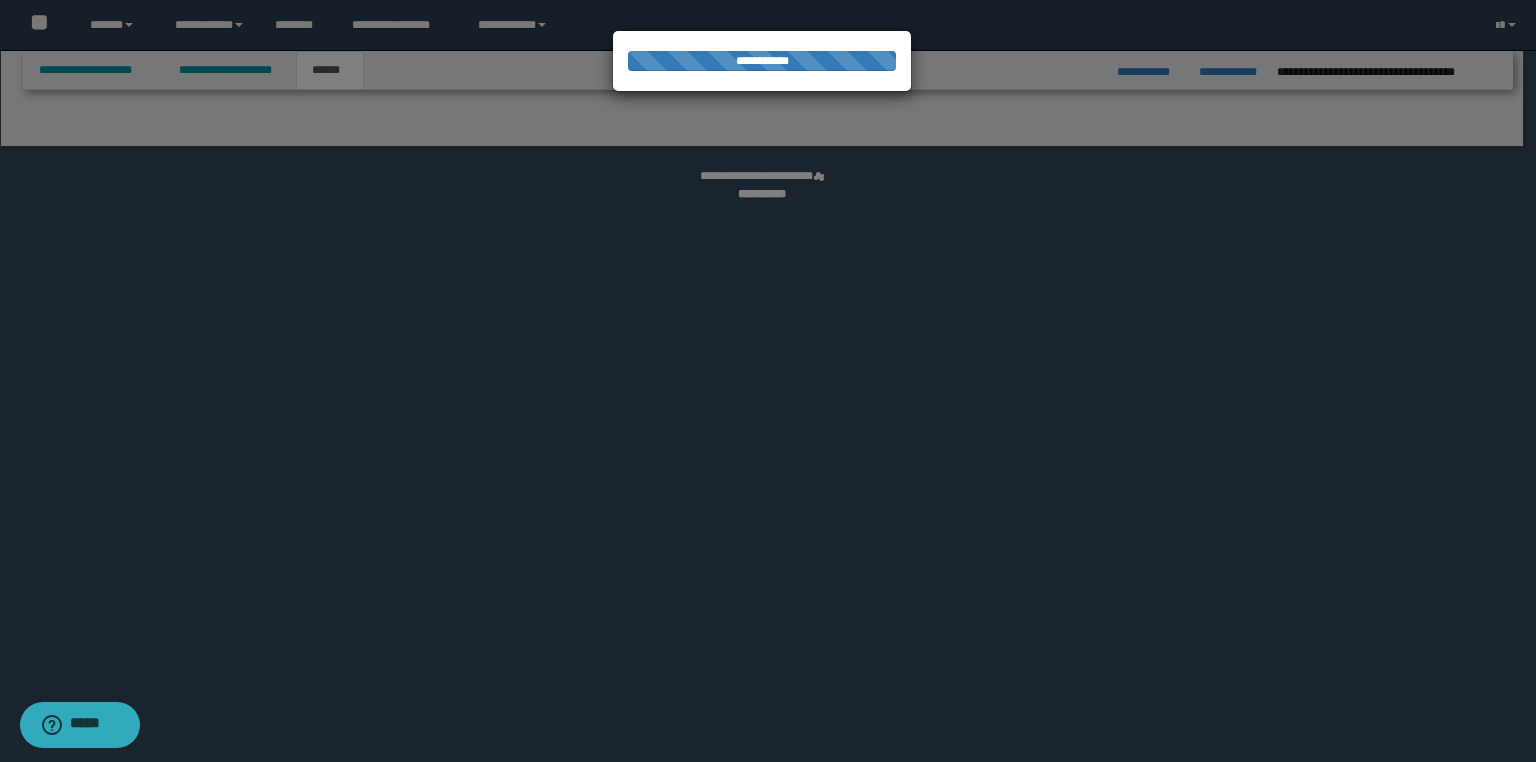 select on "*" 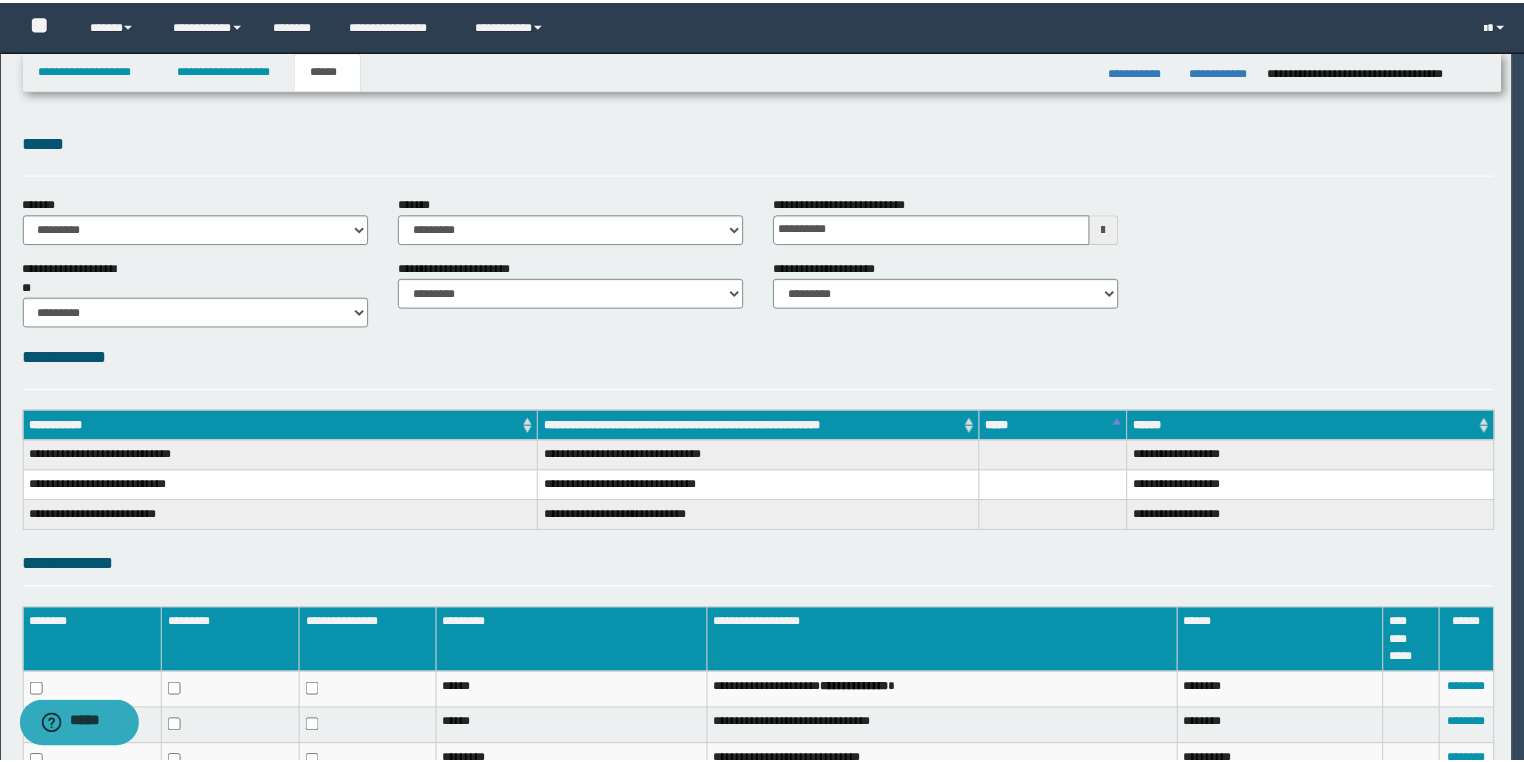 scroll, scrollTop: 0, scrollLeft: 0, axis: both 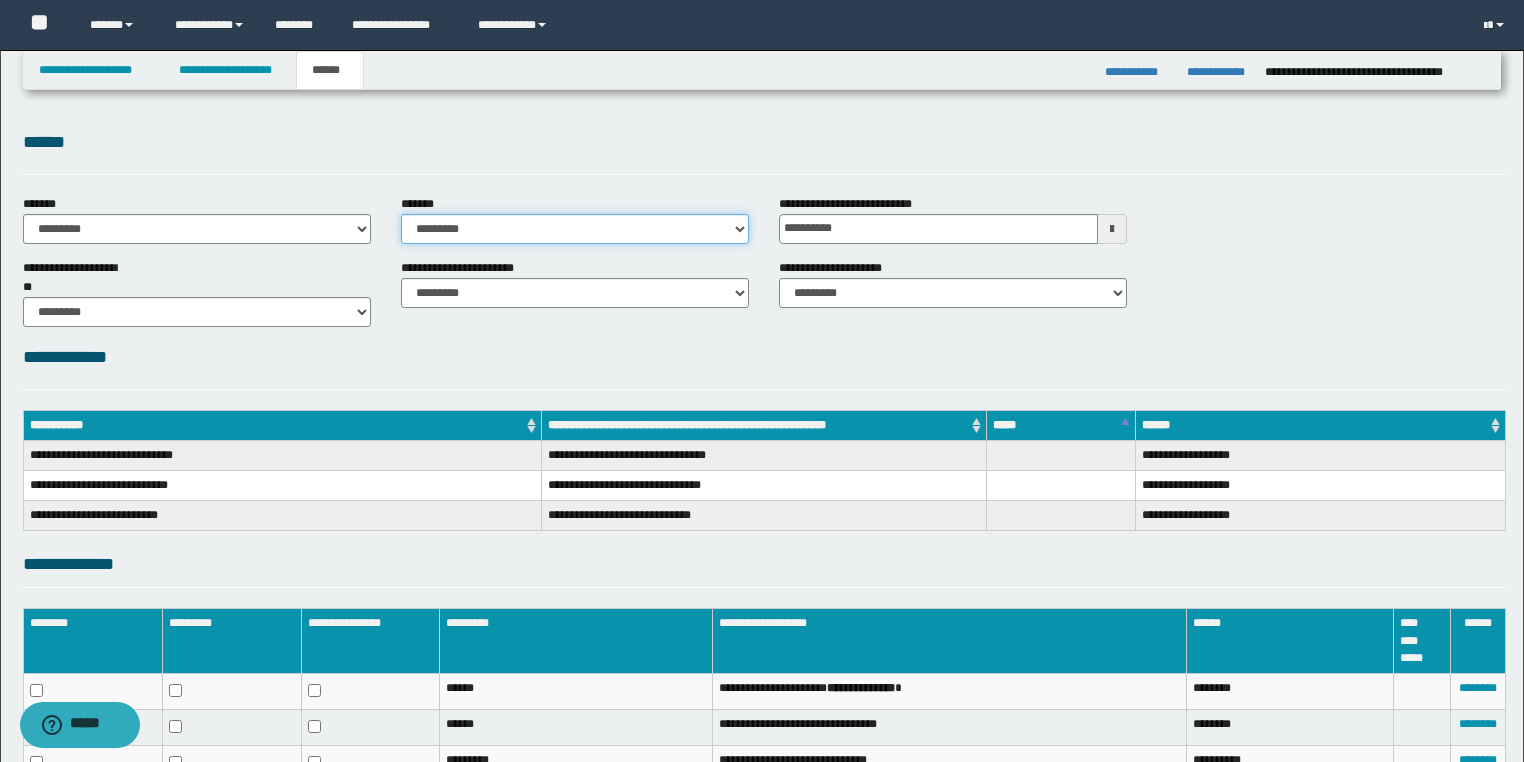 click on "**********" at bounding box center [575, 229] 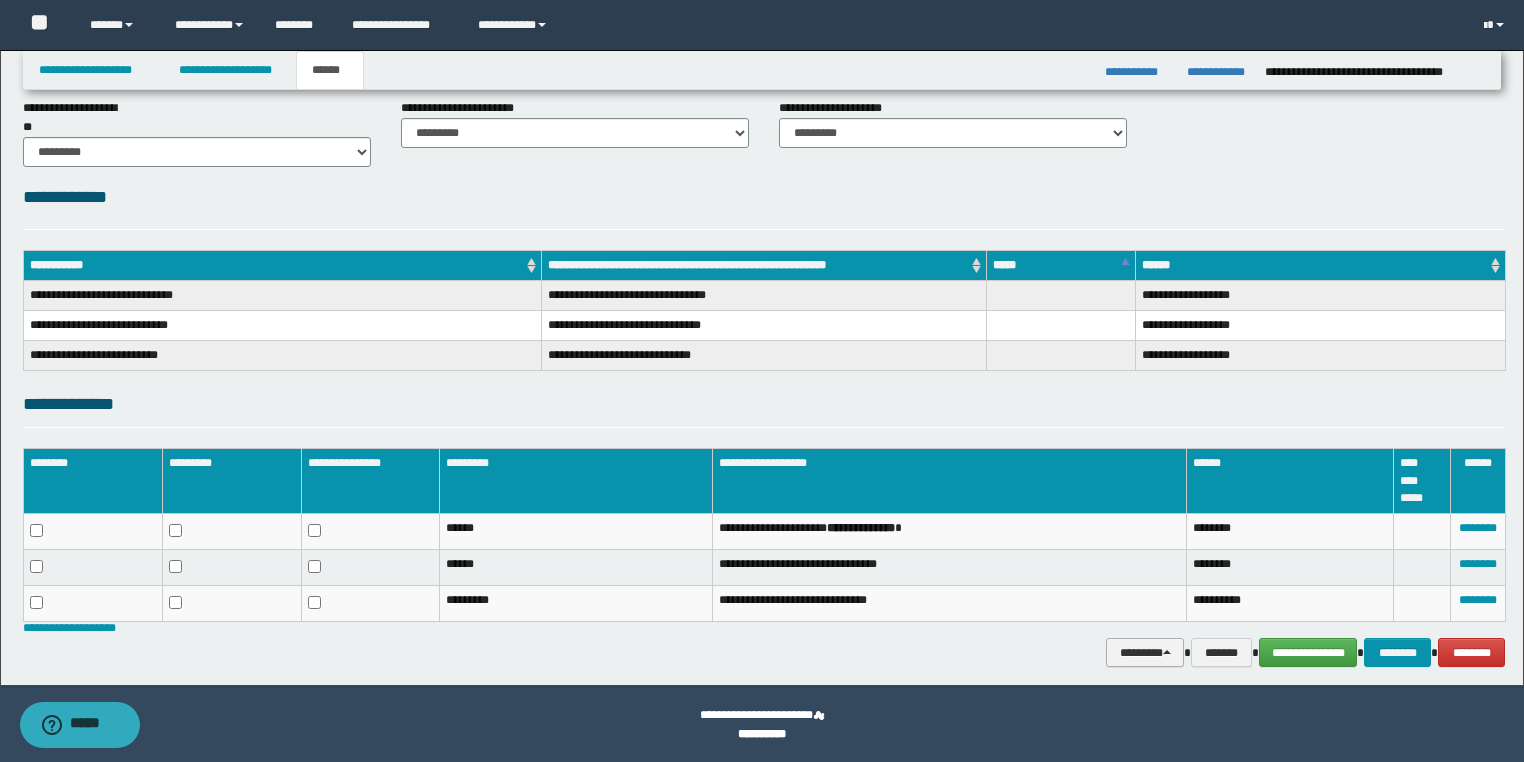 click on "********" at bounding box center (1145, 653) 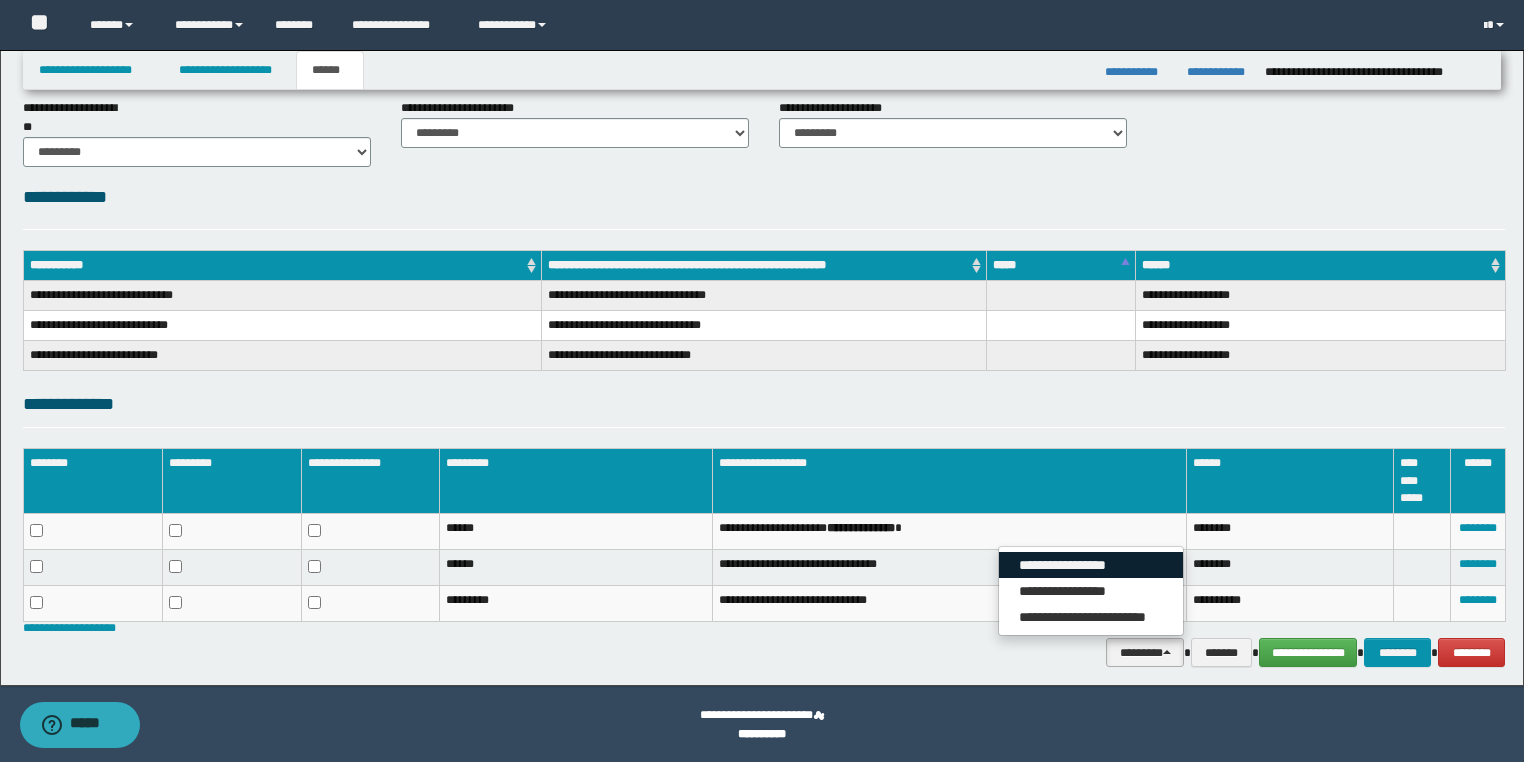 click on "**********" at bounding box center (1091, 565) 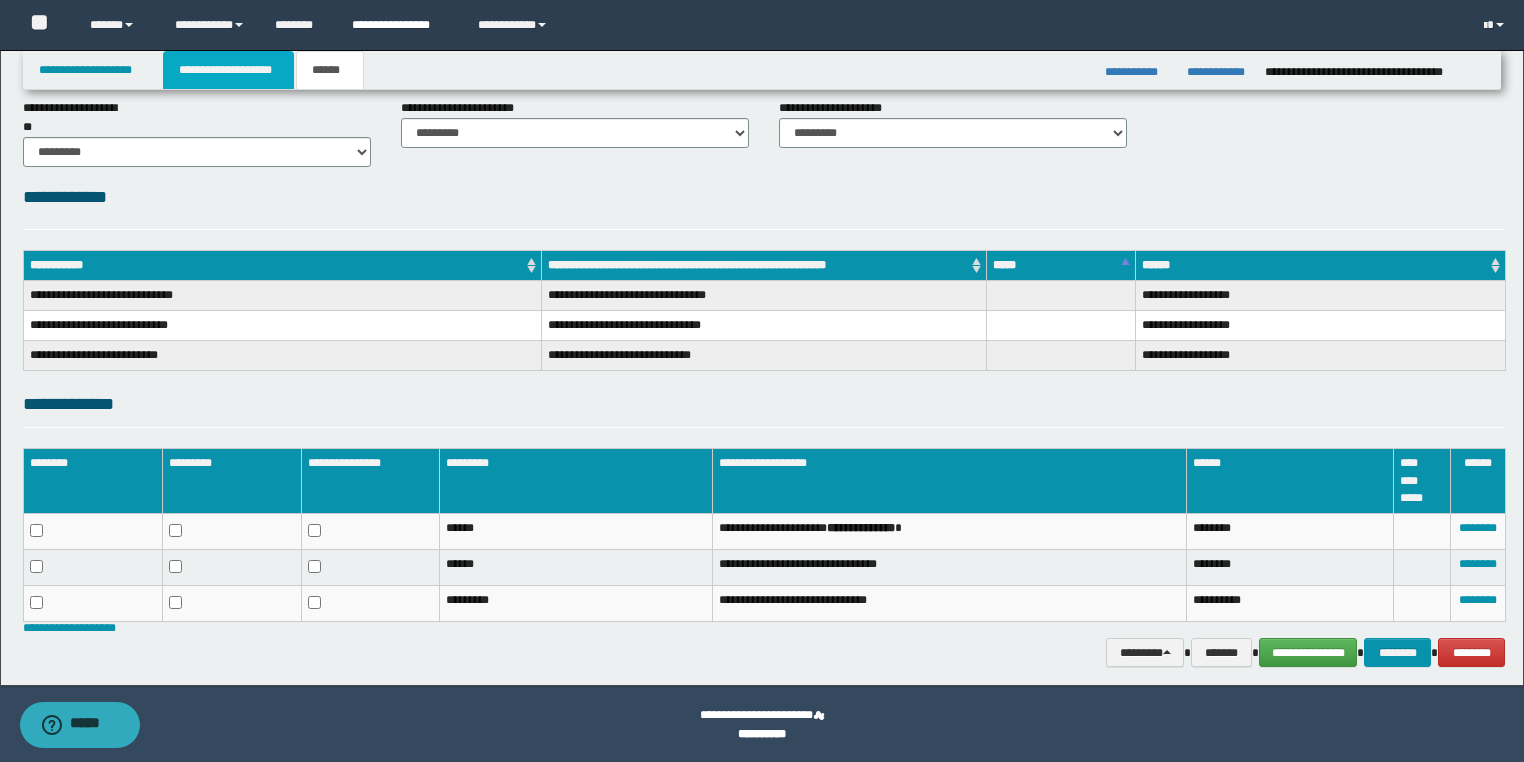 drag, startPoint x: 231, startPoint y: 72, endPoint x: 380, endPoint y: 3, distance: 164.2011 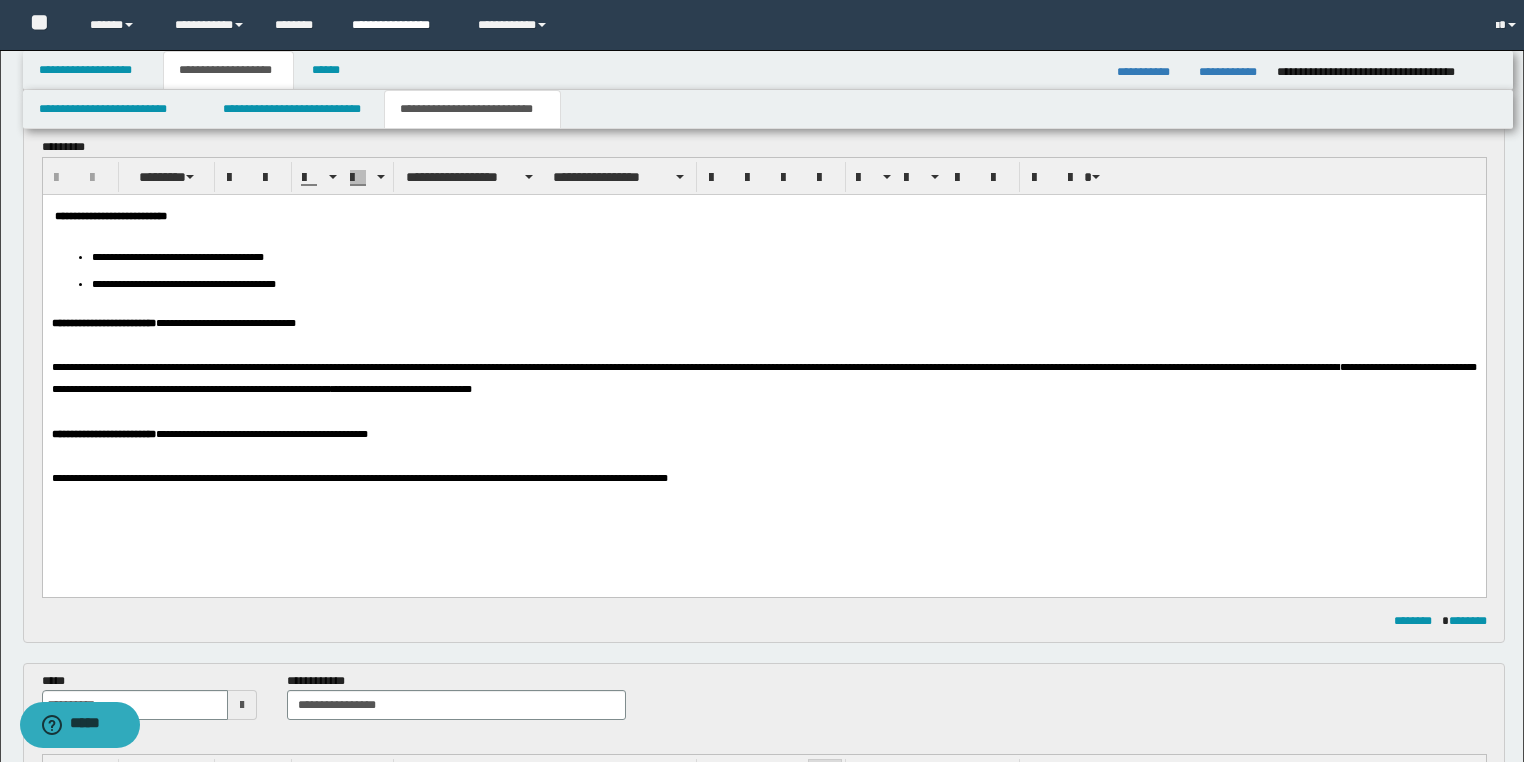 scroll, scrollTop: 191, scrollLeft: 0, axis: vertical 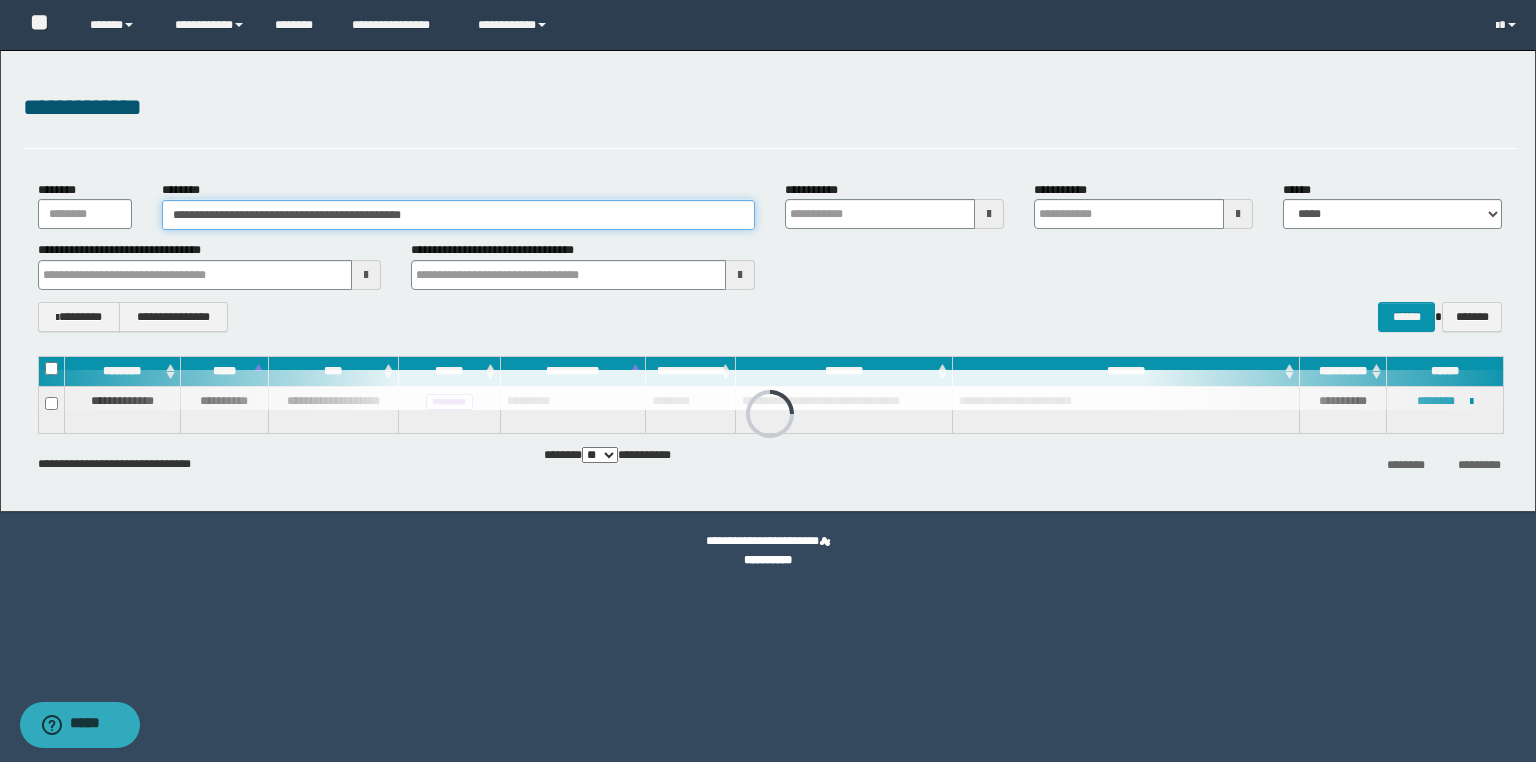 drag, startPoint x: 181, startPoint y: 200, endPoint x: 124, endPoint y: 196, distance: 57.14018 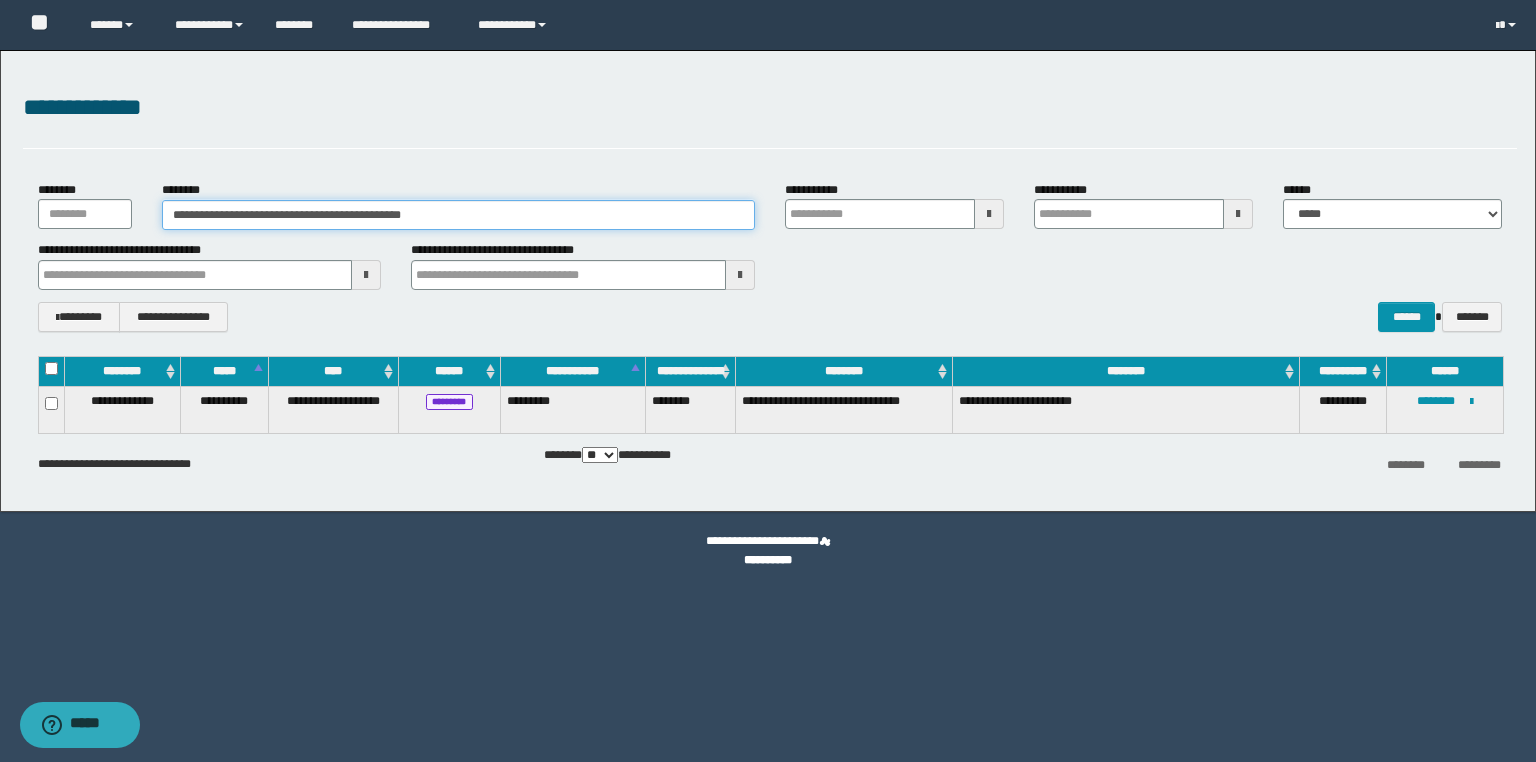 paste 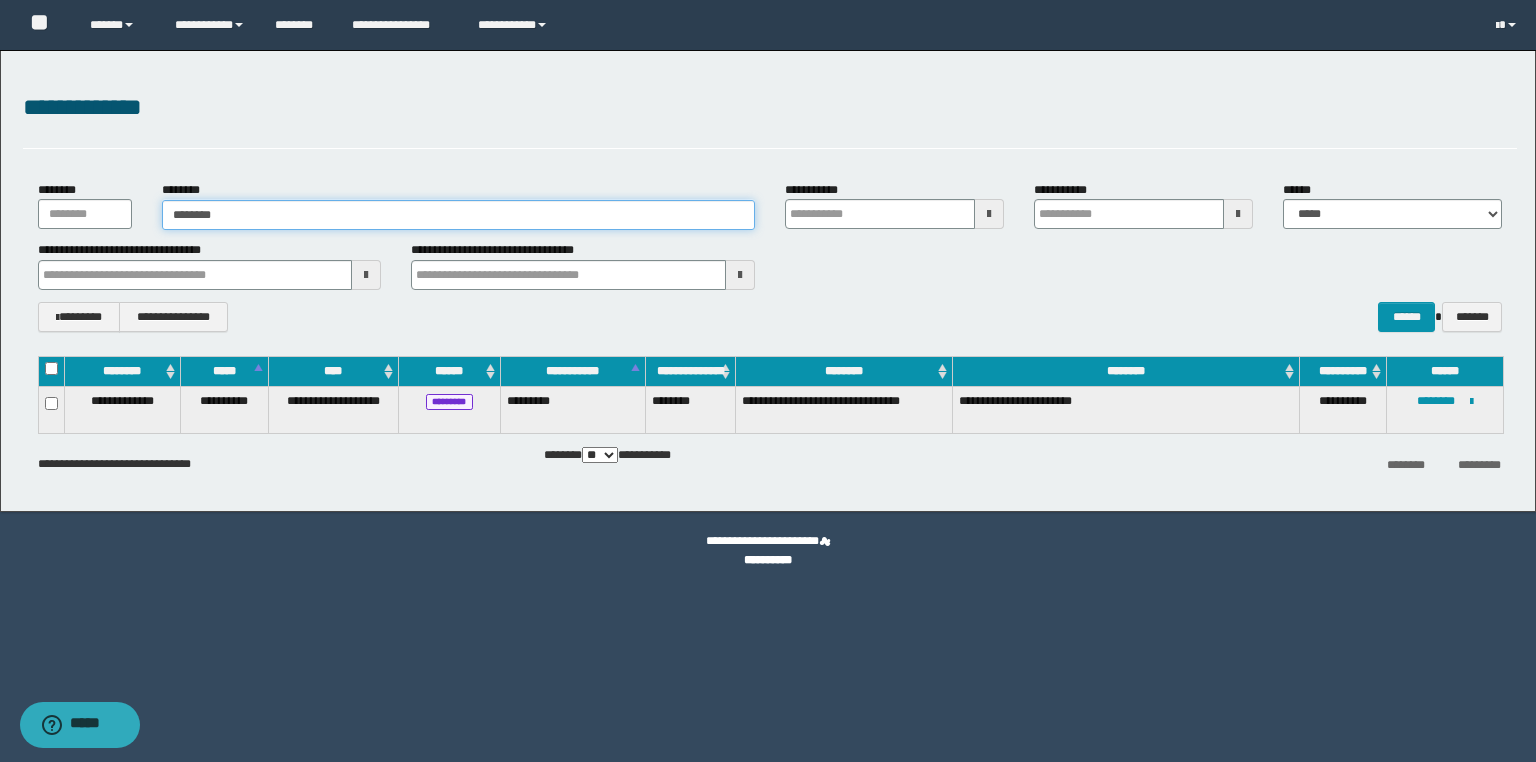 type on "********" 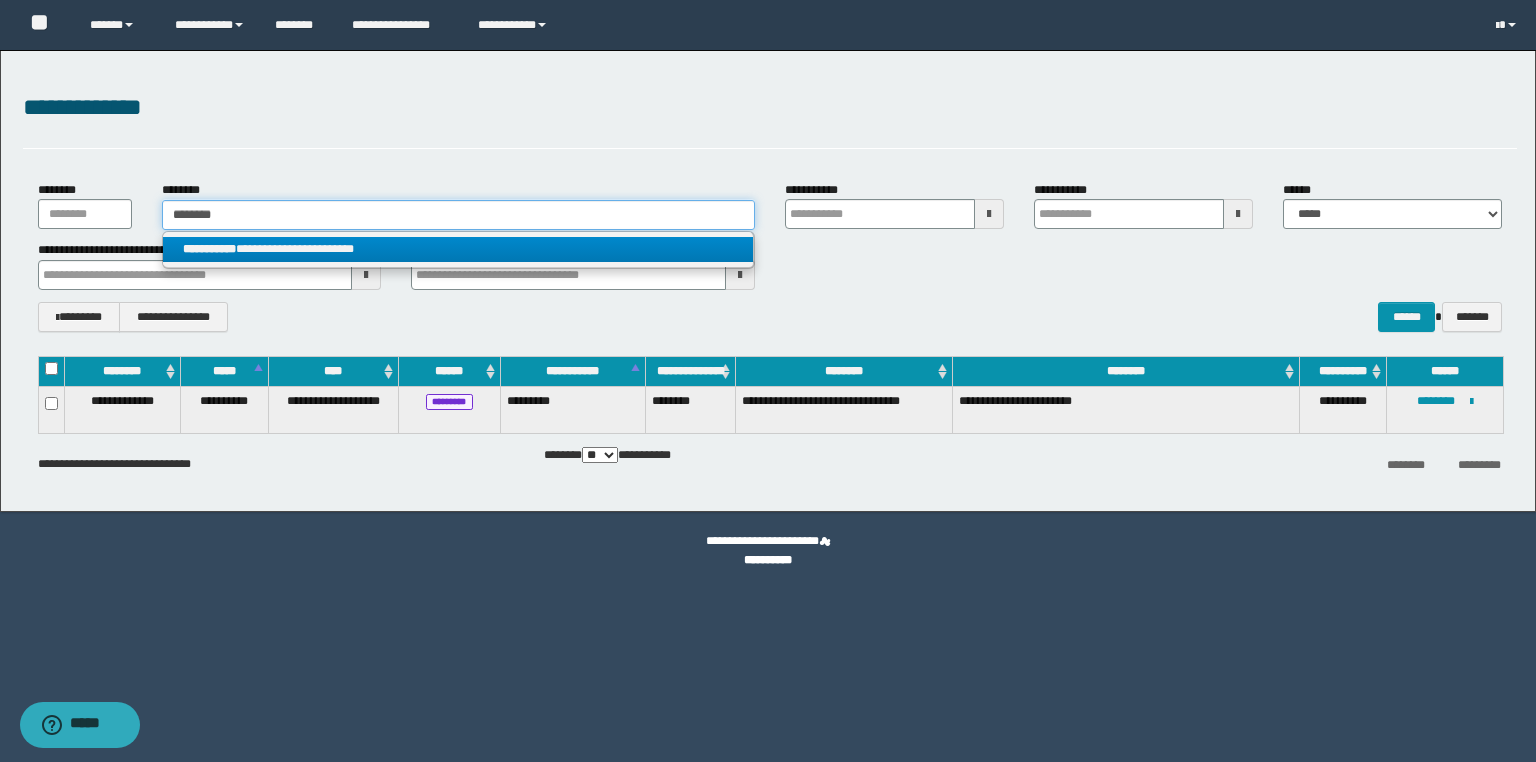 type on "********" 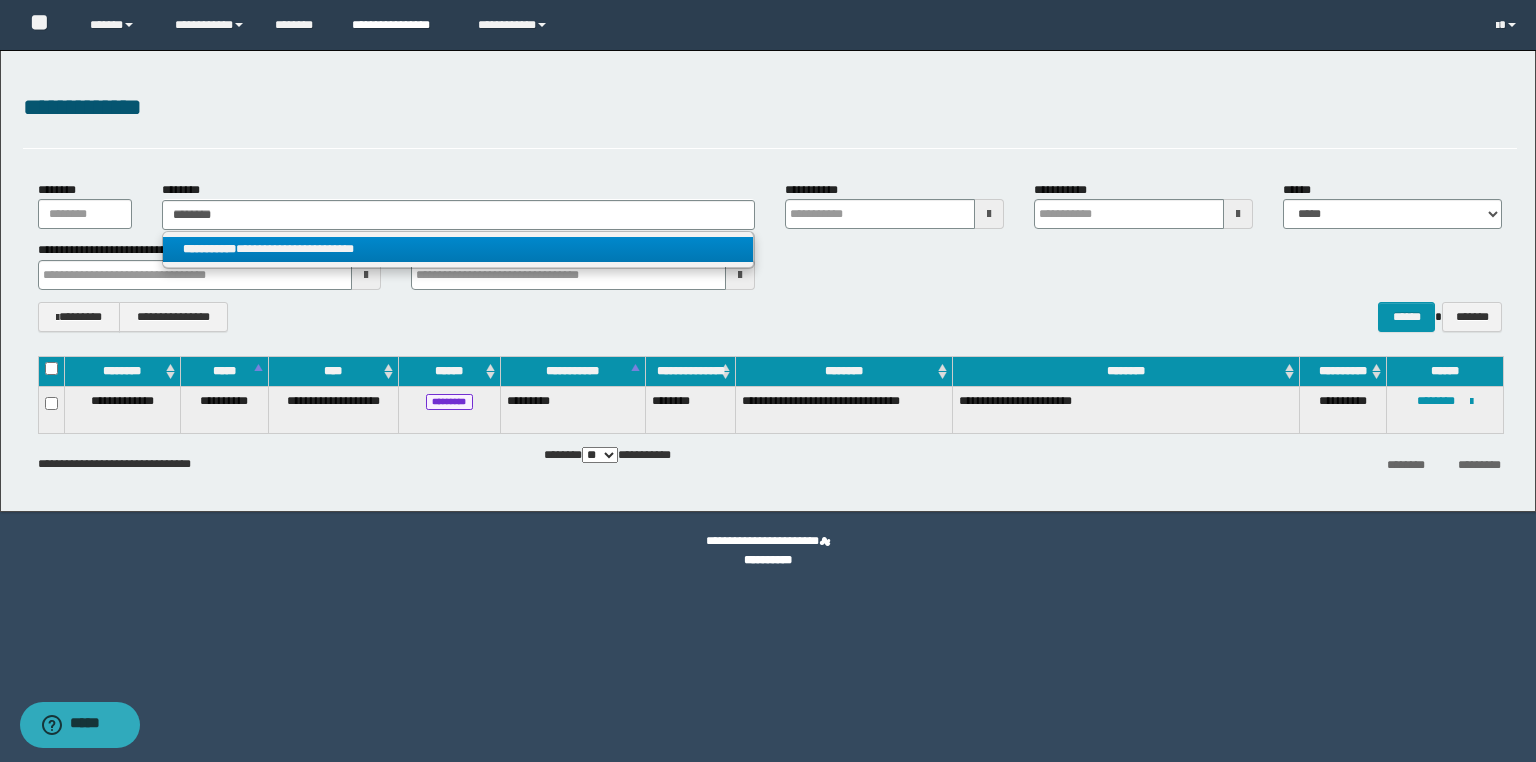 drag, startPoint x: 399, startPoint y: 252, endPoint x: 341, endPoint y: 1, distance: 257.61404 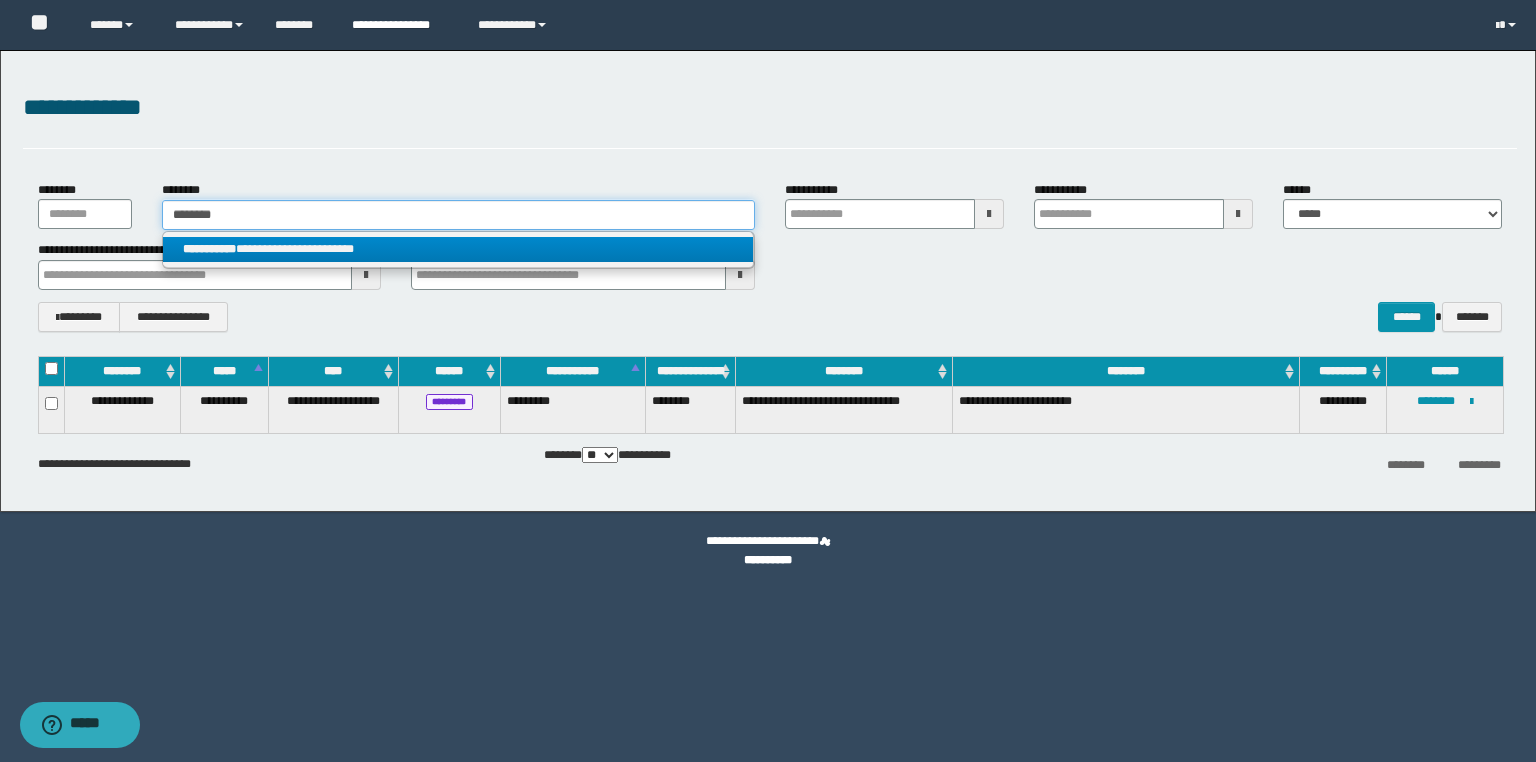 type 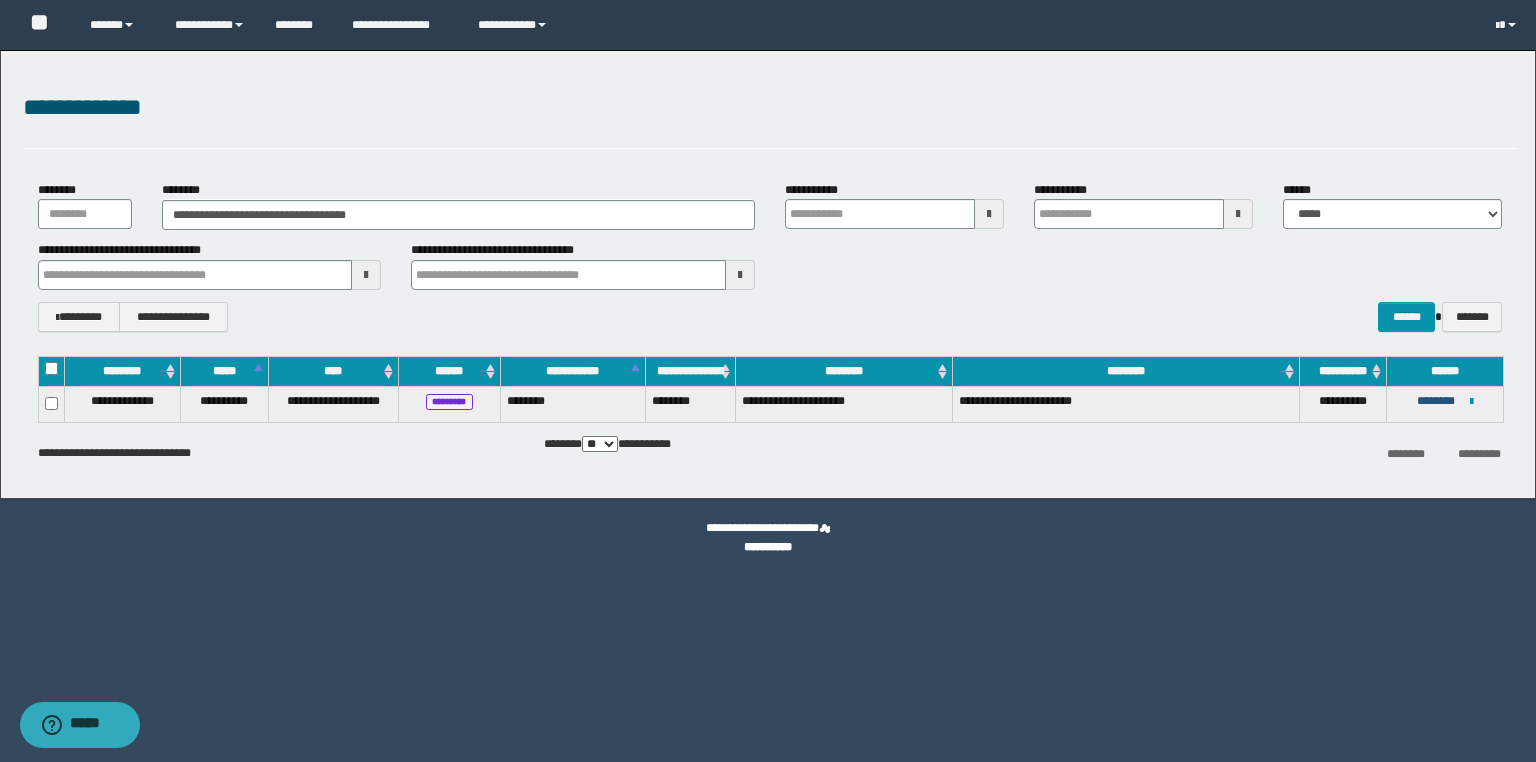 click on "********" at bounding box center [1436, 401] 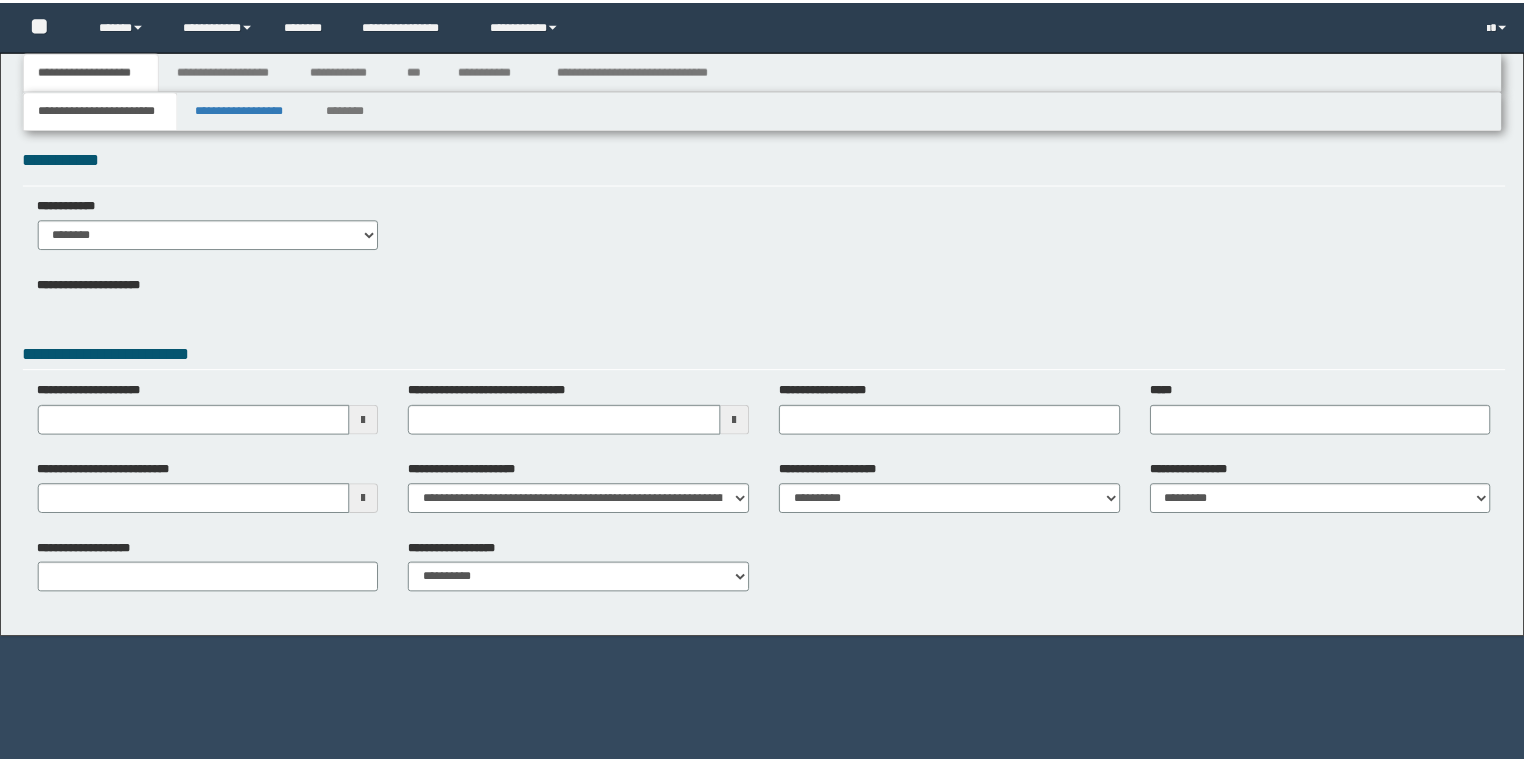scroll, scrollTop: 0, scrollLeft: 0, axis: both 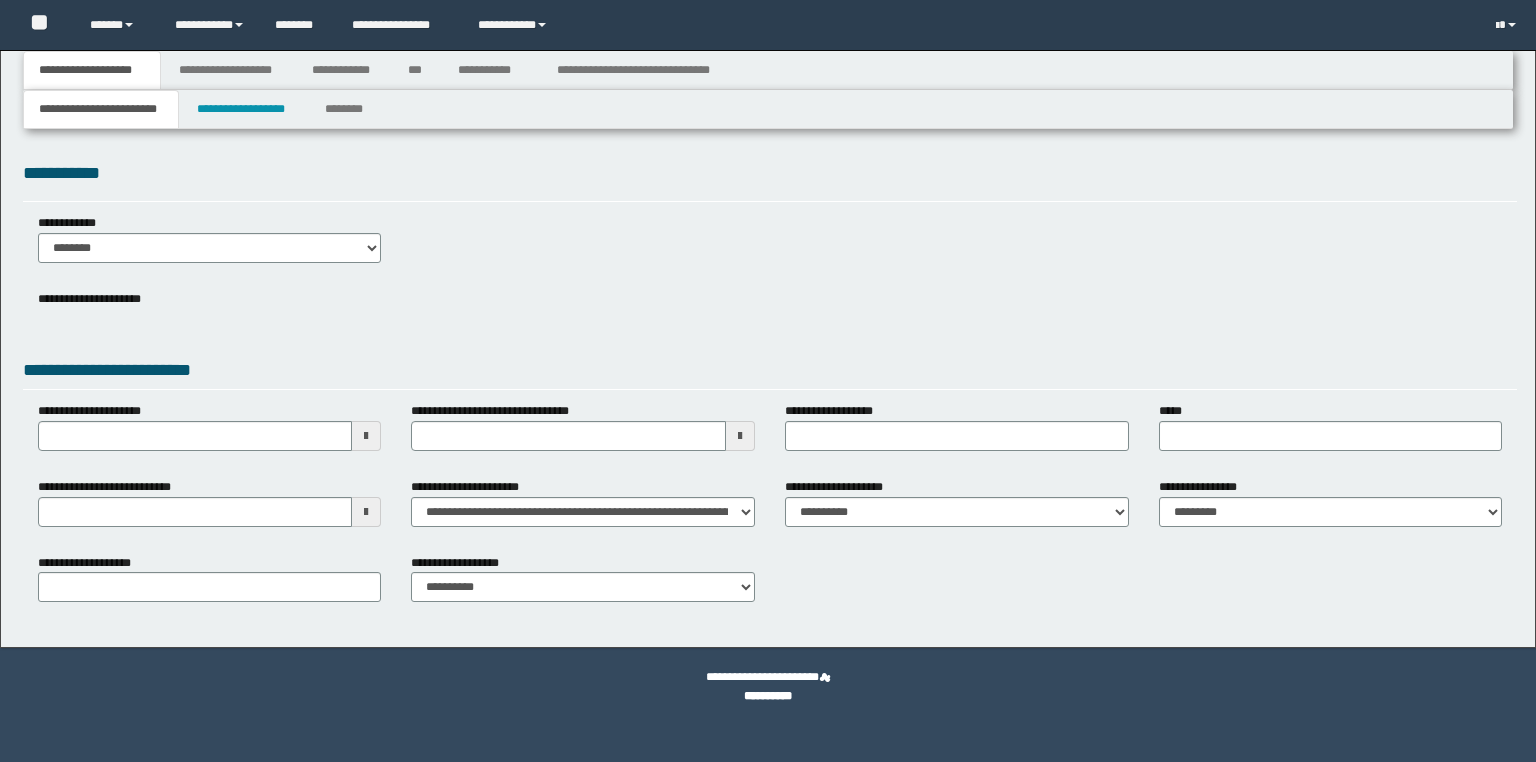 type 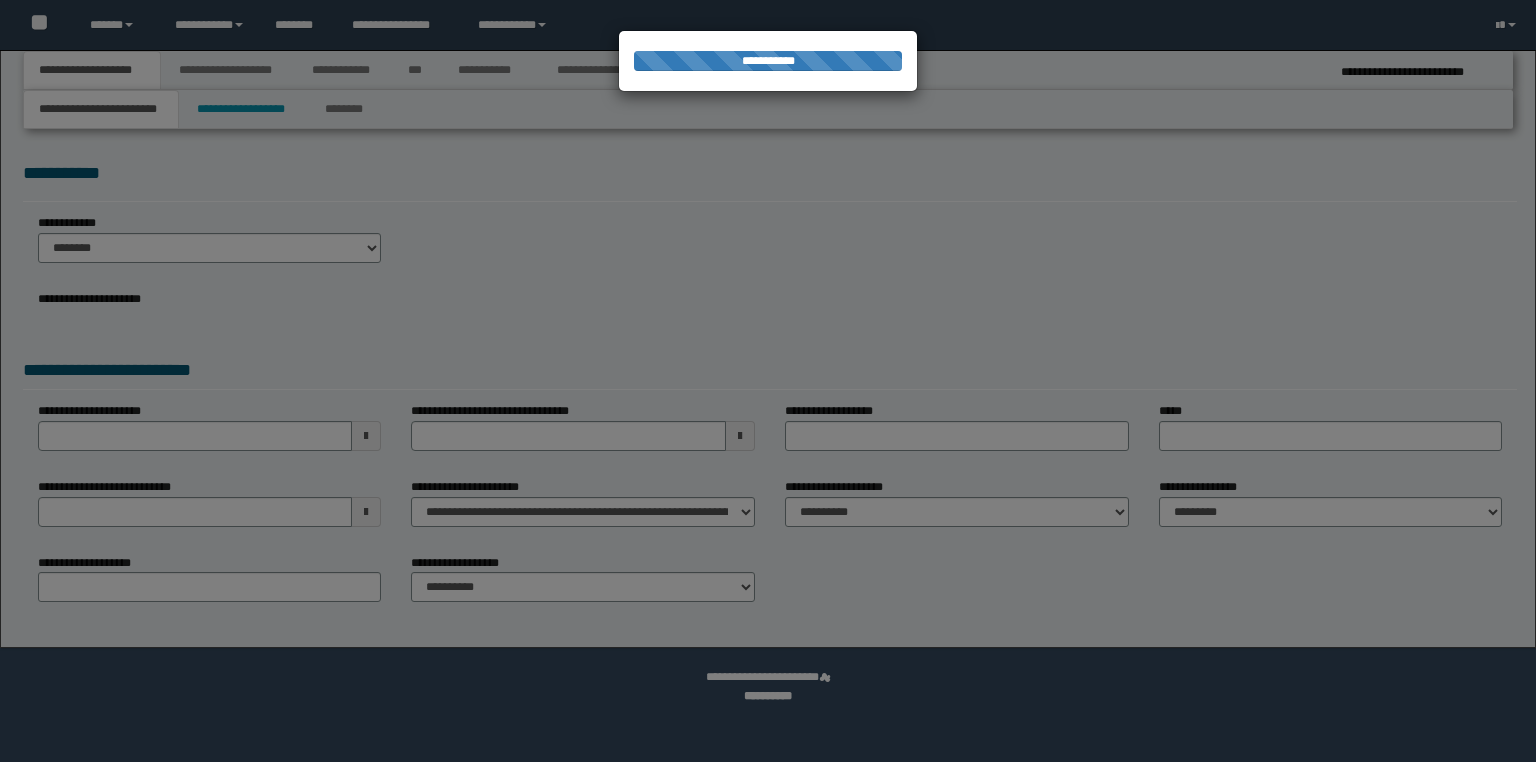 type on "**********" 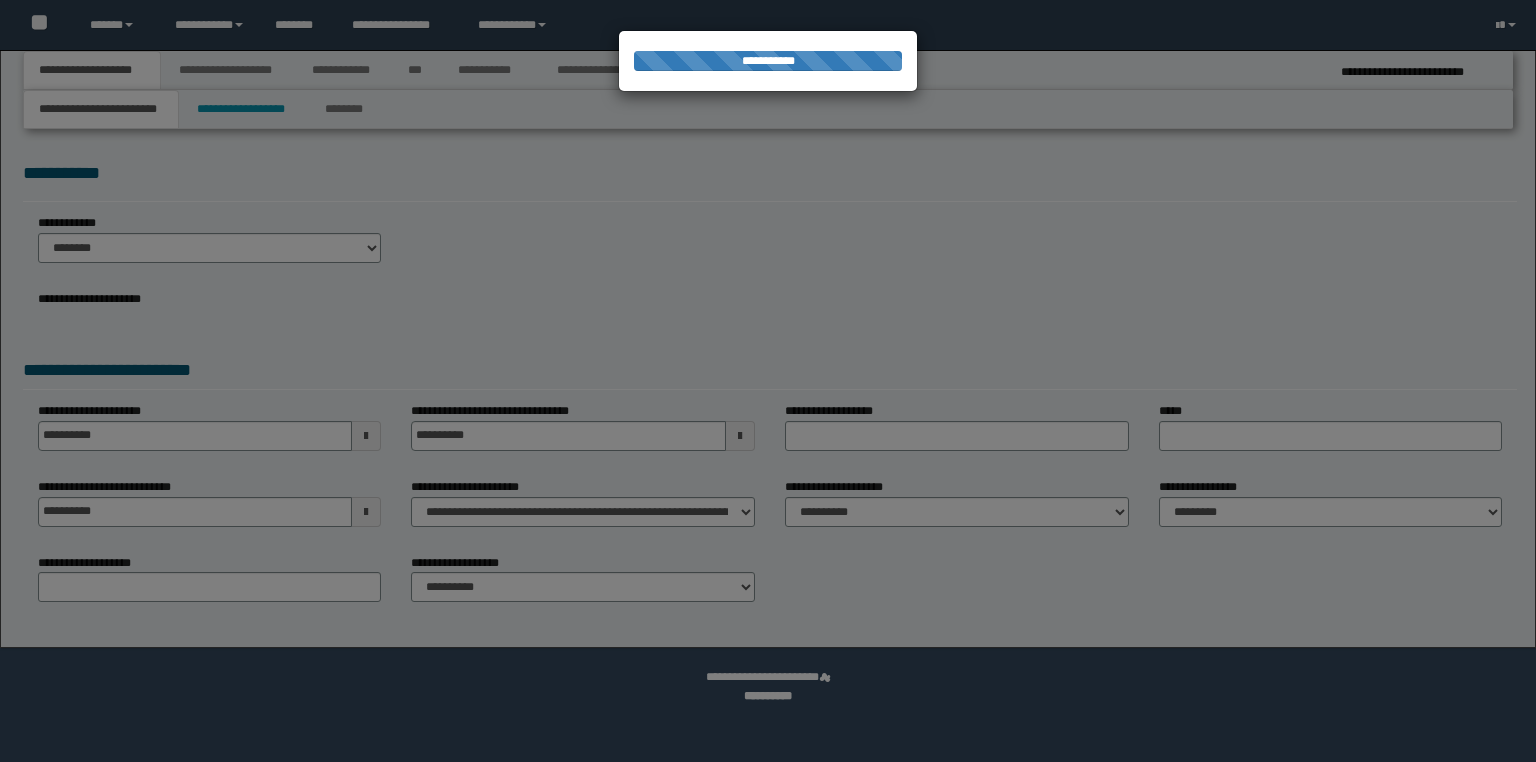 select on "*" 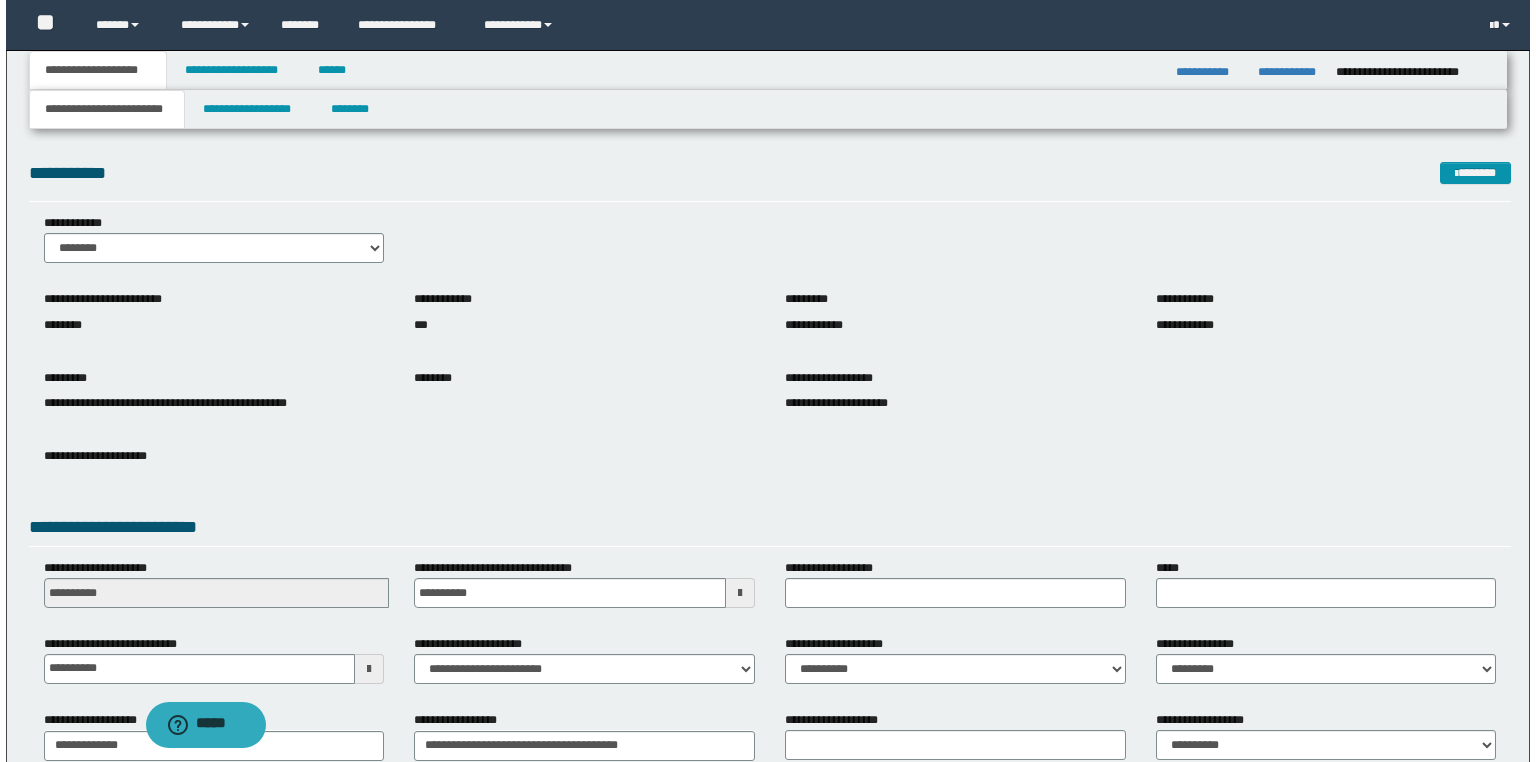 scroll, scrollTop: 0, scrollLeft: 0, axis: both 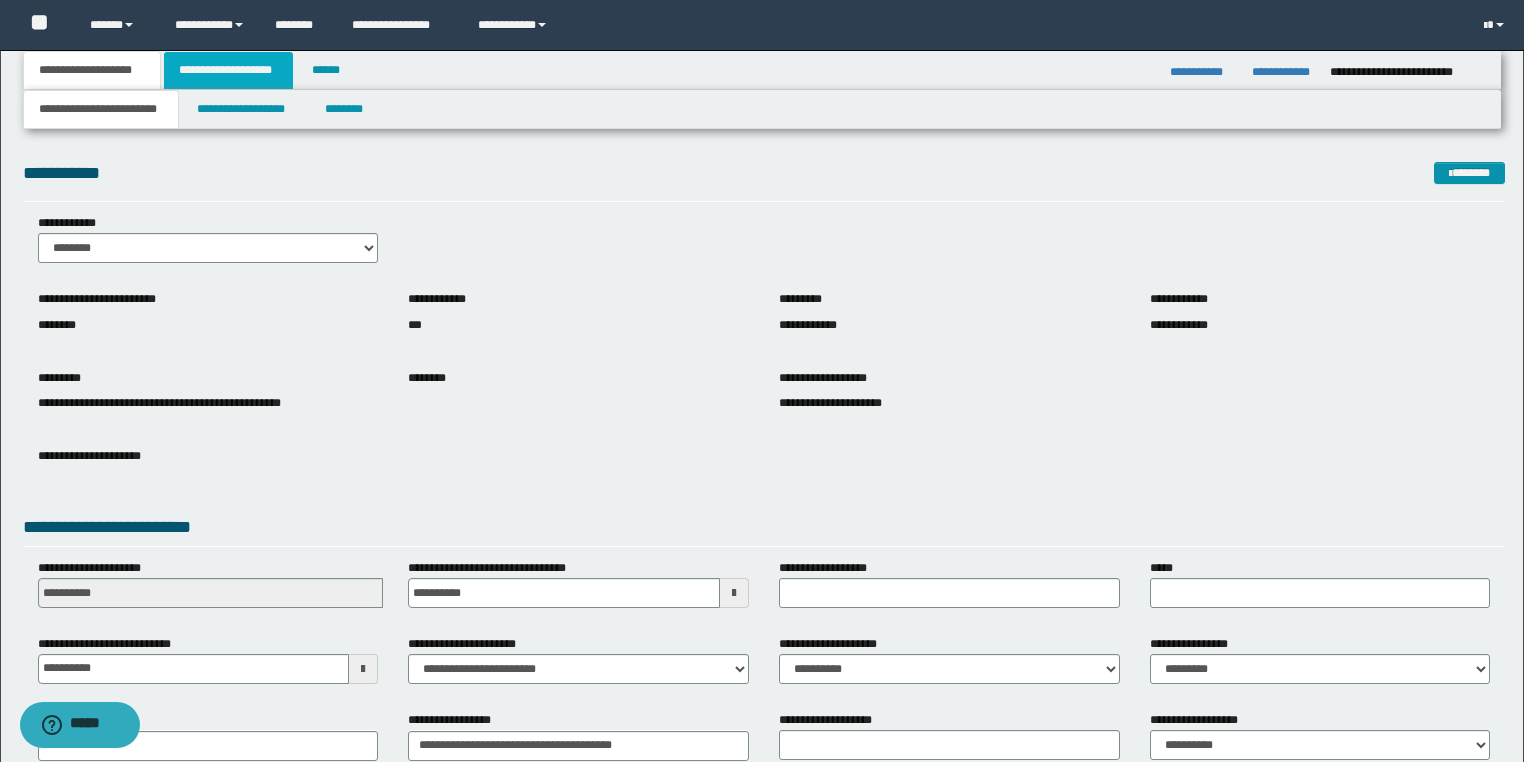 click on "**********" at bounding box center [228, 70] 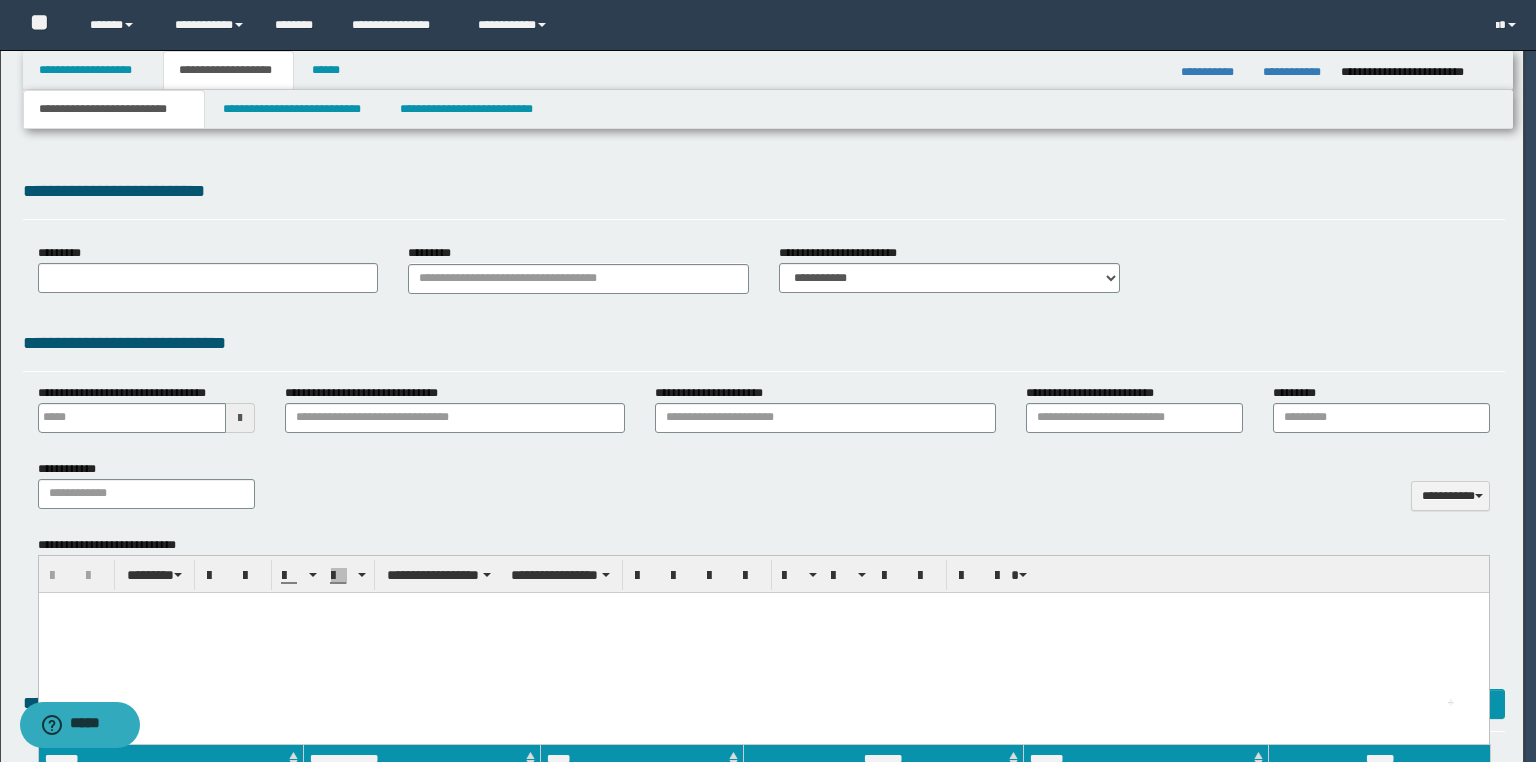 type on "**********" 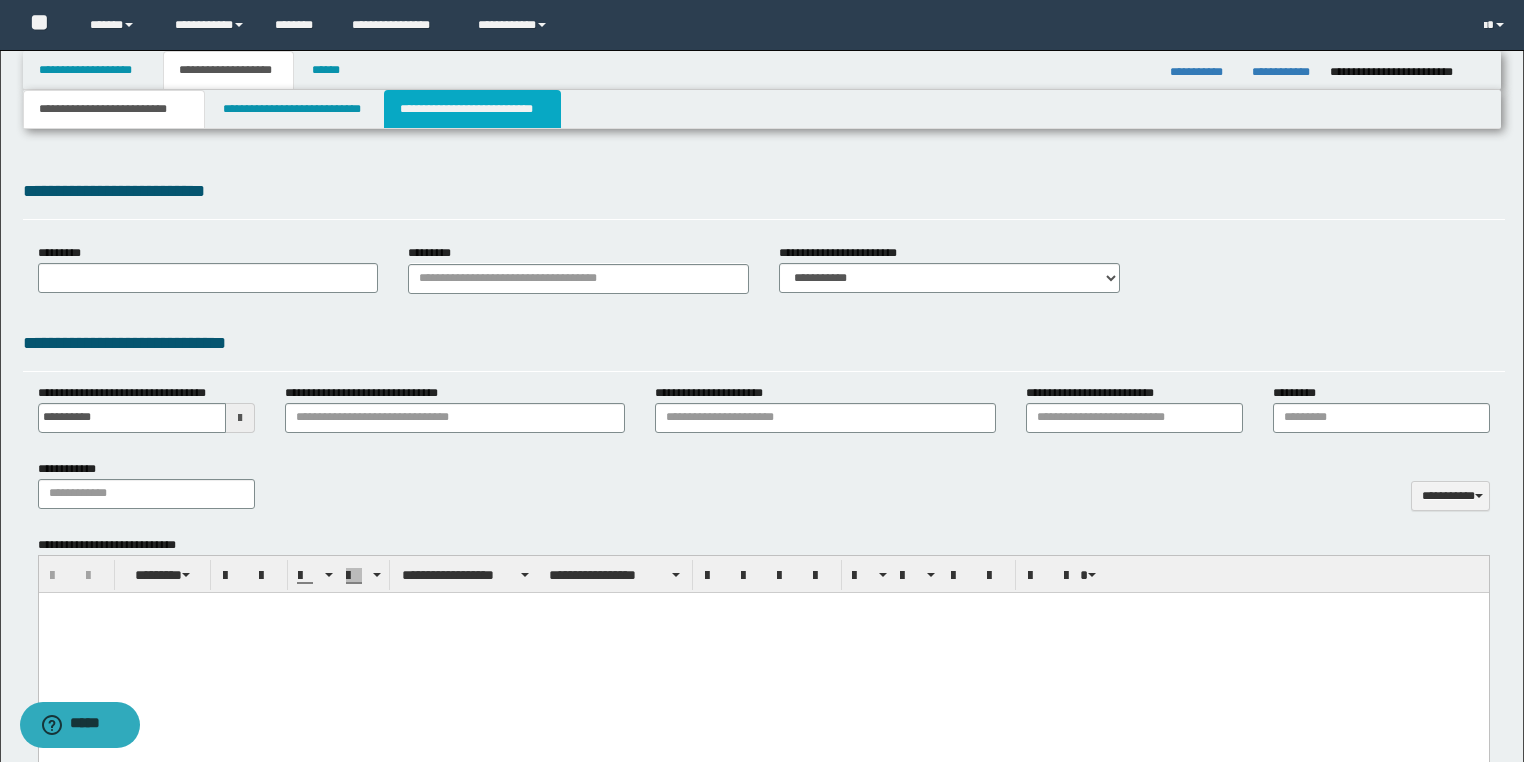 click on "**********" at bounding box center [472, 109] 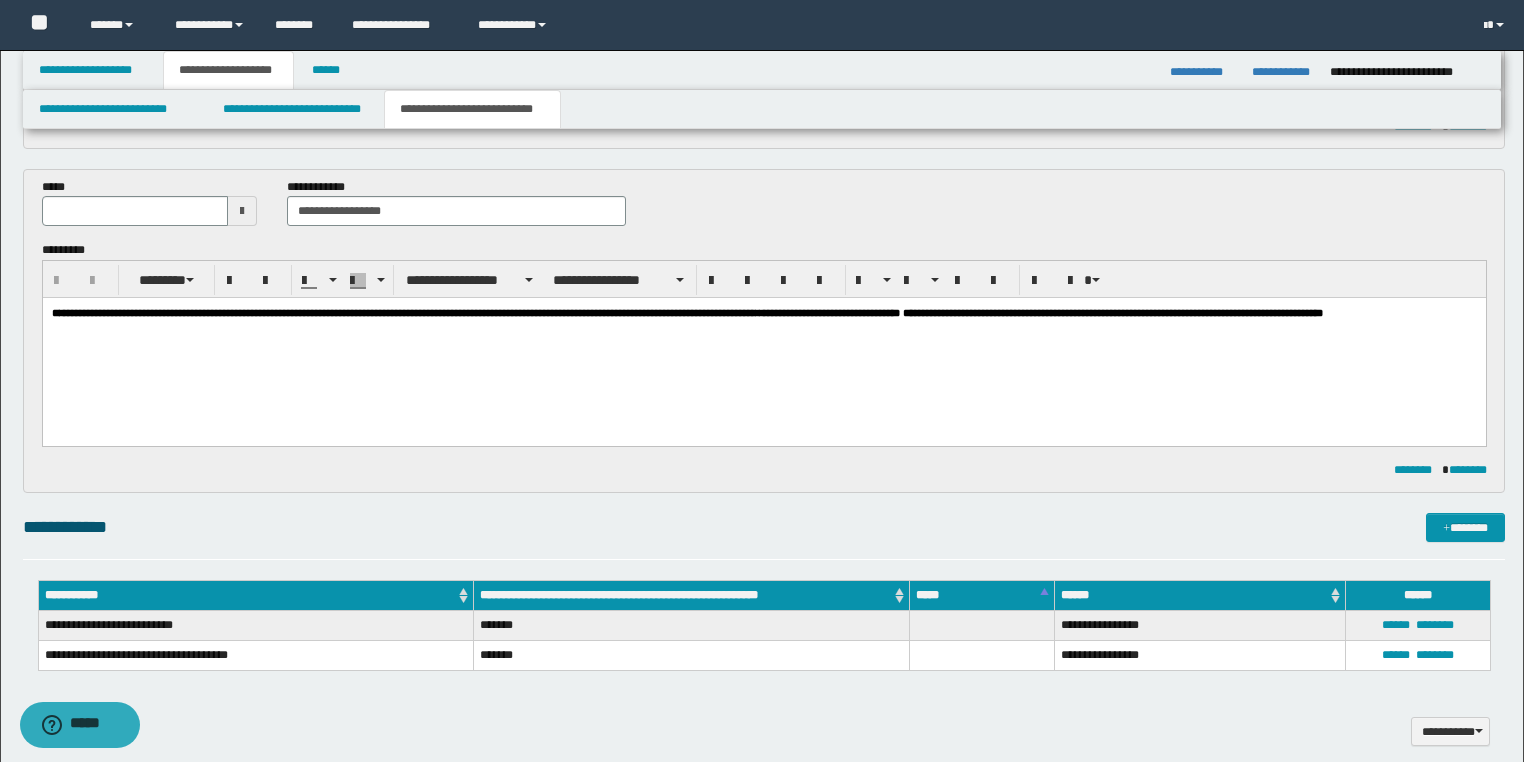 scroll, scrollTop: 160, scrollLeft: 0, axis: vertical 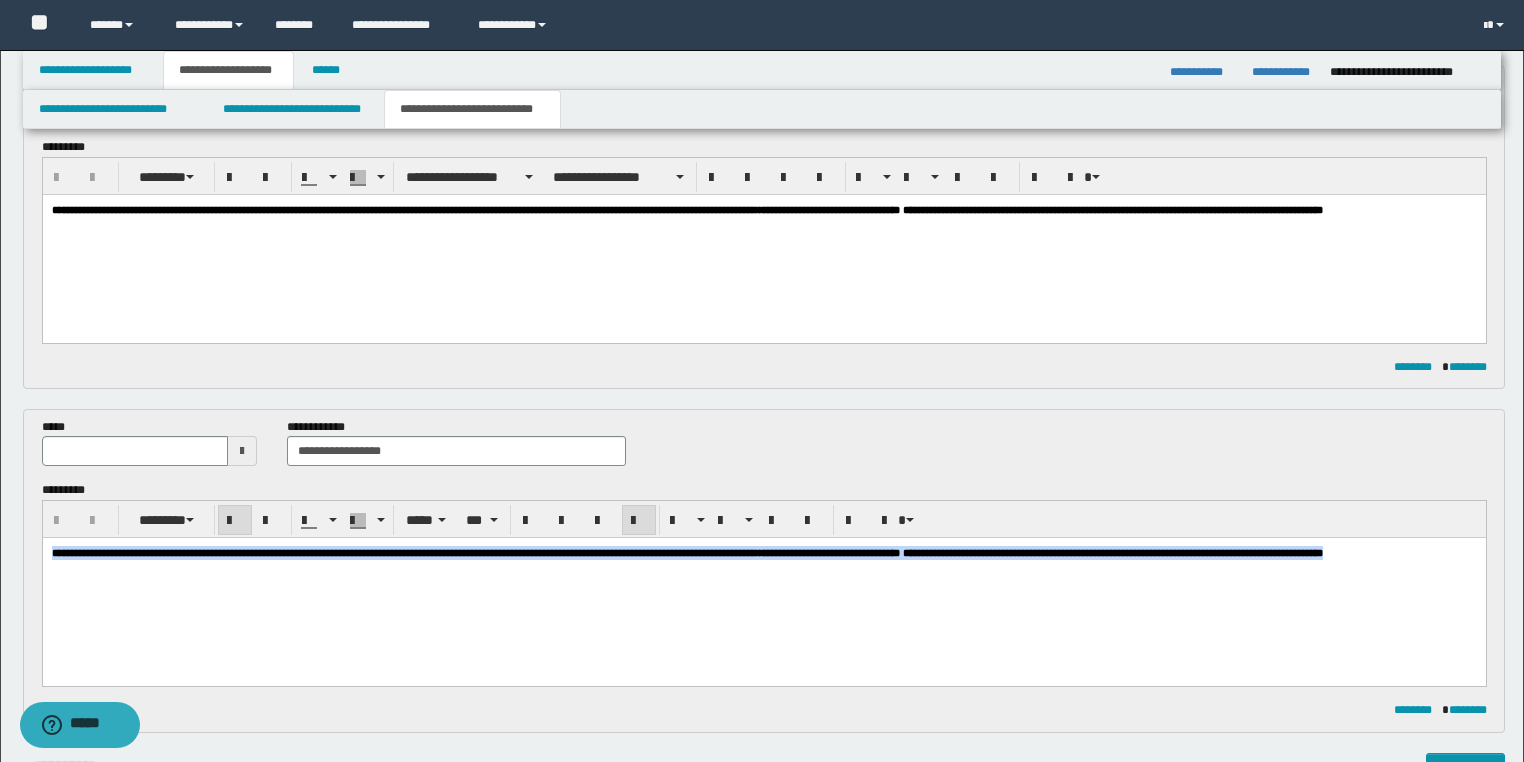 drag, startPoint x: 248, startPoint y: 570, endPoint x: 77, endPoint y: 1078, distance: 536.0084 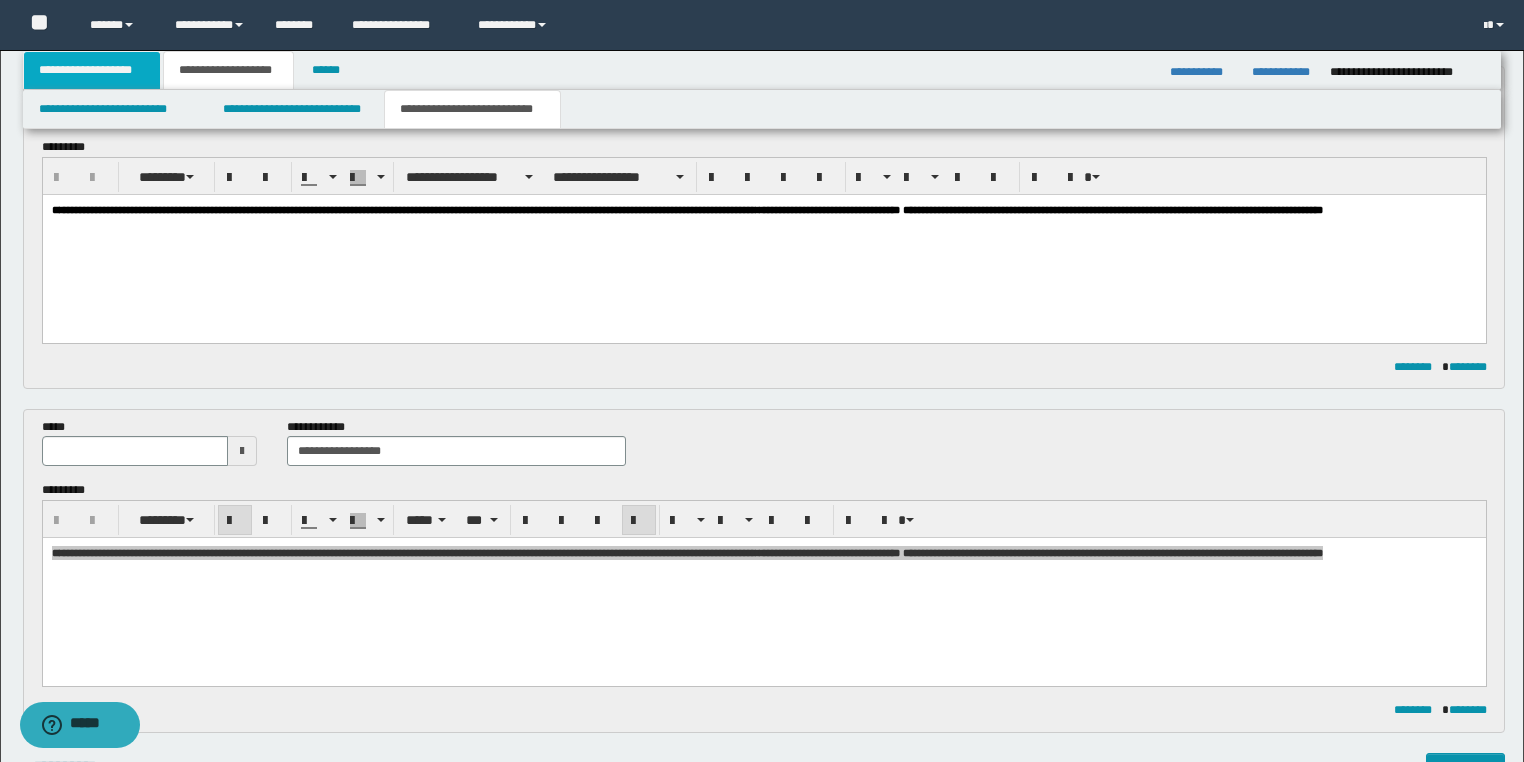click on "**********" at bounding box center (92, 70) 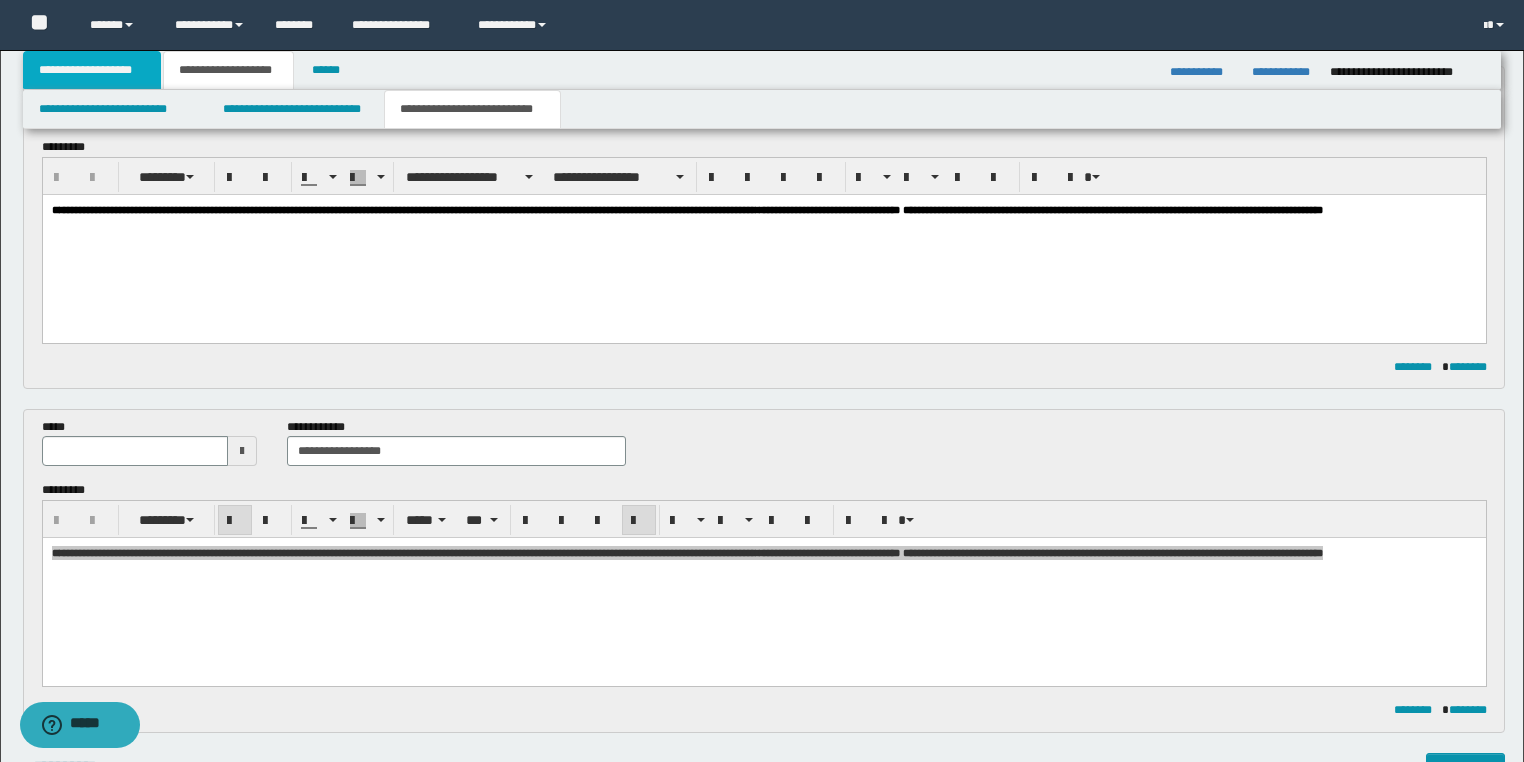 scroll, scrollTop: 120, scrollLeft: 0, axis: vertical 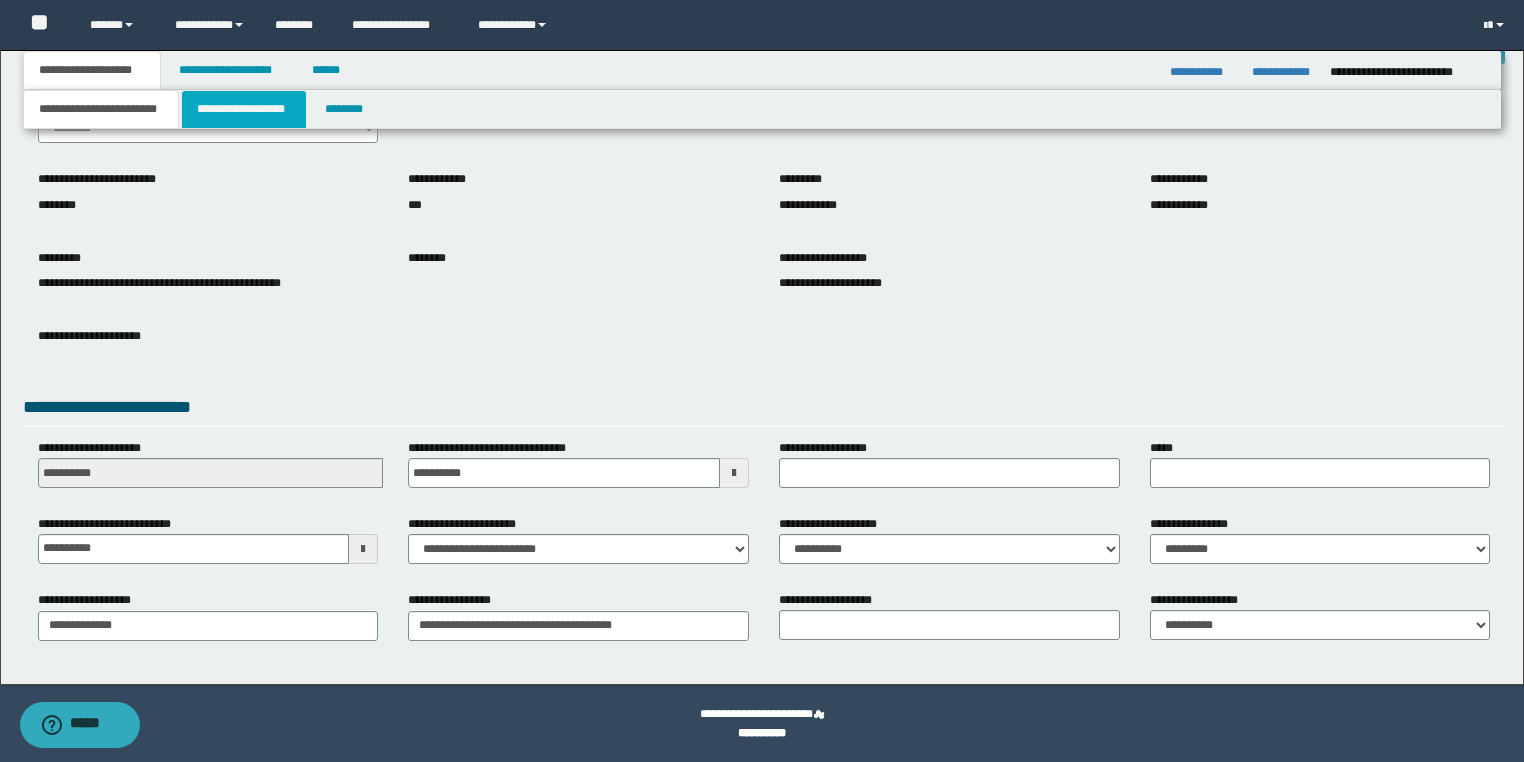 click on "**********" at bounding box center (244, 109) 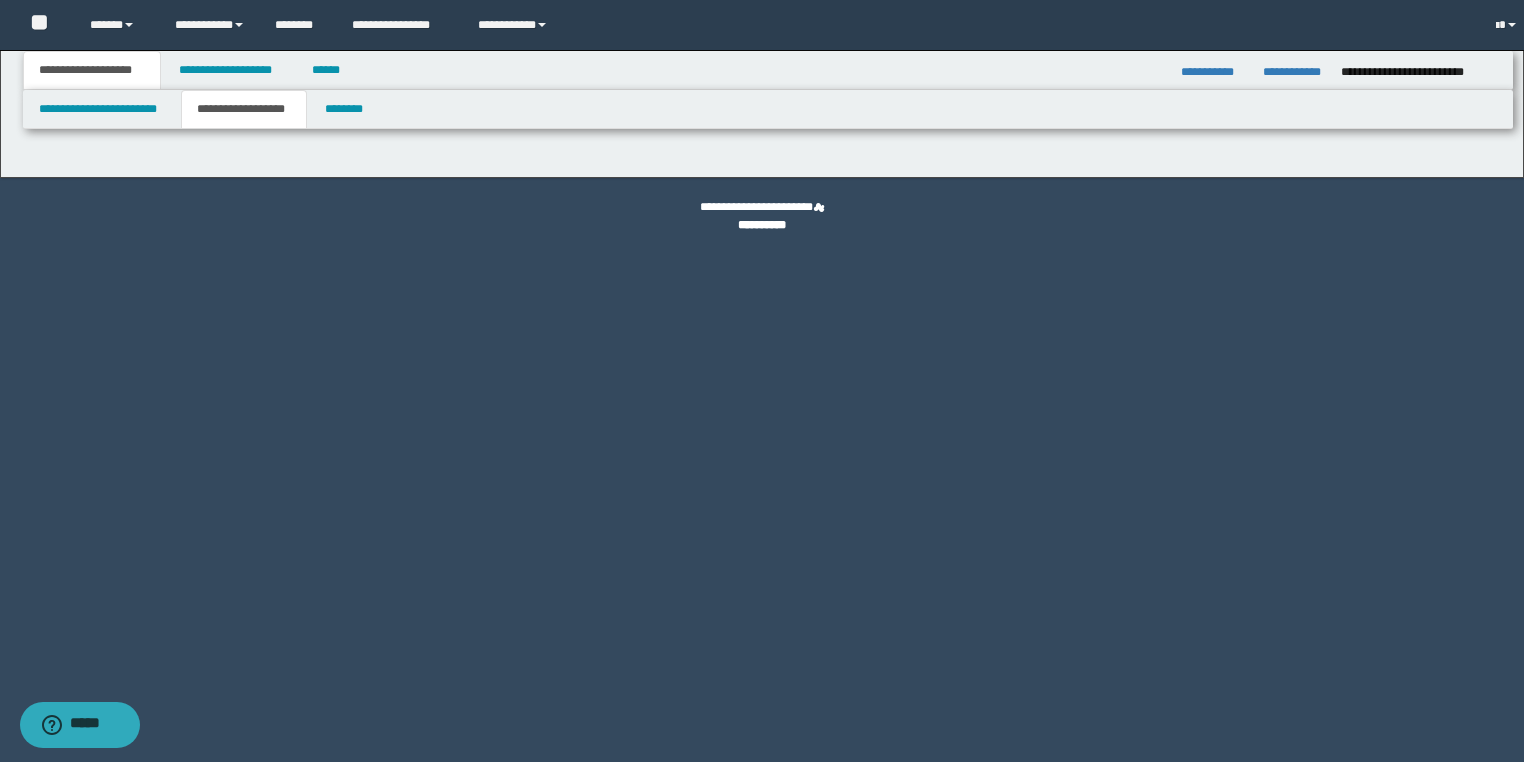 scroll, scrollTop: 0, scrollLeft: 0, axis: both 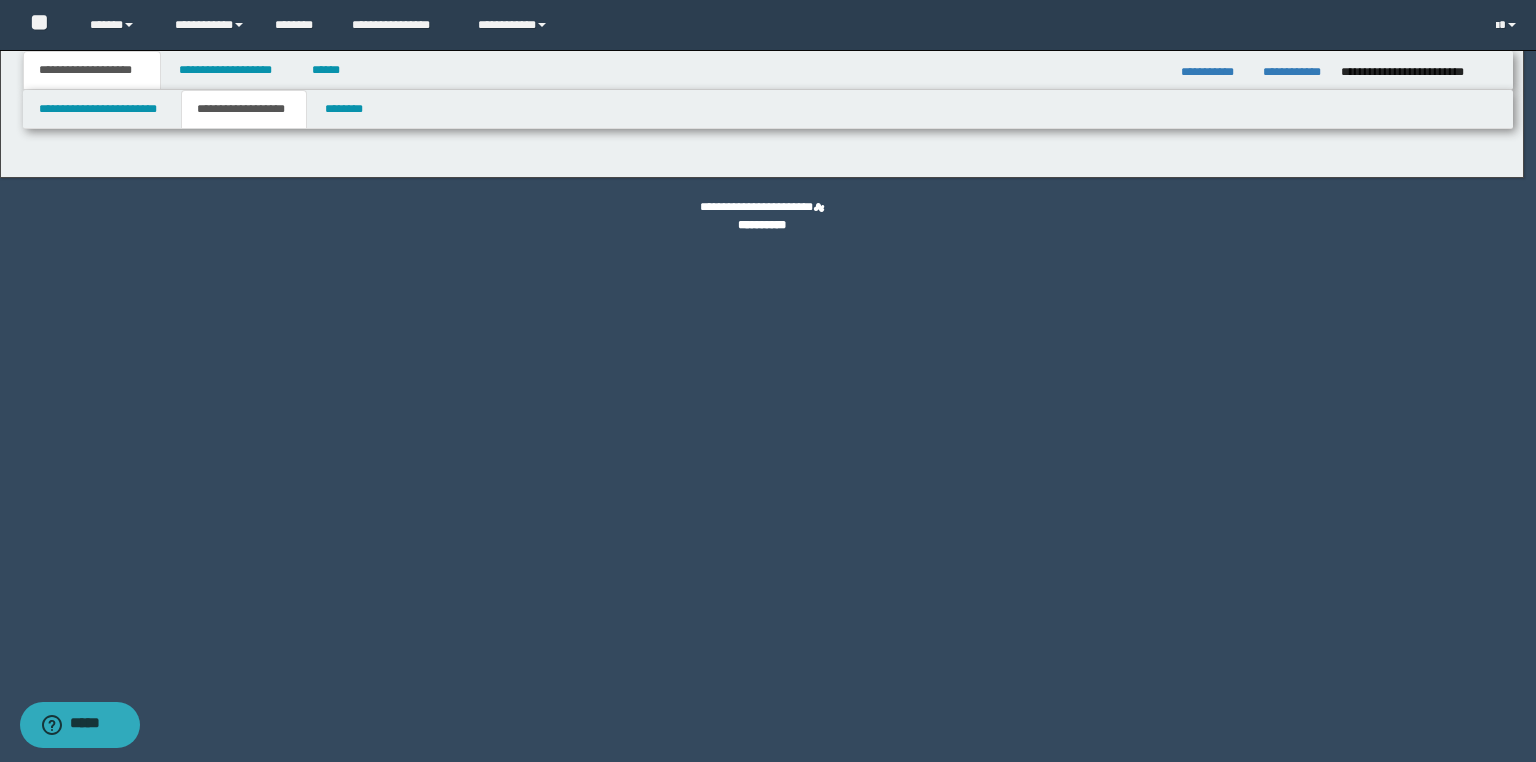 type on "********" 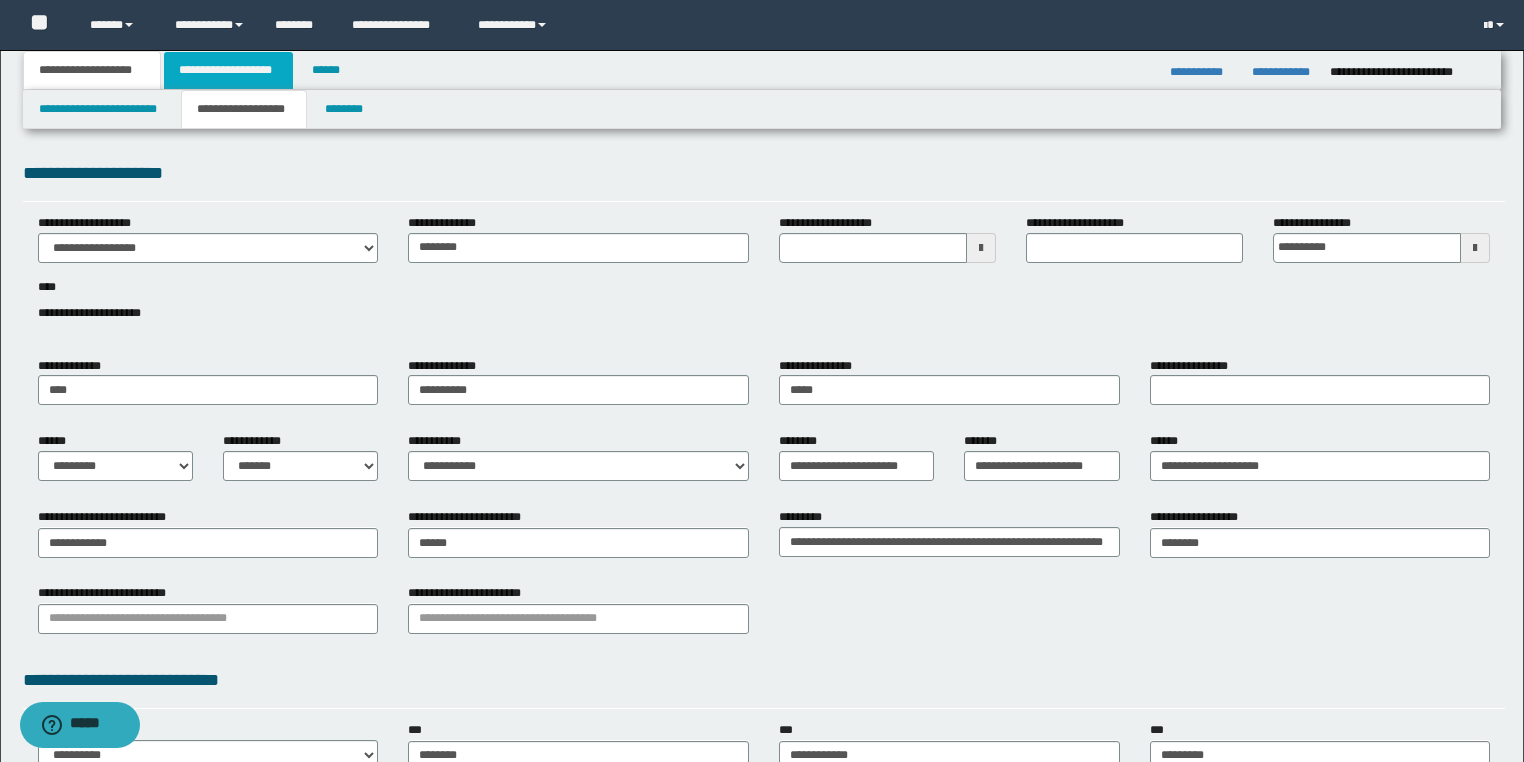 click on "**********" at bounding box center [228, 70] 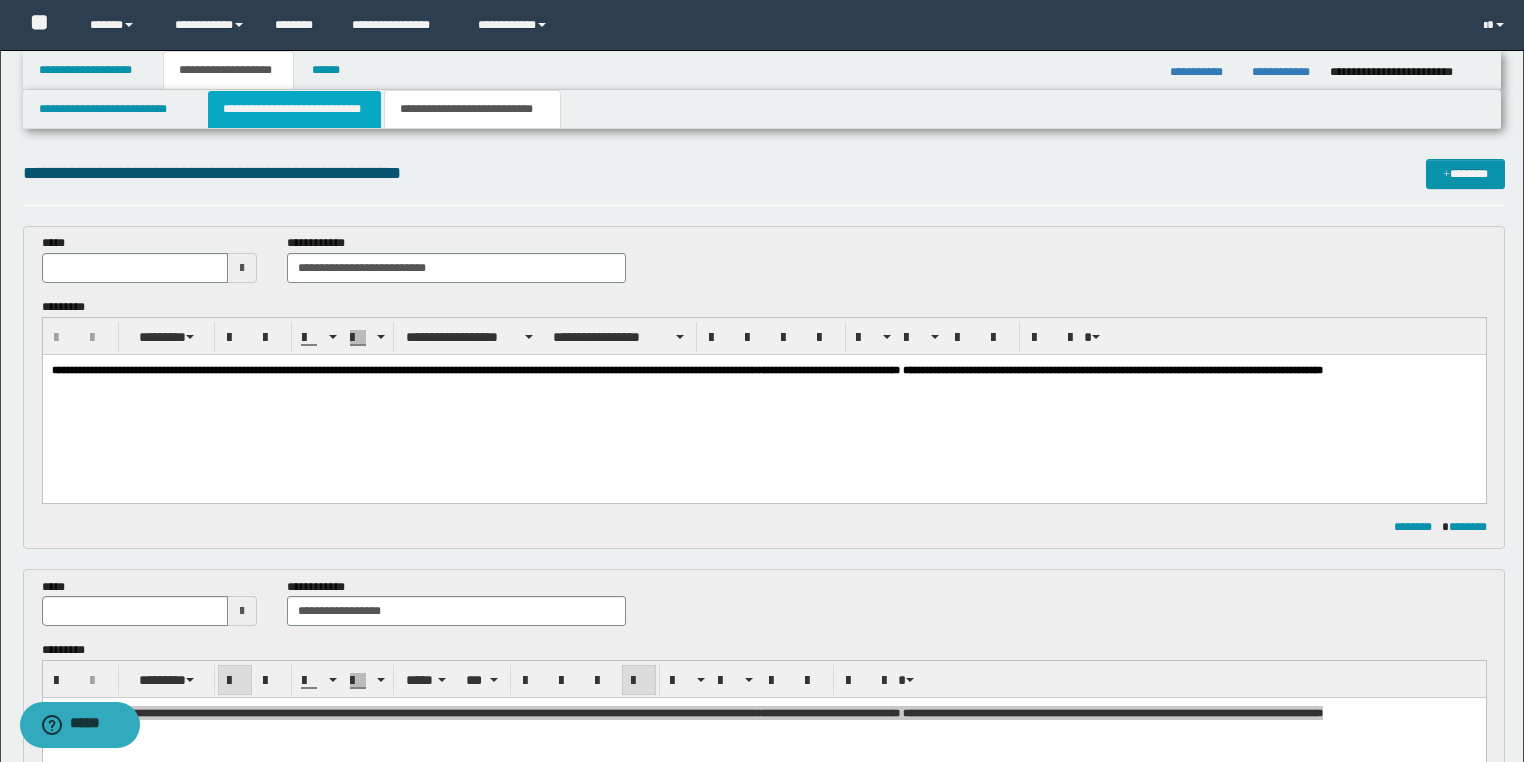 click on "**********" at bounding box center (294, 109) 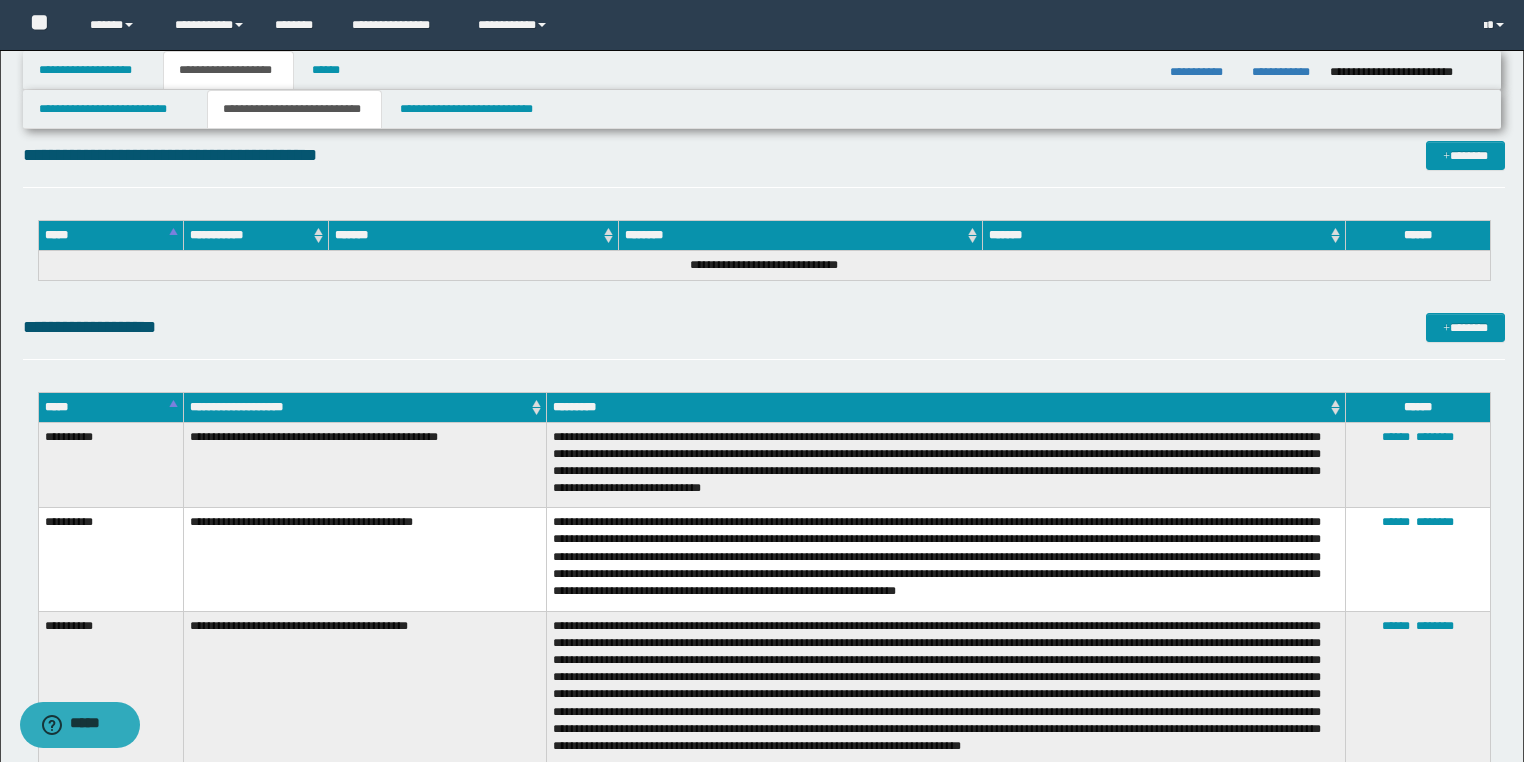 scroll, scrollTop: 1520, scrollLeft: 0, axis: vertical 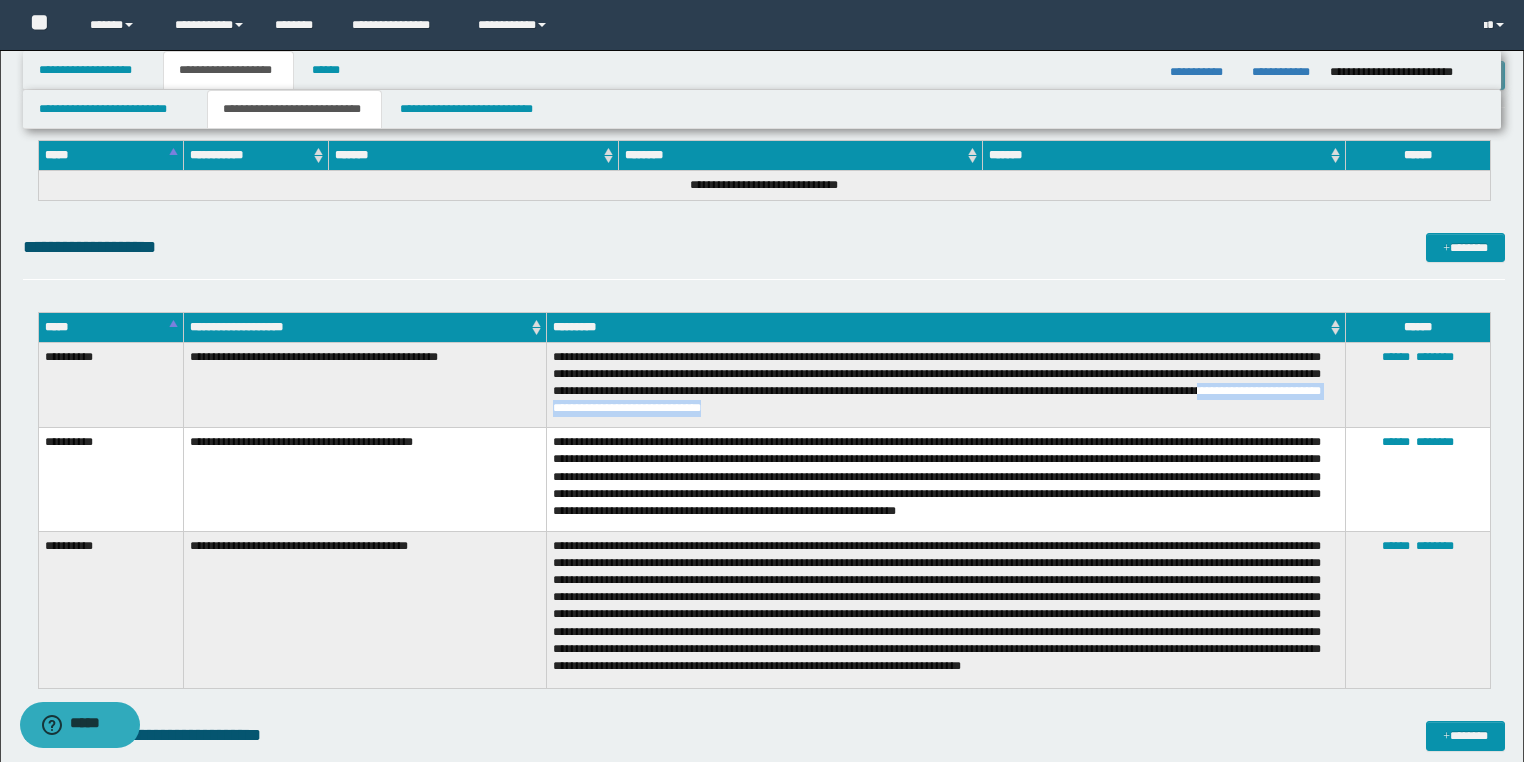 drag, startPoint x: 969, startPoint y: 414, endPoint x: 656, endPoint y: 412, distance: 313.00638 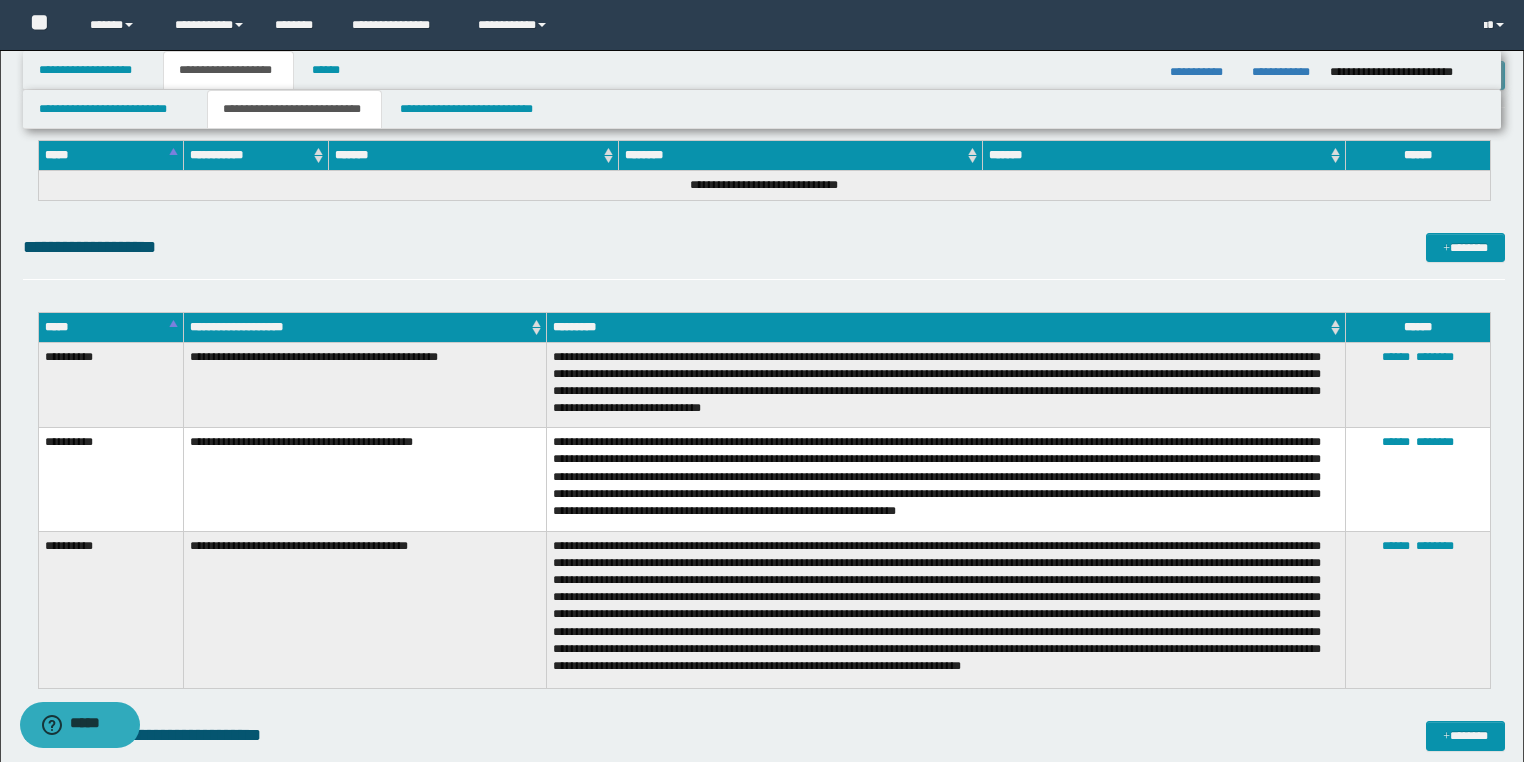 click at bounding box center (945, 609) 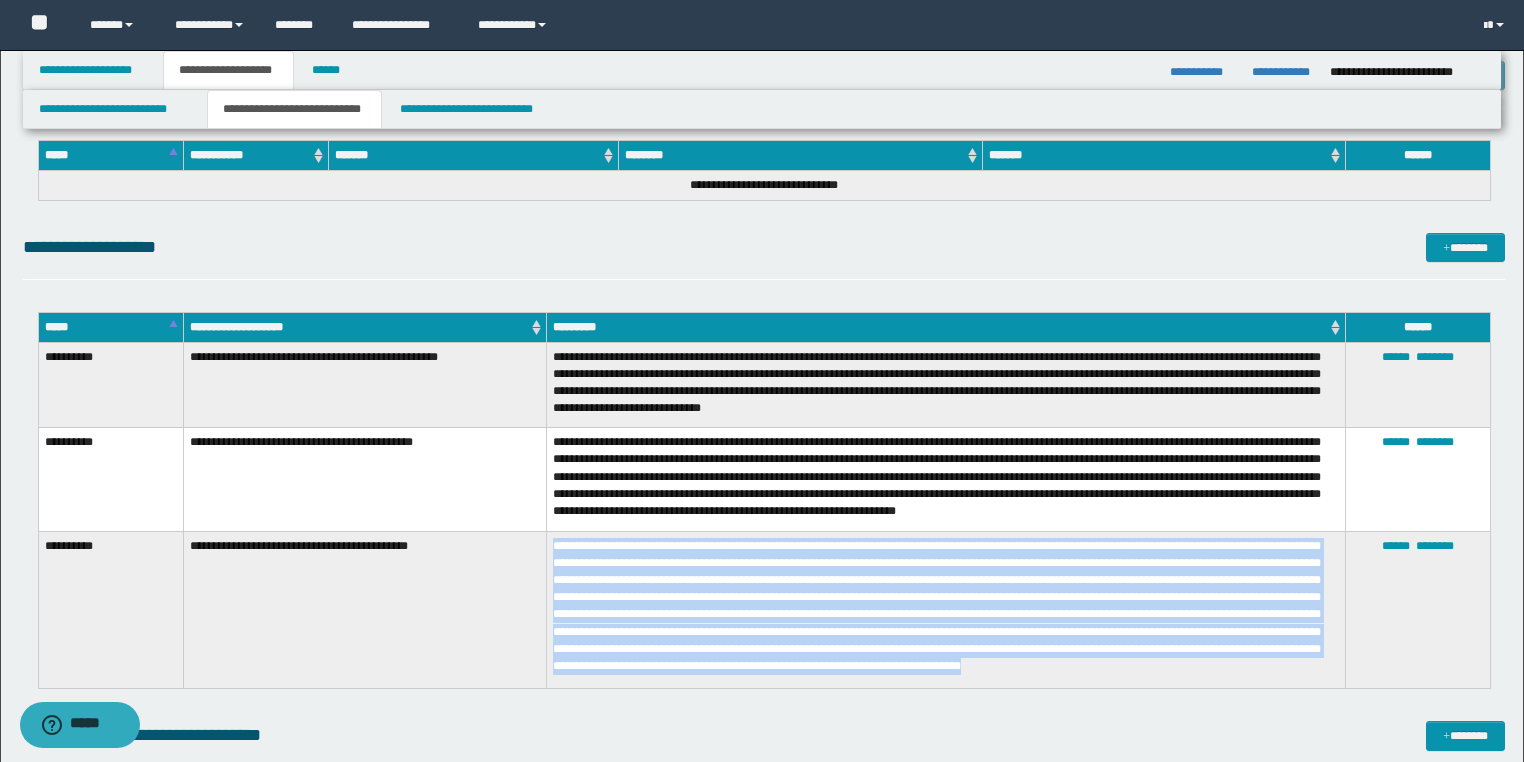 drag, startPoint x: 764, startPoint y: 672, endPoint x: 617, endPoint y: 571, distance: 178.35358 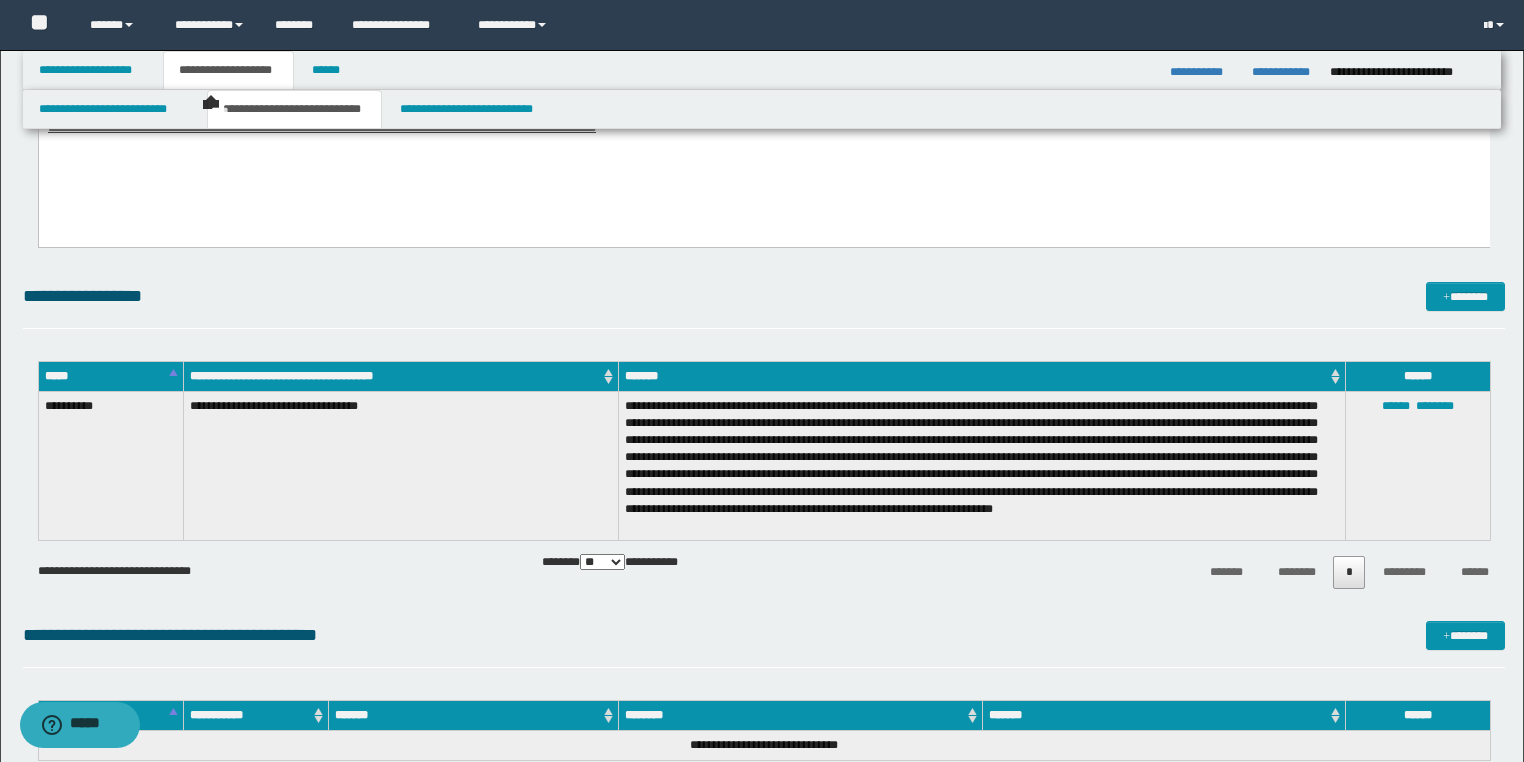 scroll, scrollTop: 560, scrollLeft: 0, axis: vertical 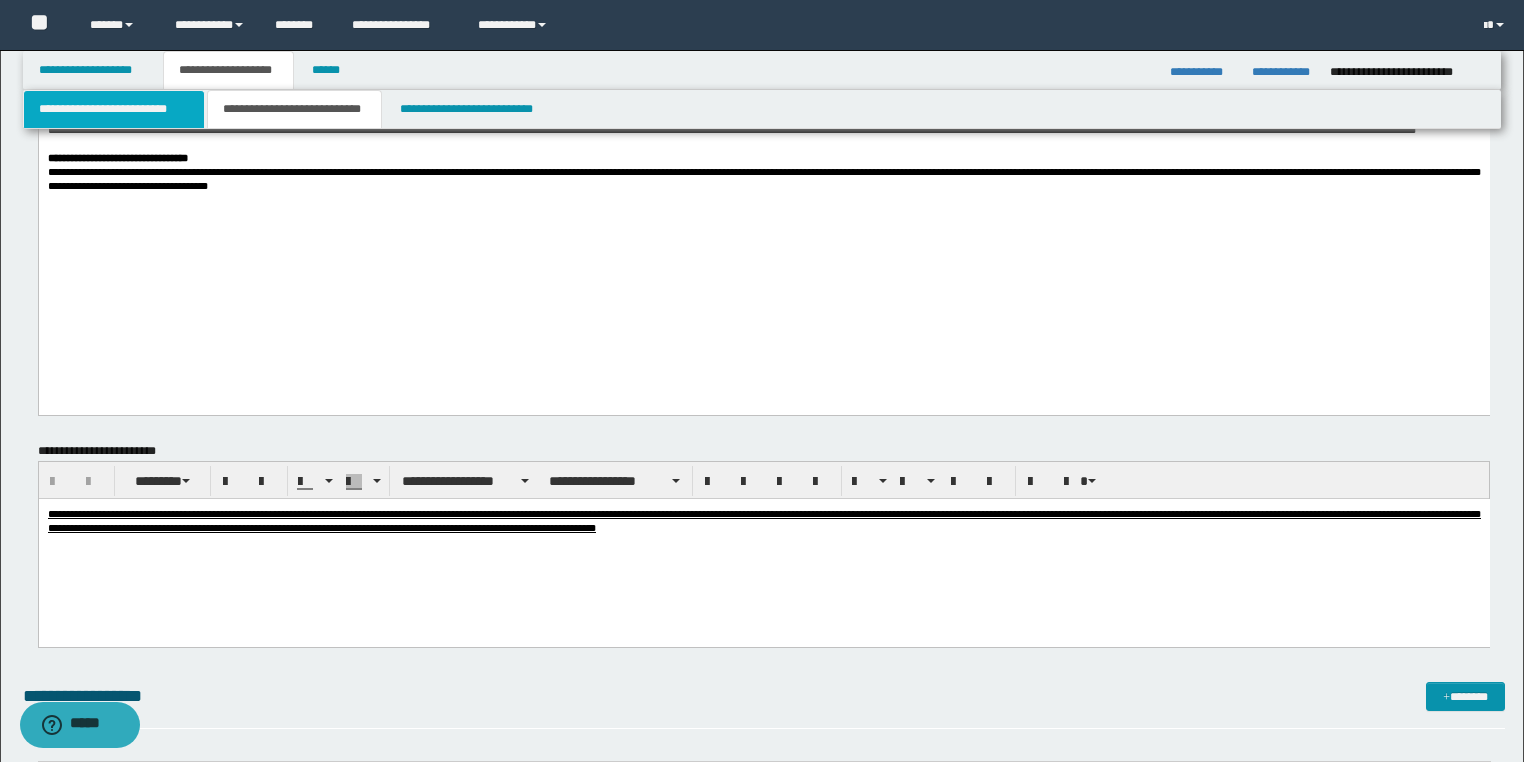 click on "**********" at bounding box center [114, 109] 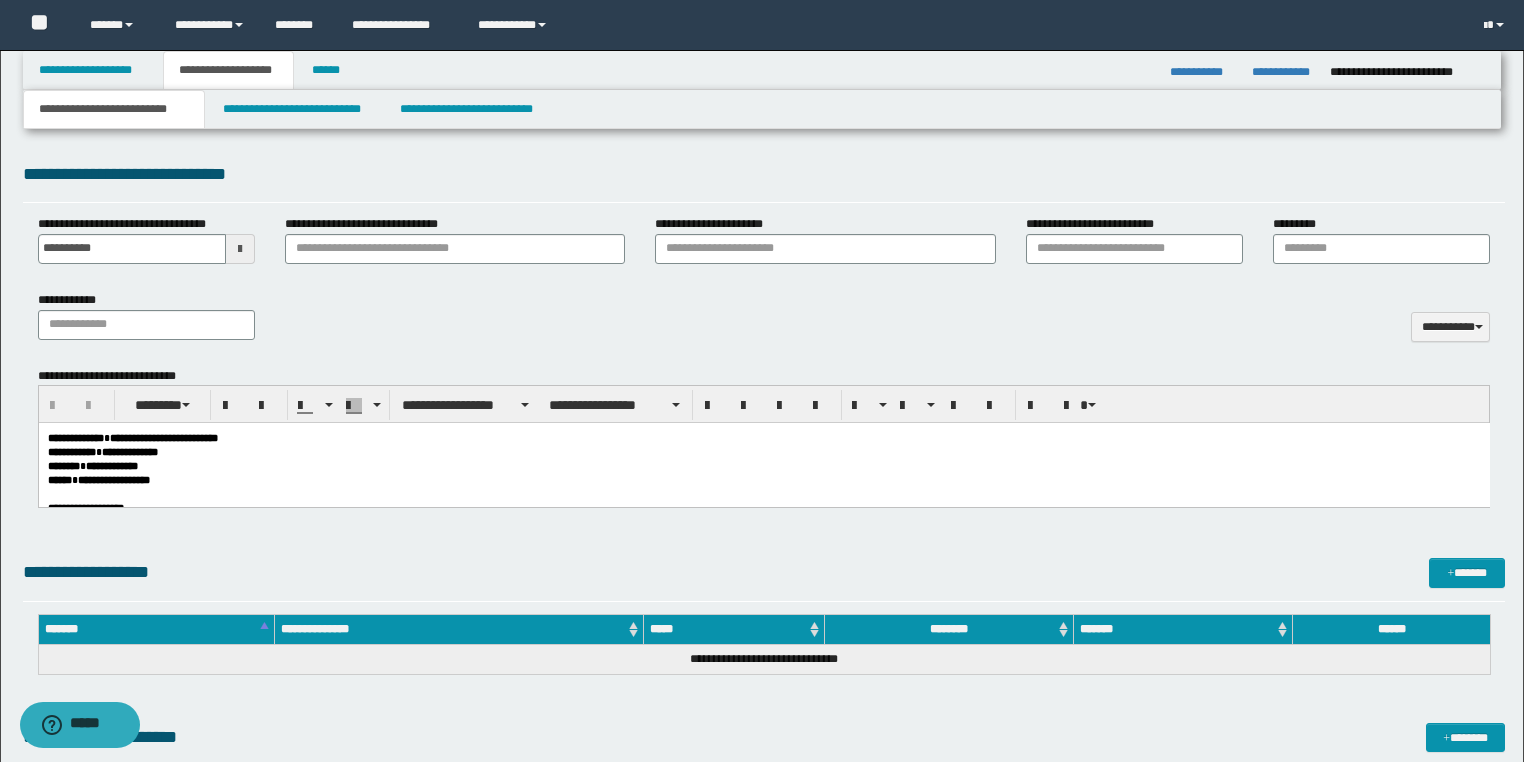 scroll, scrollTop: 800, scrollLeft: 0, axis: vertical 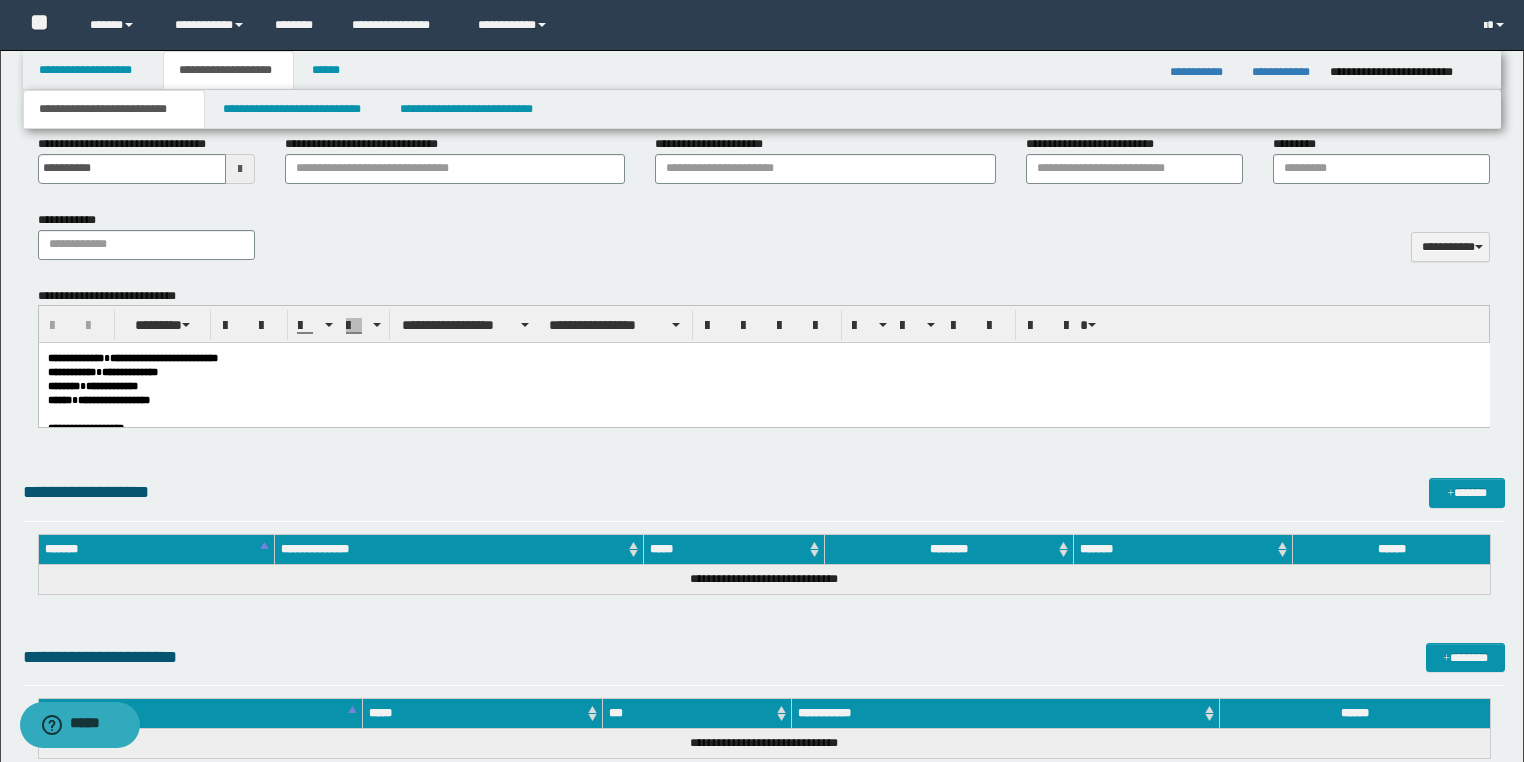 click on "**********" at bounding box center (763, 386) 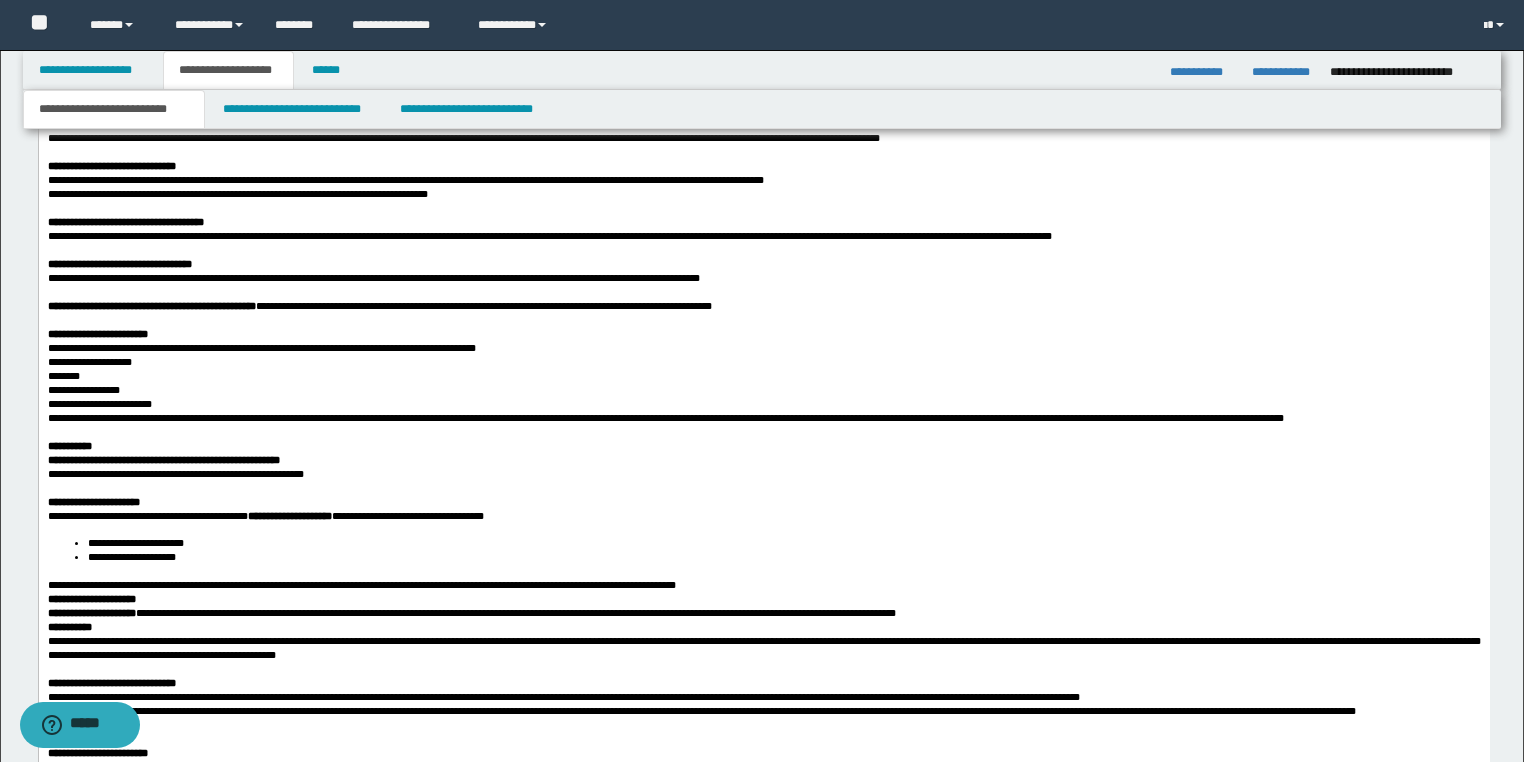 scroll, scrollTop: 1360, scrollLeft: 0, axis: vertical 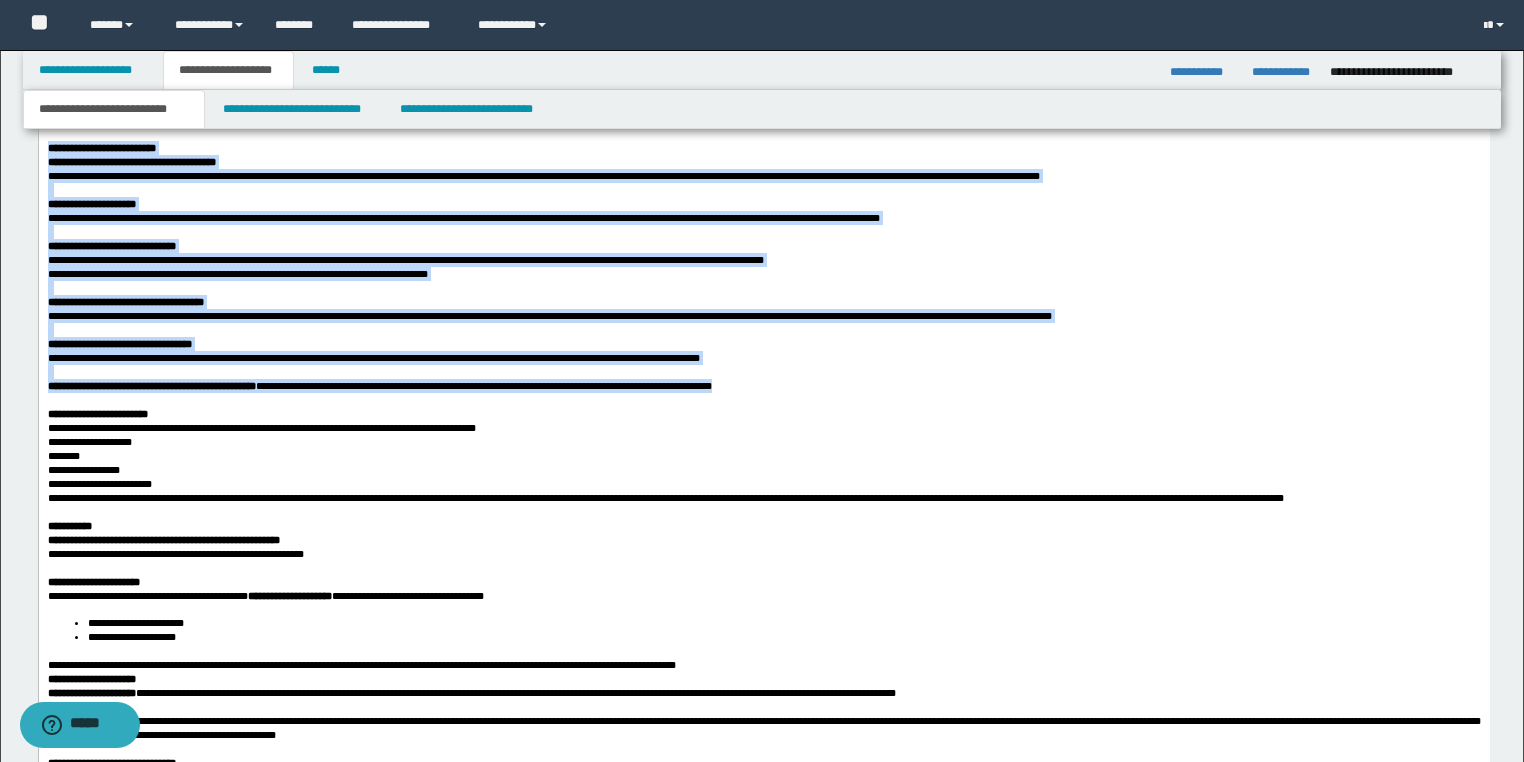 drag, startPoint x: 48, startPoint y: 218, endPoint x: 896, endPoint y: 491, distance: 890.86084 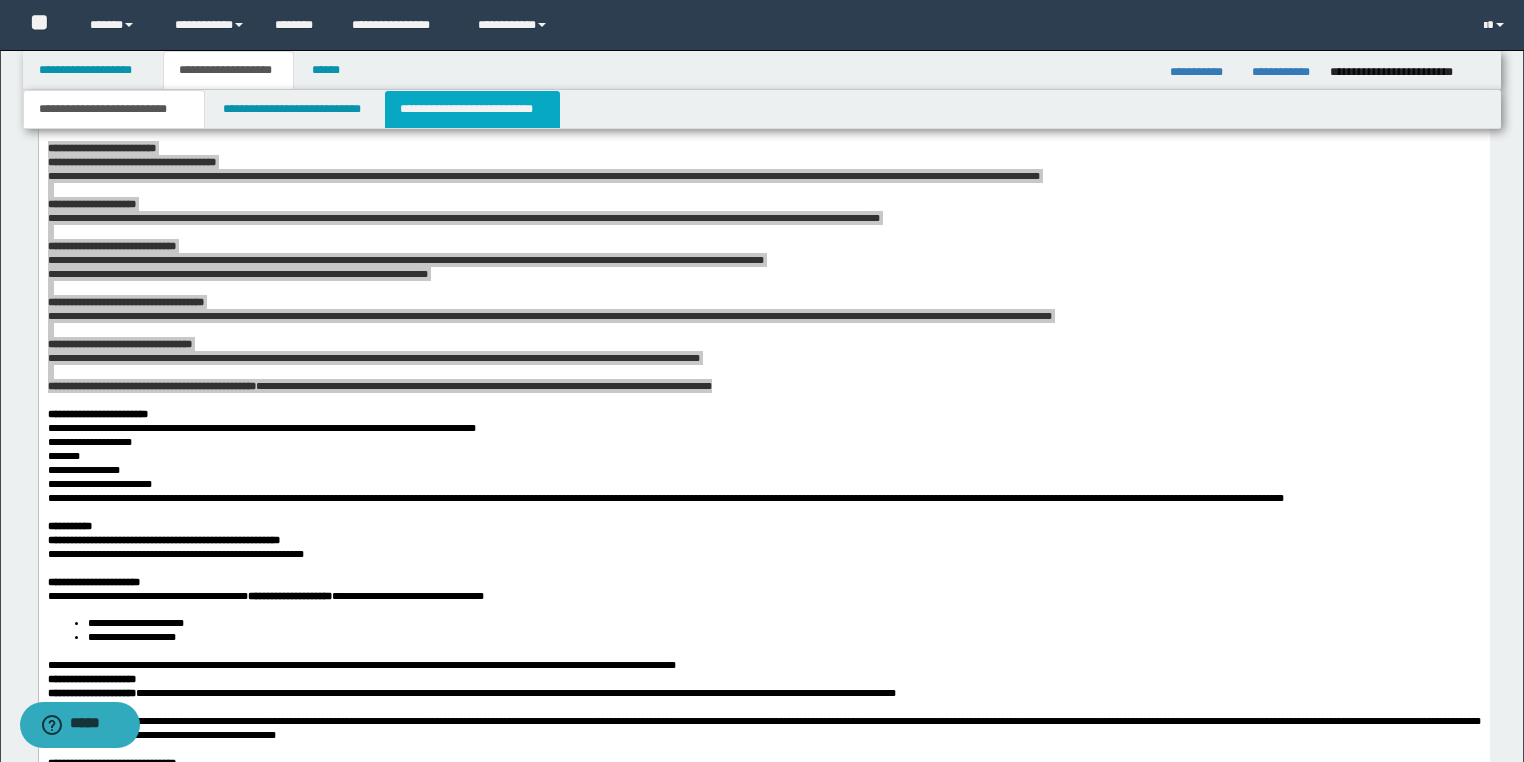 click on "**********" at bounding box center [472, 109] 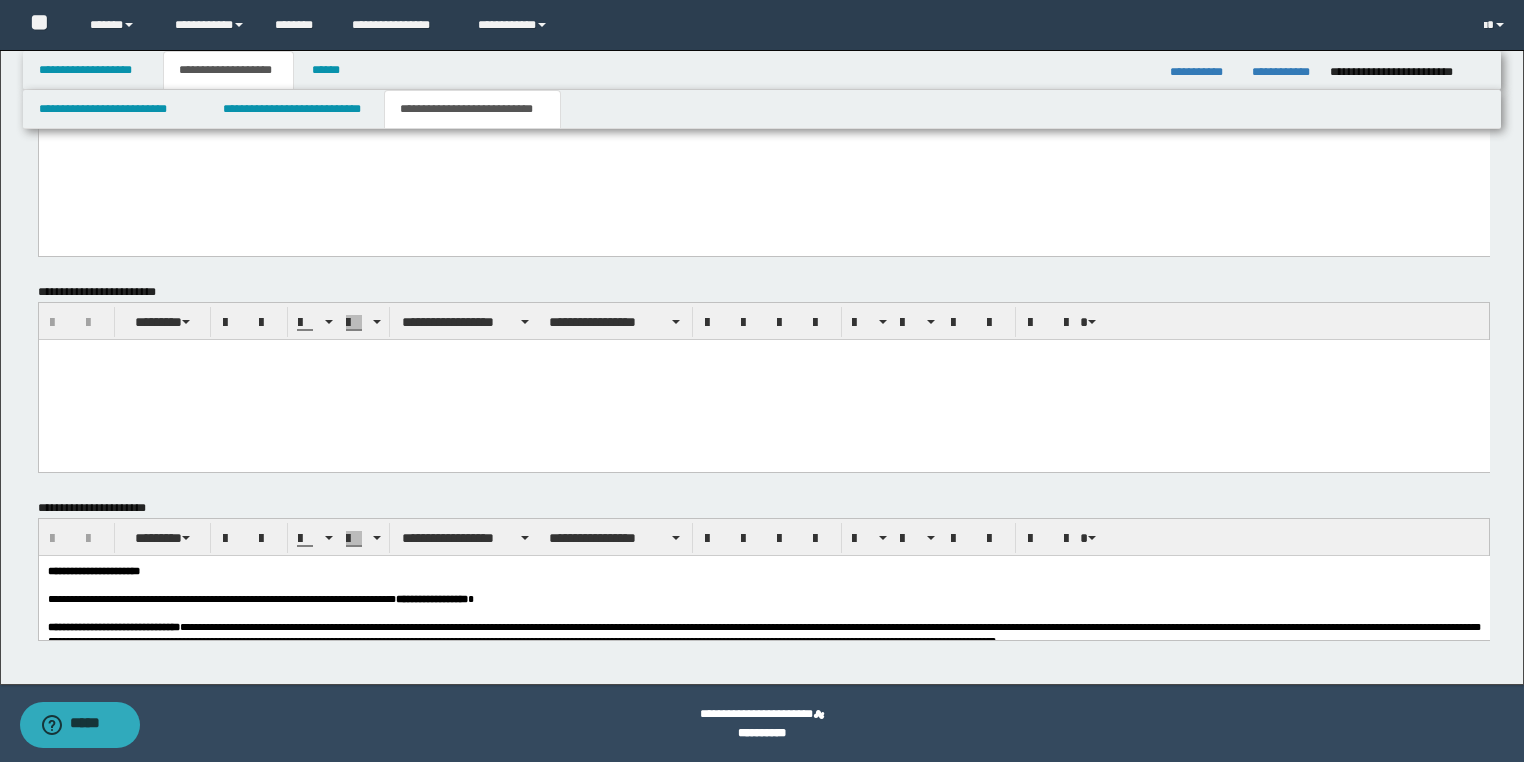 scroll, scrollTop: 851, scrollLeft: 0, axis: vertical 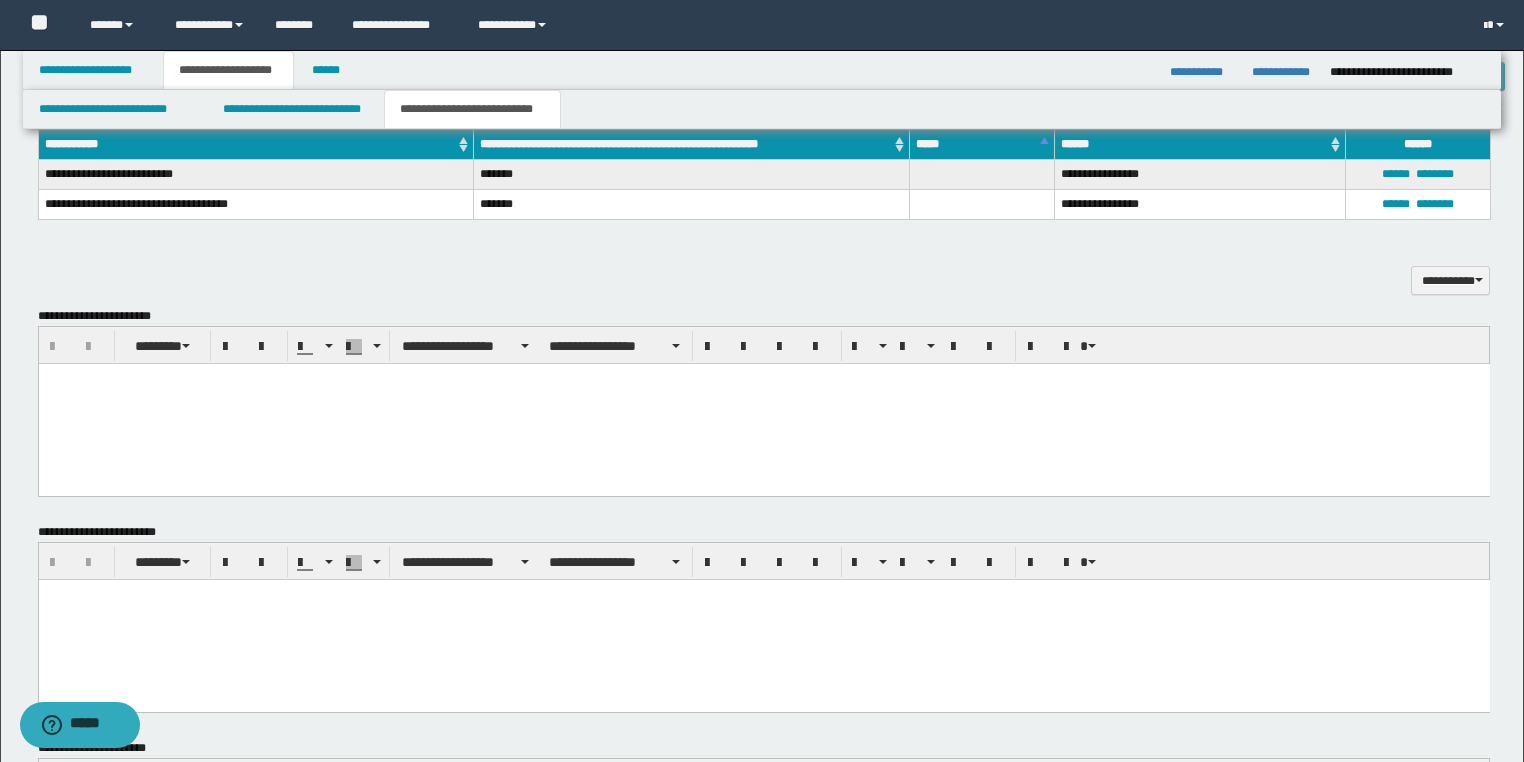 click at bounding box center (763, 379) 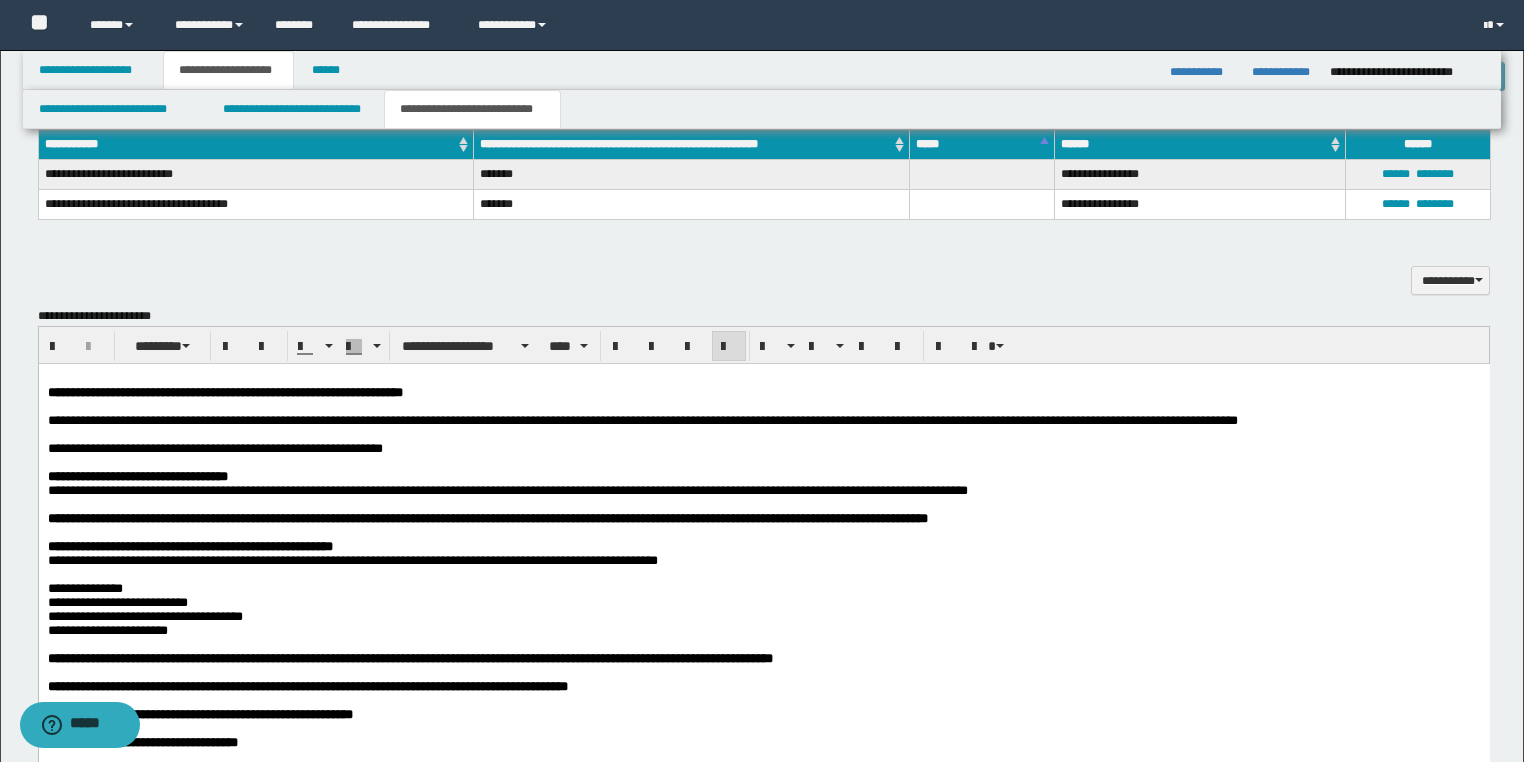 click on "**********" at bounding box center [134, 448] 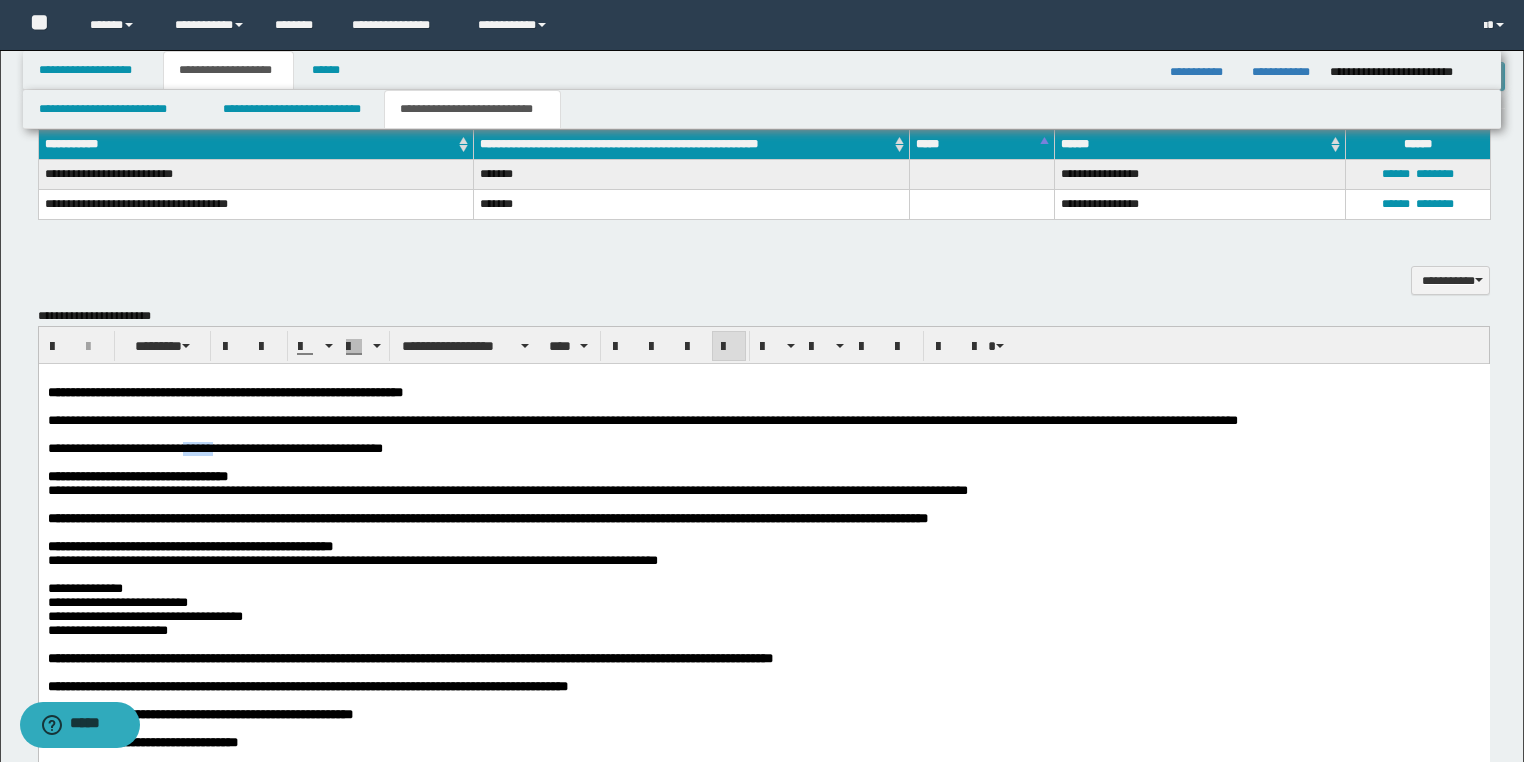 click on "**********" at bounding box center [134, 448] 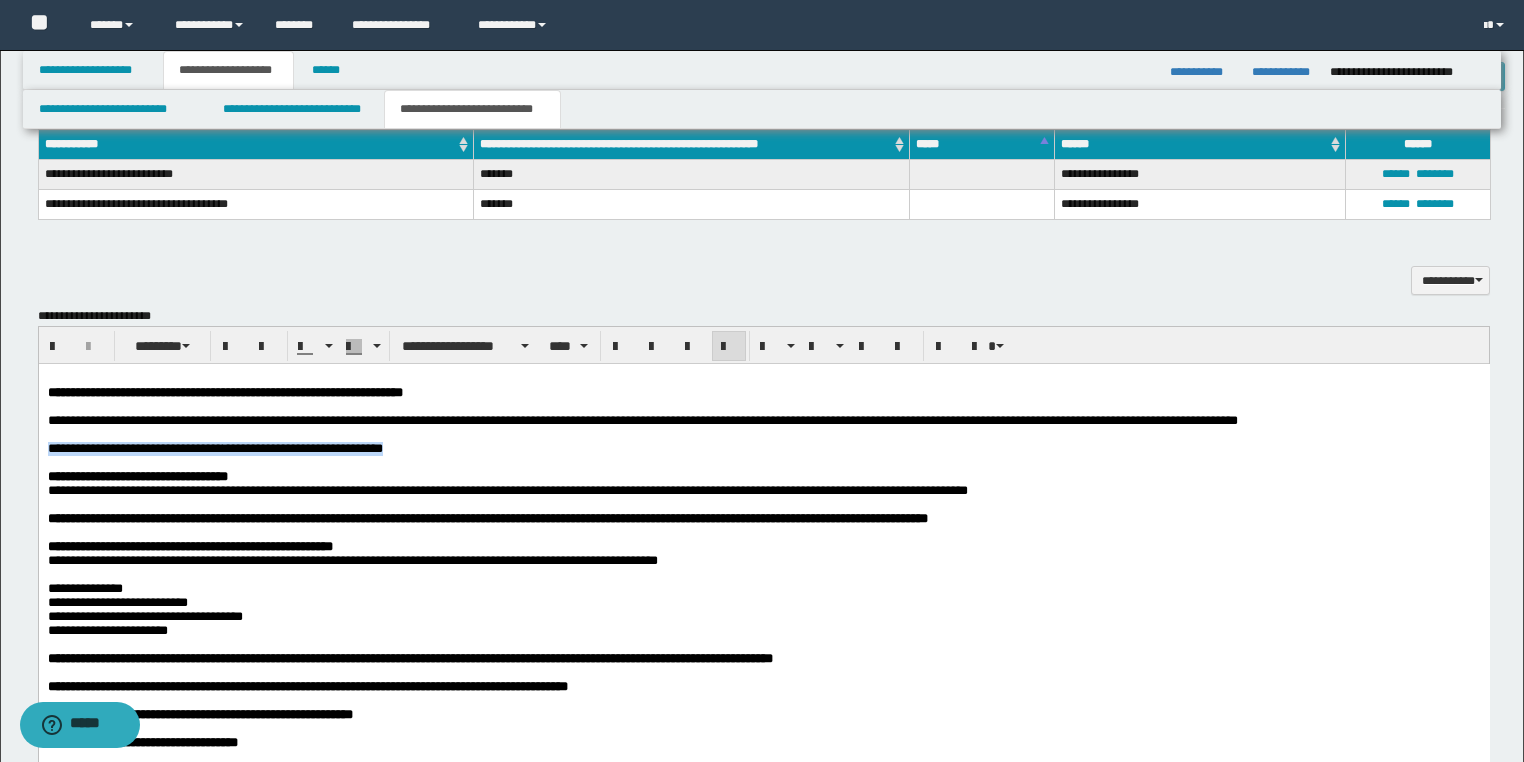 click on "**********" at bounding box center [134, 448] 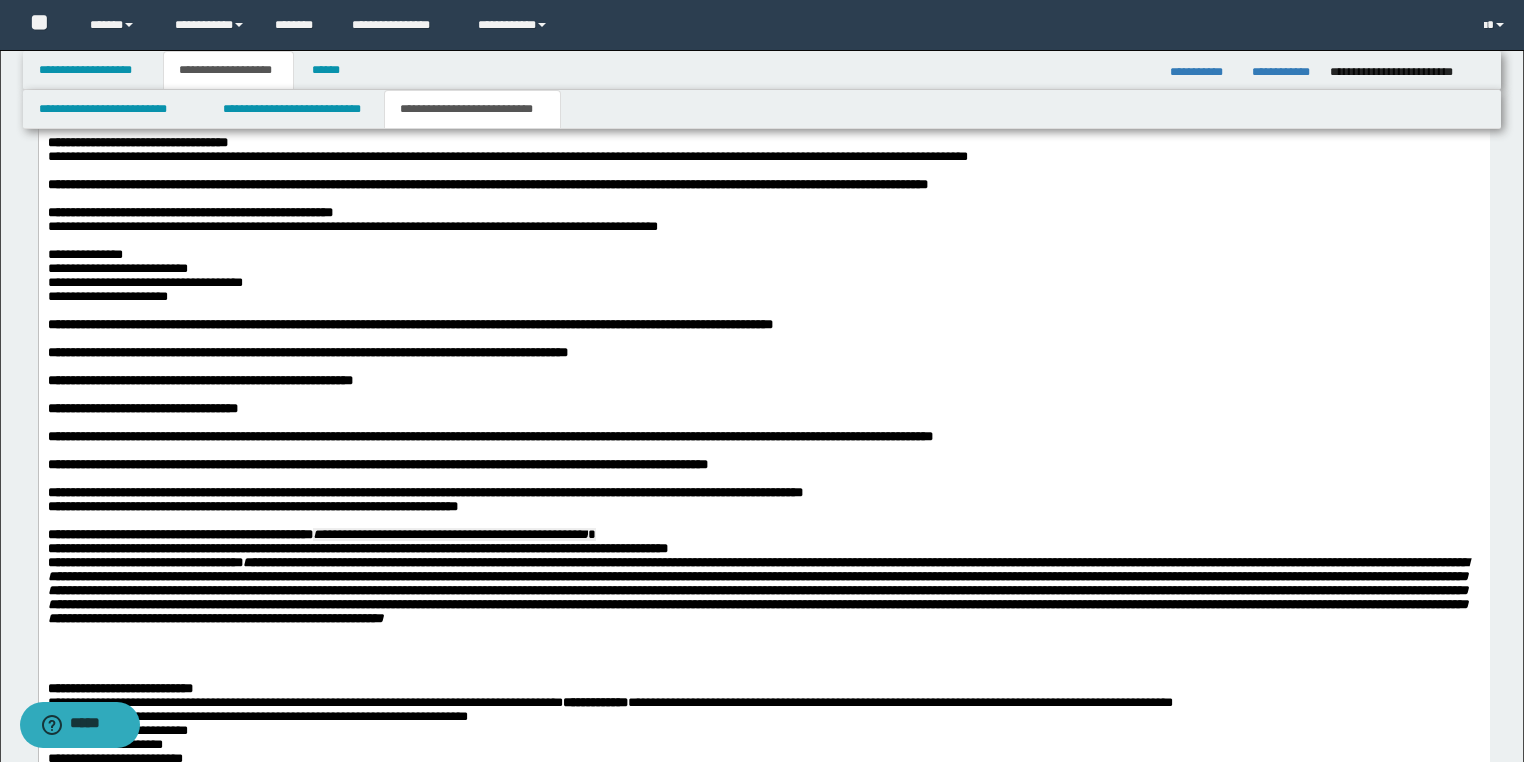 scroll, scrollTop: 1251, scrollLeft: 0, axis: vertical 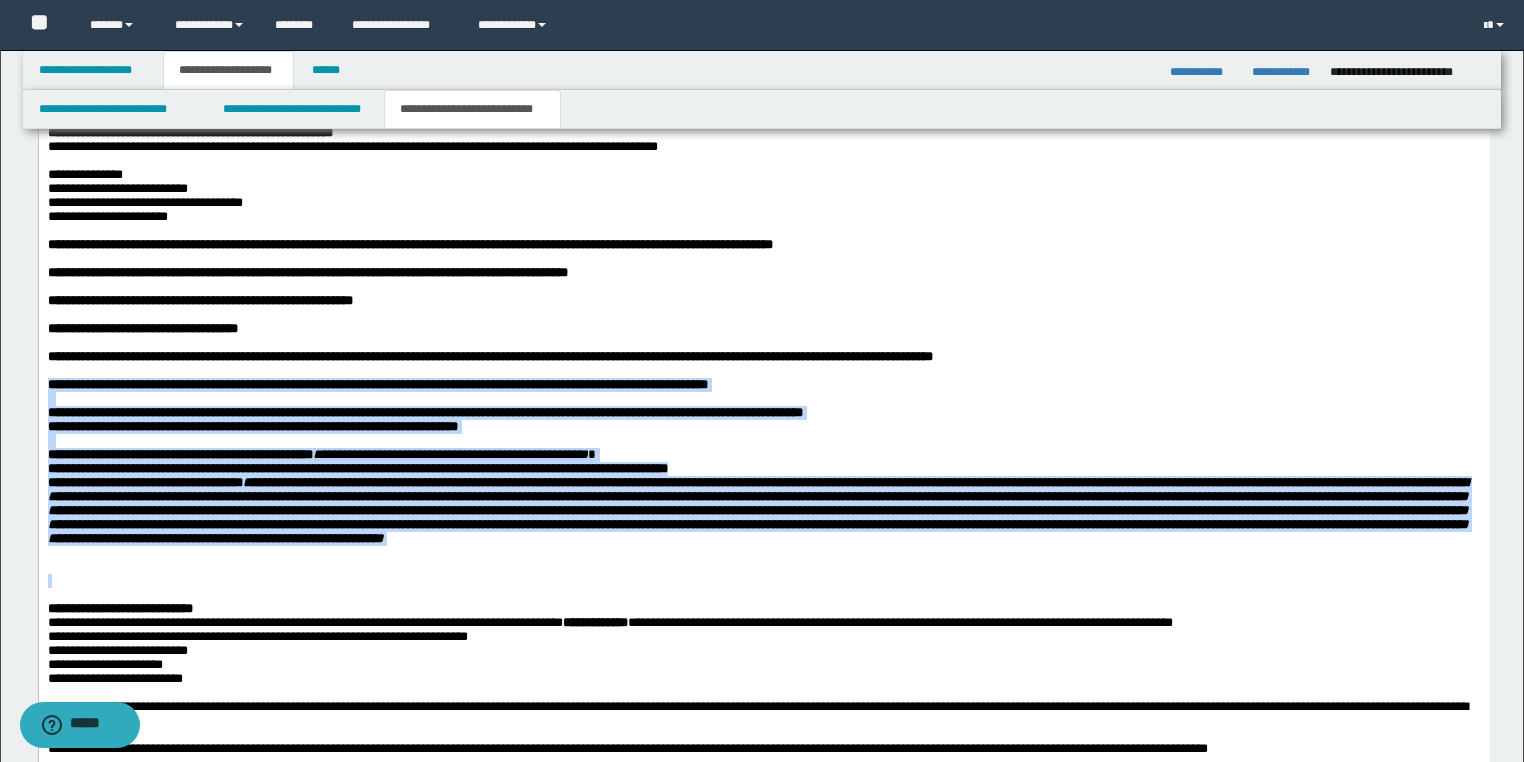 drag, startPoint x: 50, startPoint y: 438, endPoint x: 723, endPoint y: 533, distance: 679.672 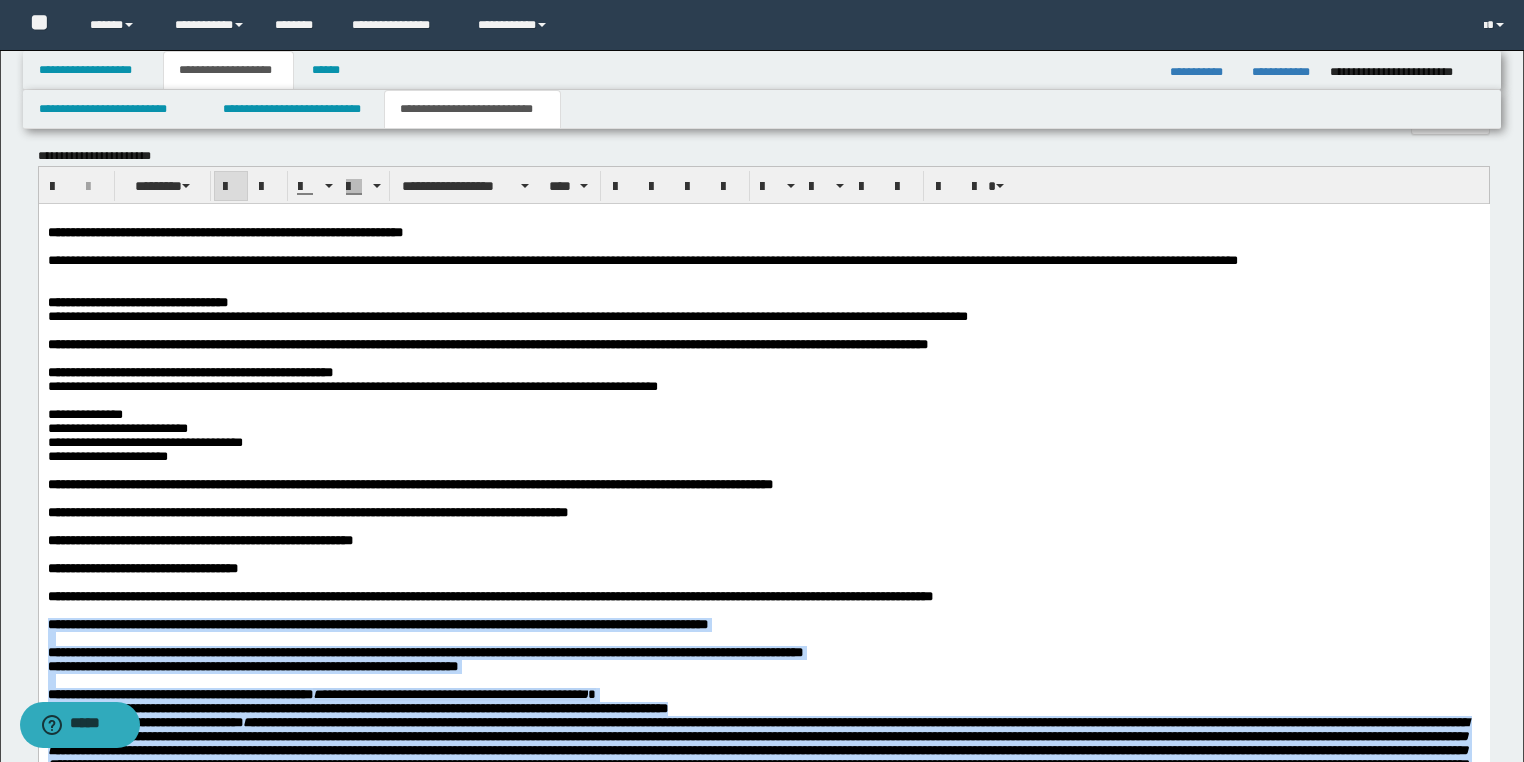 scroll, scrollTop: 851, scrollLeft: 0, axis: vertical 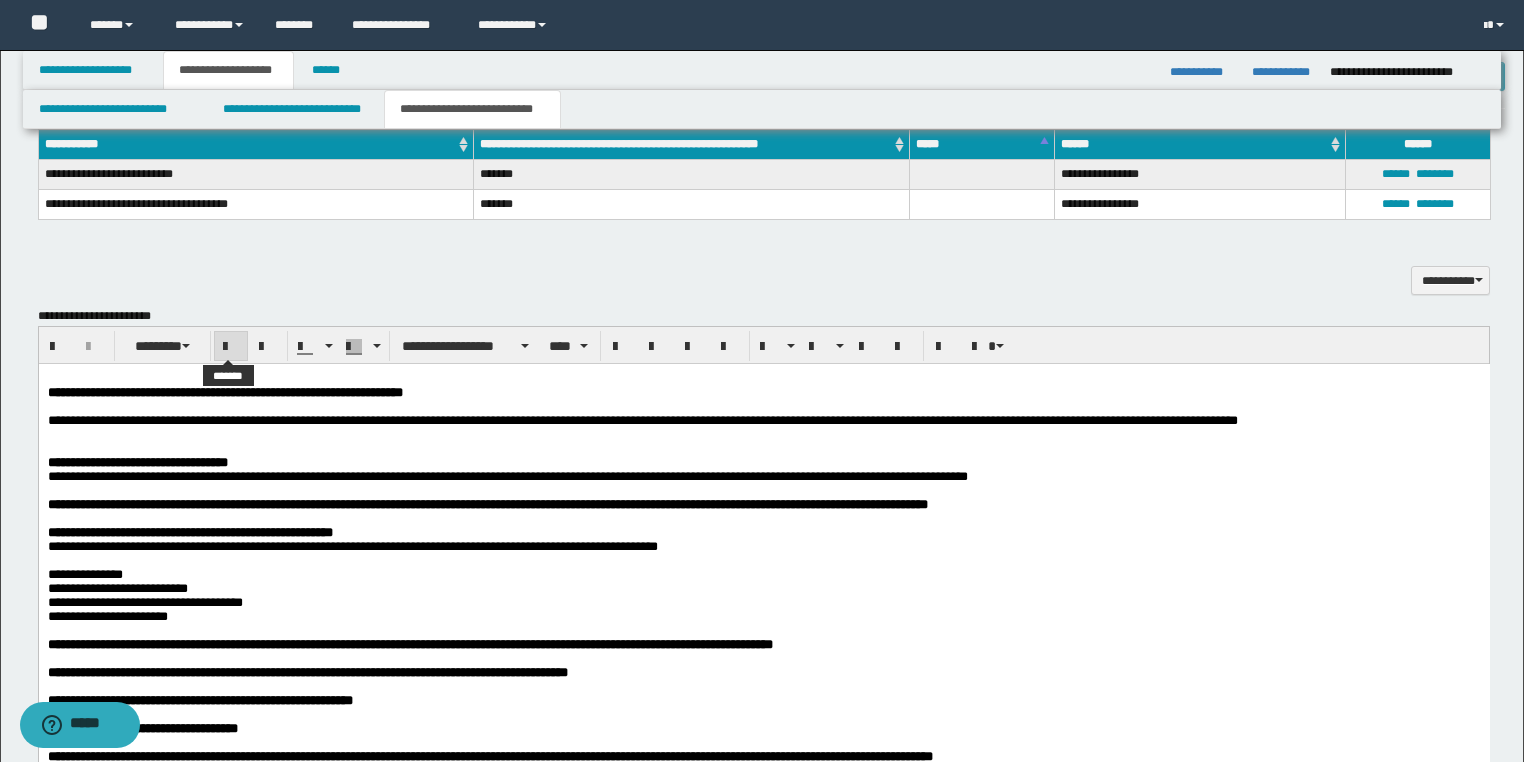 click at bounding box center (231, 347) 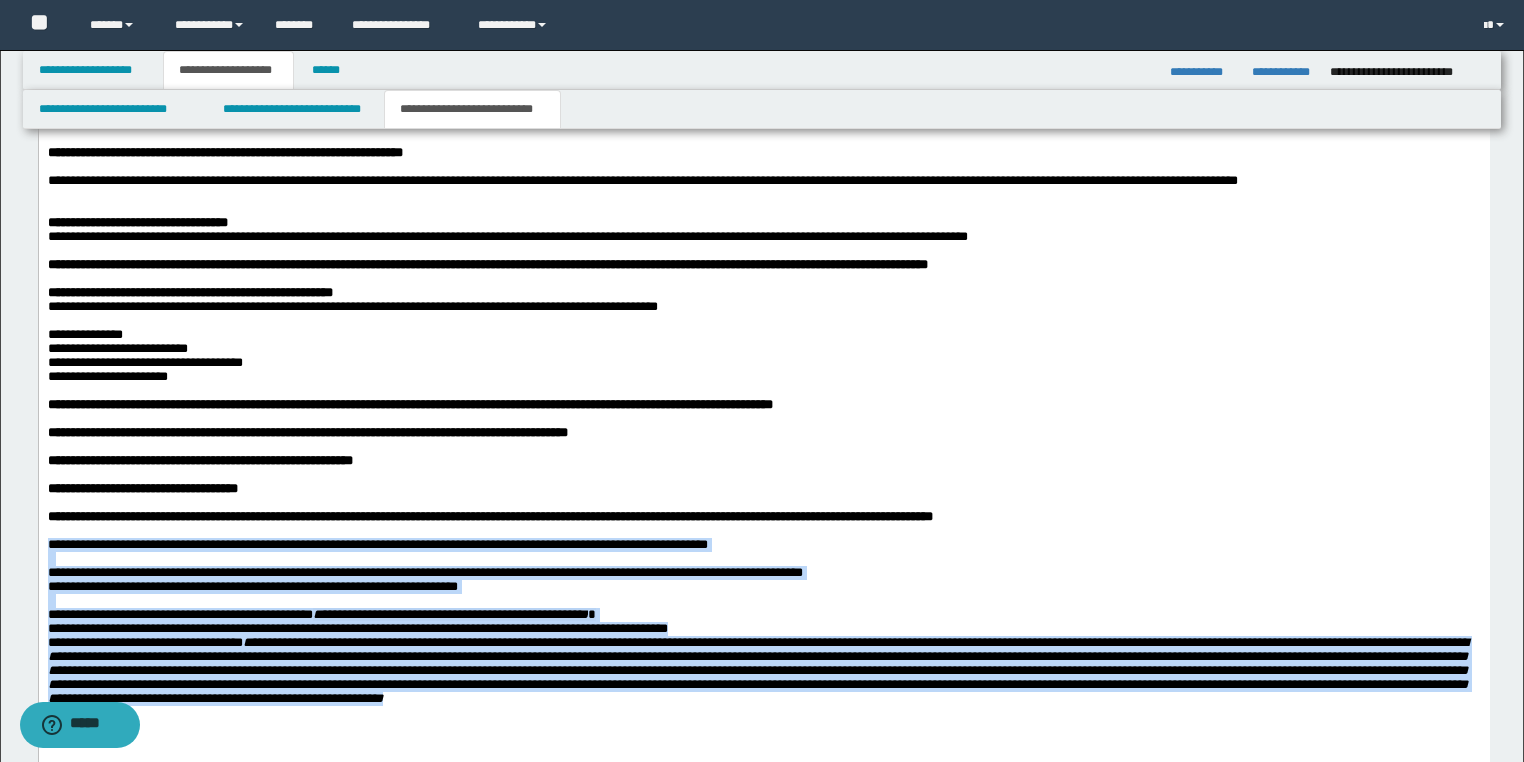 scroll, scrollTop: 1331, scrollLeft: 0, axis: vertical 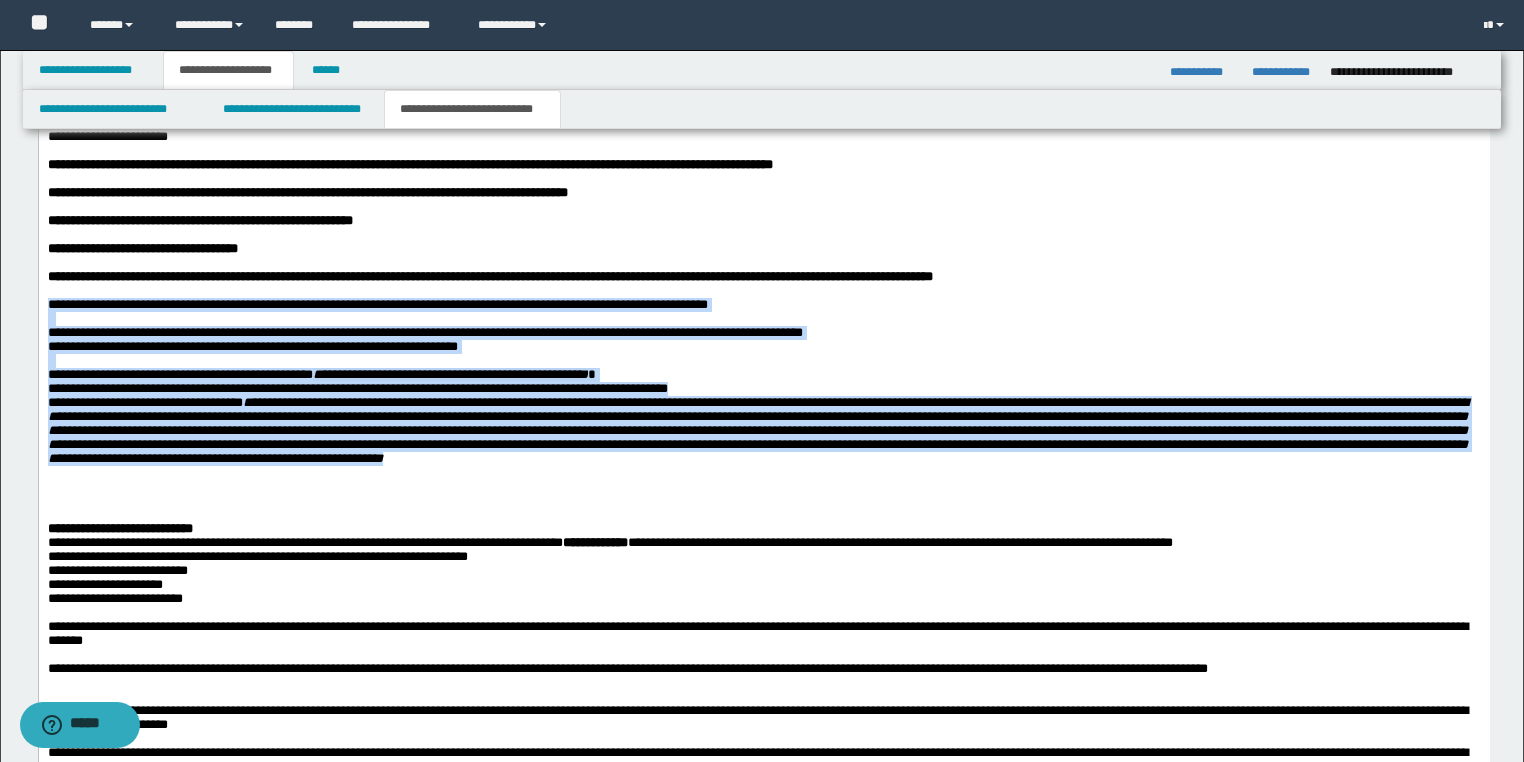 click on "**********" at bounding box center (179, 375) 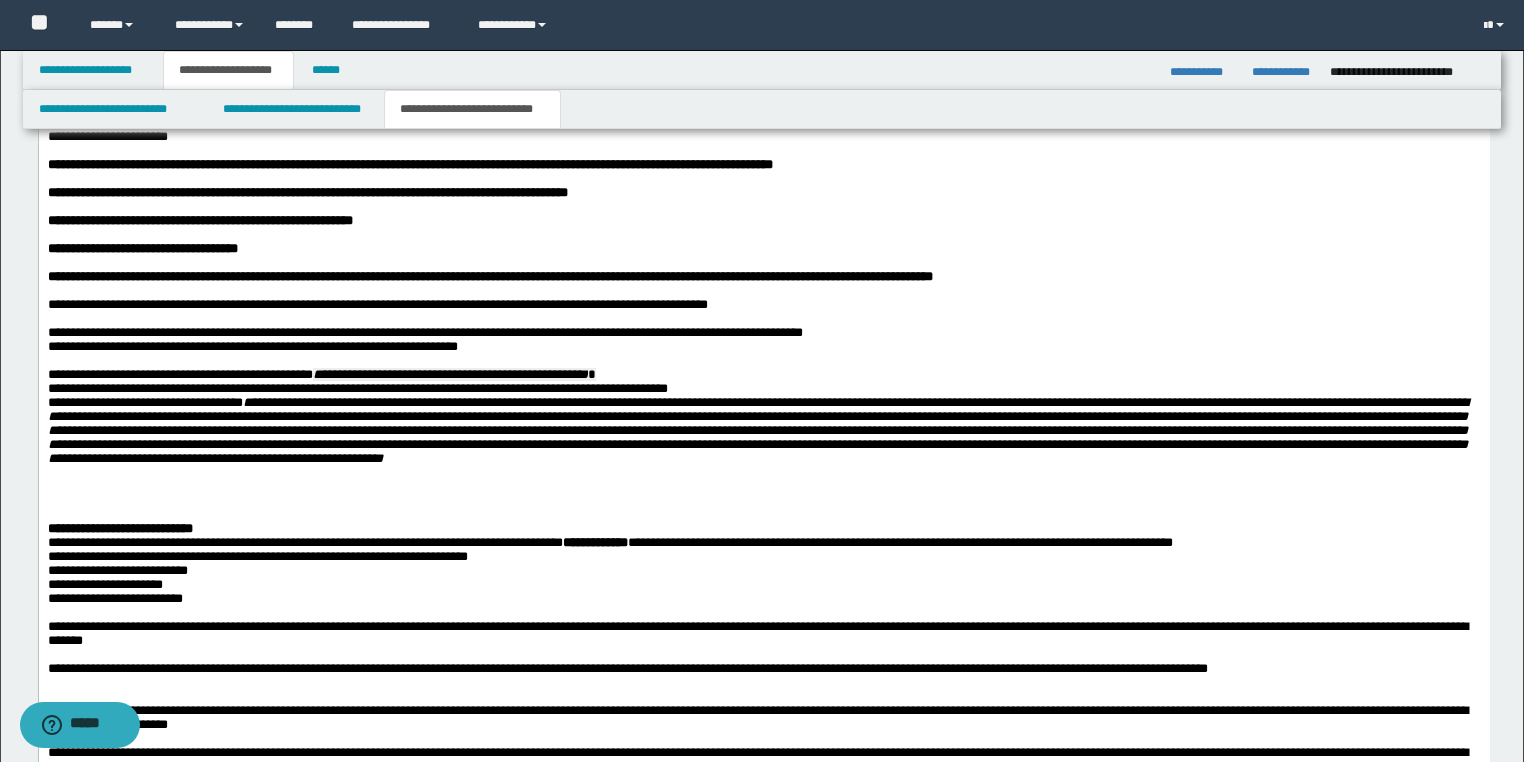 click at bounding box center [763, 320] 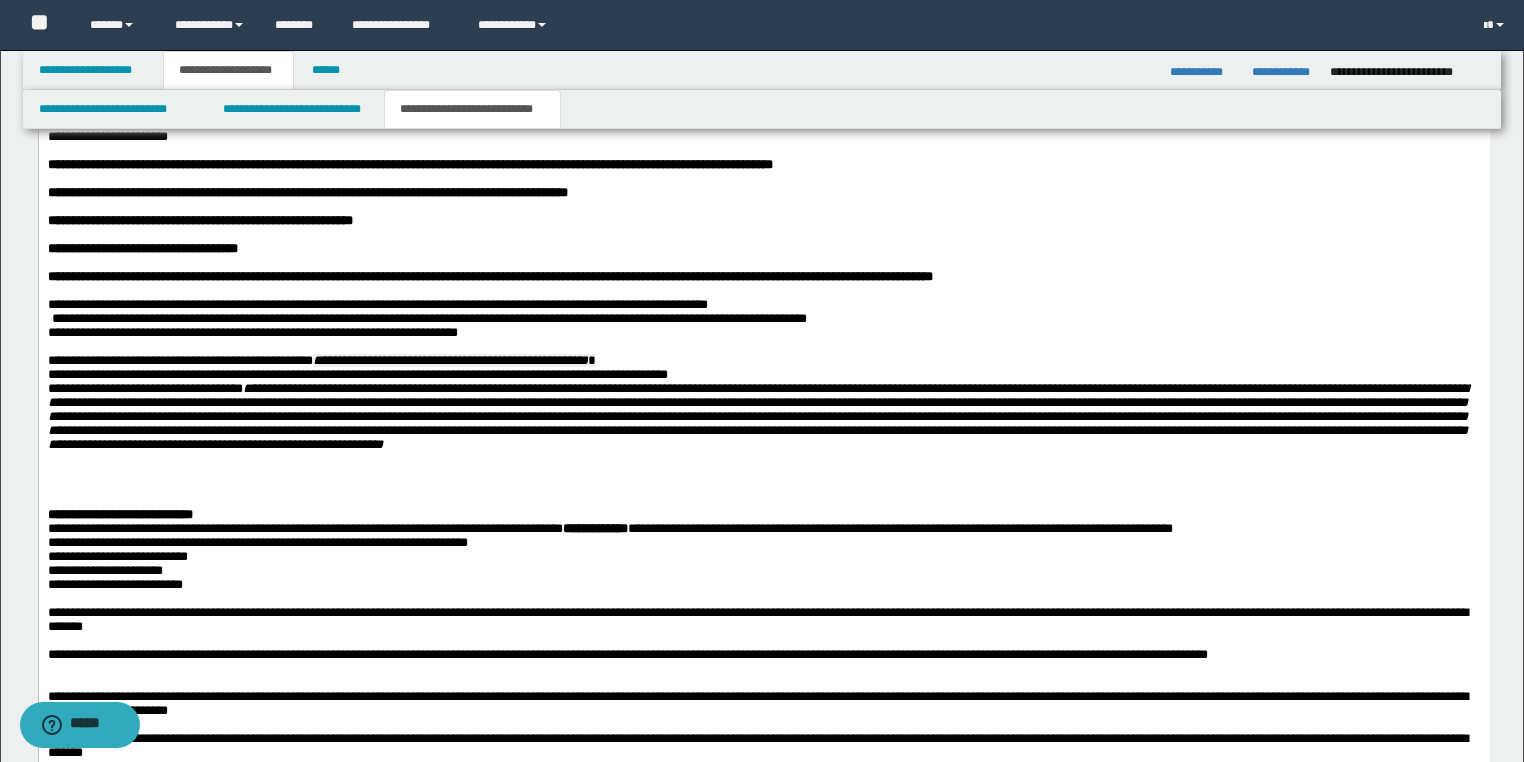 click on "**********" at bounding box center (377, 305) 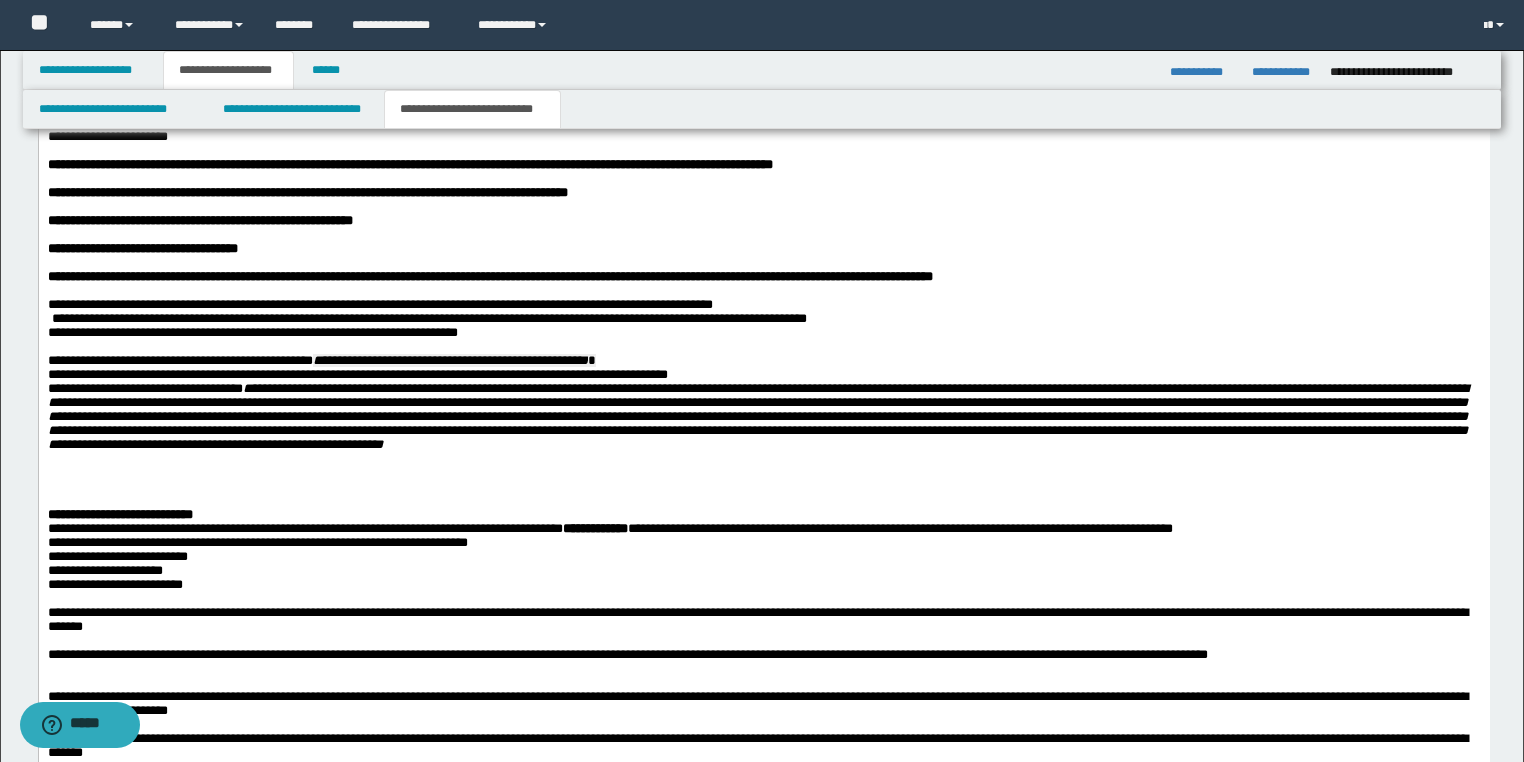click on "**********" at bounding box center (763, 583) 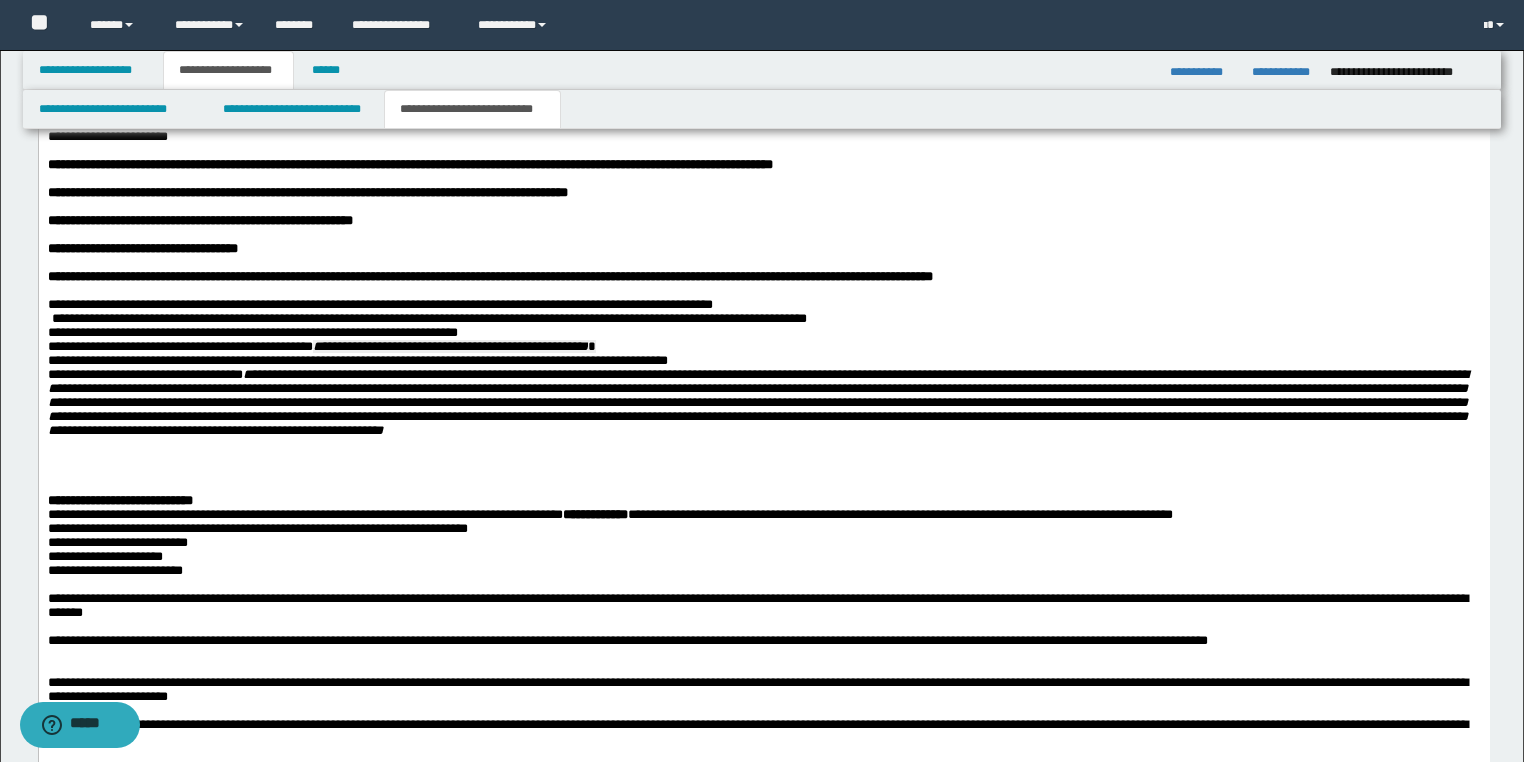 scroll, scrollTop: 1571, scrollLeft: 0, axis: vertical 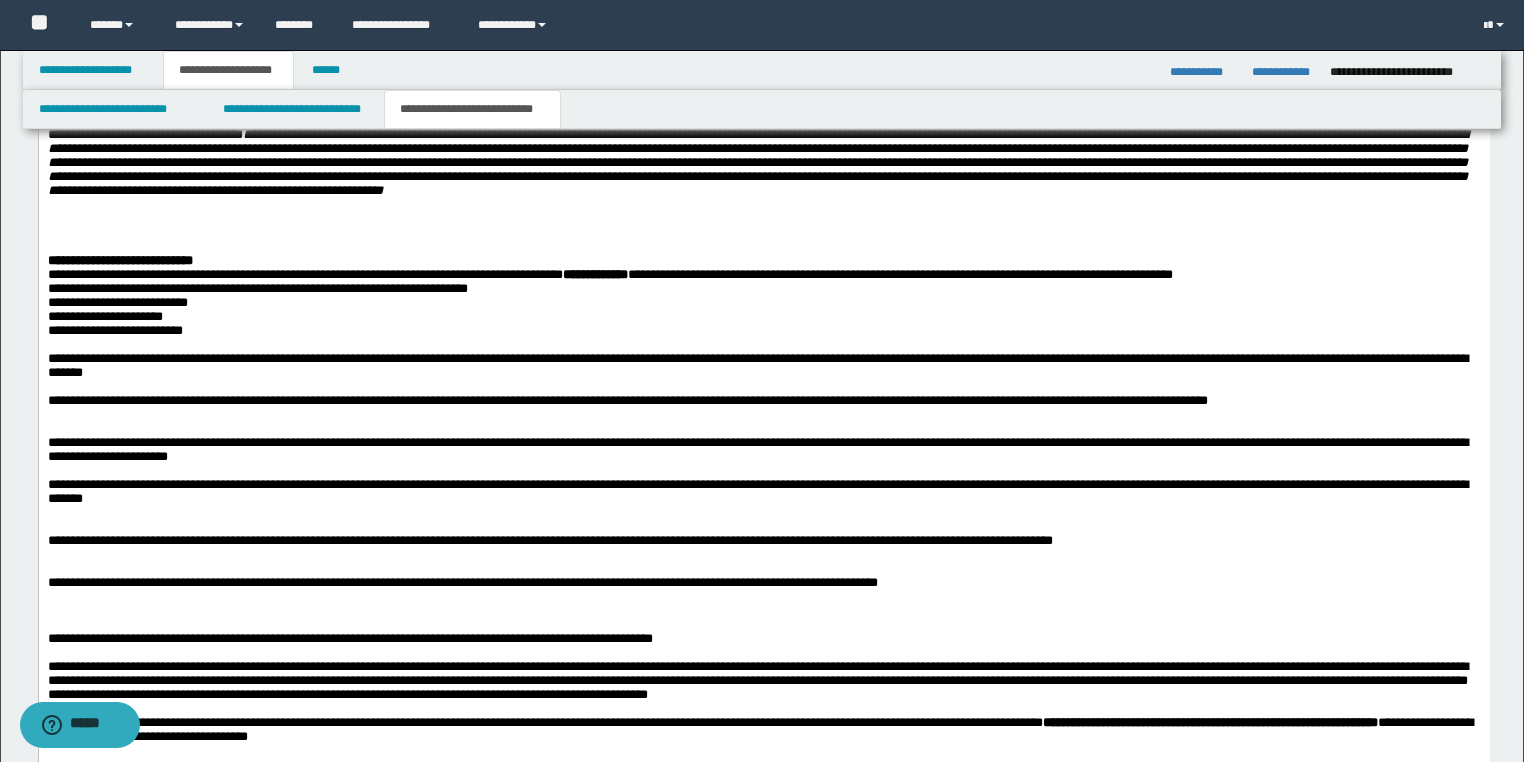 click on "**********" at bounding box center (763, 318) 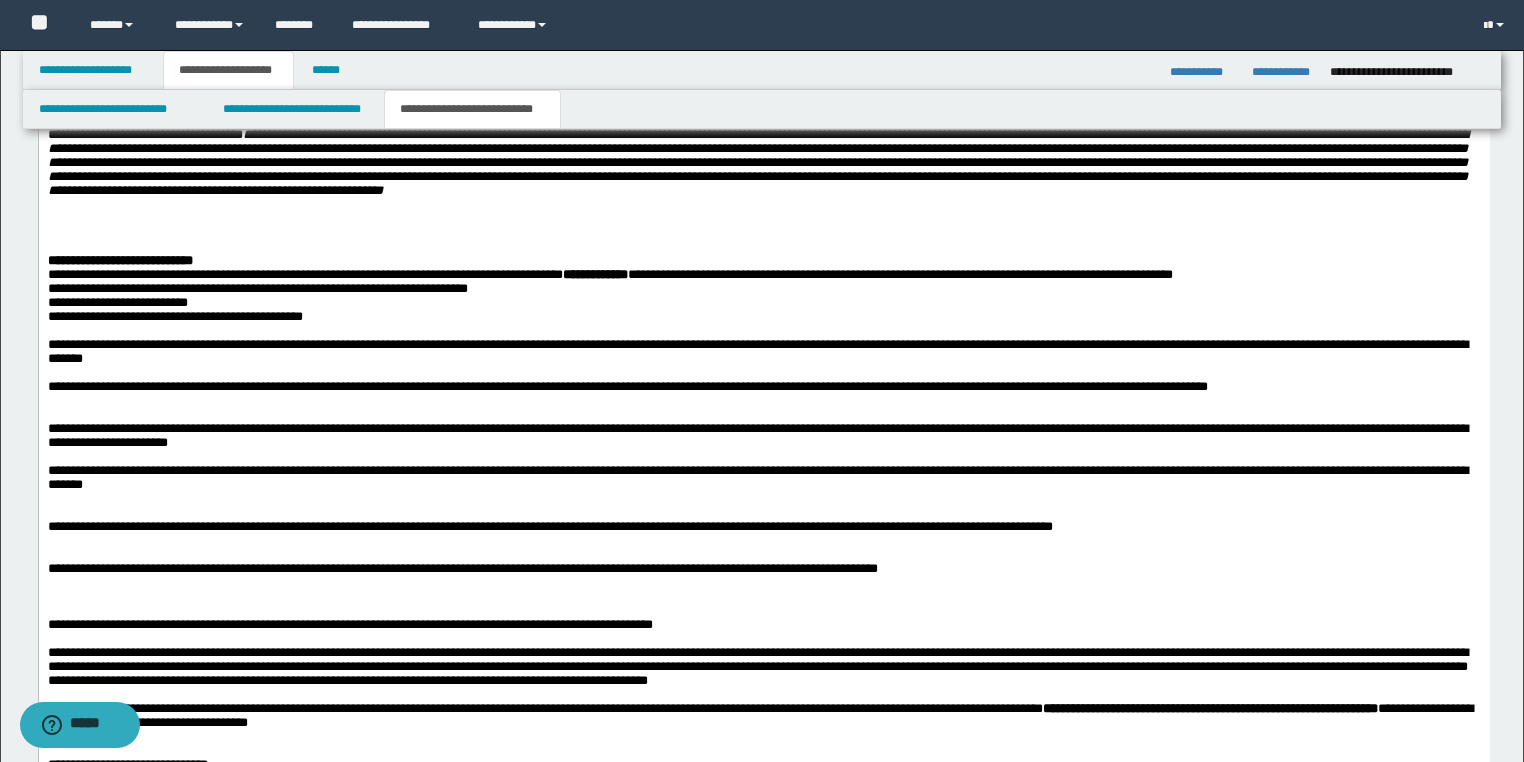 click on "**********" at bounding box center (763, 290) 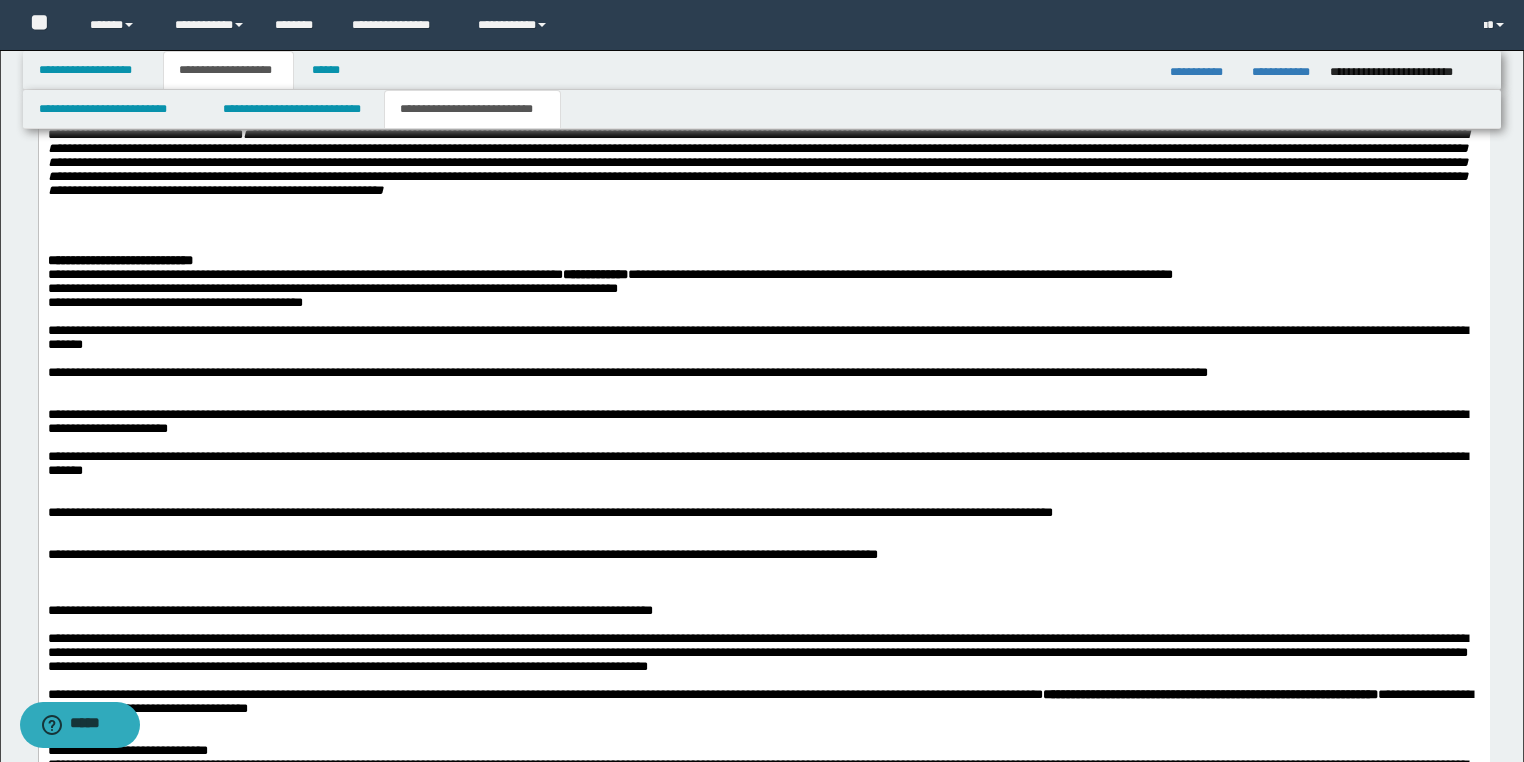 click at bounding box center [763, 318] 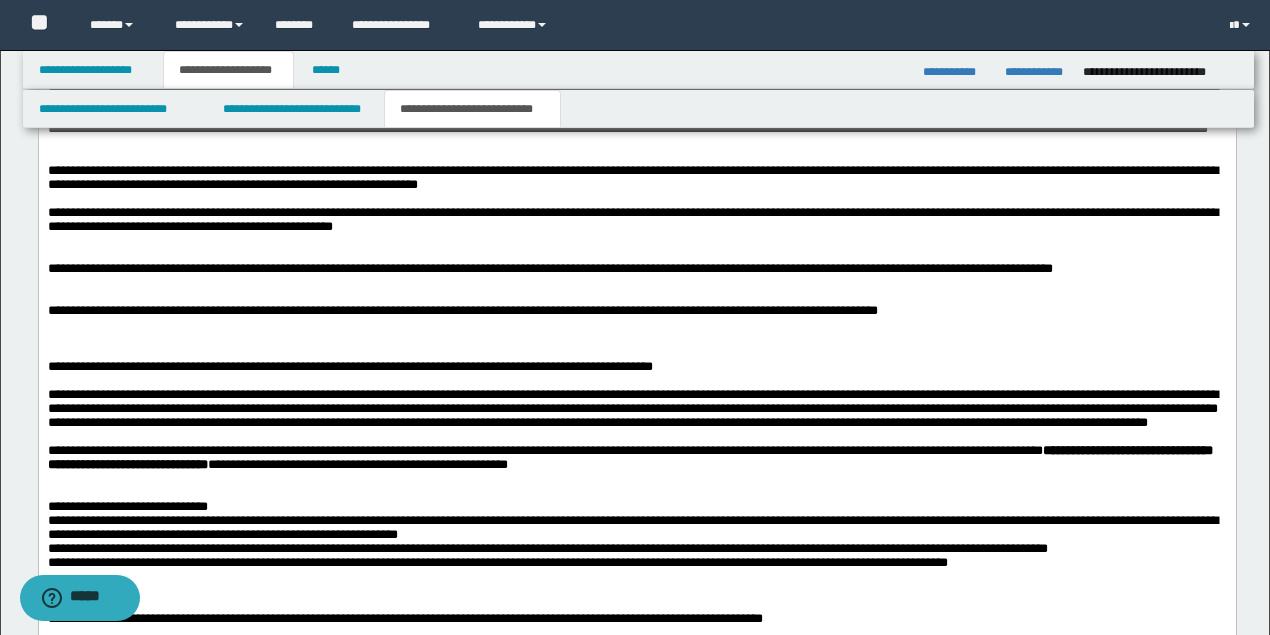 scroll, scrollTop: 1704, scrollLeft: 0, axis: vertical 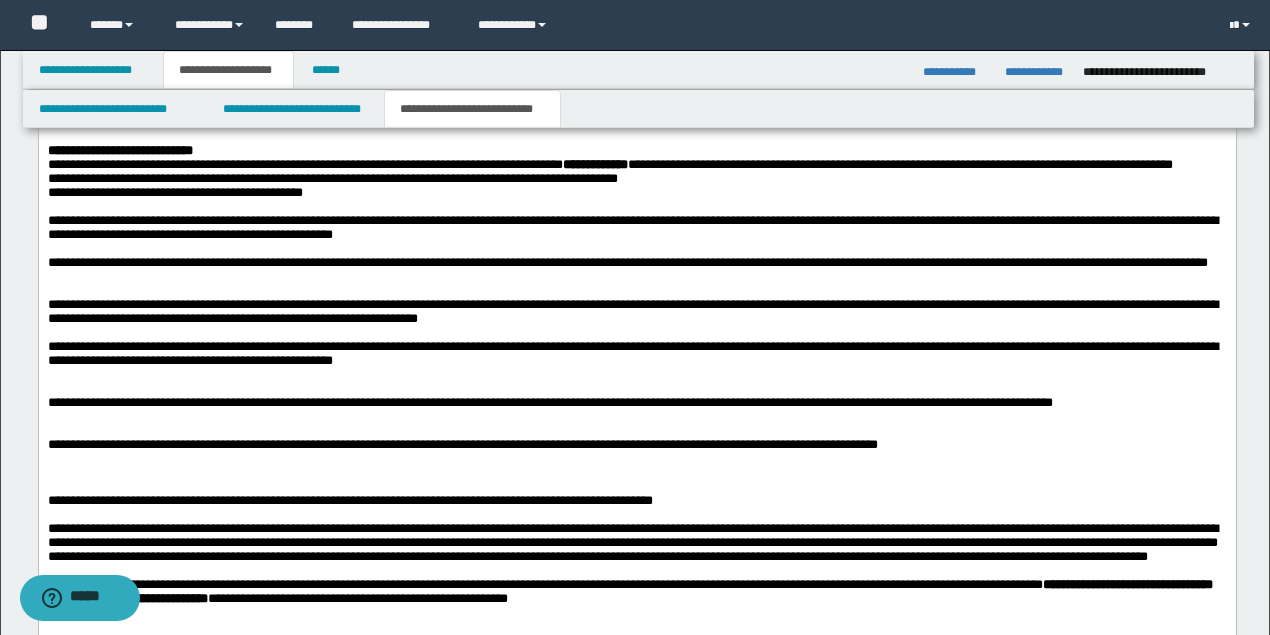 click at bounding box center [49, 206] 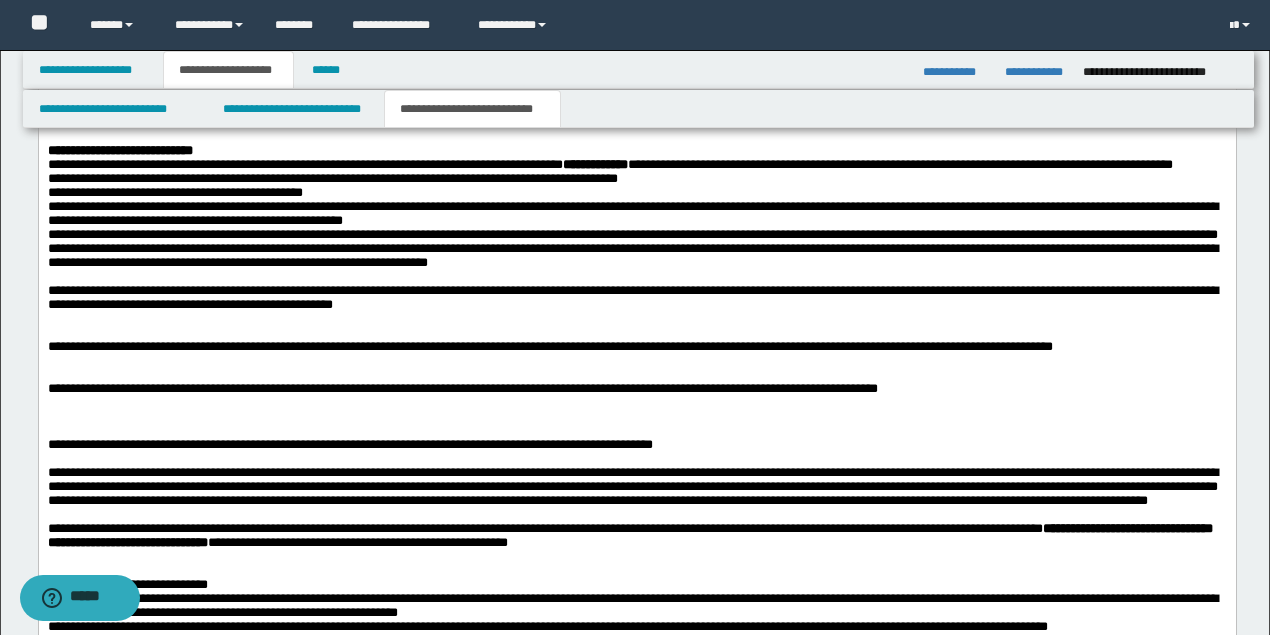 click at bounding box center (636, 277) 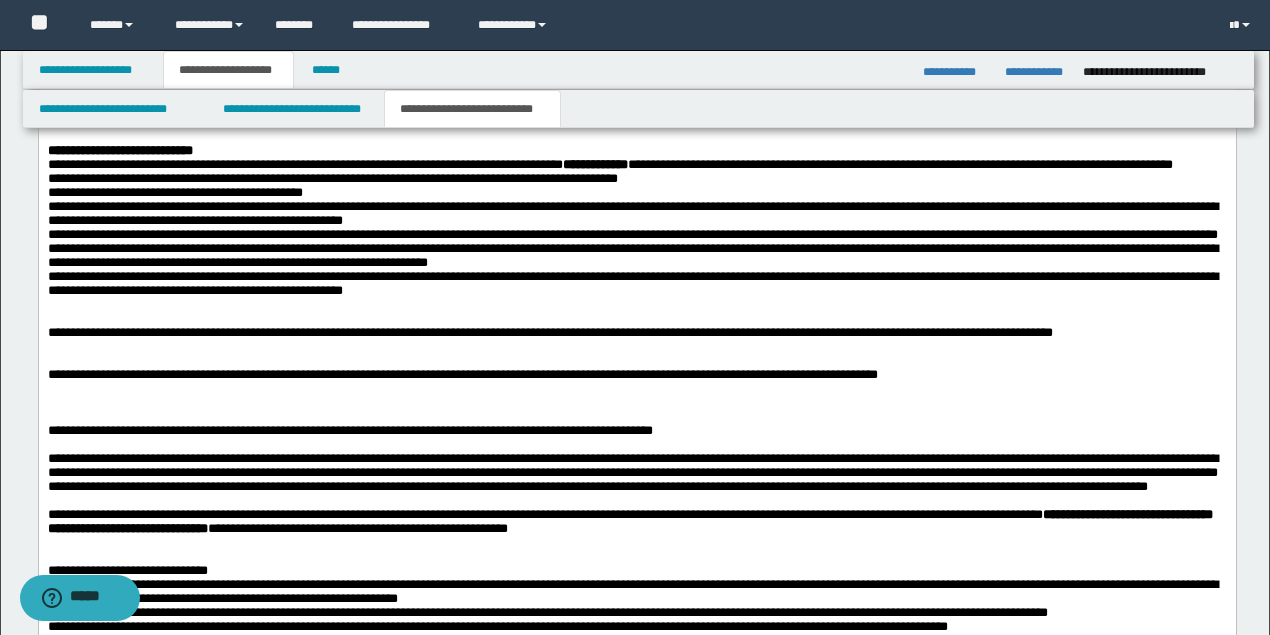 click at bounding box center [636, 319] 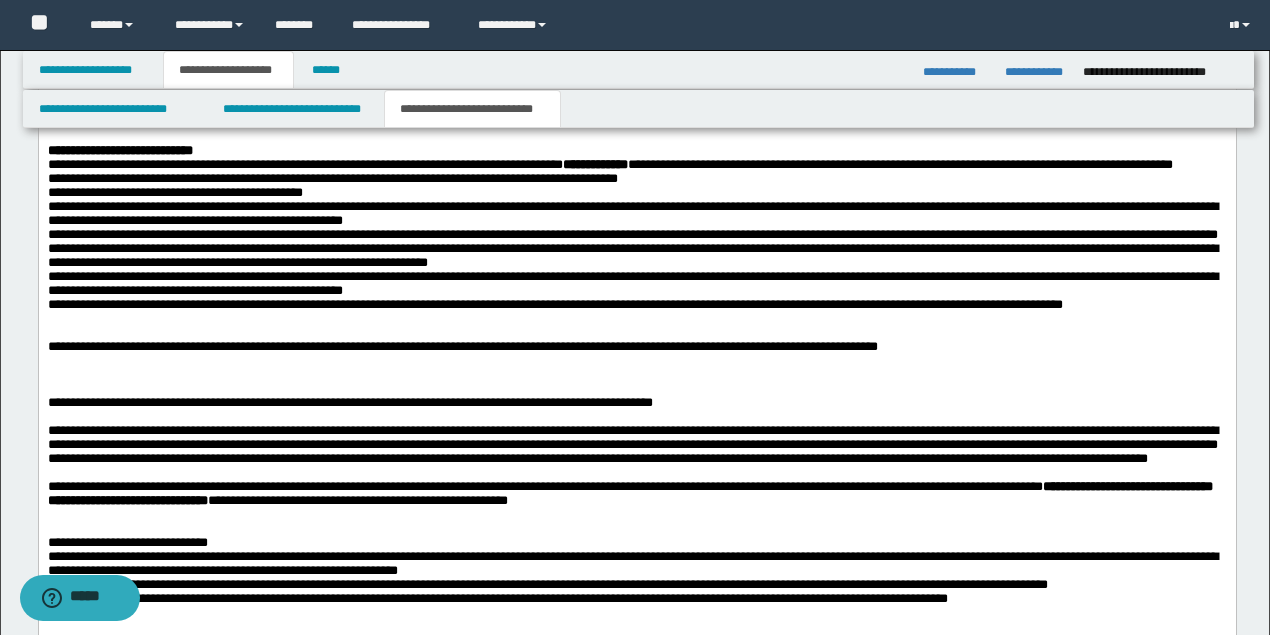 click at bounding box center (636, 333) 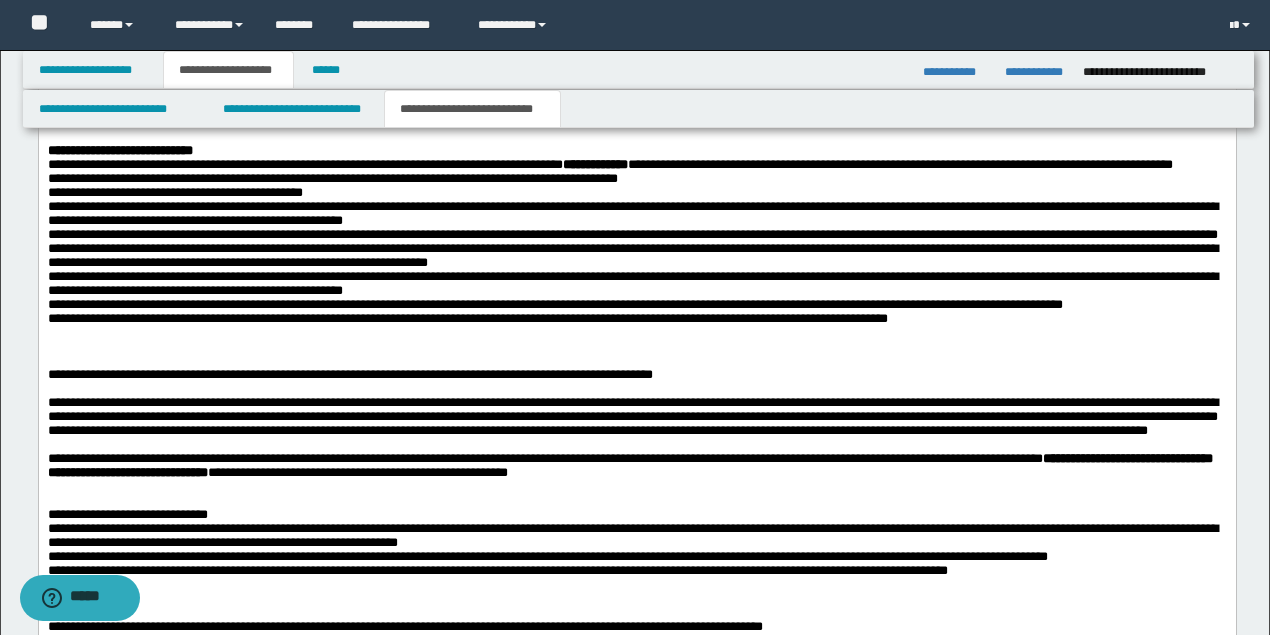 click at bounding box center [636, 347] 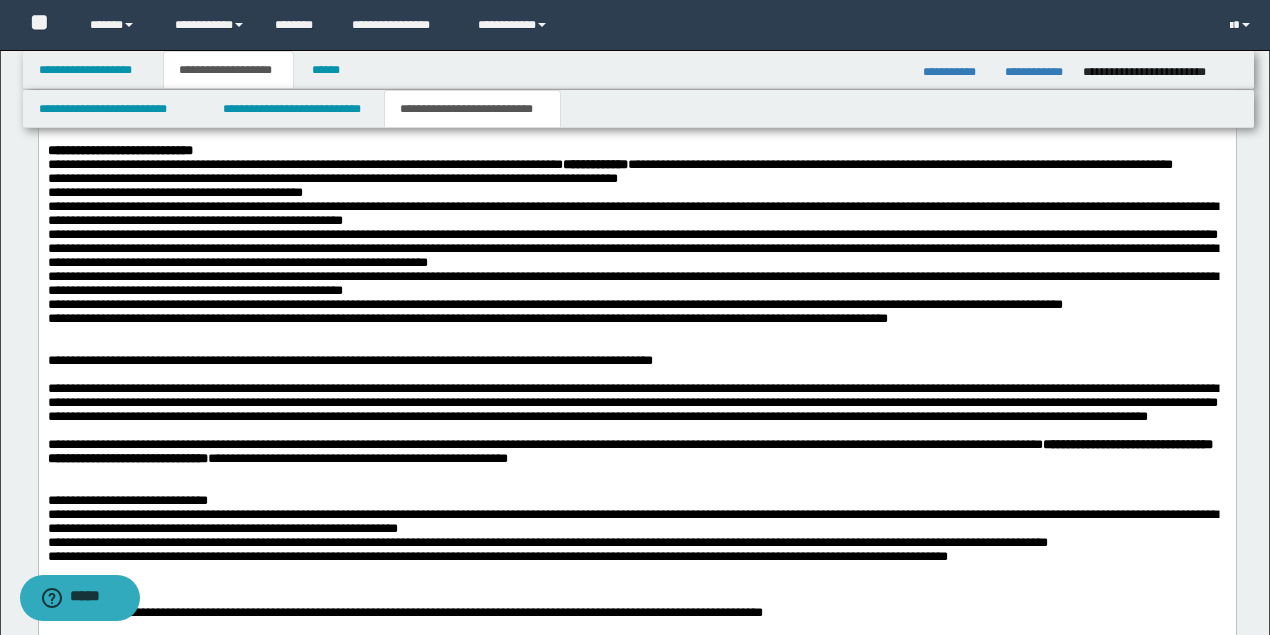 scroll, scrollTop: 1904, scrollLeft: 0, axis: vertical 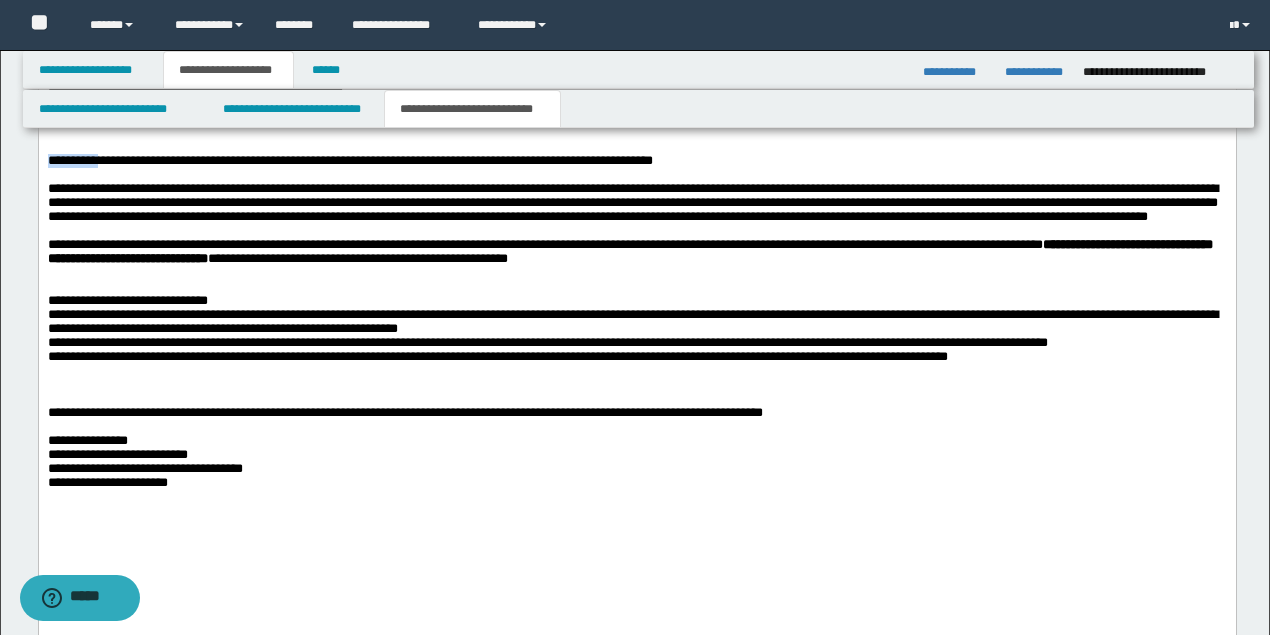 drag, startPoint x: 122, startPoint y: 253, endPoint x: 71, endPoint y: -438, distance: 692.8795 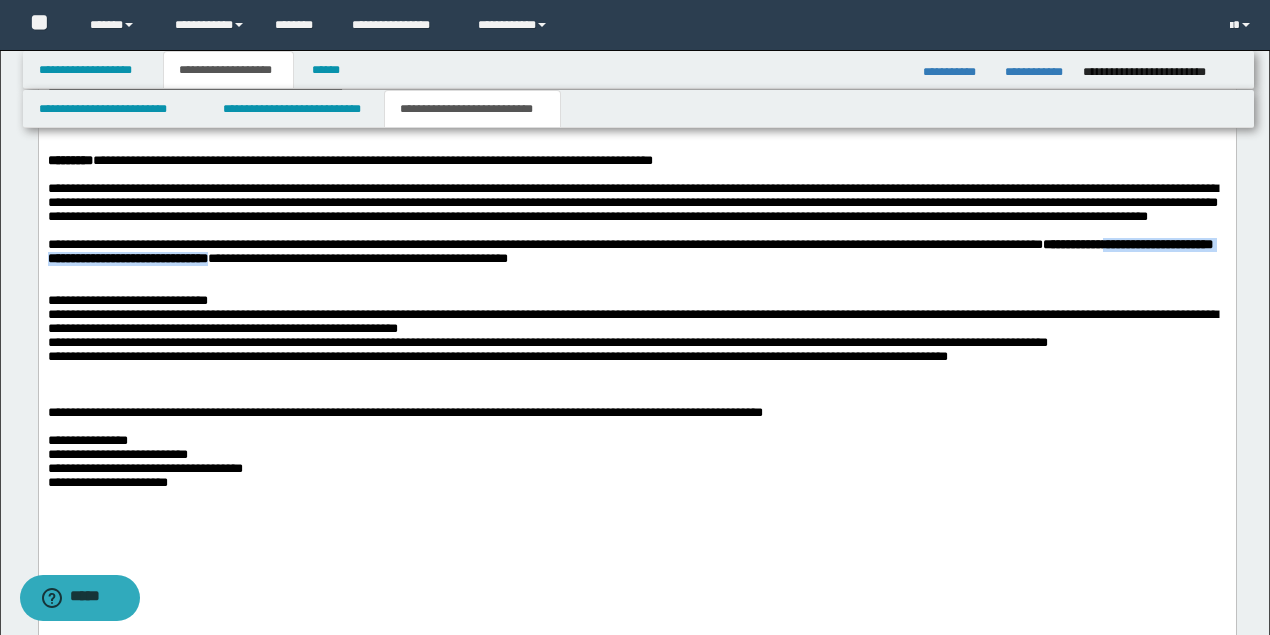drag, startPoint x: 422, startPoint y: 385, endPoint x: 8, endPoint y: 385, distance: 414 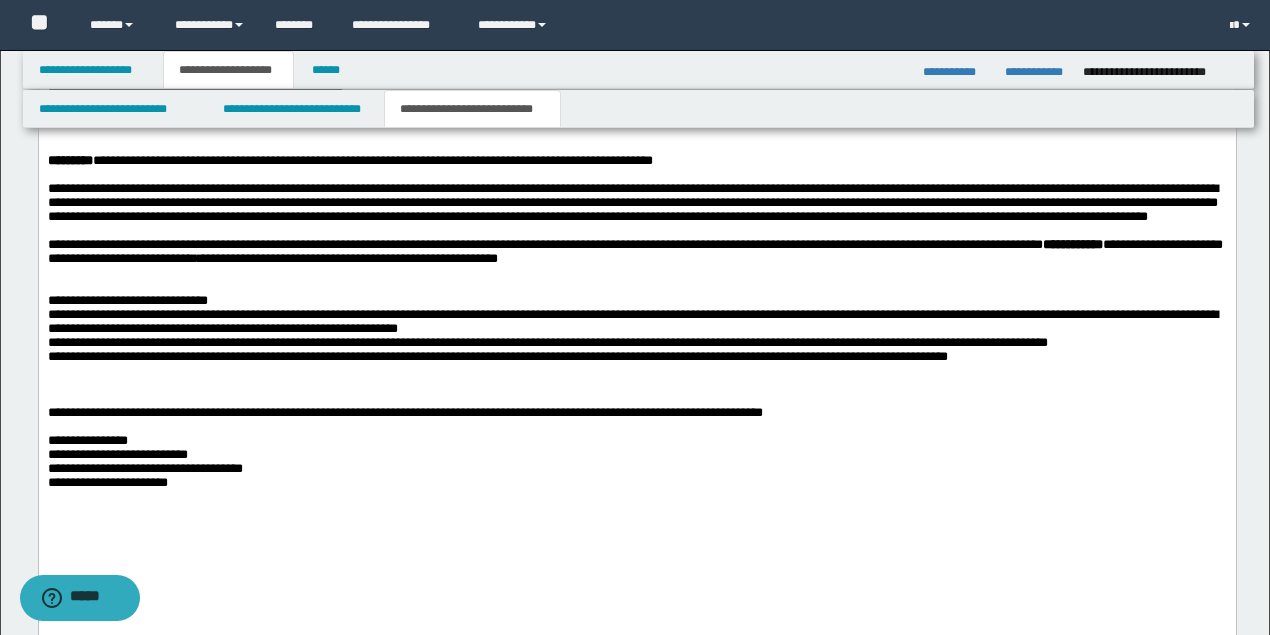 click on "**********" at bounding box center (544, 244) 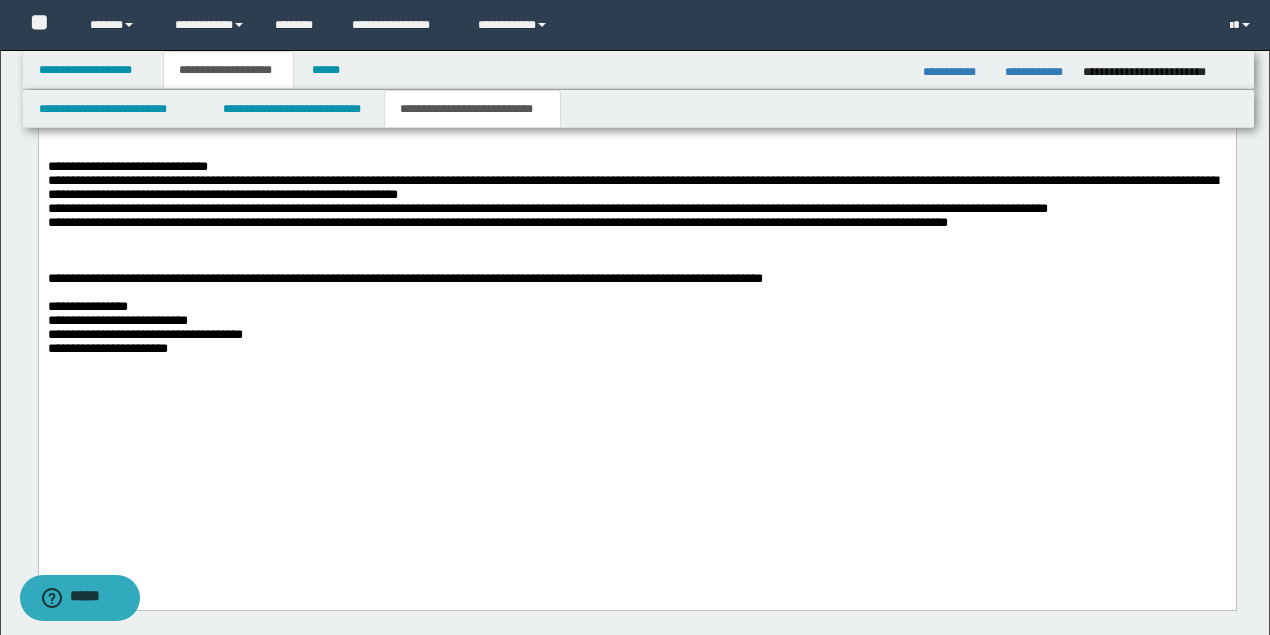 click at bounding box center (636, 265) 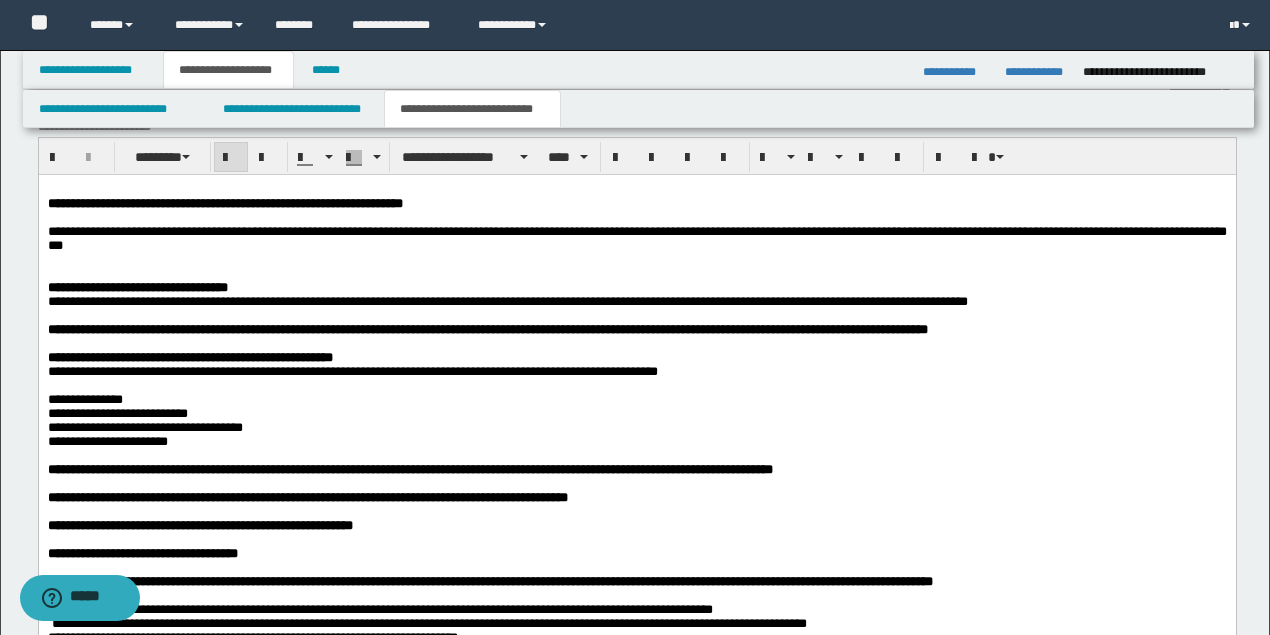 scroll, scrollTop: 771, scrollLeft: 0, axis: vertical 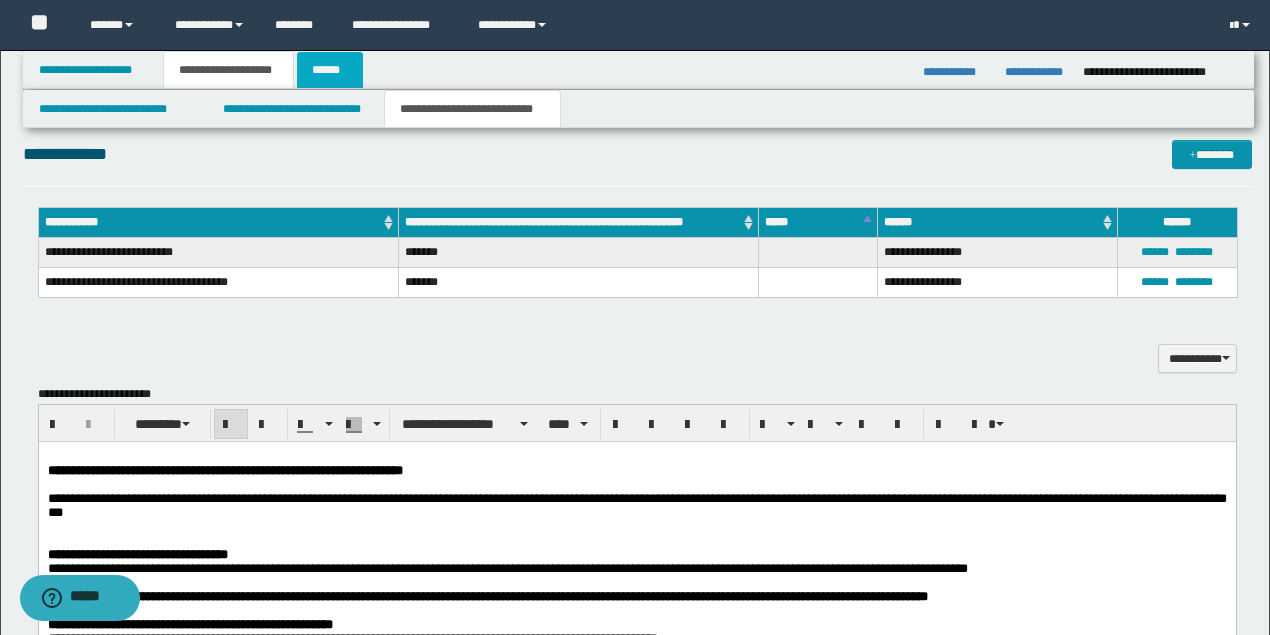 click on "******" at bounding box center (330, 70) 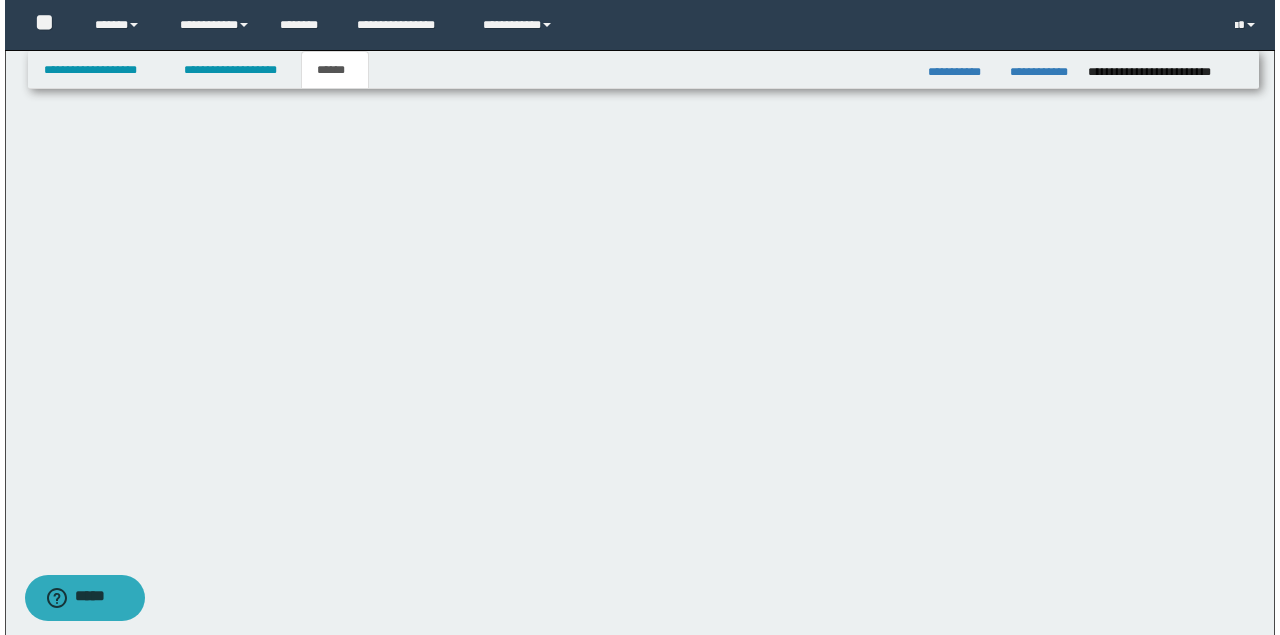 scroll, scrollTop: 0, scrollLeft: 0, axis: both 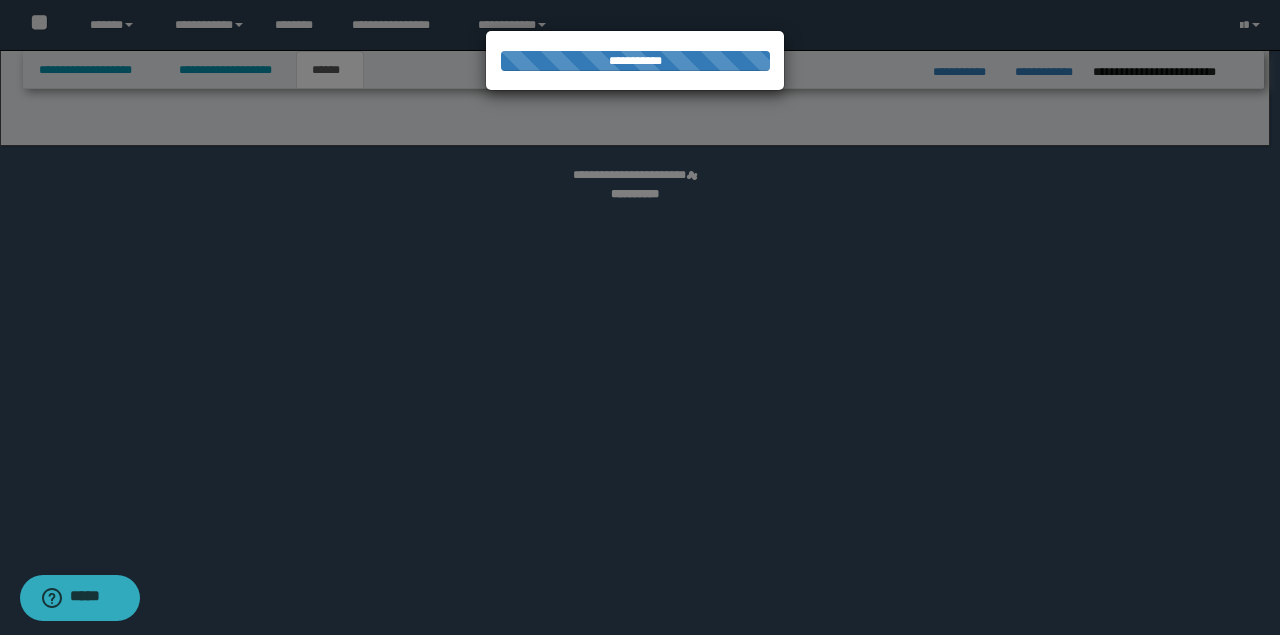select on "*" 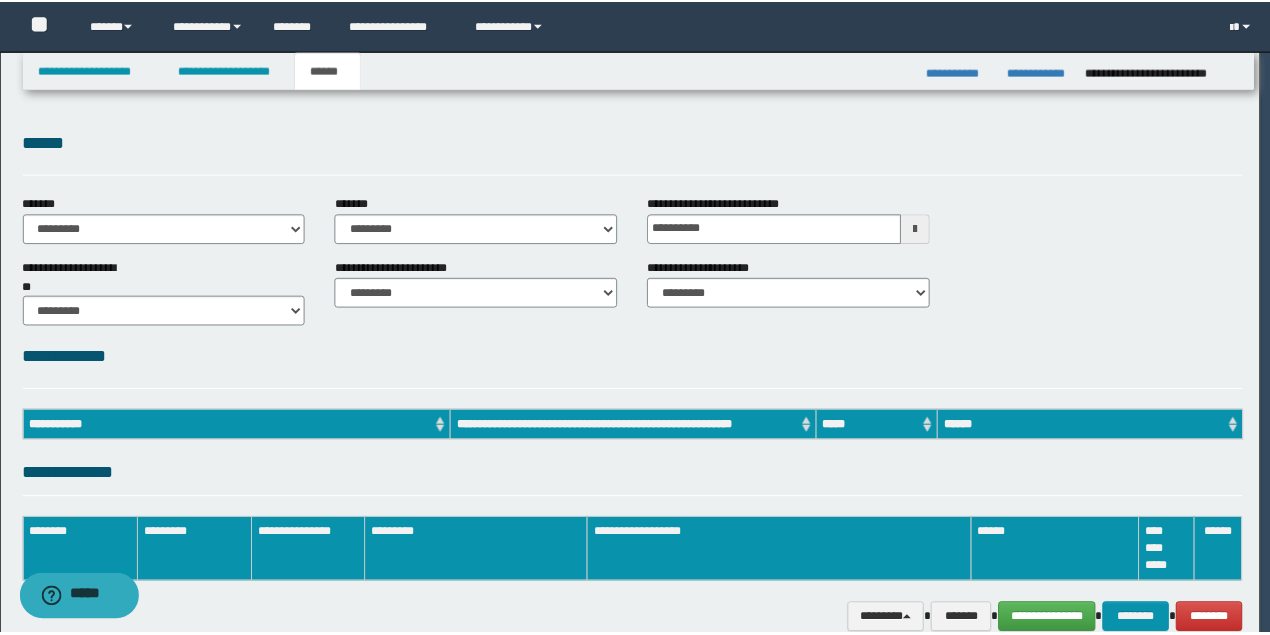 scroll, scrollTop: 0, scrollLeft: 0, axis: both 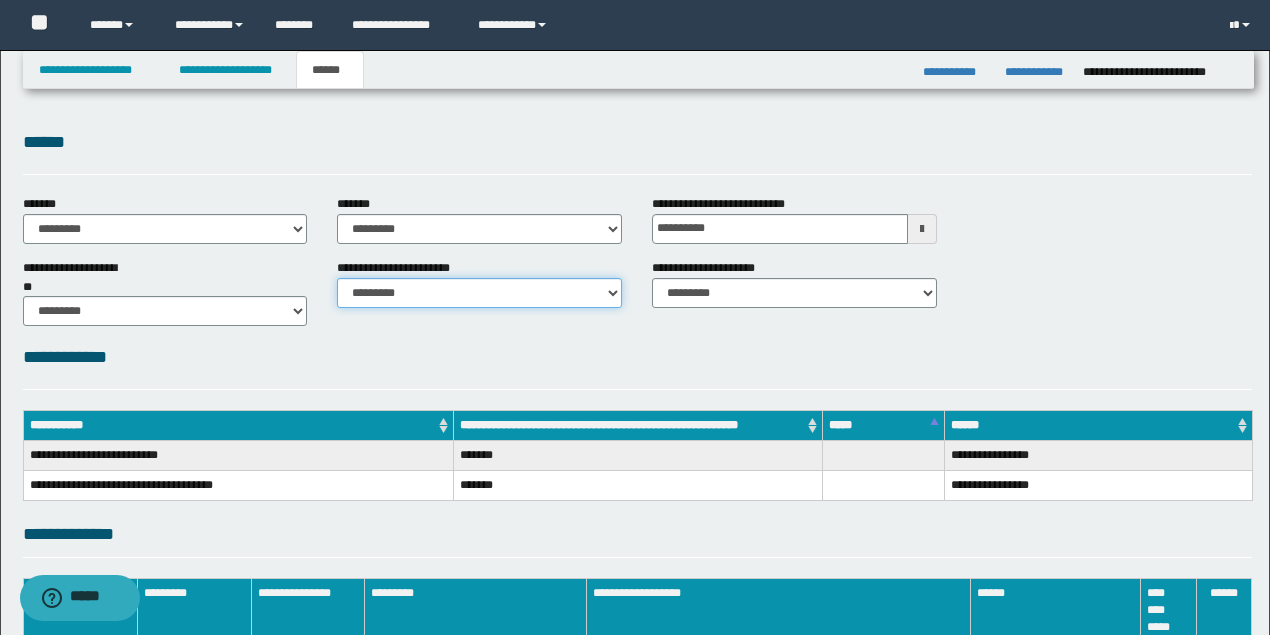 drag, startPoint x: 444, startPoint y: 286, endPoint x: 439, endPoint y: 305, distance: 19.646883 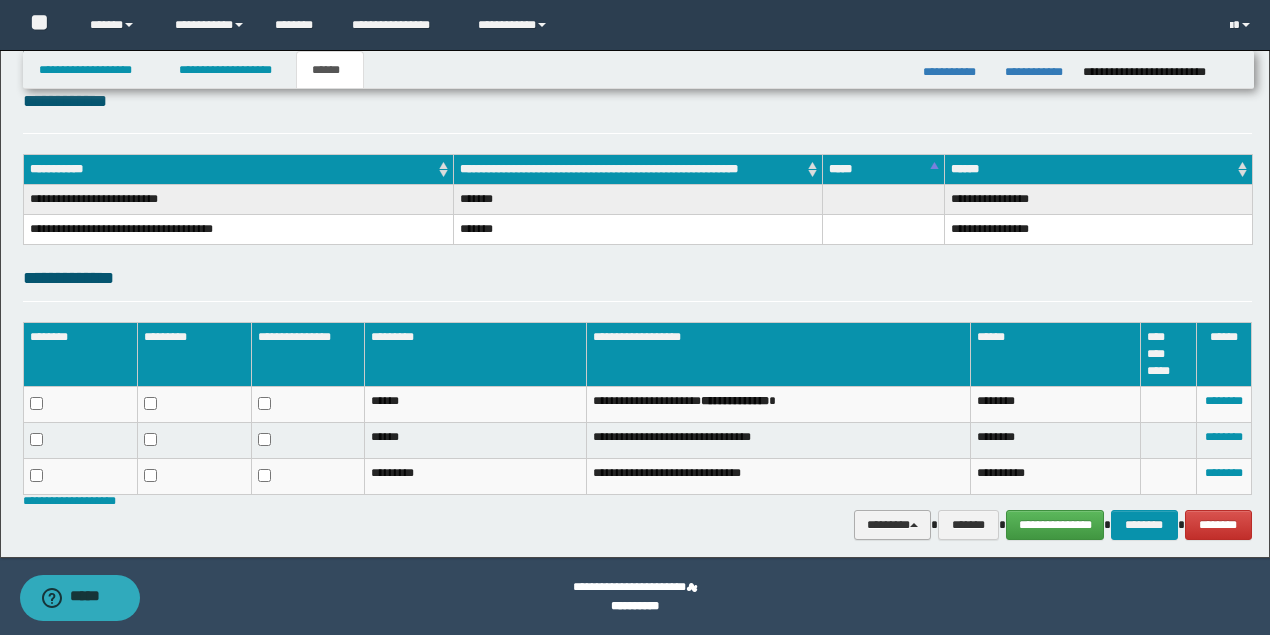 click on "********" at bounding box center (893, 524) 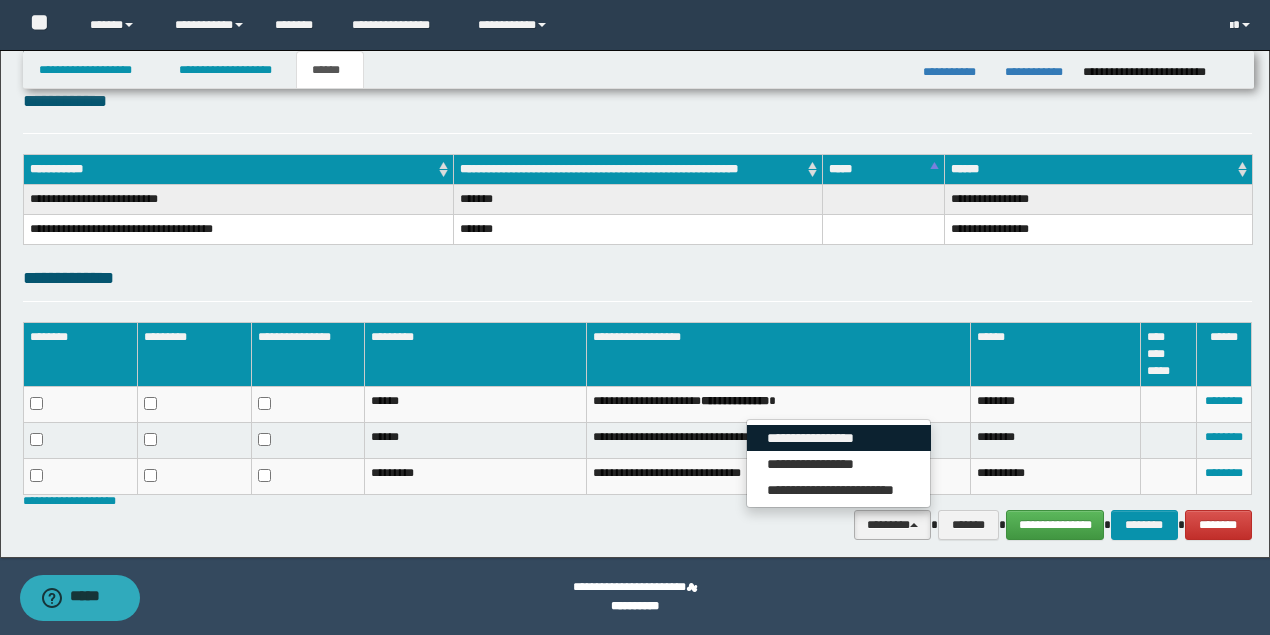 click on "**********" at bounding box center [839, 438] 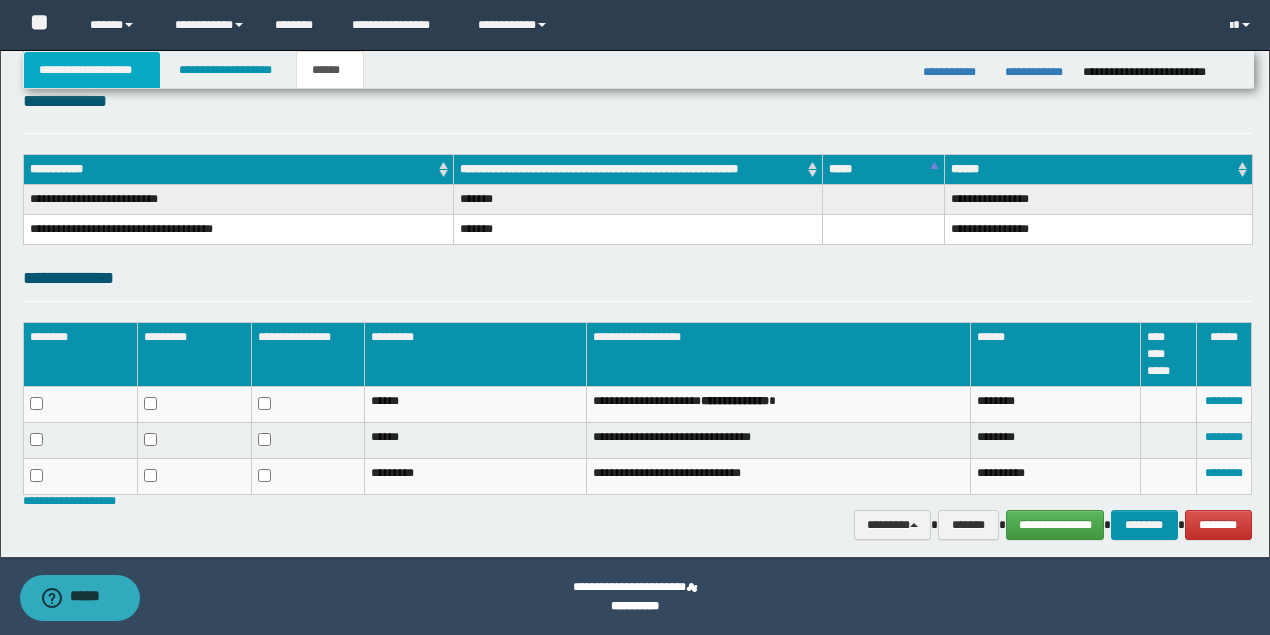 click on "**********" at bounding box center (92, 70) 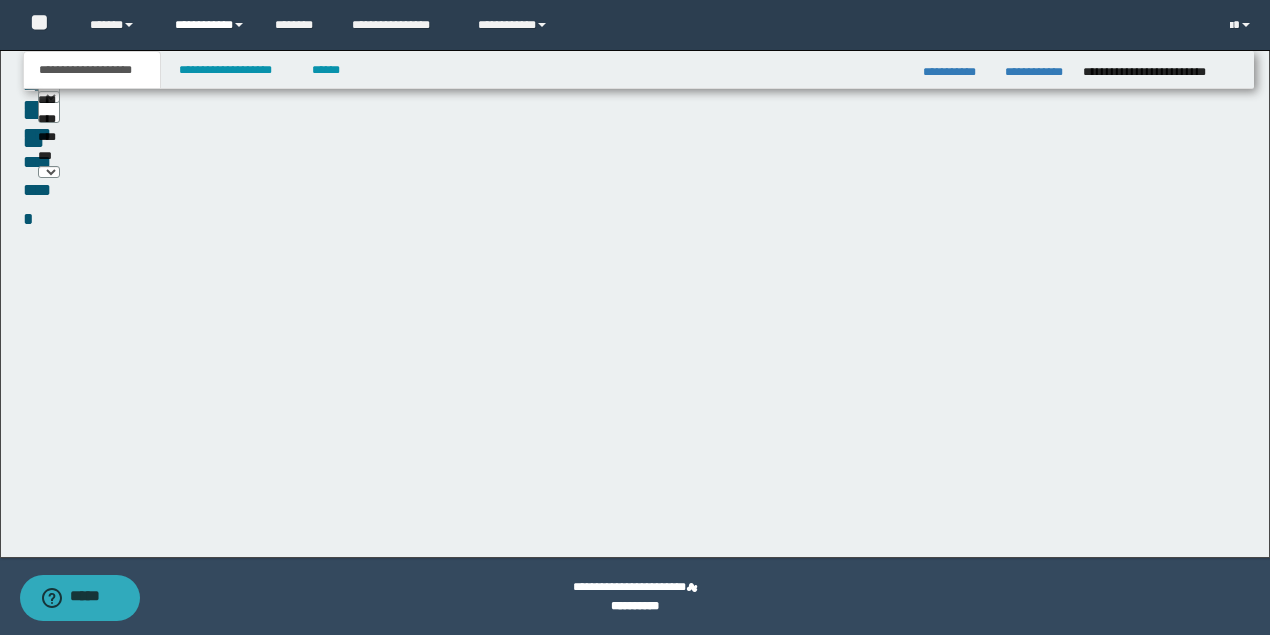 scroll, scrollTop: 287, scrollLeft: 0, axis: vertical 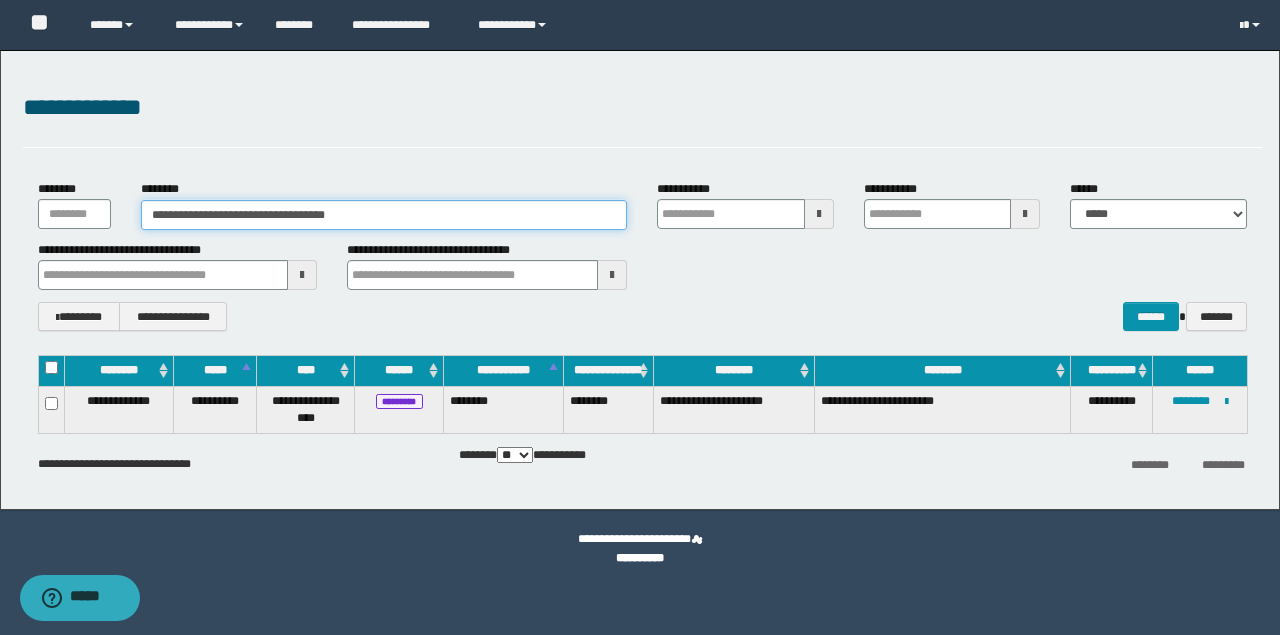 drag, startPoint x: 384, startPoint y: 213, endPoint x: -24, endPoint y: 213, distance: 408 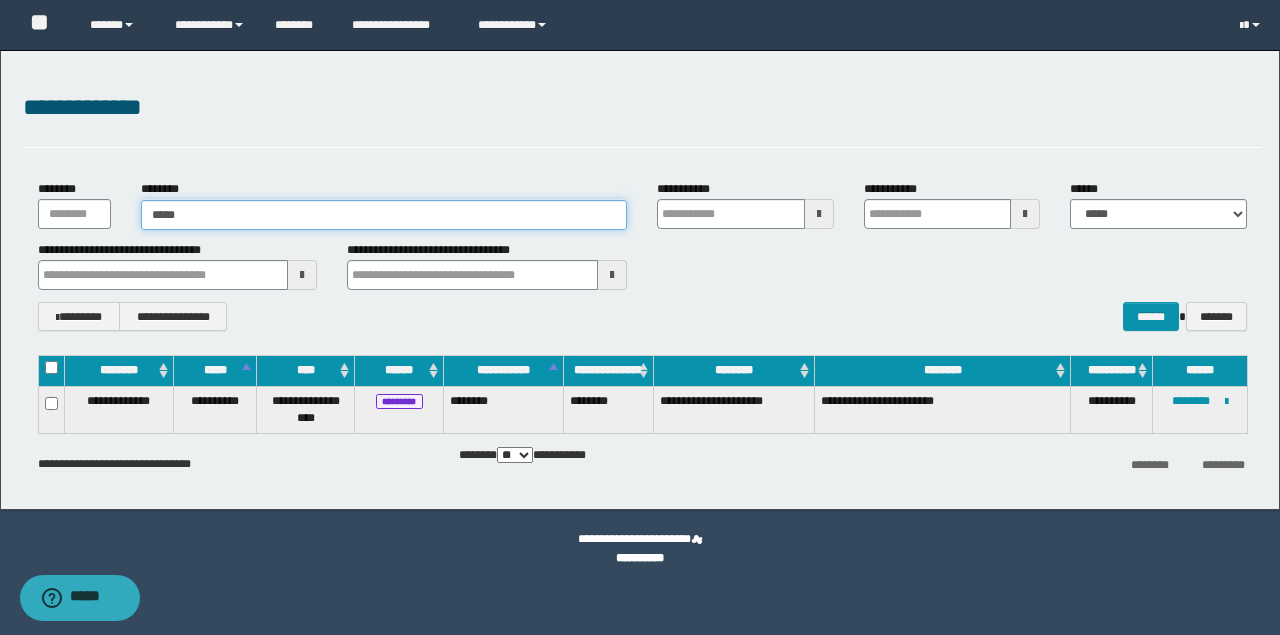 type on "******" 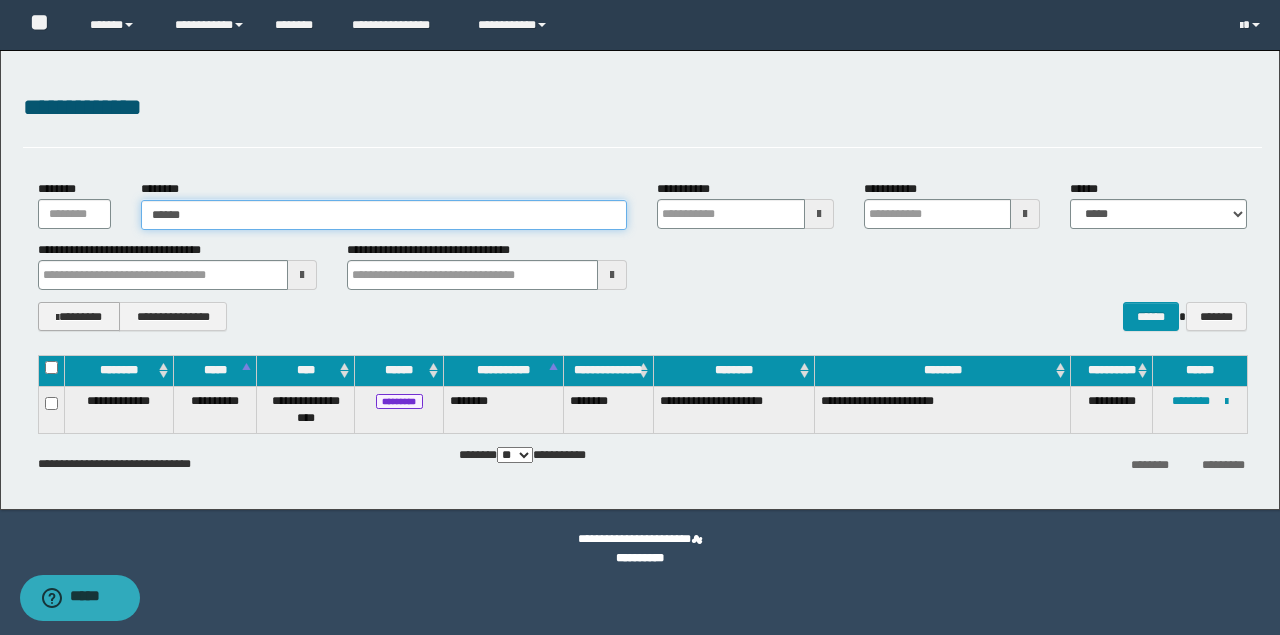 type on "******" 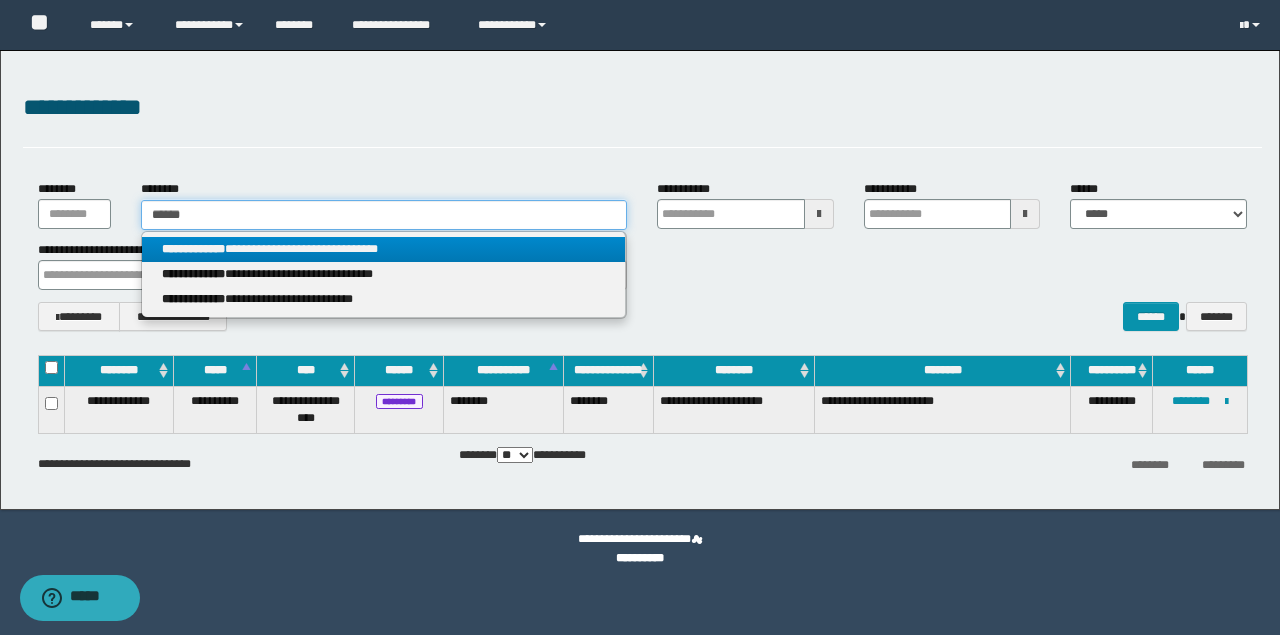 type on "******" 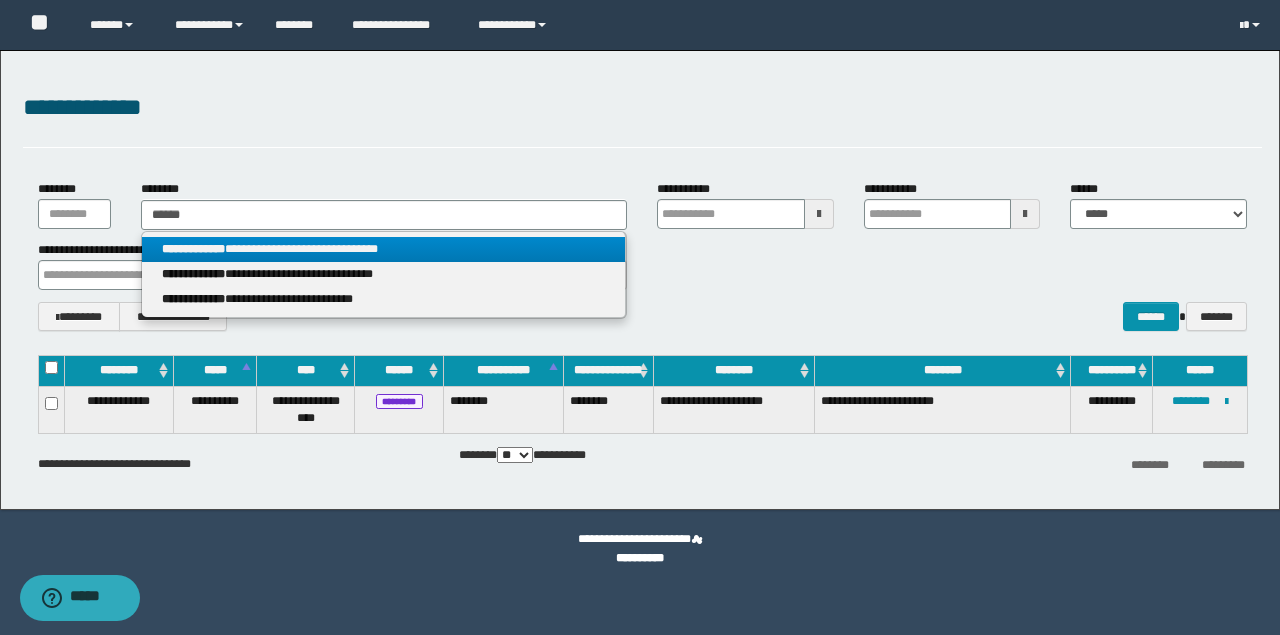 click on "**********" at bounding box center [384, 249] 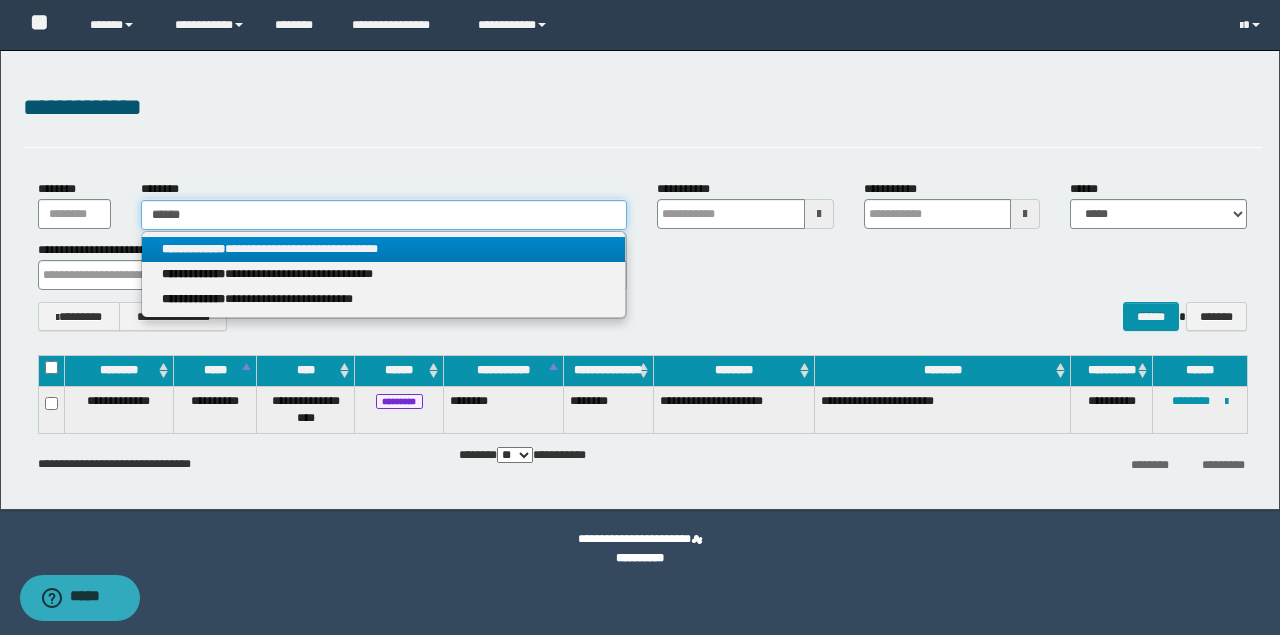 type 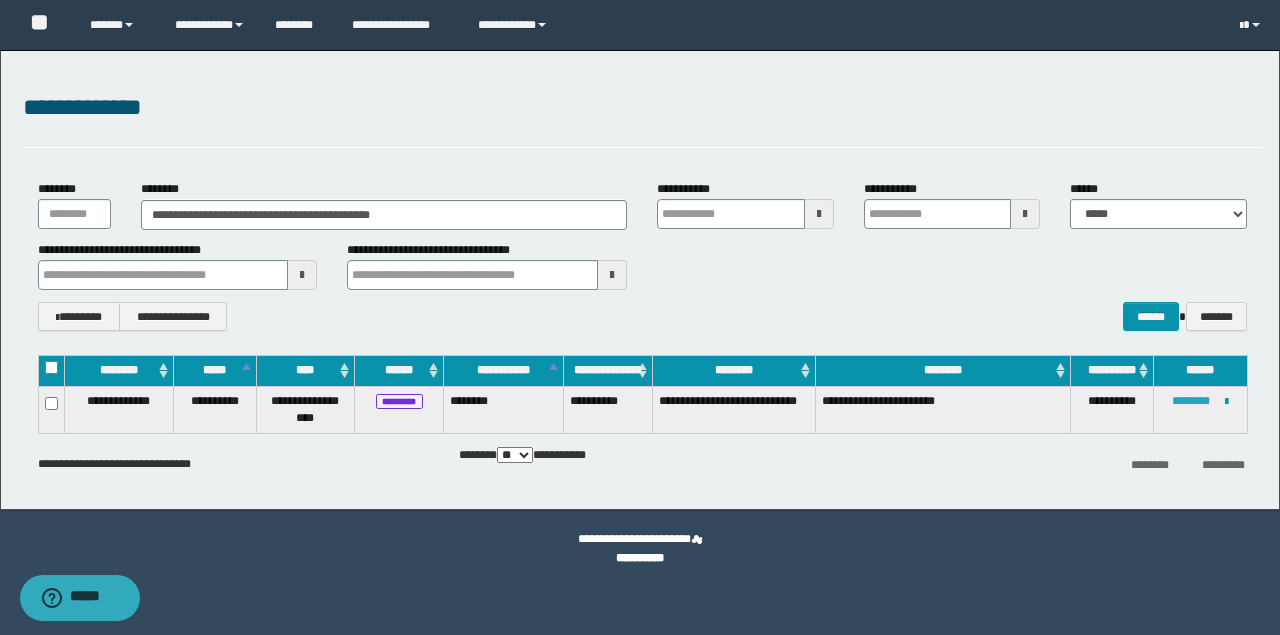 click on "********" at bounding box center [1191, 401] 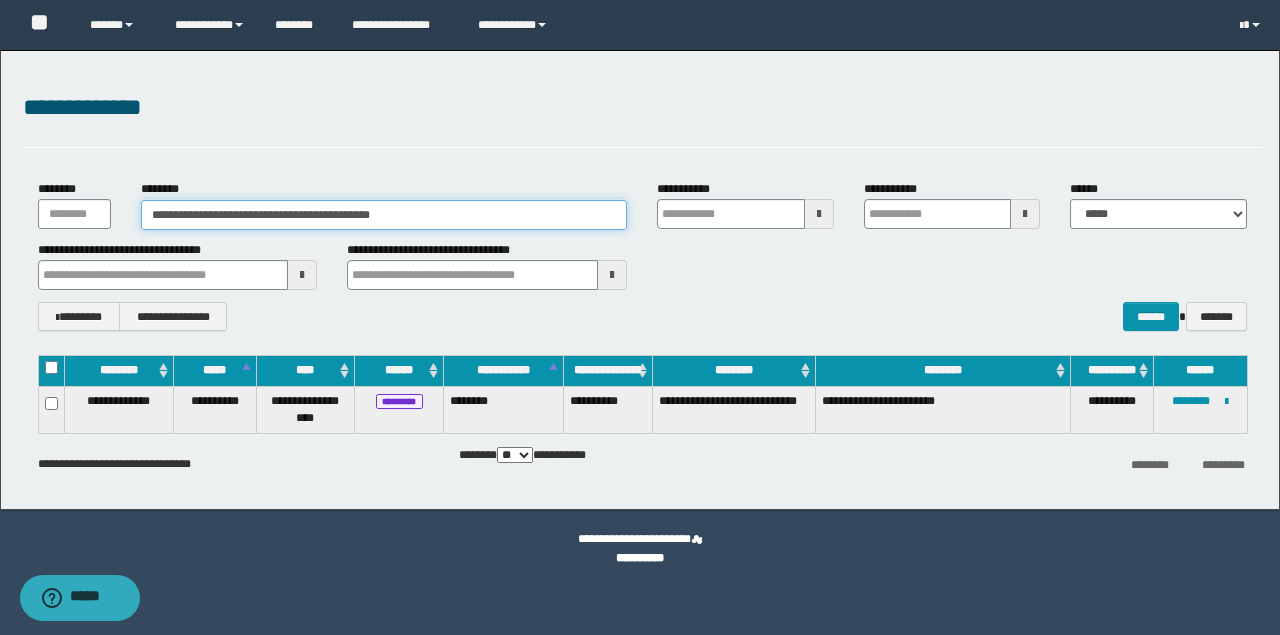 drag, startPoint x: 273, startPoint y: 207, endPoint x: 137, endPoint y: 204, distance: 136.03308 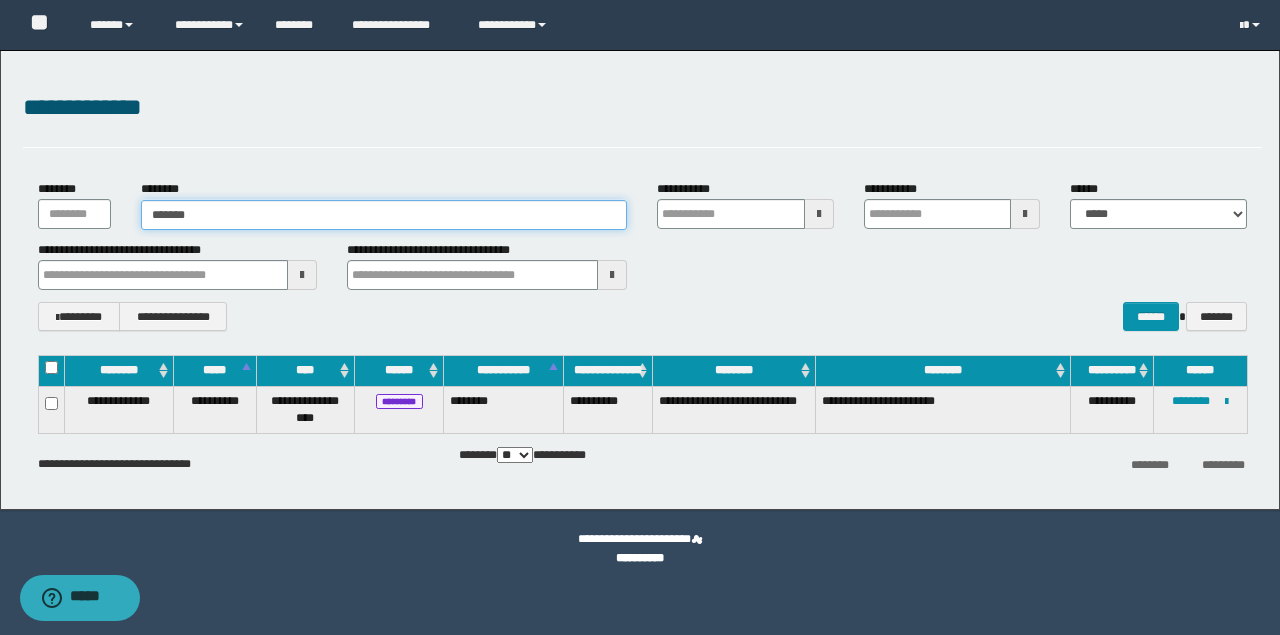 type on "*******" 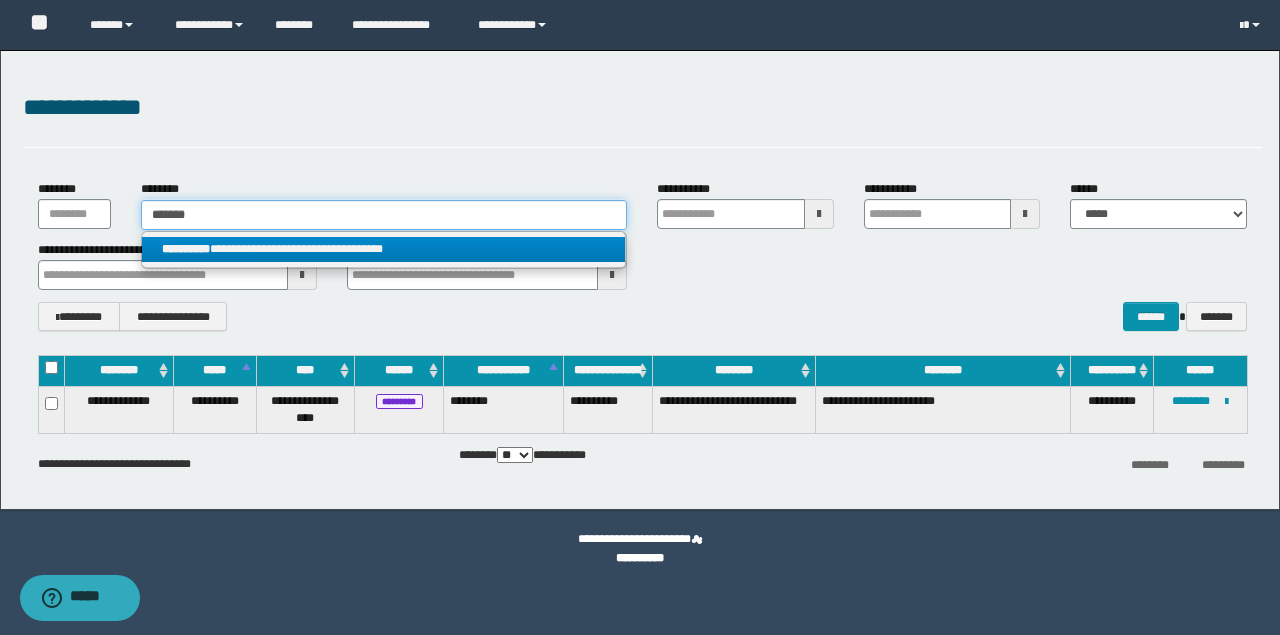 type on "*******" 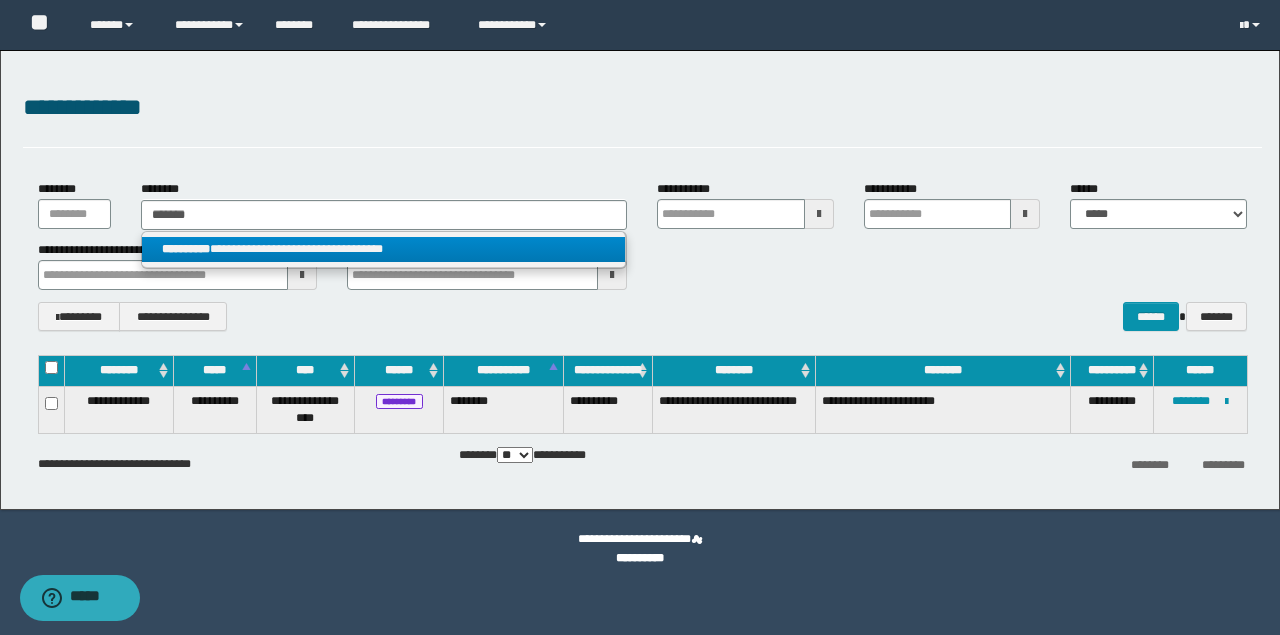 click on "**********" at bounding box center [384, 249] 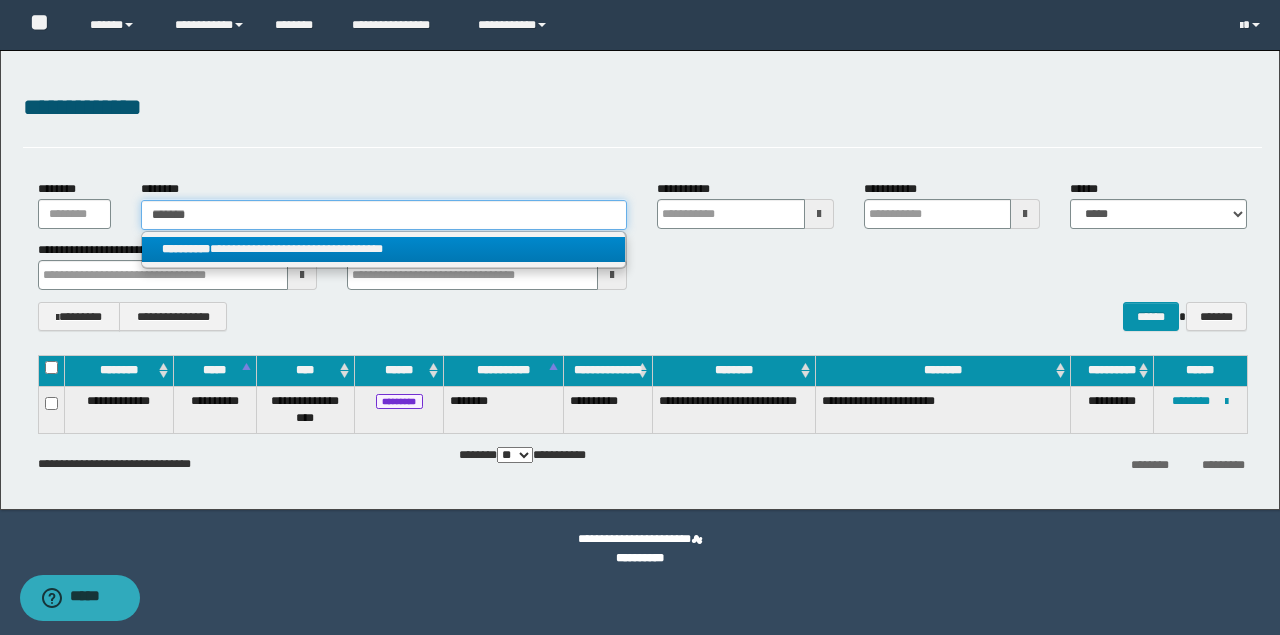 type 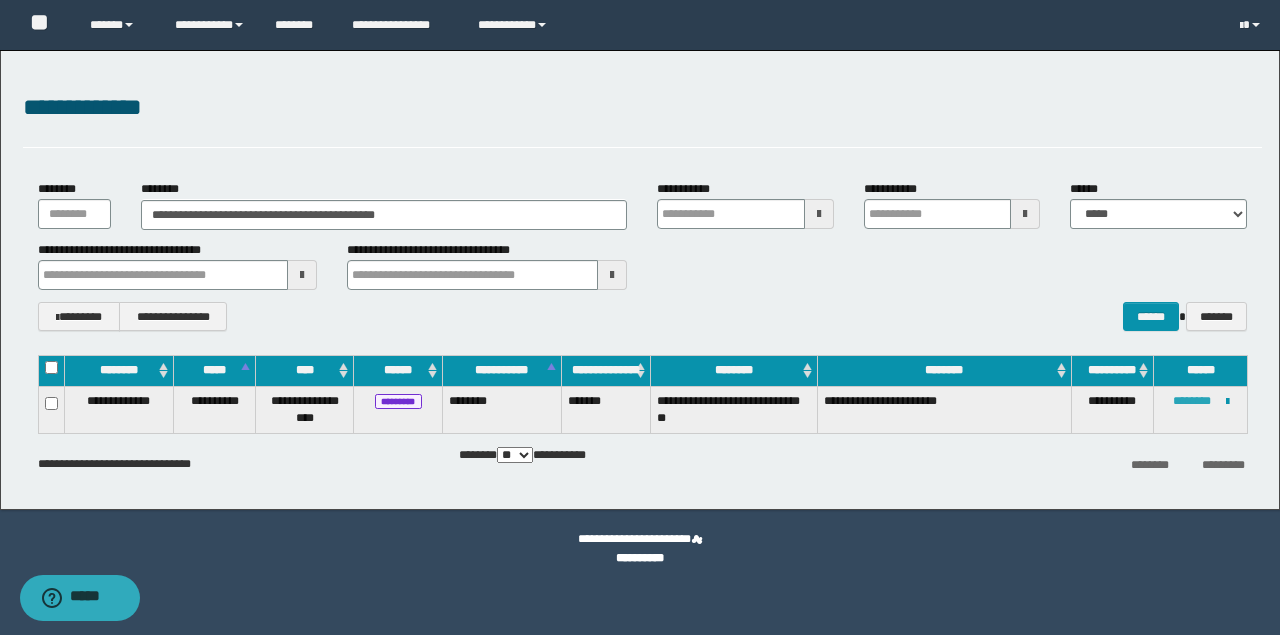 click on "********" at bounding box center (1192, 401) 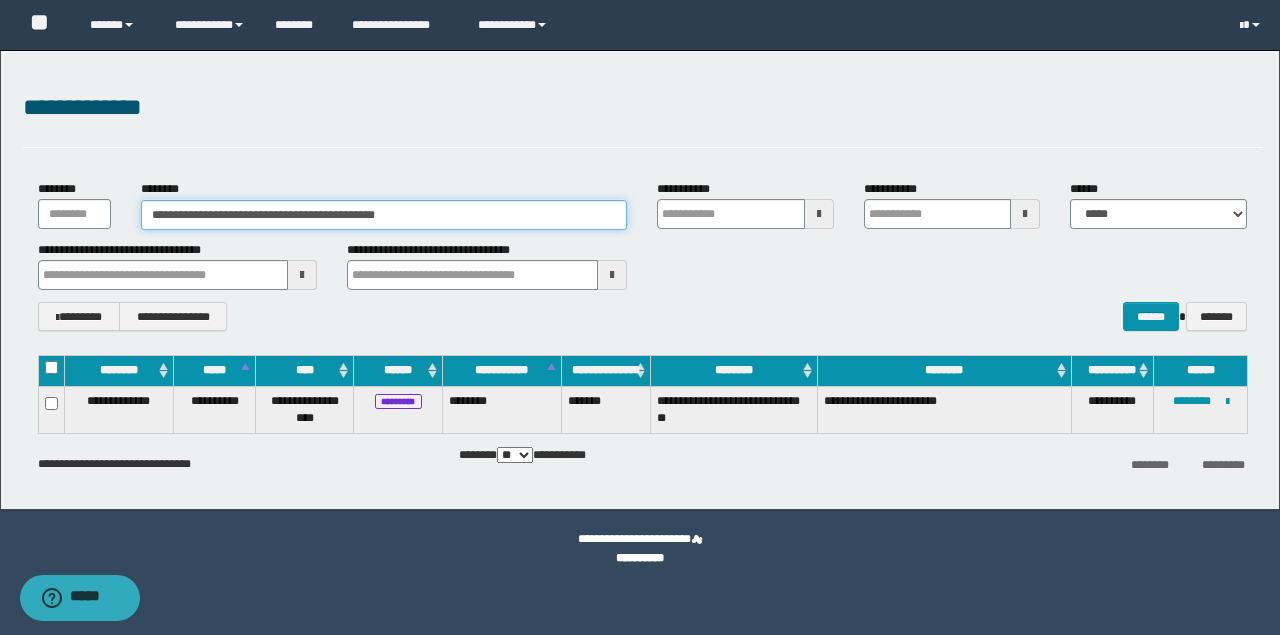 drag, startPoint x: 472, startPoint y: 215, endPoint x: 137, endPoint y: 212, distance: 335.01343 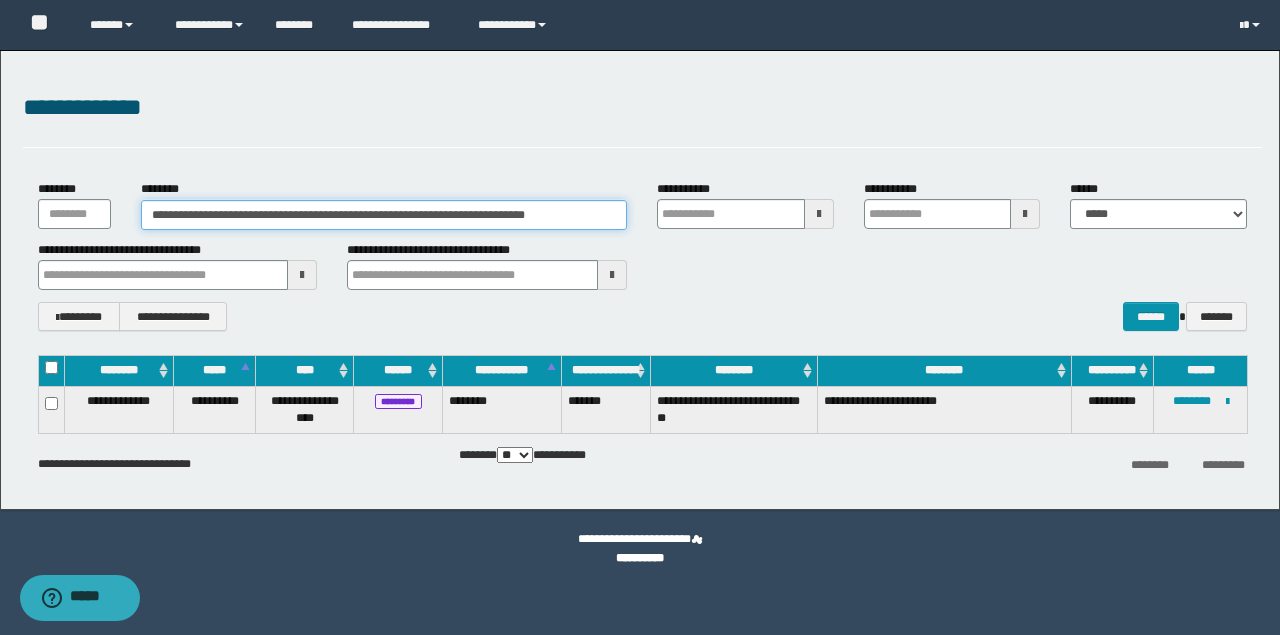 click on "**********" at bounding box center (384, 215) 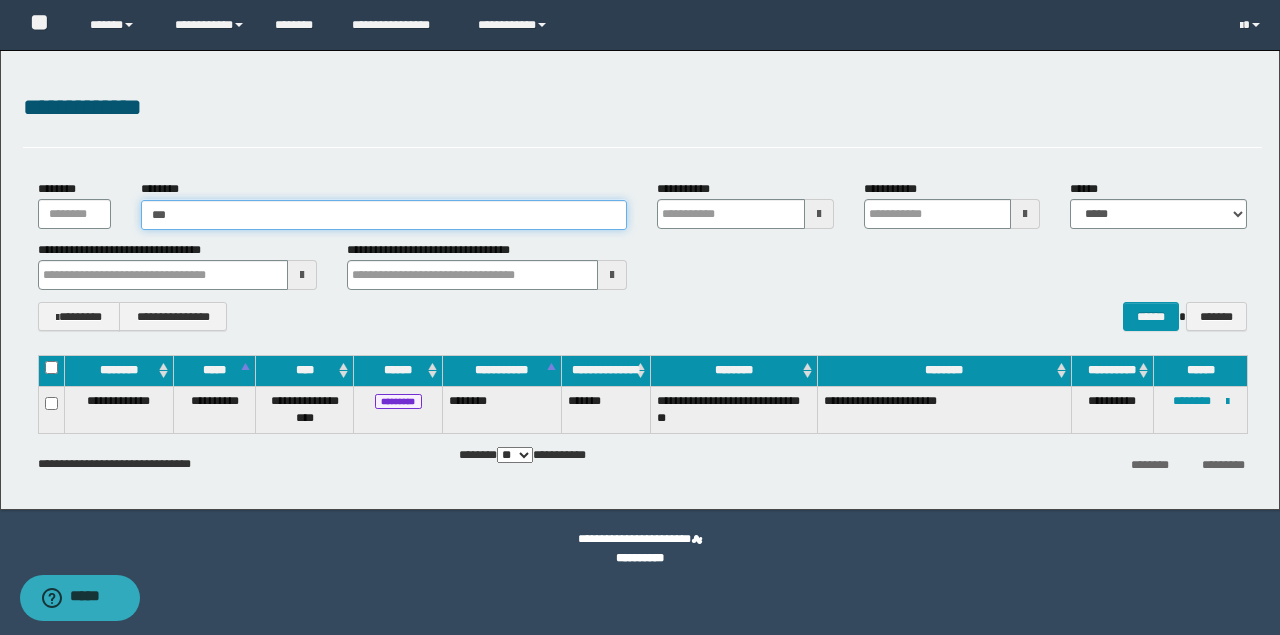 type on "****" 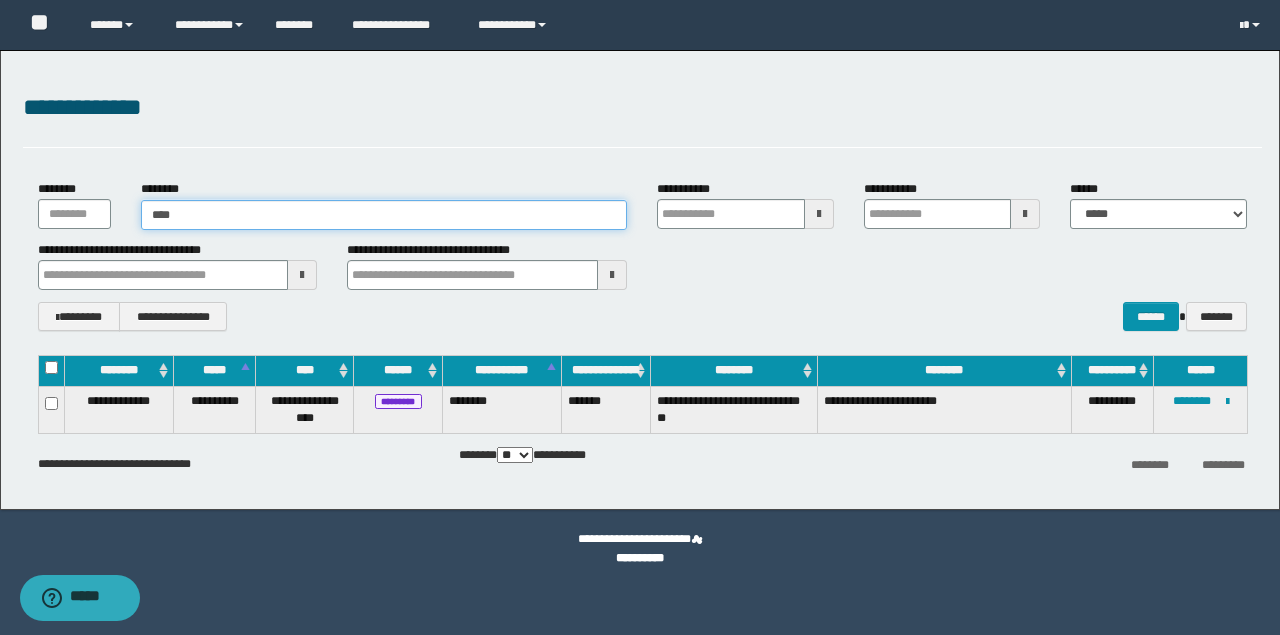type on "****" 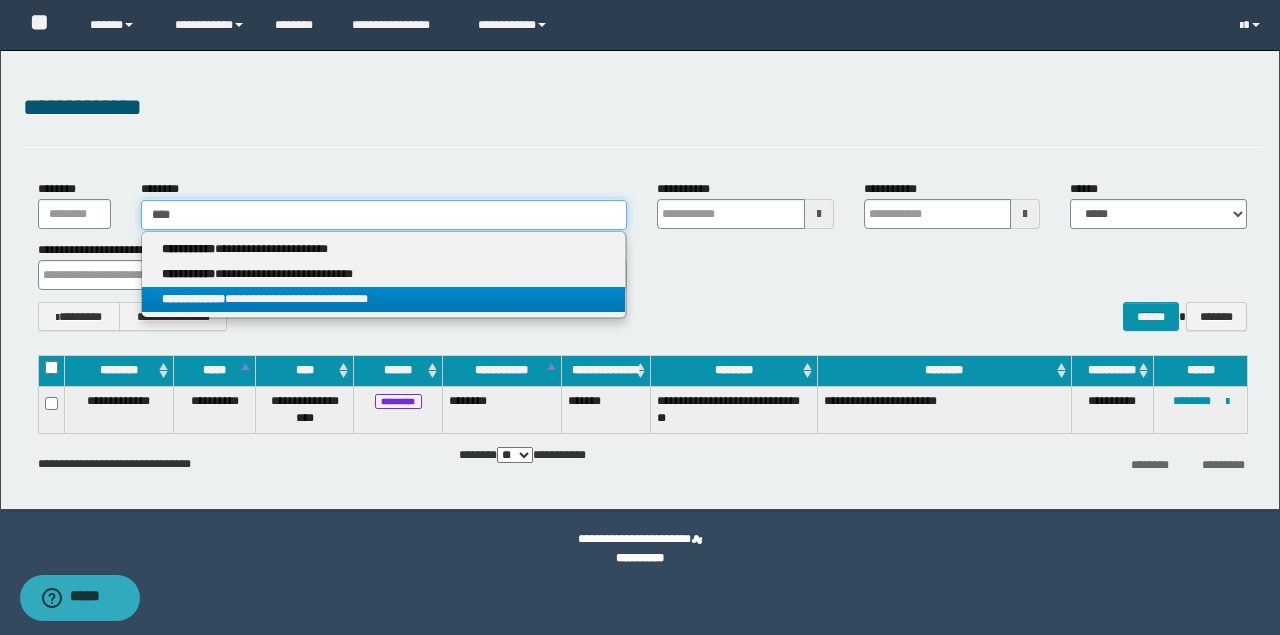 type on "****" 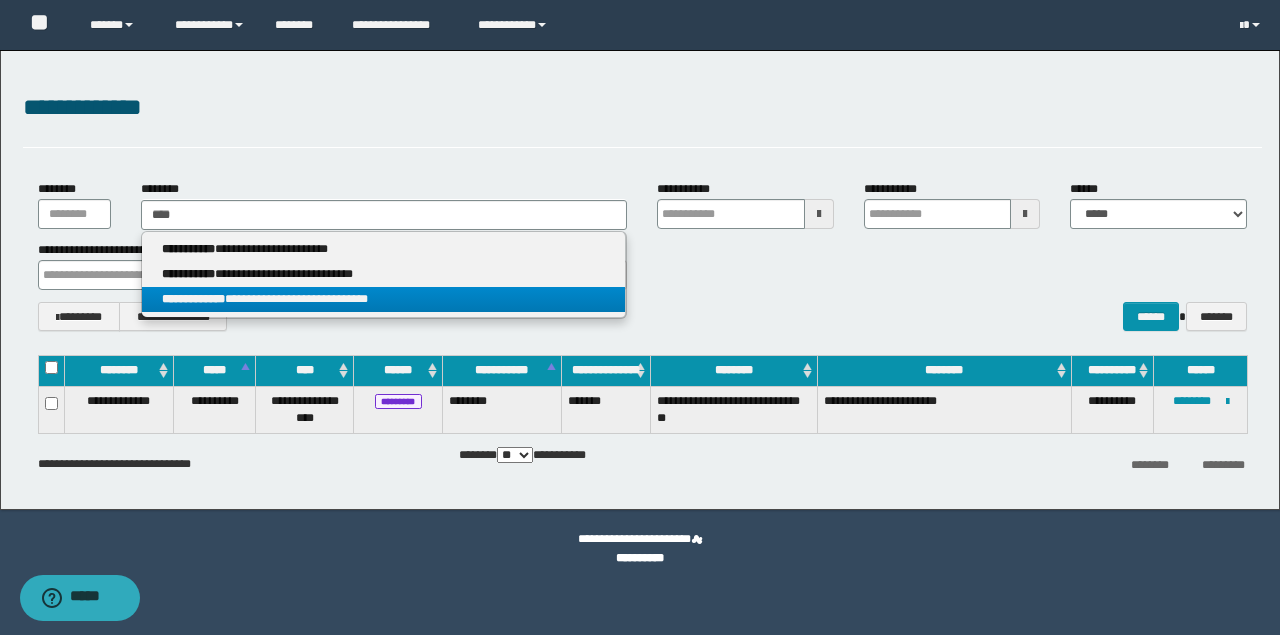 click on "**********" at bounding box center [384, 299] 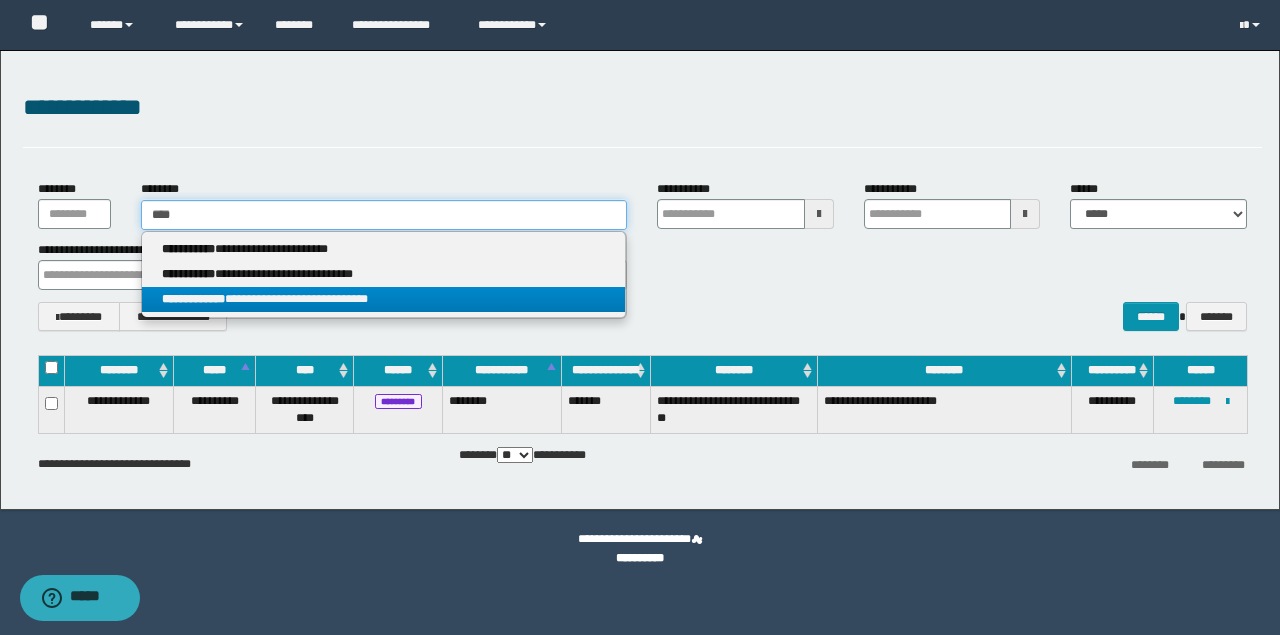 type 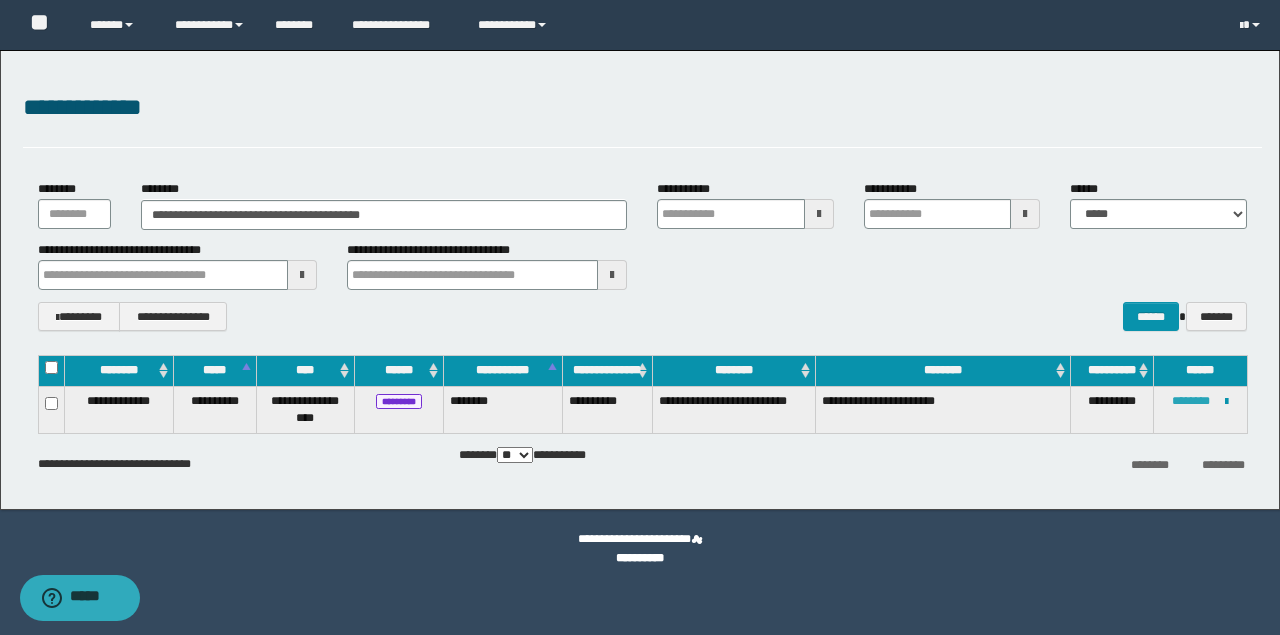click on "********" at bounding box center (1191, 401) 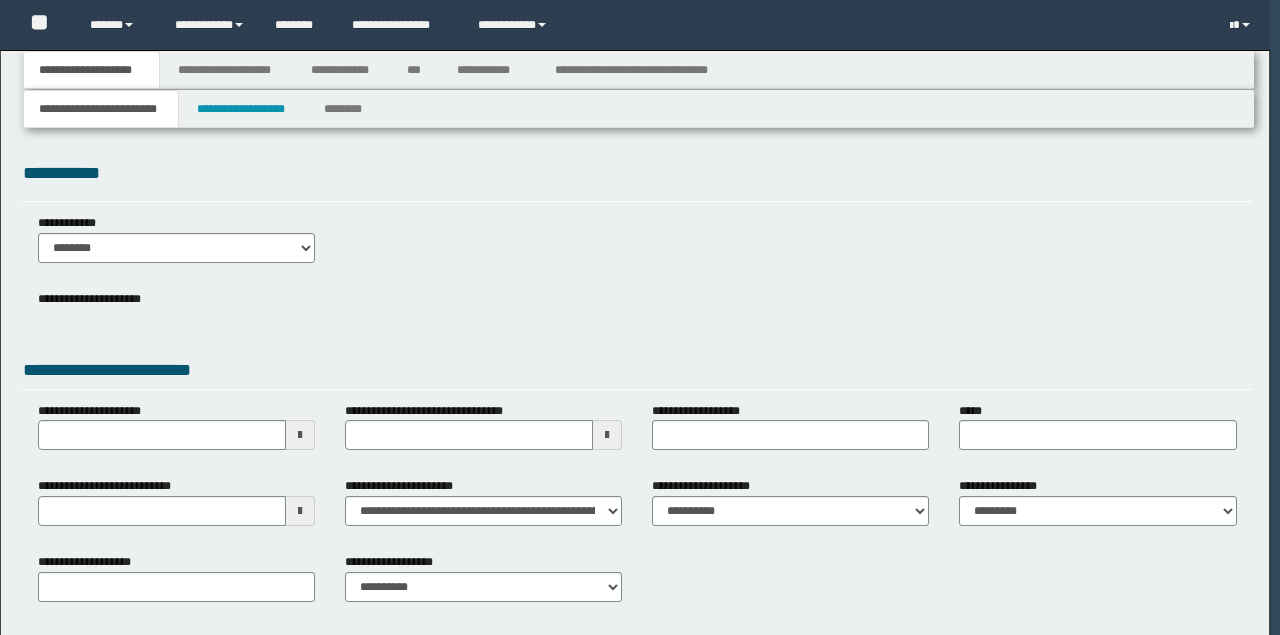 type 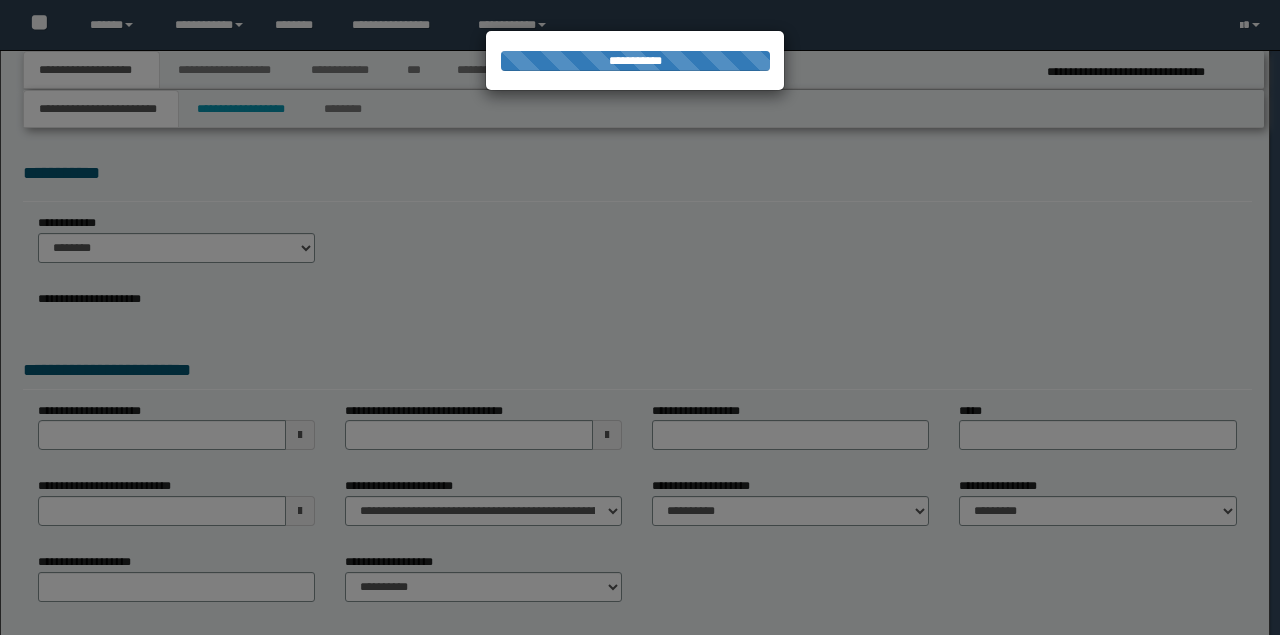 scroll, scrollTop: 0, scrollLeft: 0, axis: both 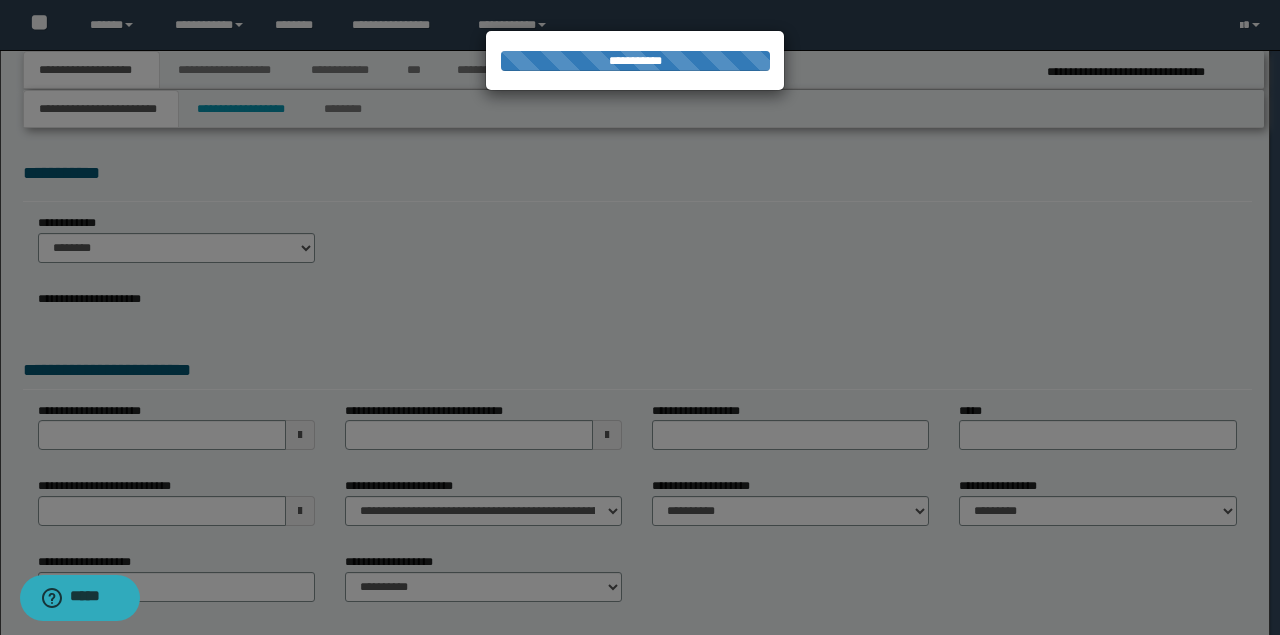 type on "**********" 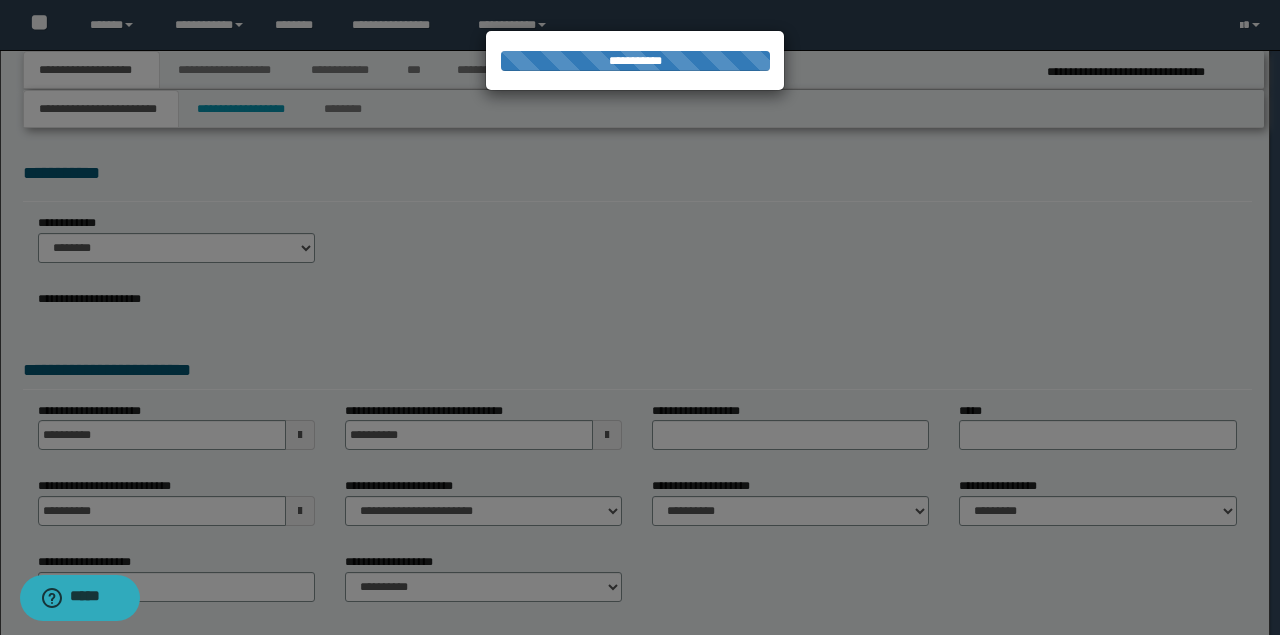 type on "**********" 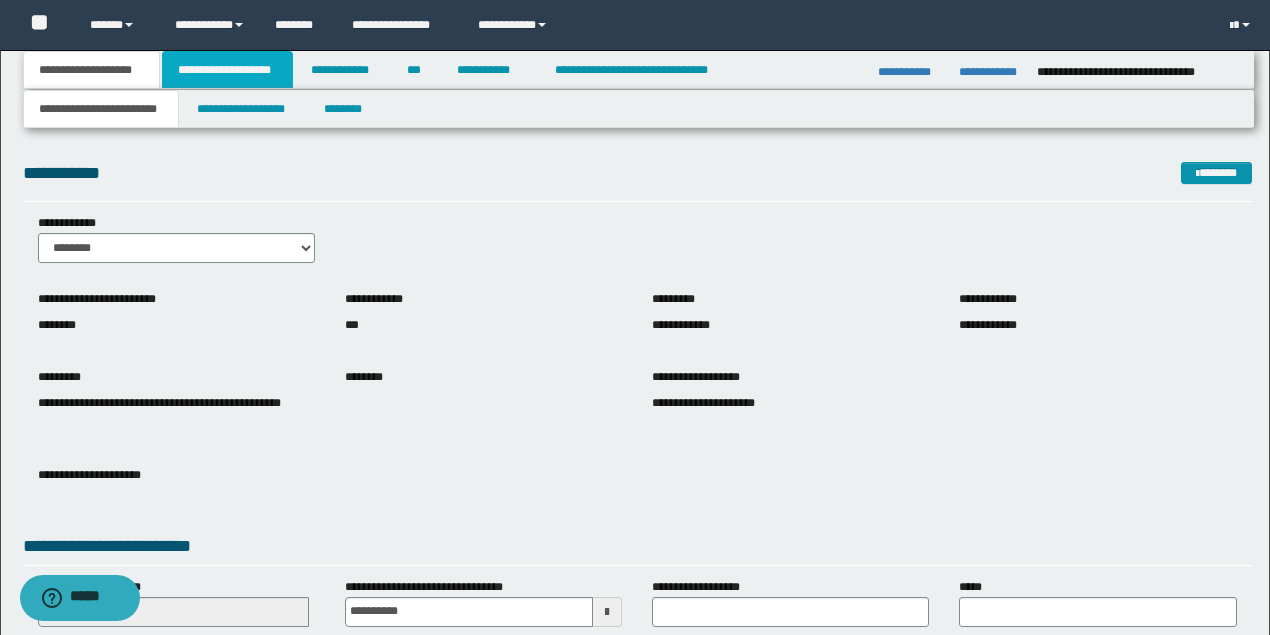 click on "**********" at bounding box center (227, 70) 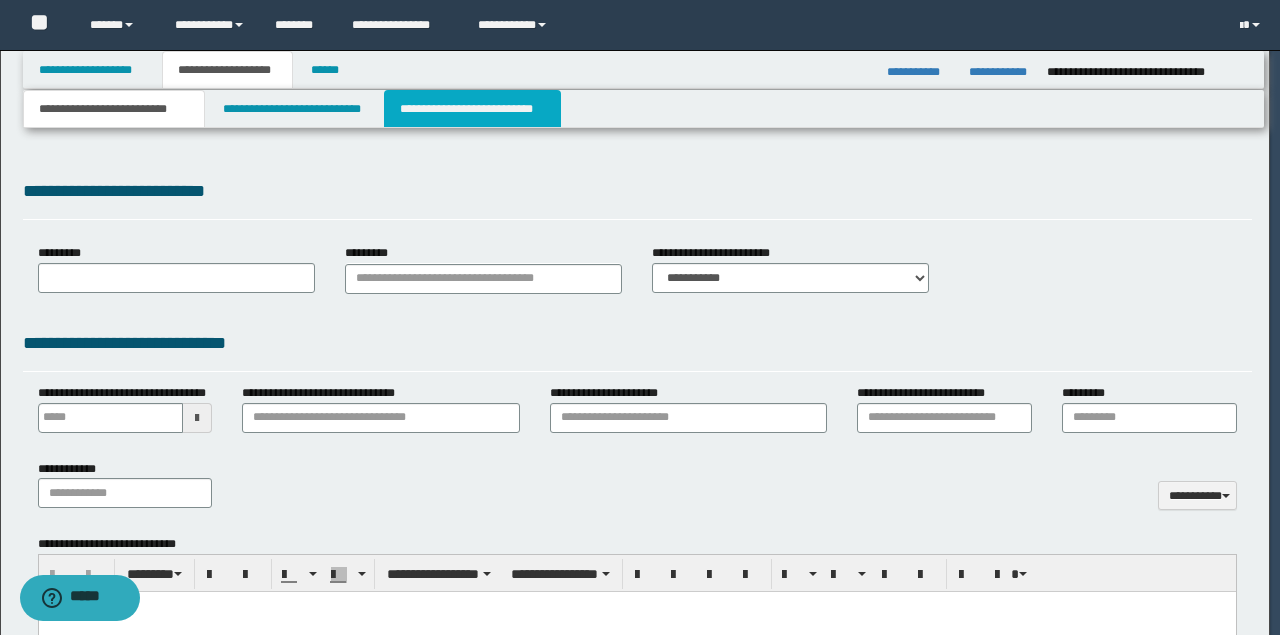 click on "**********" at bounding box center [472, 109] 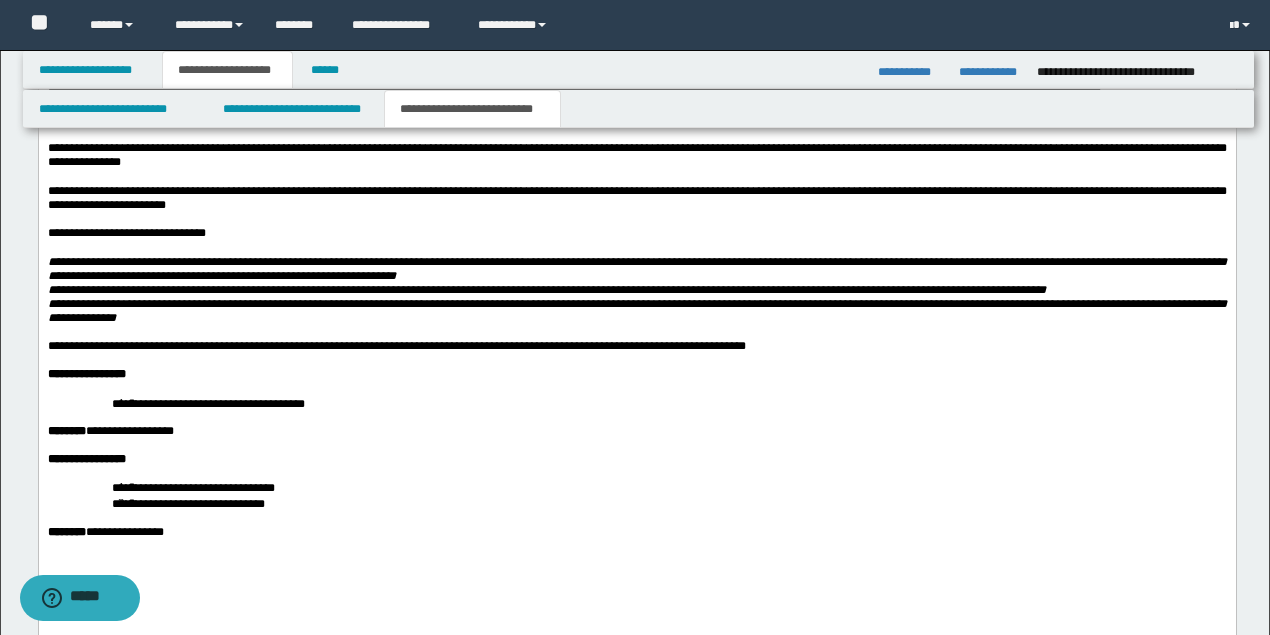 scroll, scrollTop: 3133, scrollLeft: 0, axis: vertical 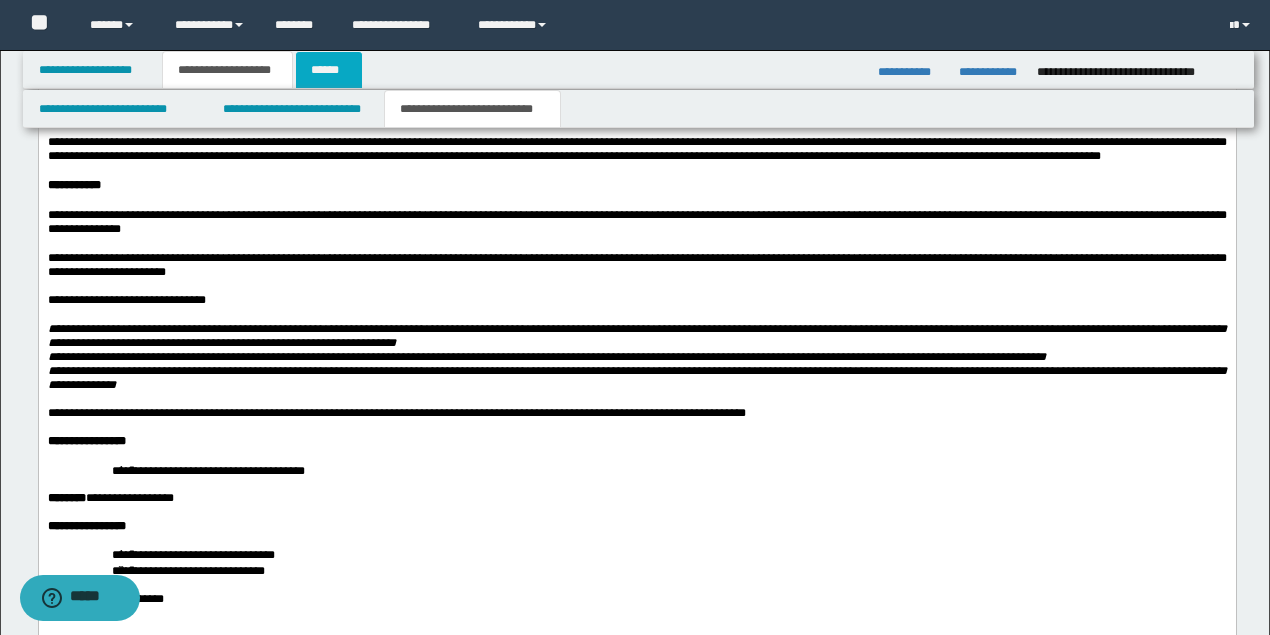 click on "******" at bounding box center [329, 70] 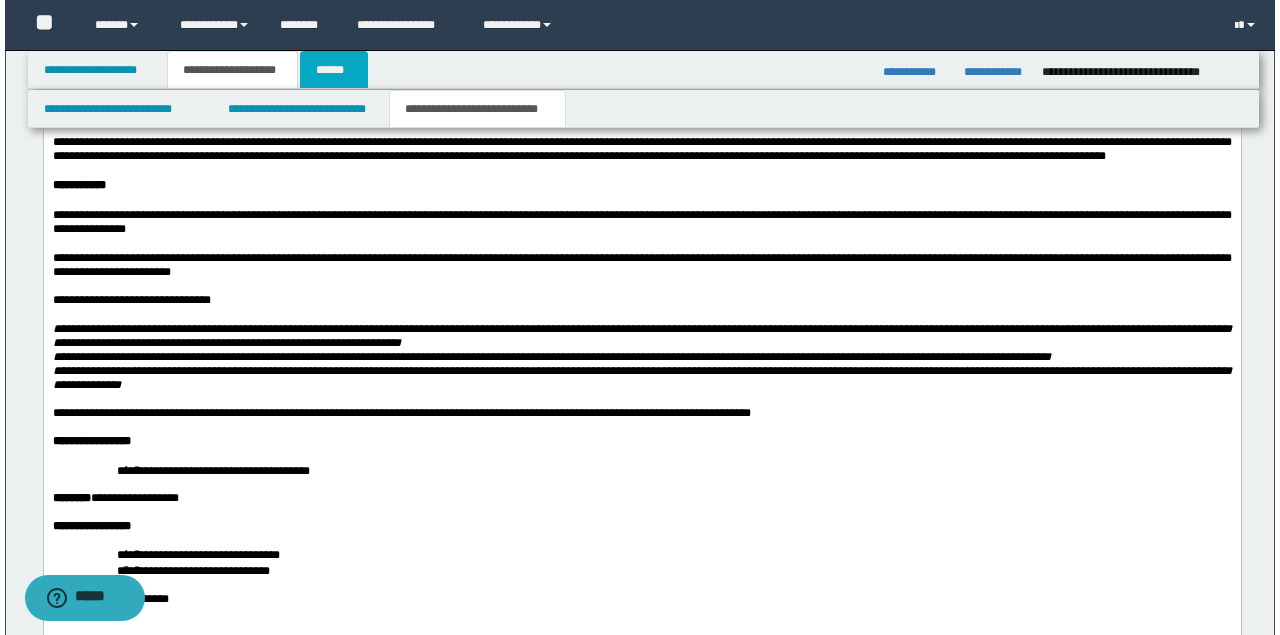 scroll, scrollTop: 0, scrollLeft: 0, axis: both 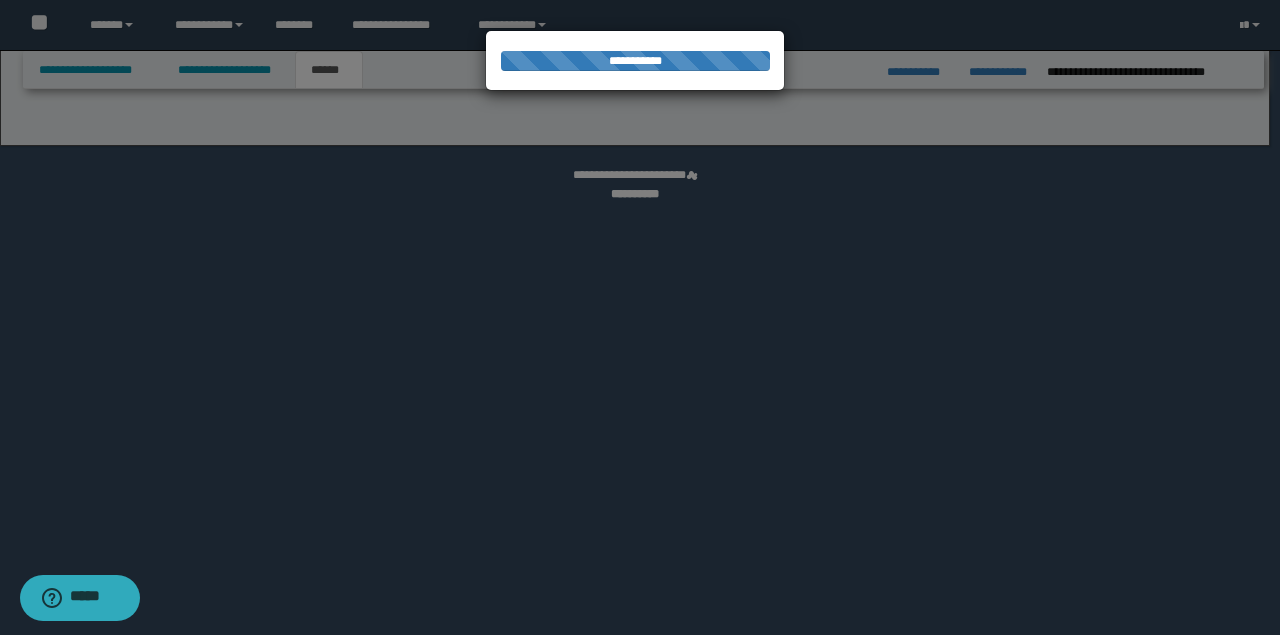 select on "*" 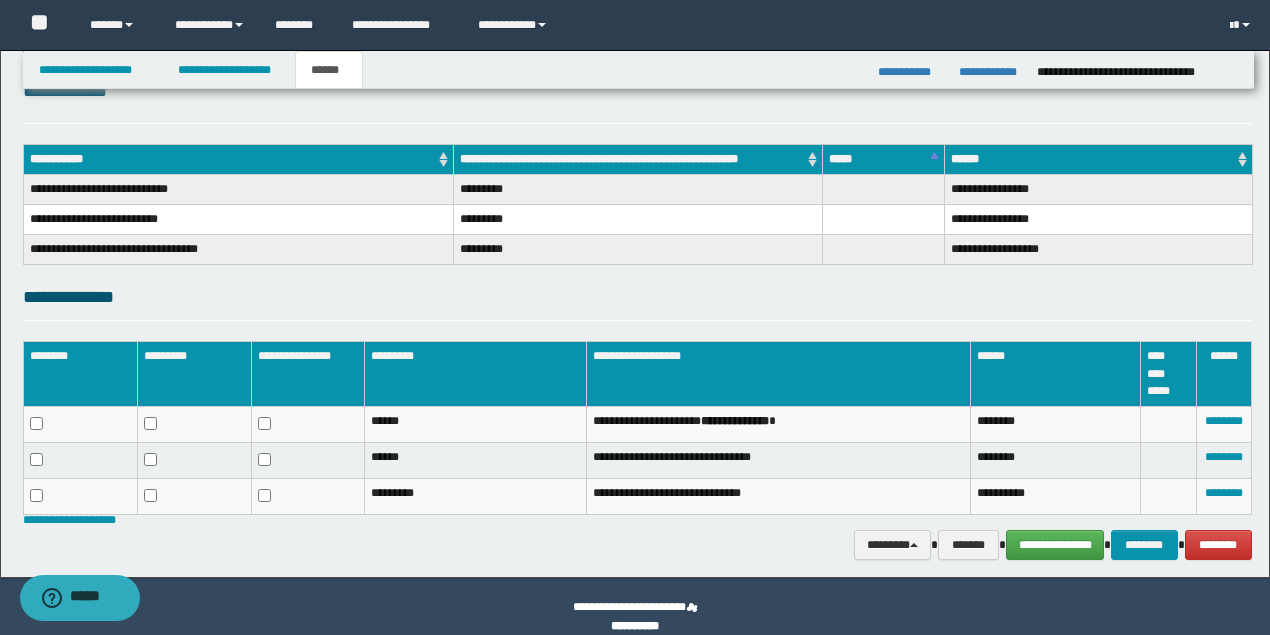 scroll, scrollTop: 286, scrollLeft: 0, axis: vertical 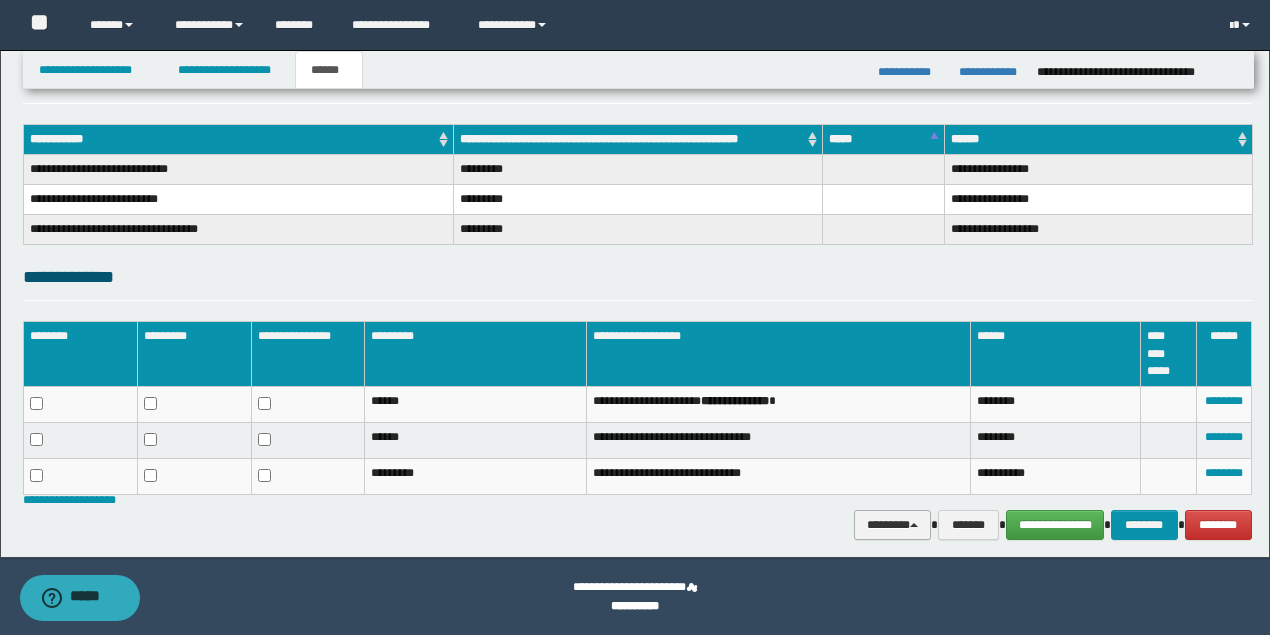 click on "********" at bounding box center (893, 524) 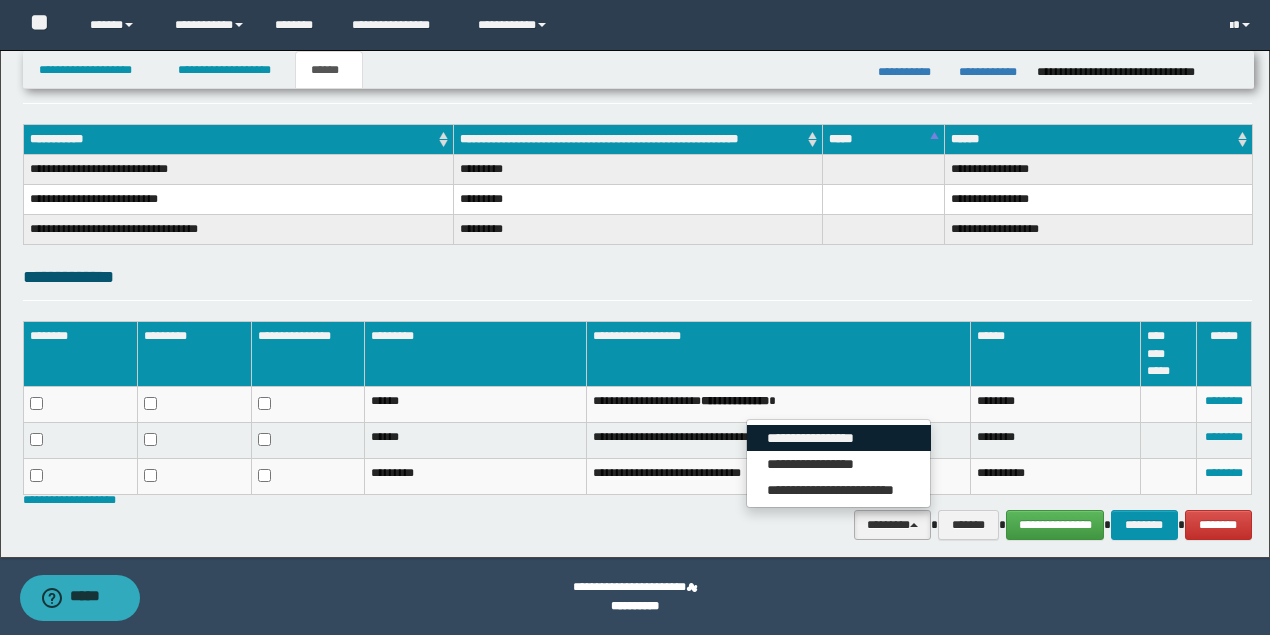 click on "**********" at bounding box center (839, 438) 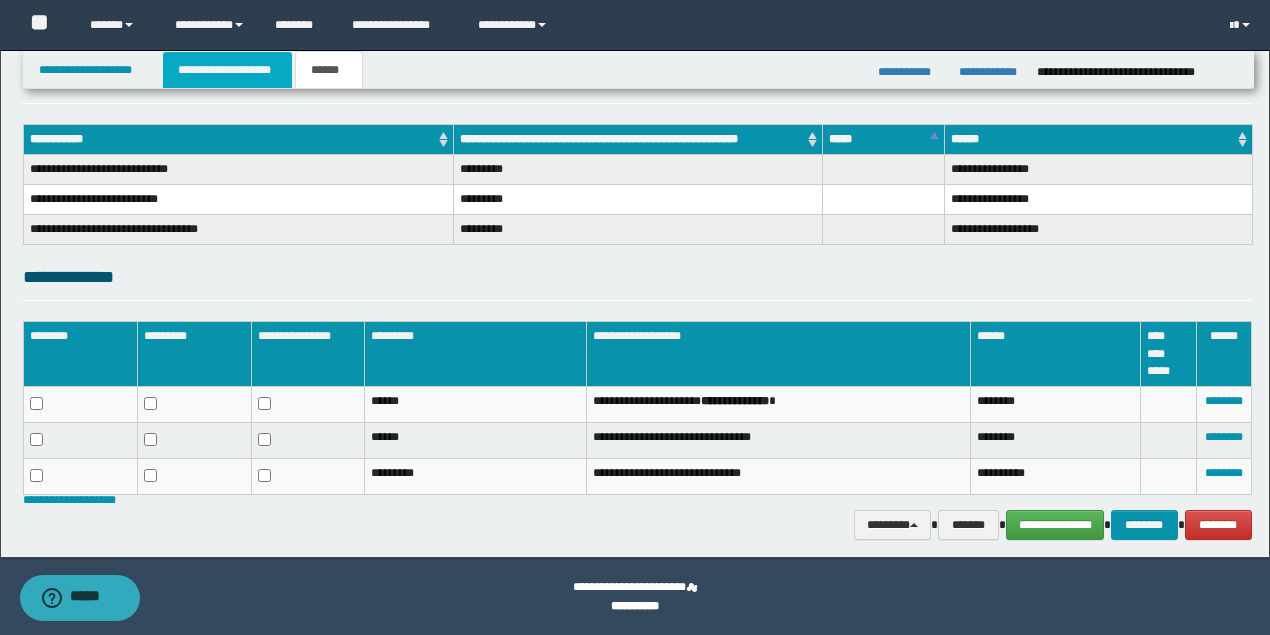 click on "**********" at bounding box center (227, 70) 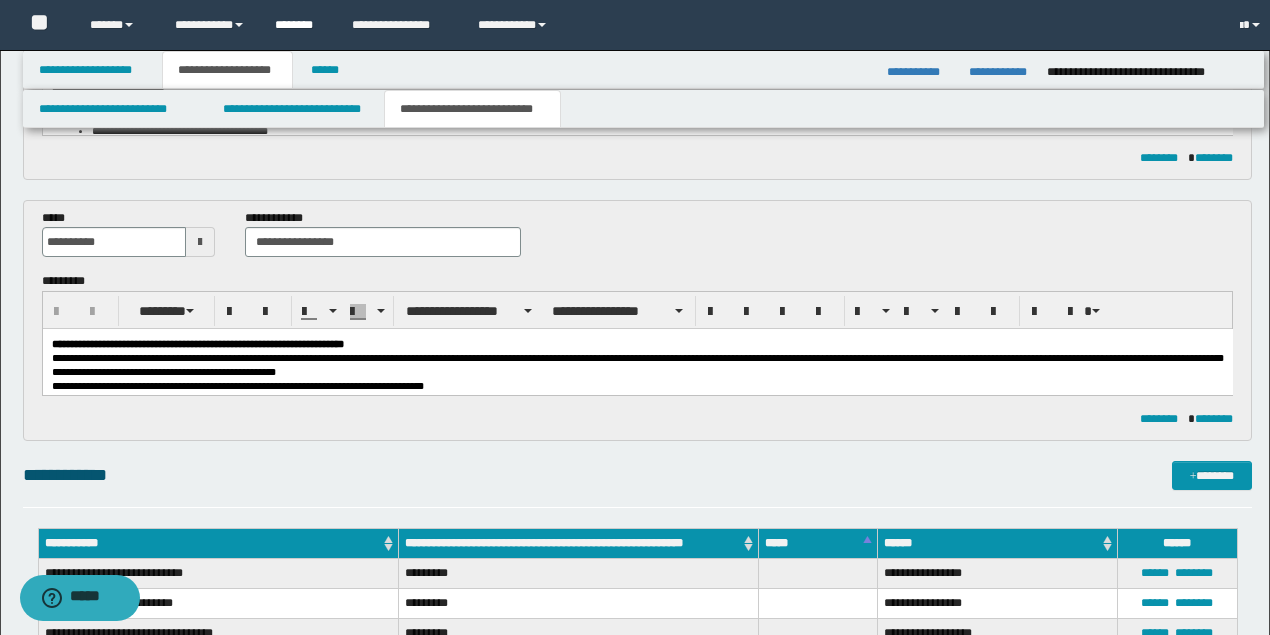 scroll, scrollTop: 317, scrollLeft: 0, axis: vertical 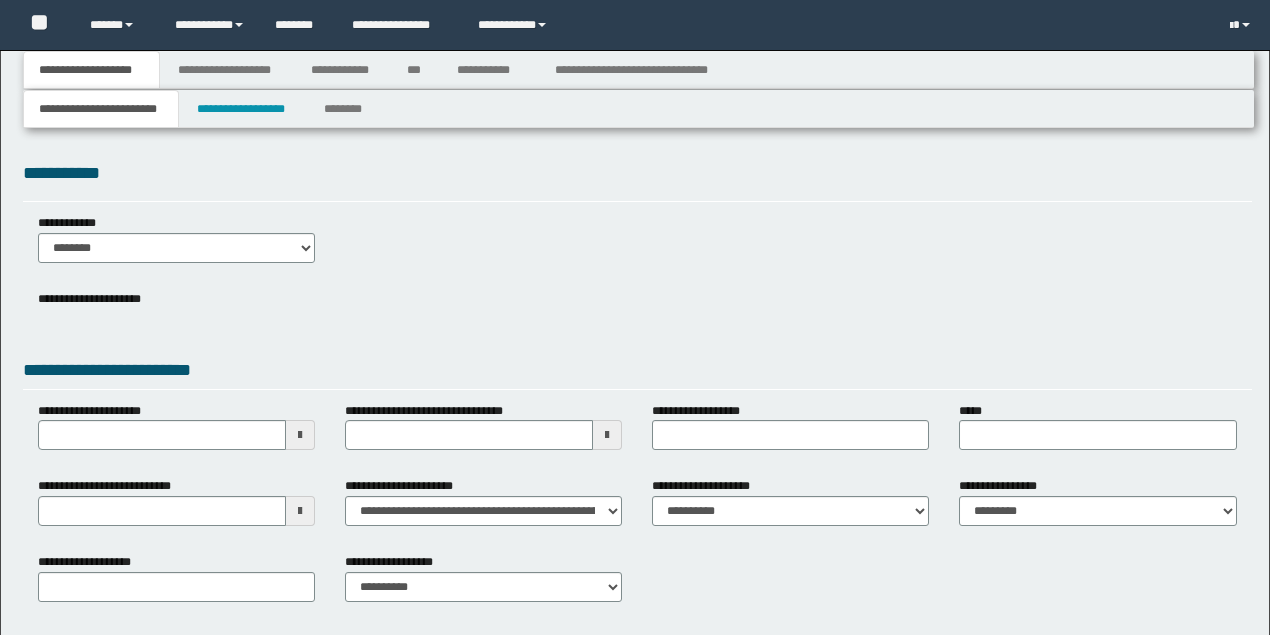 type 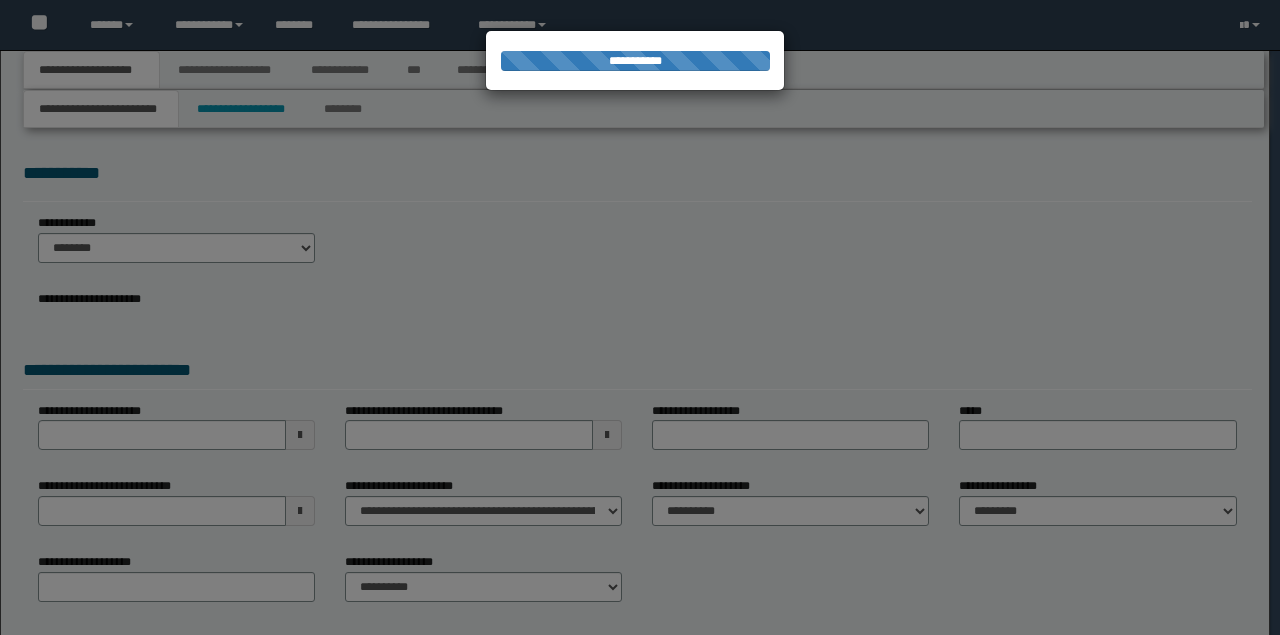 scroll, scrollTop: 0, scrollLeft: 0, axis: both 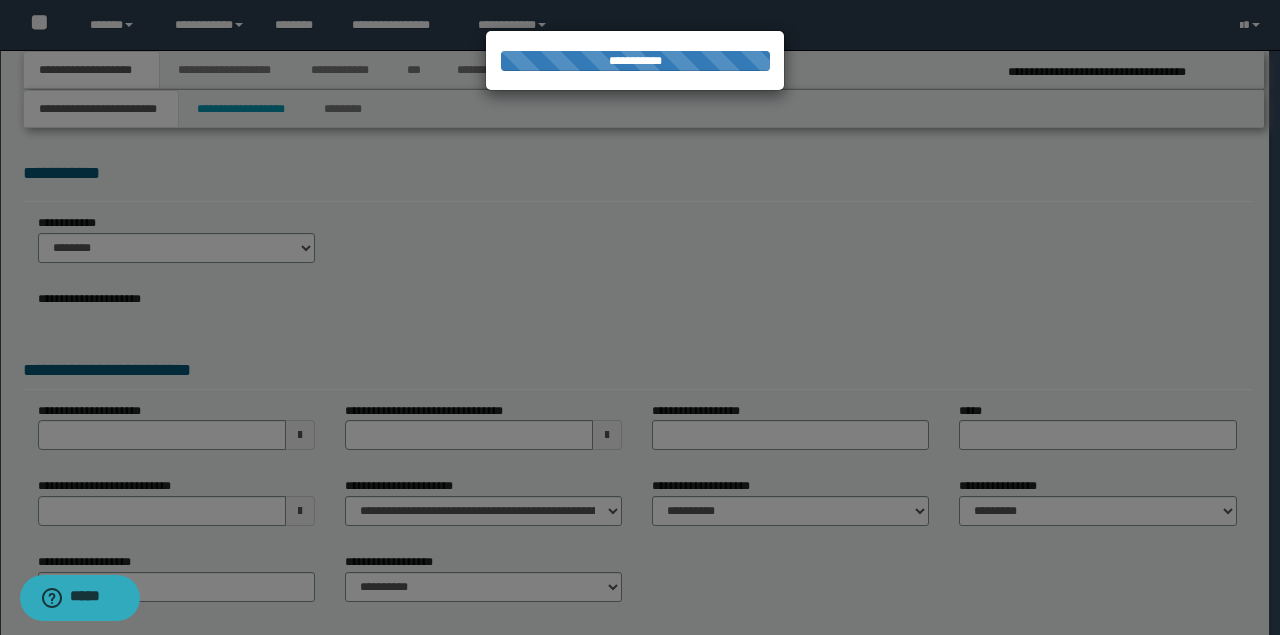 type on "**********" 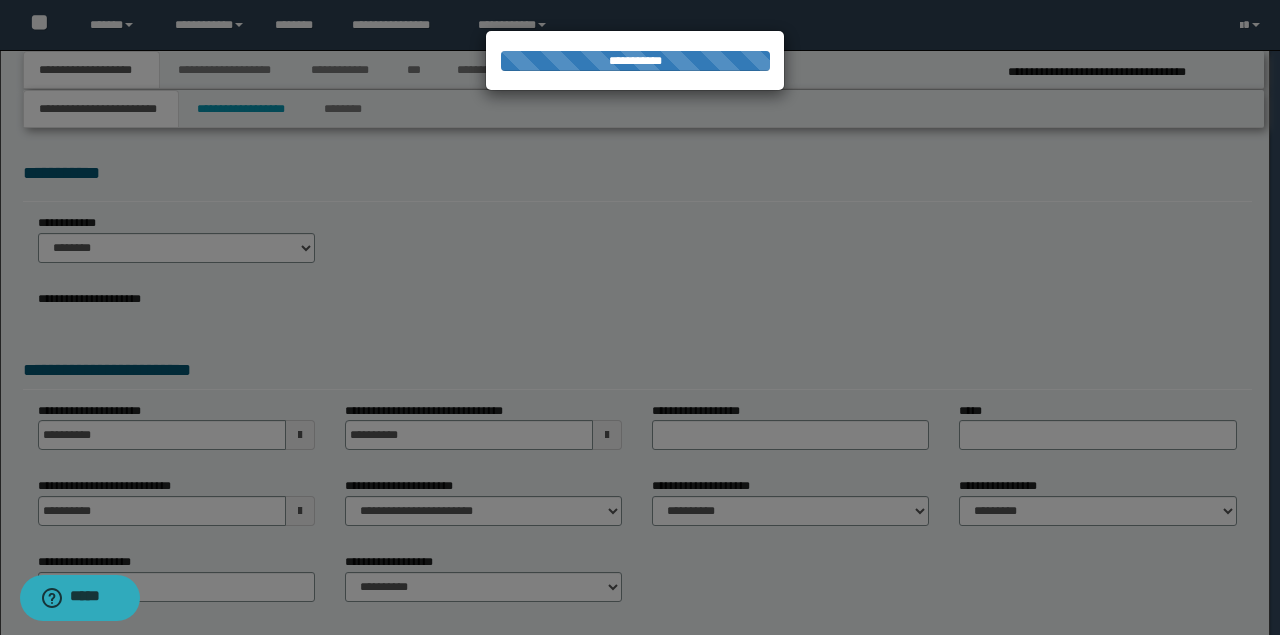 type on "**********" 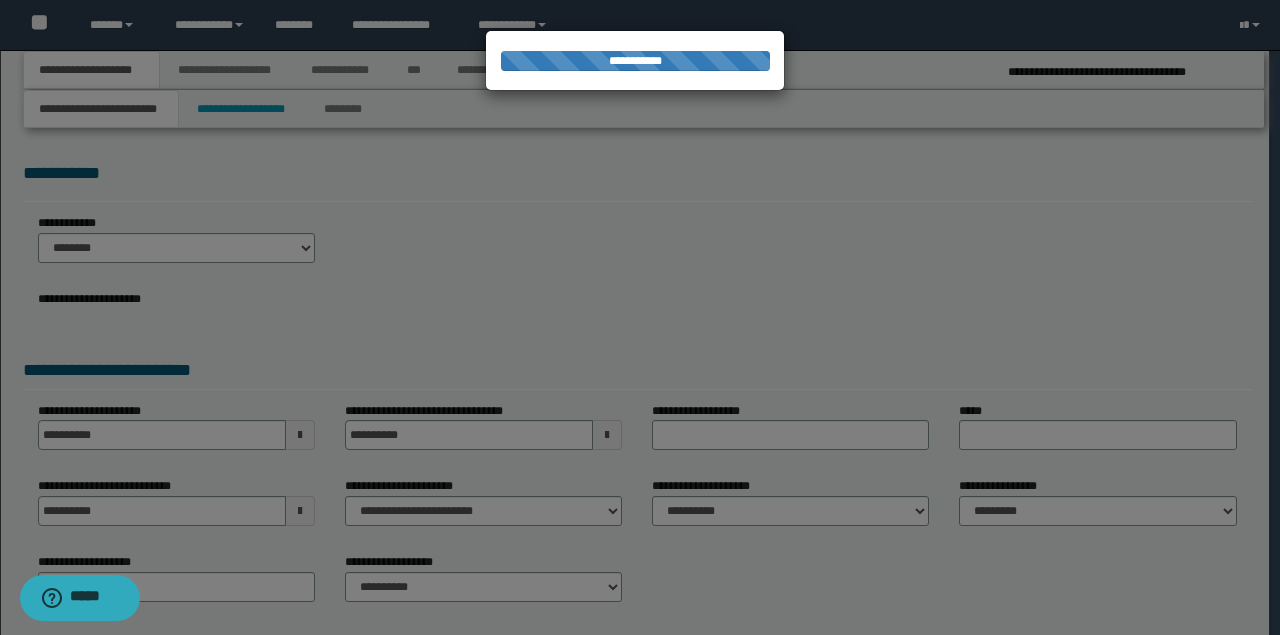 type on "**********" 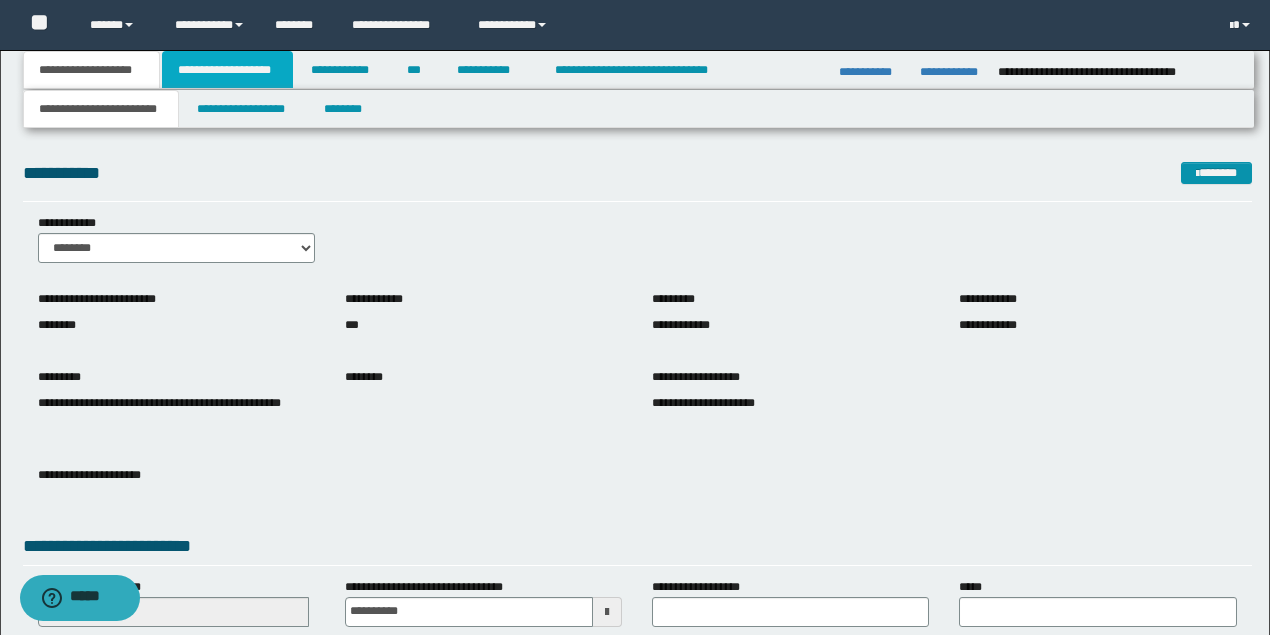 click on "**********" at bounding box center (227, 70) 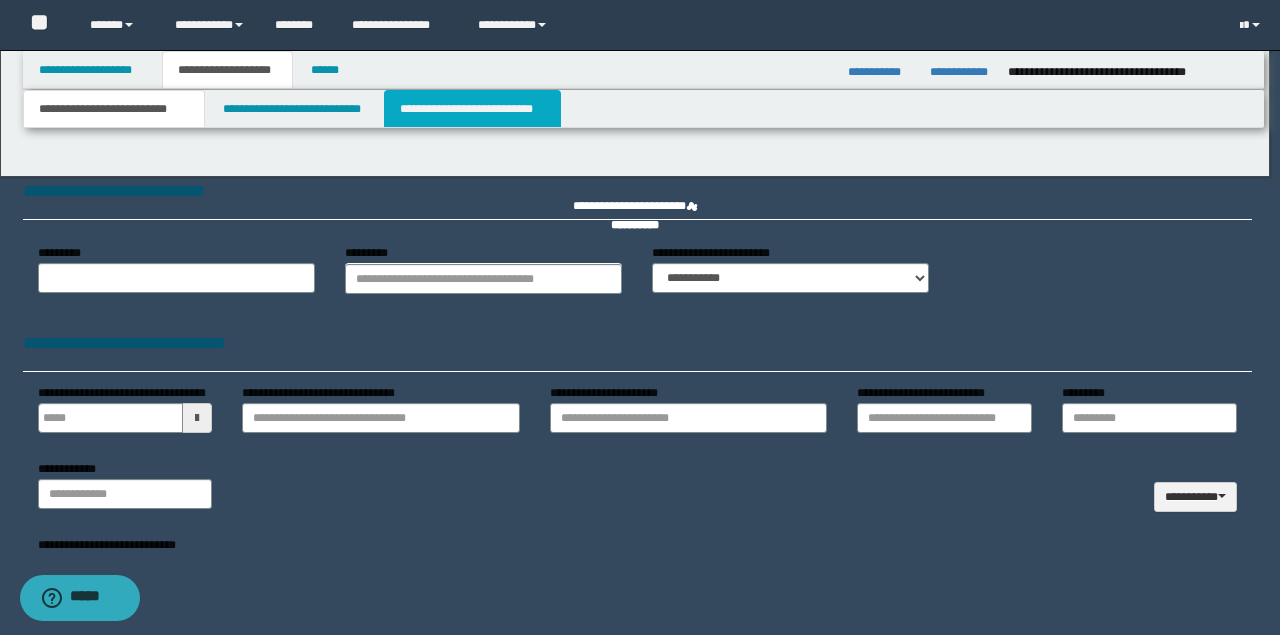click on "**********" at bounding box center (472, 109) 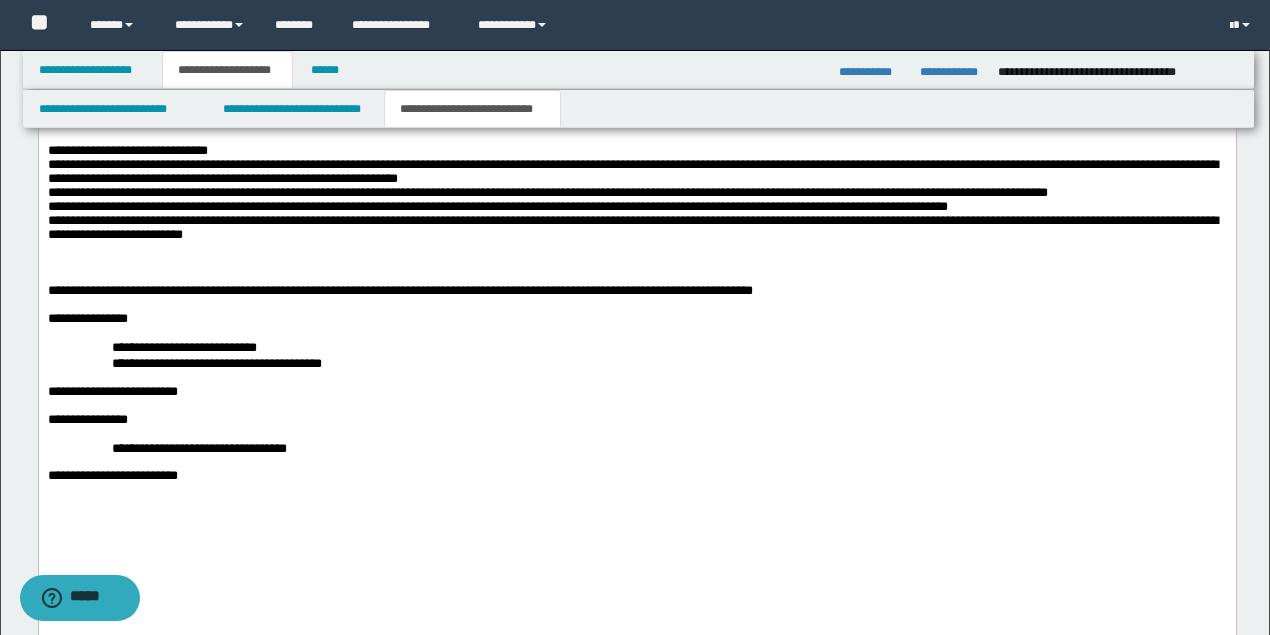 scroll, scrollTop: 3266, scrollLeft: 0, axis: vertical 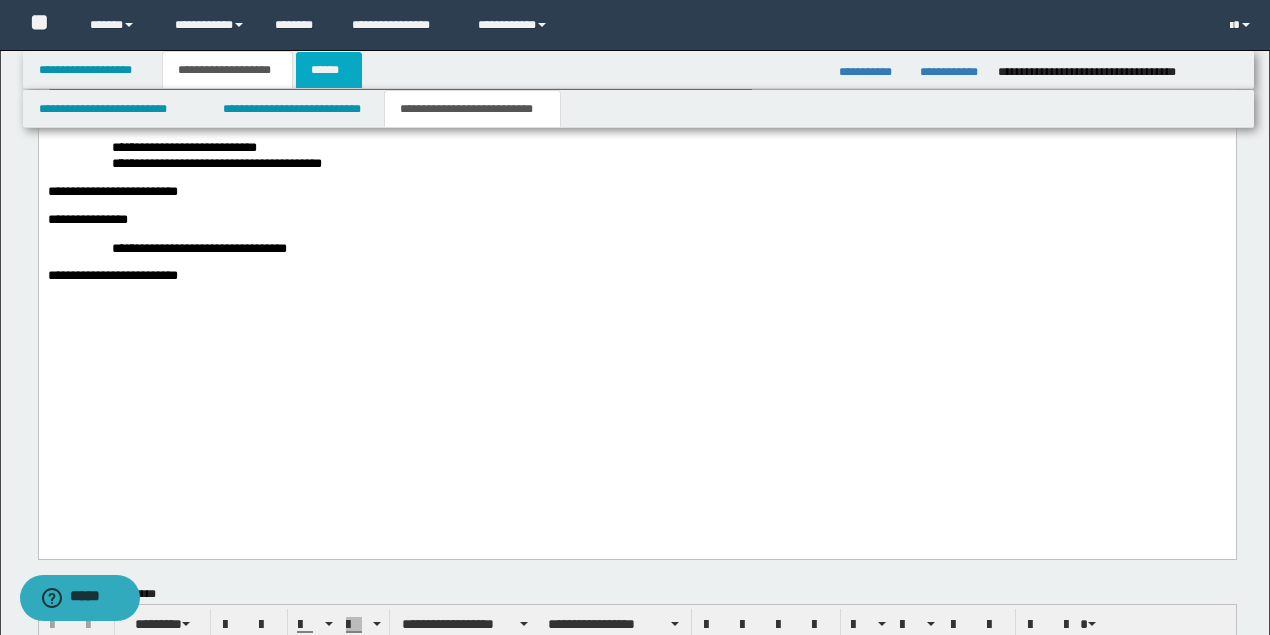 click on "******" at bounding box center (329, 70) 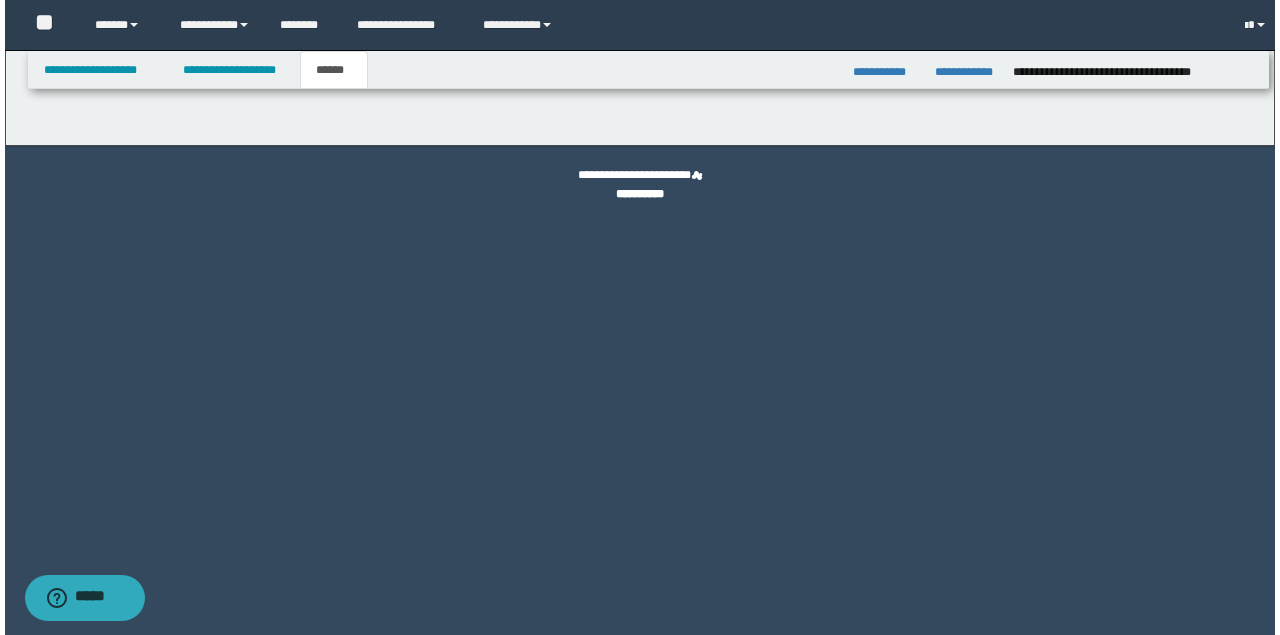 scroll, scrollTop: 0, scrollLeft: 0, axis: both 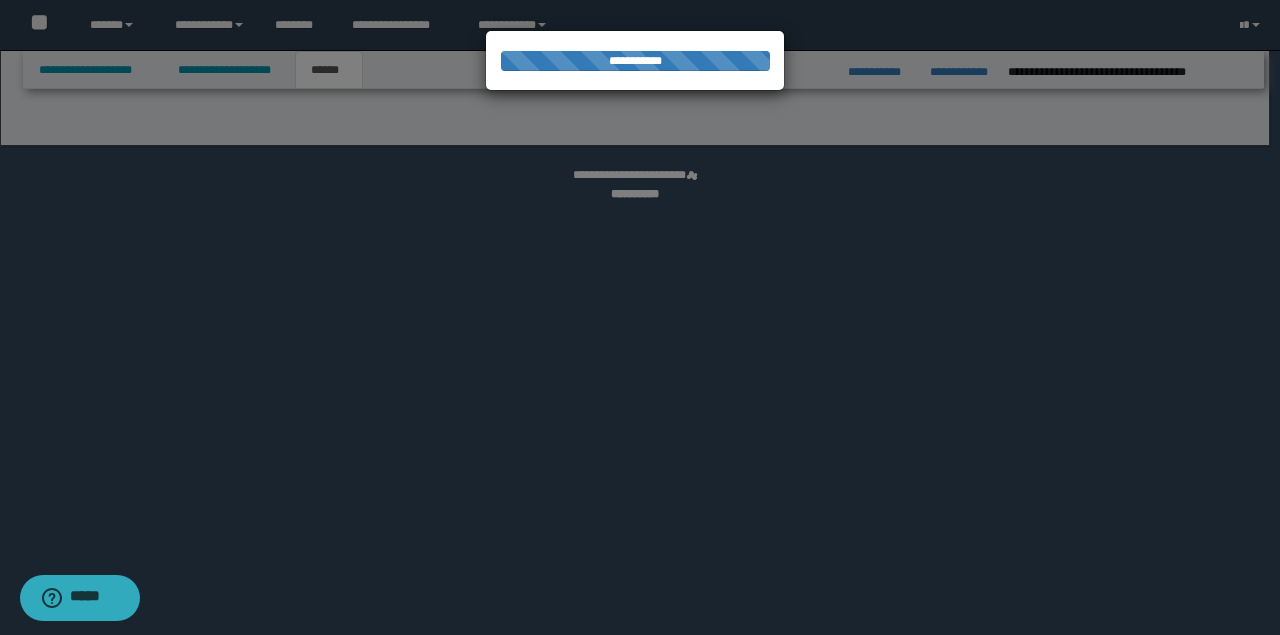 select on "*" 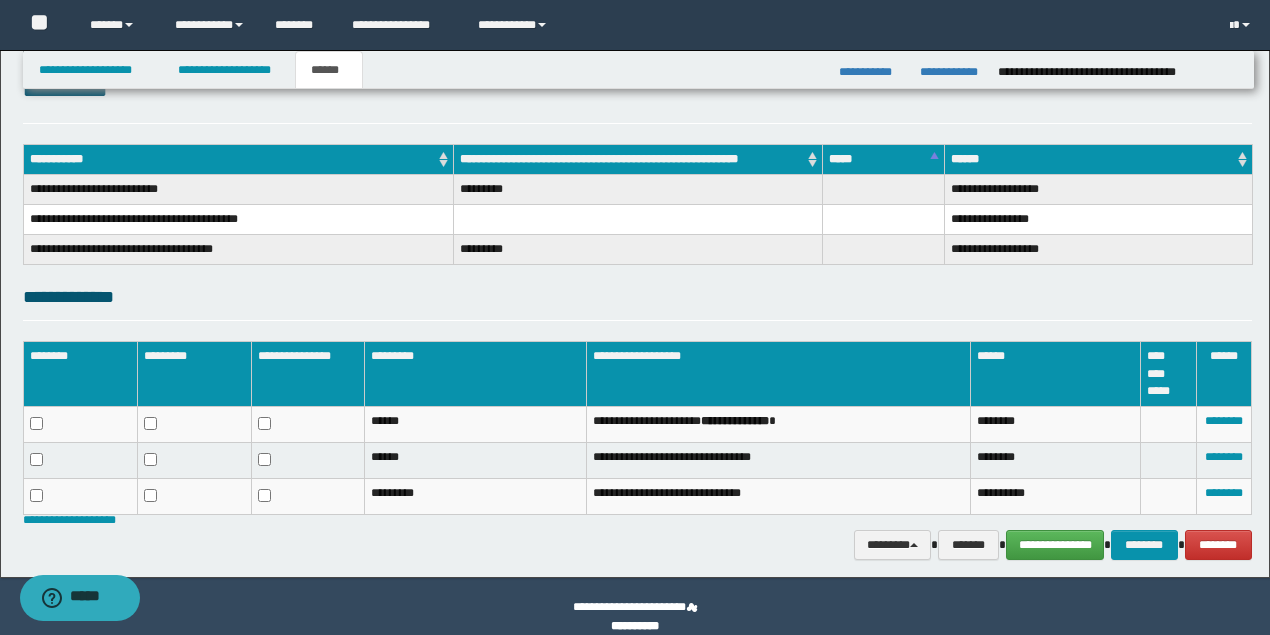 scroll, scrollTop: 286, scrollLeft: 0, axis: vertical 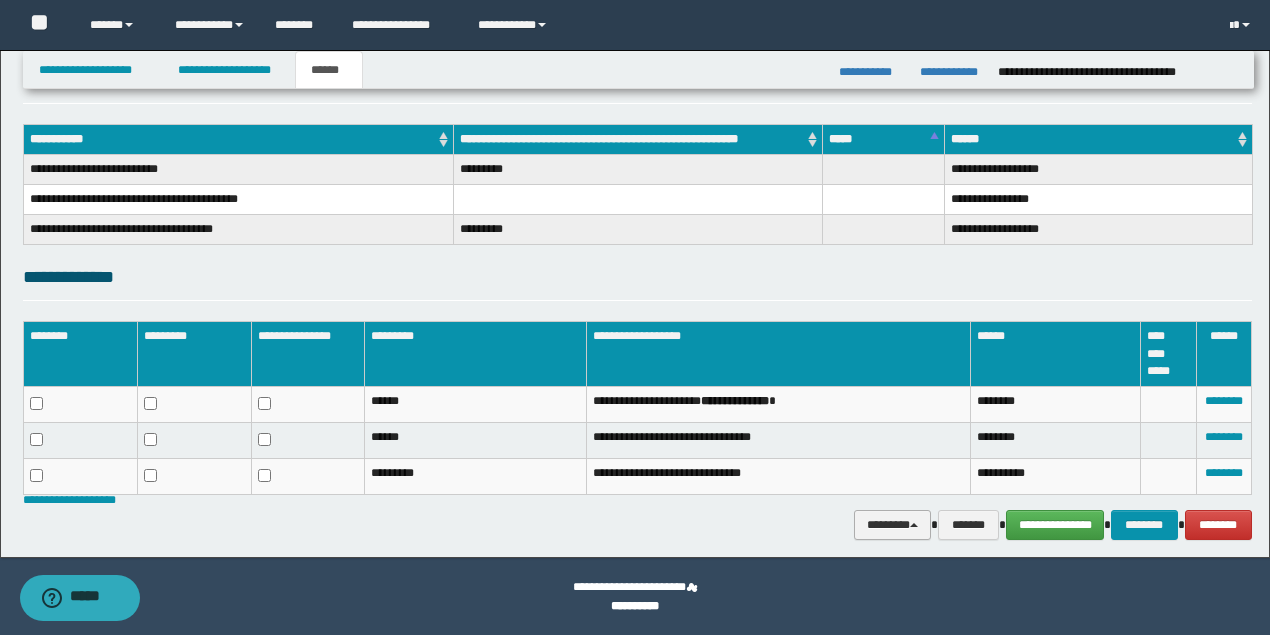 click on "********" at bounding box center (893, 524) 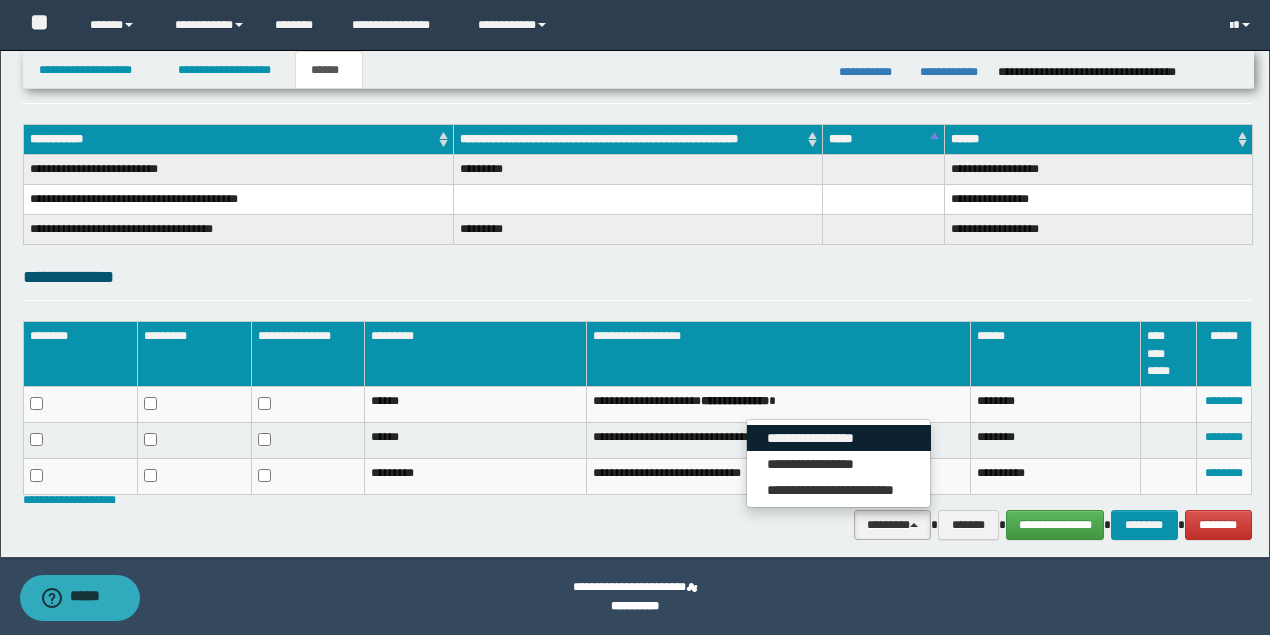 click on "**********" at bounding box center (839, 438) 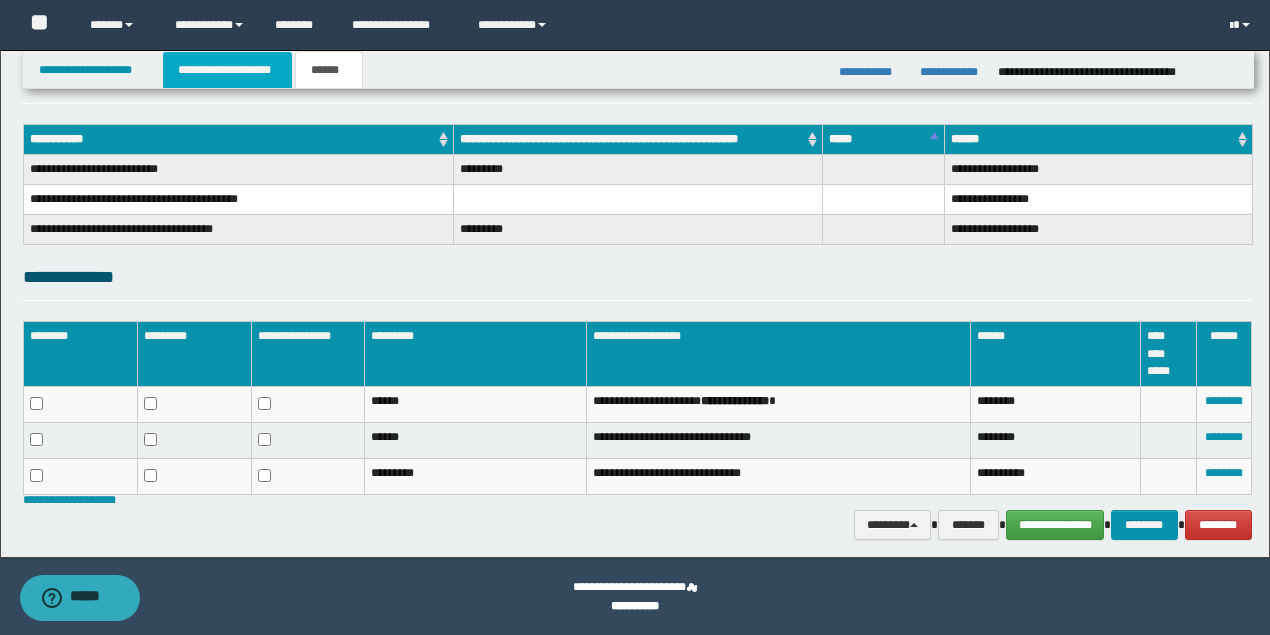 click on "**********" at bounding box center (227, 70) 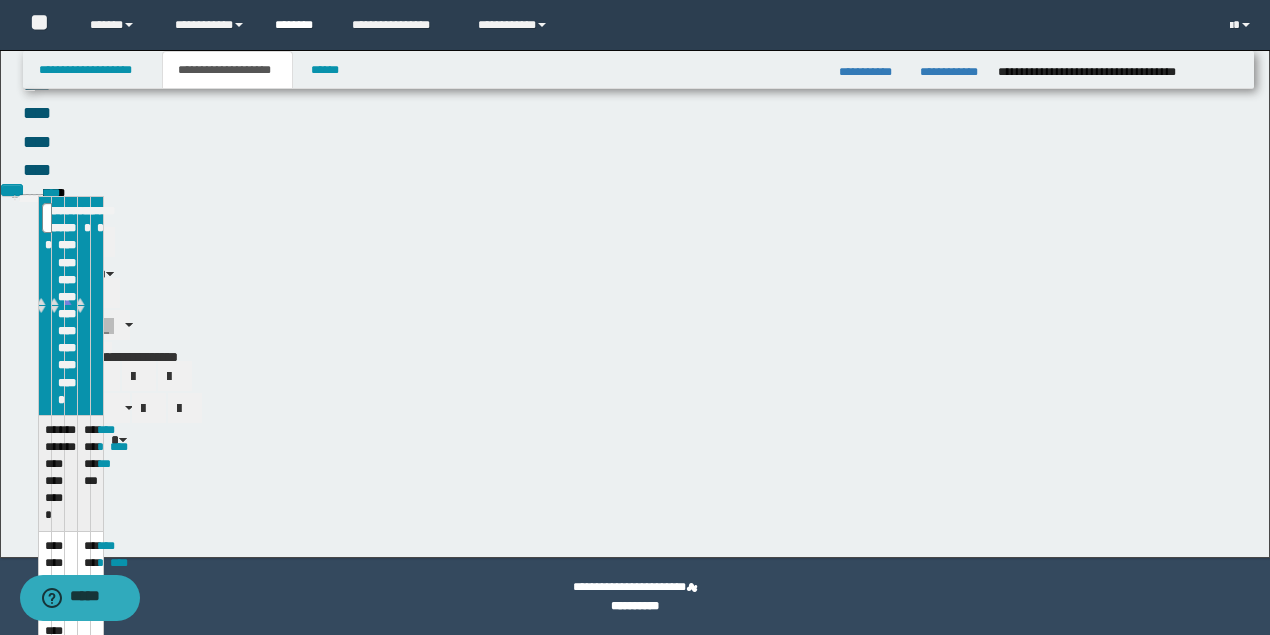 scroll, scrollTop: 317, scrollLeft: 0, axis: vertical 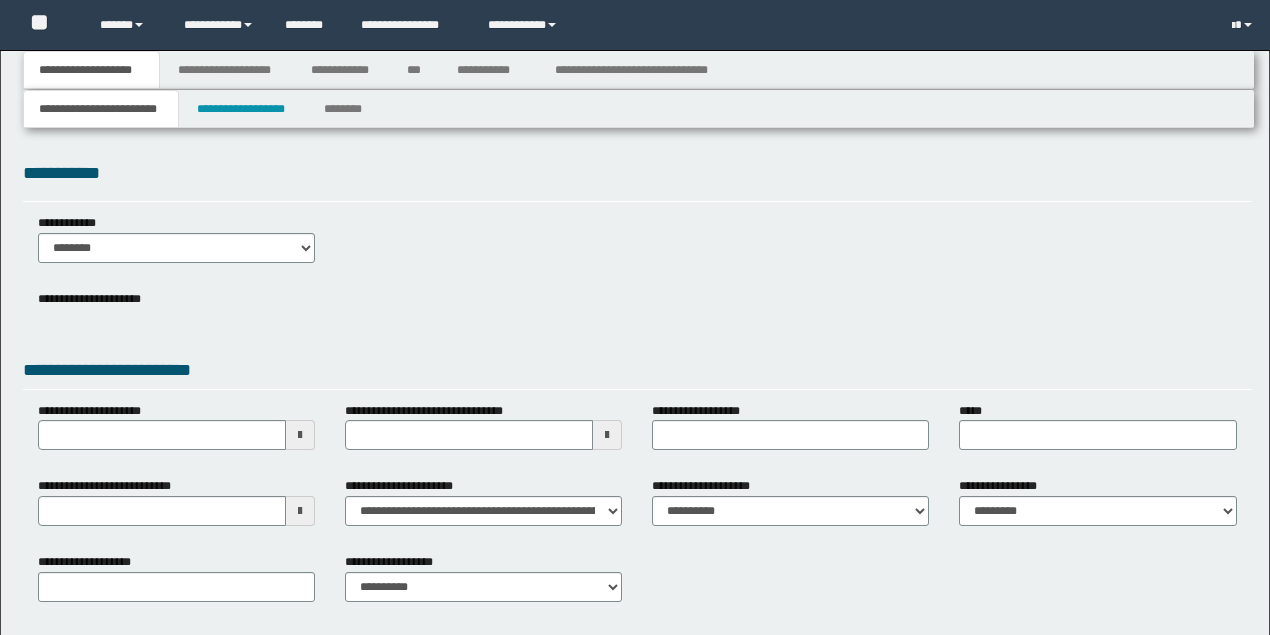 type 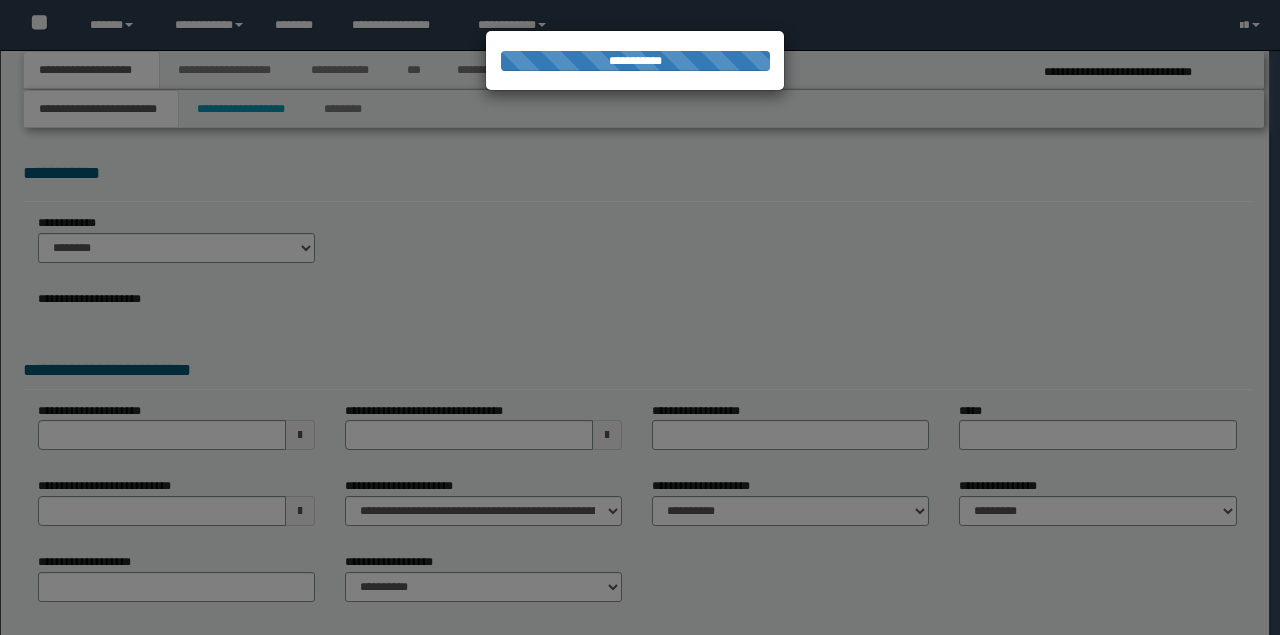 type on "**********" 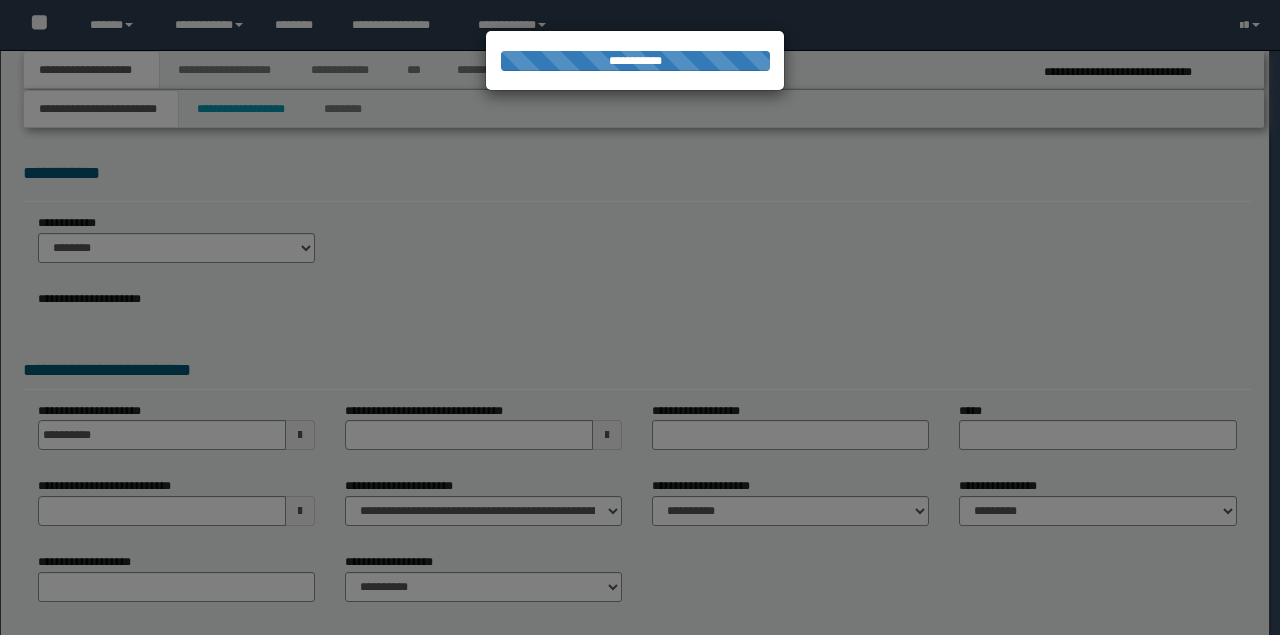 type on "**********" 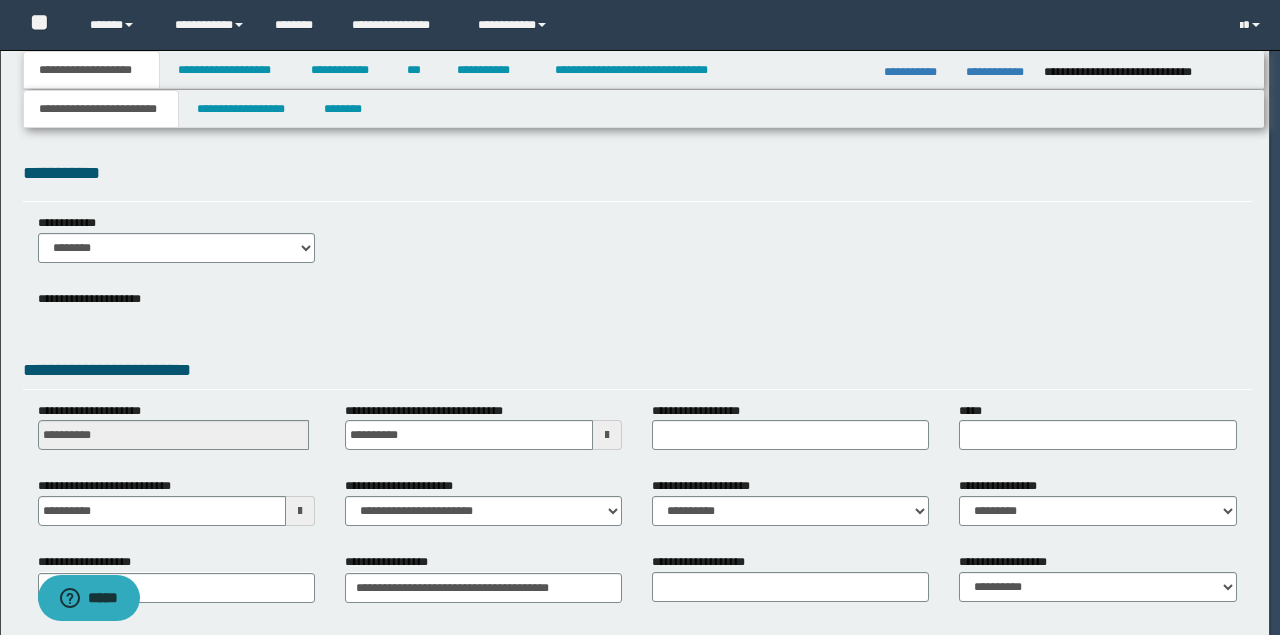 scroll, scrollTop: 0, scrollLeft: 0, axis: both 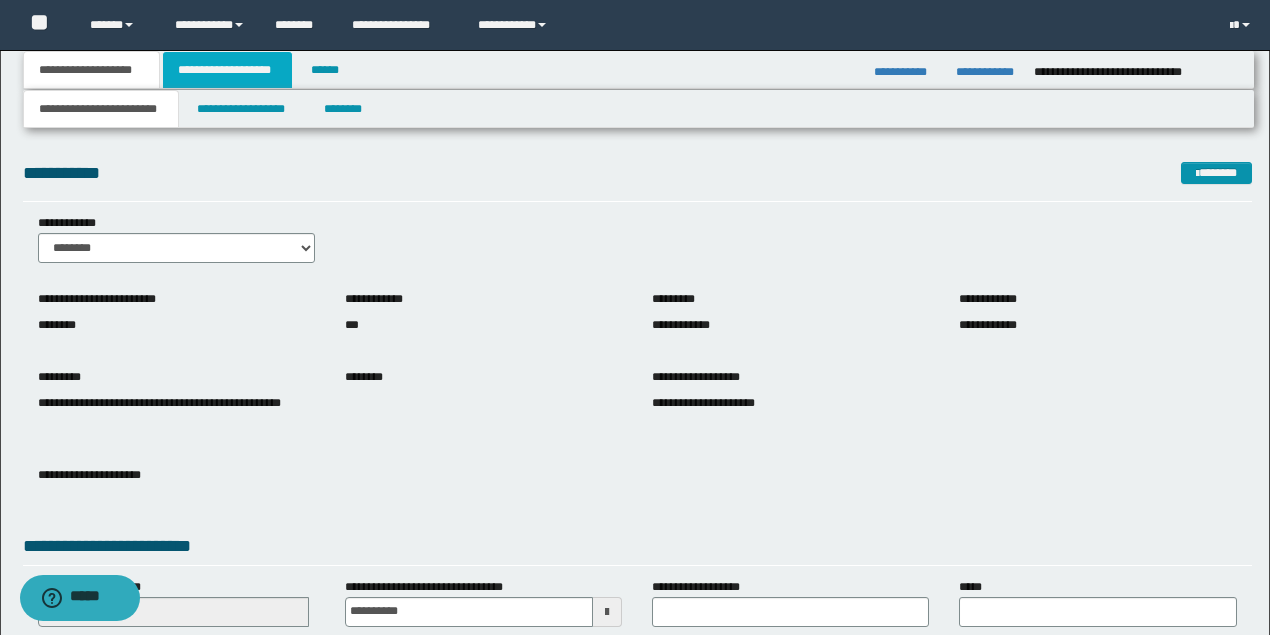 drag, startPoint x: 209, startPoint y: 72, endPoint x: 225, endPoint y: 78, distance: 17.088007 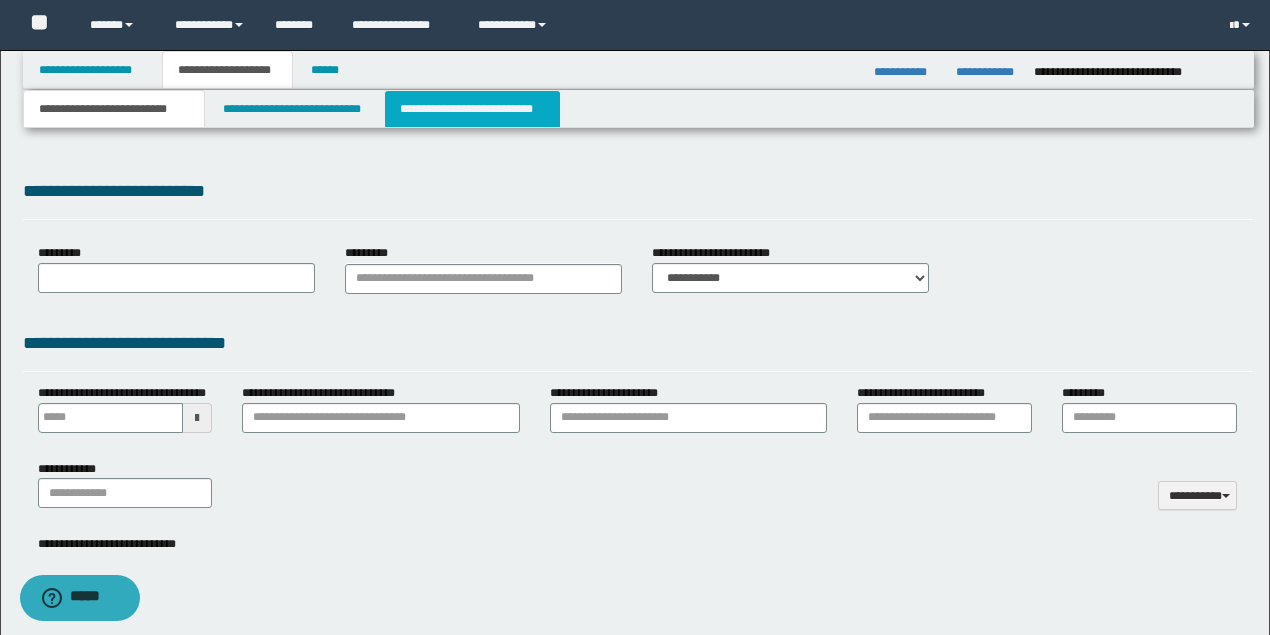 click on "**********" at bounding box center [472, 109] 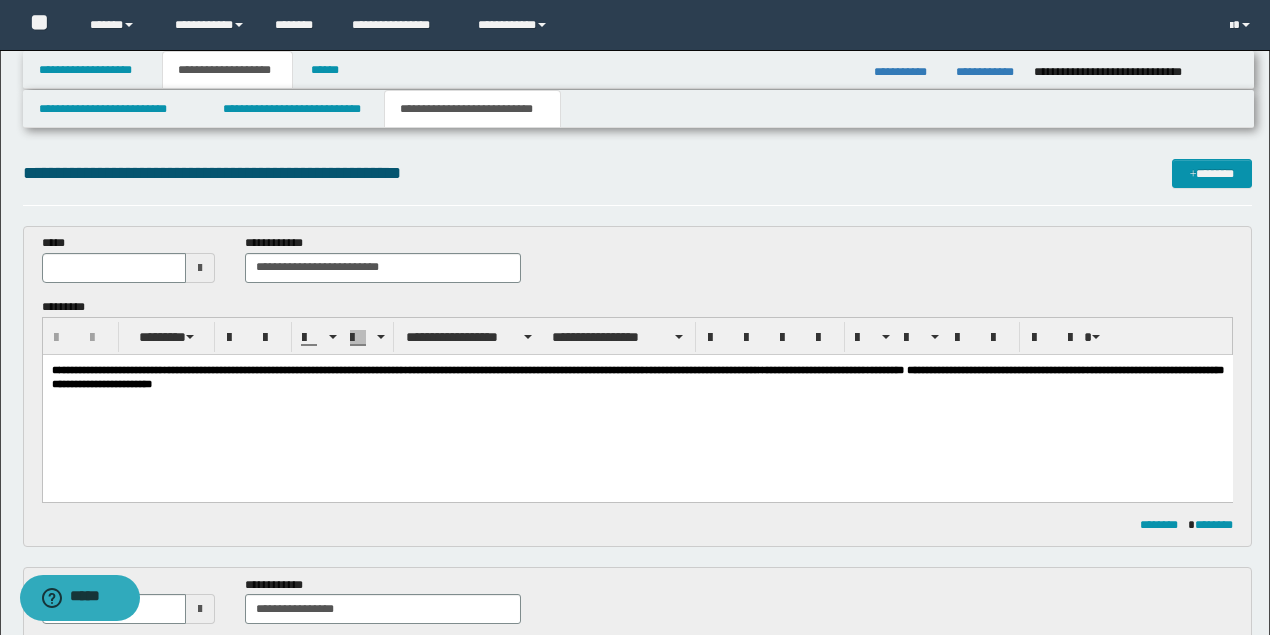 scroll, scrollTop: 0, scrollLeft: 0, axis: both 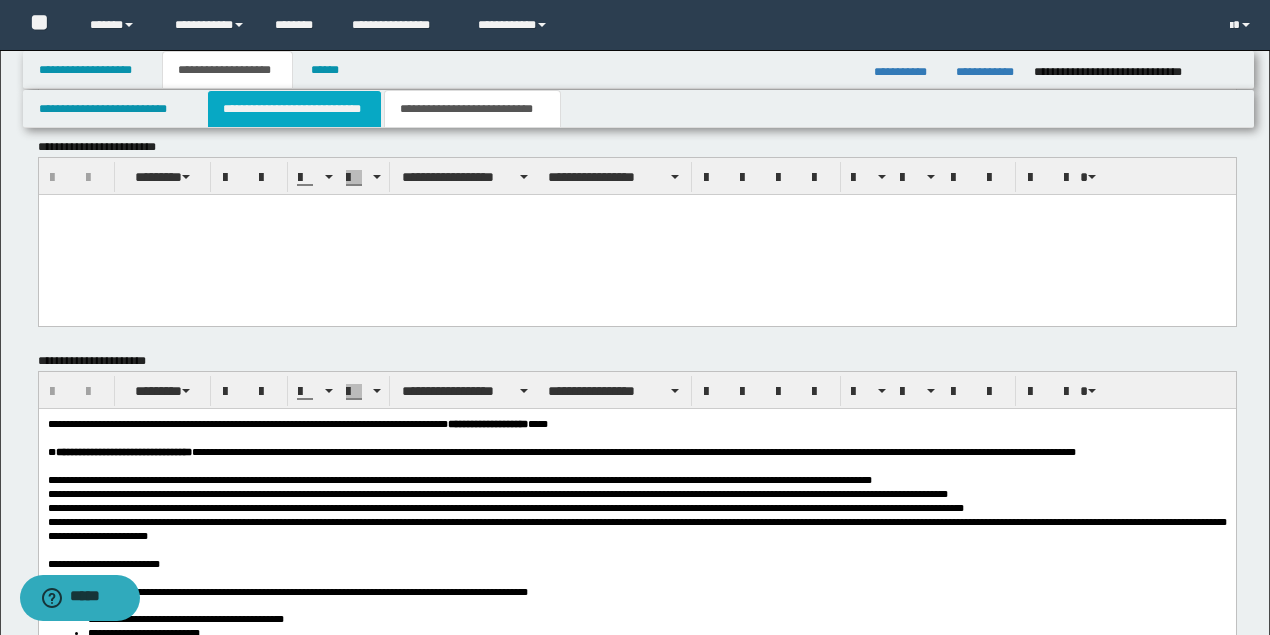 drag, startPoint x: 326, startPoint y: 129, endPoint x: 324, endPoint y: 117, distance: 12.165525 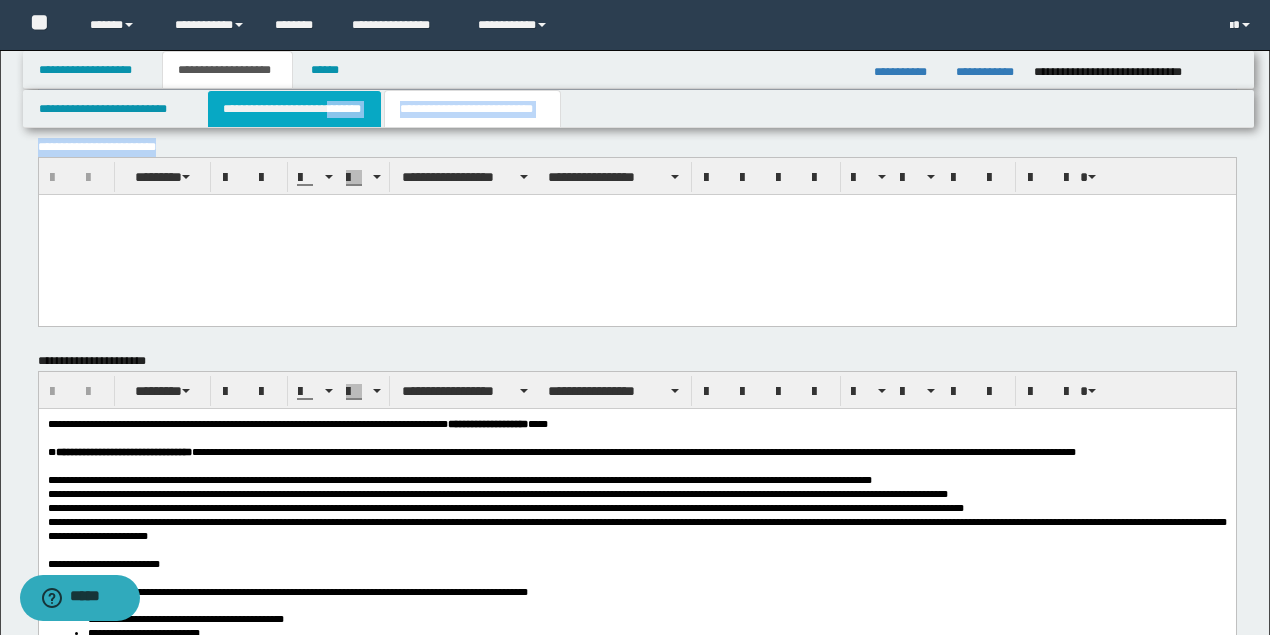 click on "**********" at bounding box center (294, 109) 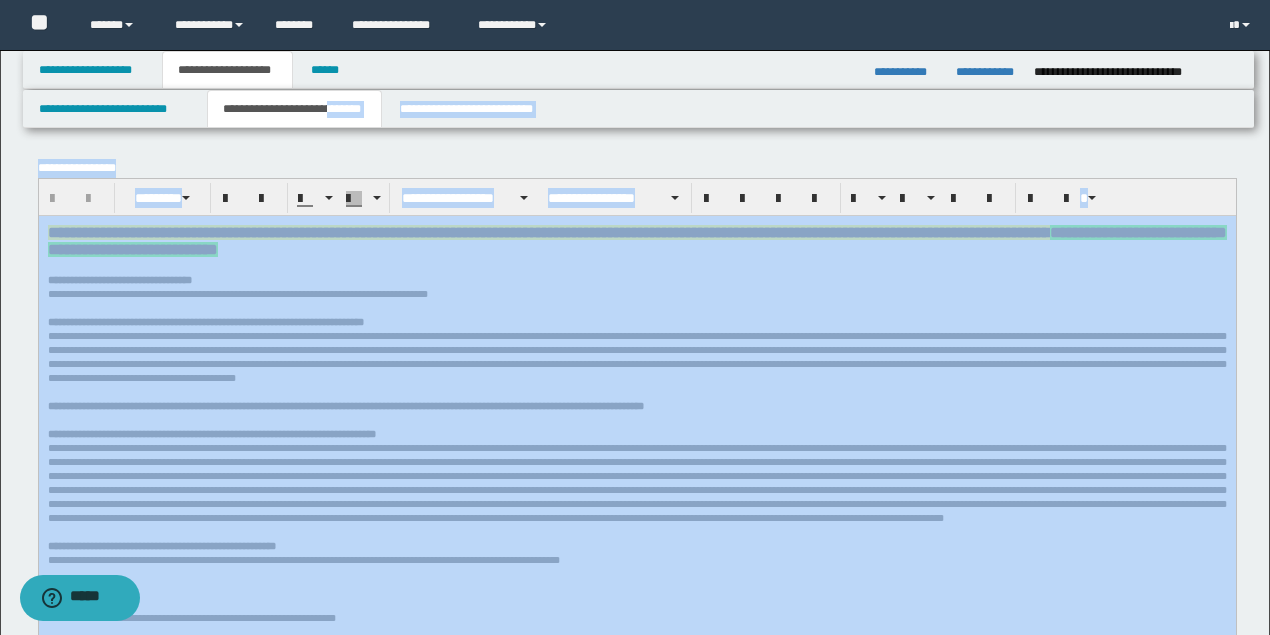 scroll, scrollTop: 0, scrollLeft: 0, axis: both 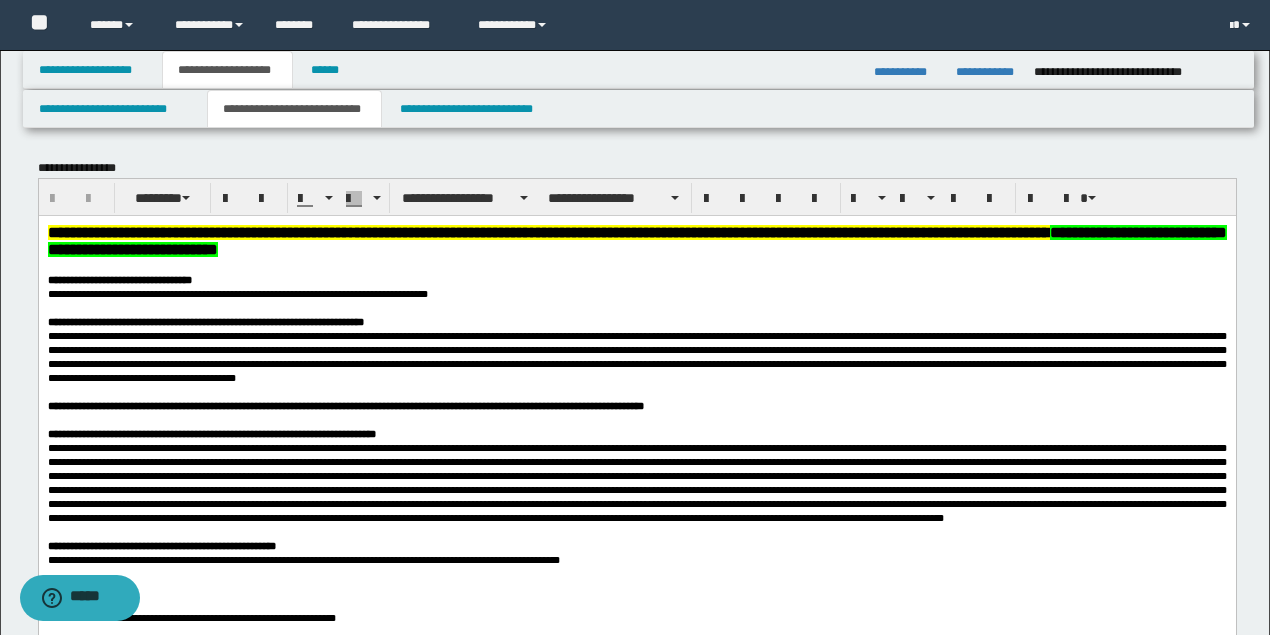 click on "**********" at bounding box center [229, 321] 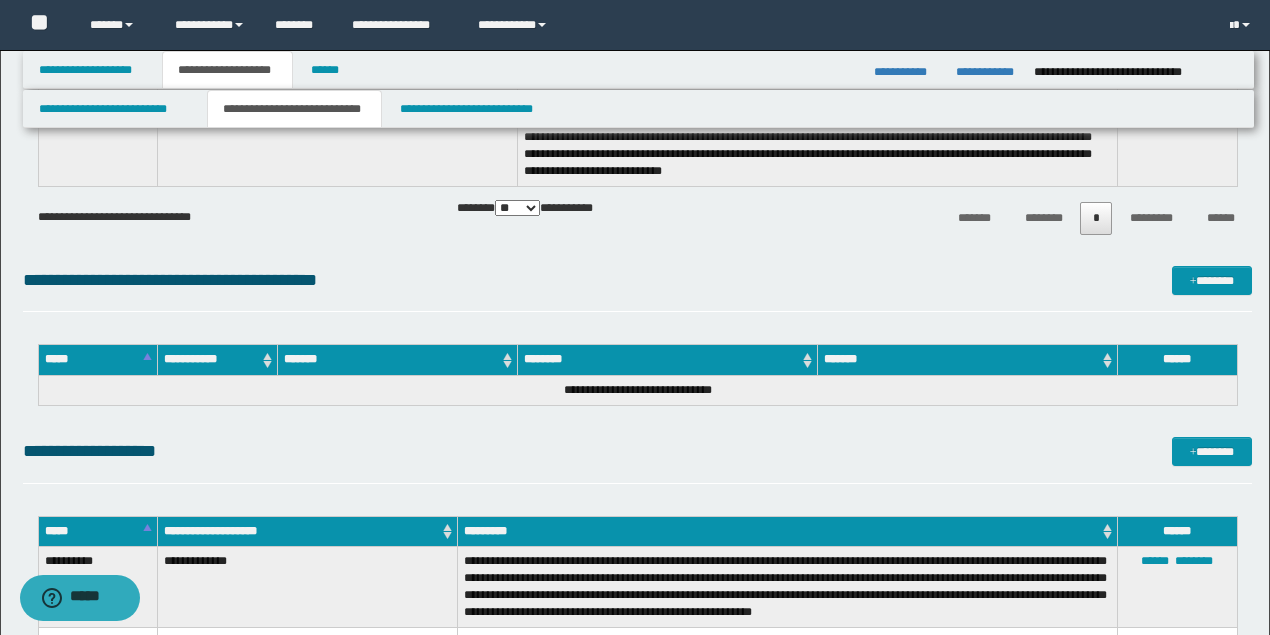 scroll, scrollTop: 2266, scrollLeft: 0, axis: vertical 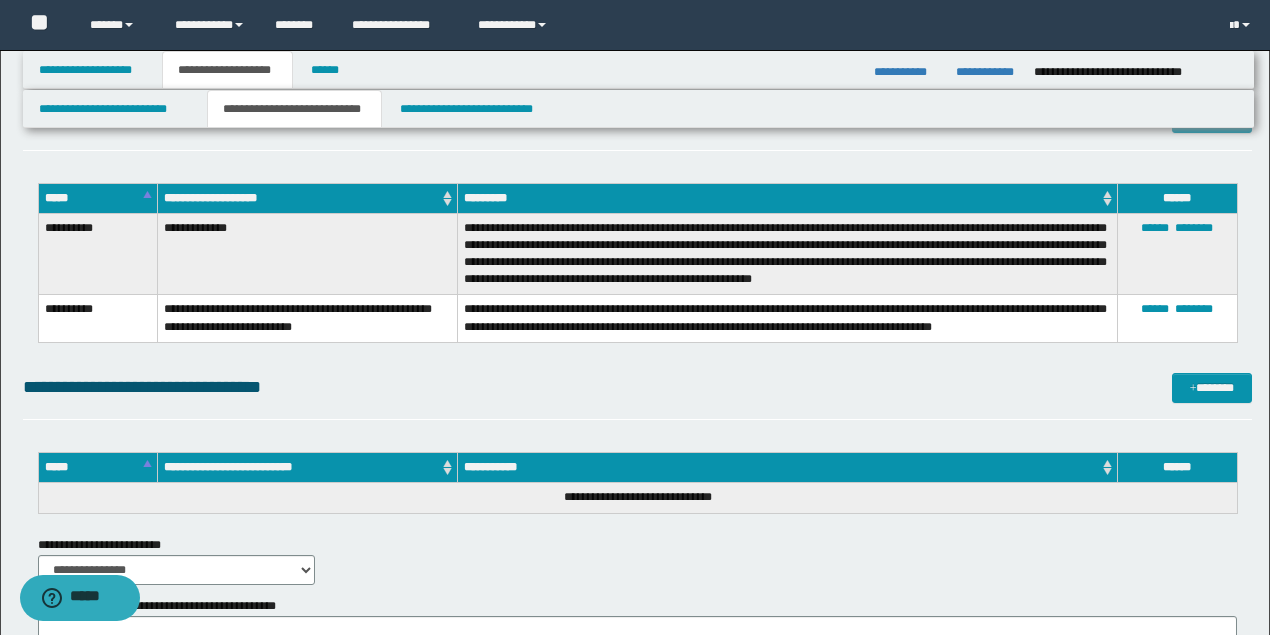 click on "**********" at bounding box center [787, 254] 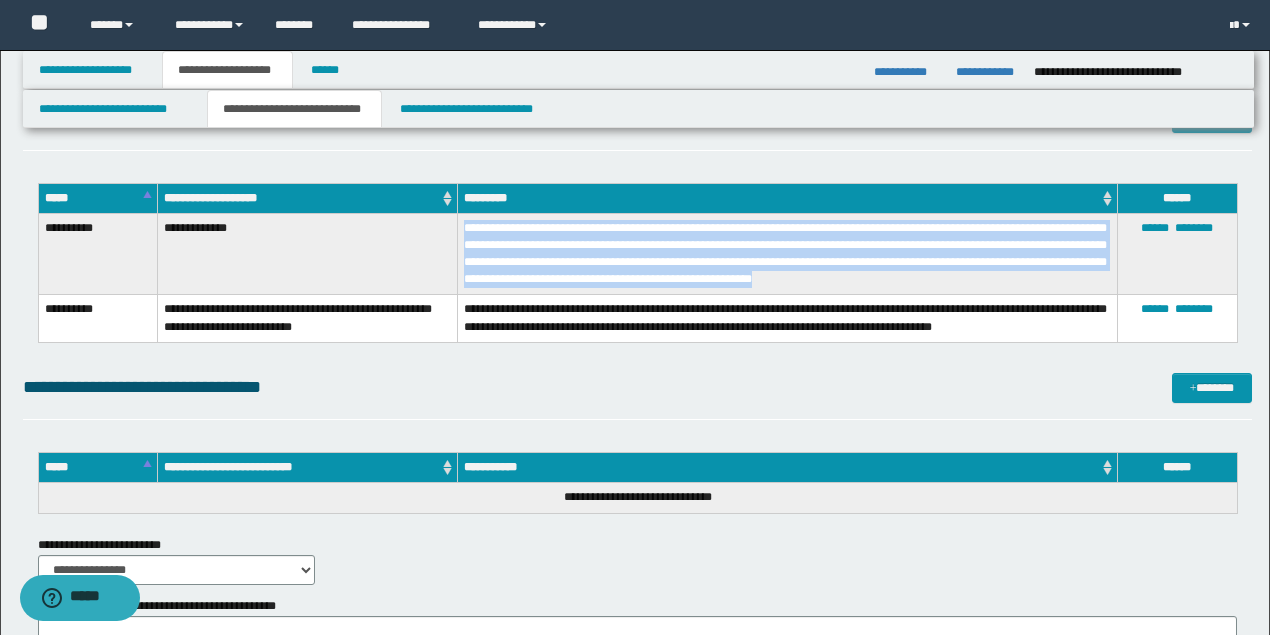 drag, startPoint x: 464, startPoint y: 226, endPoint x: 627, endPoint y: 270, distance: 168.83424 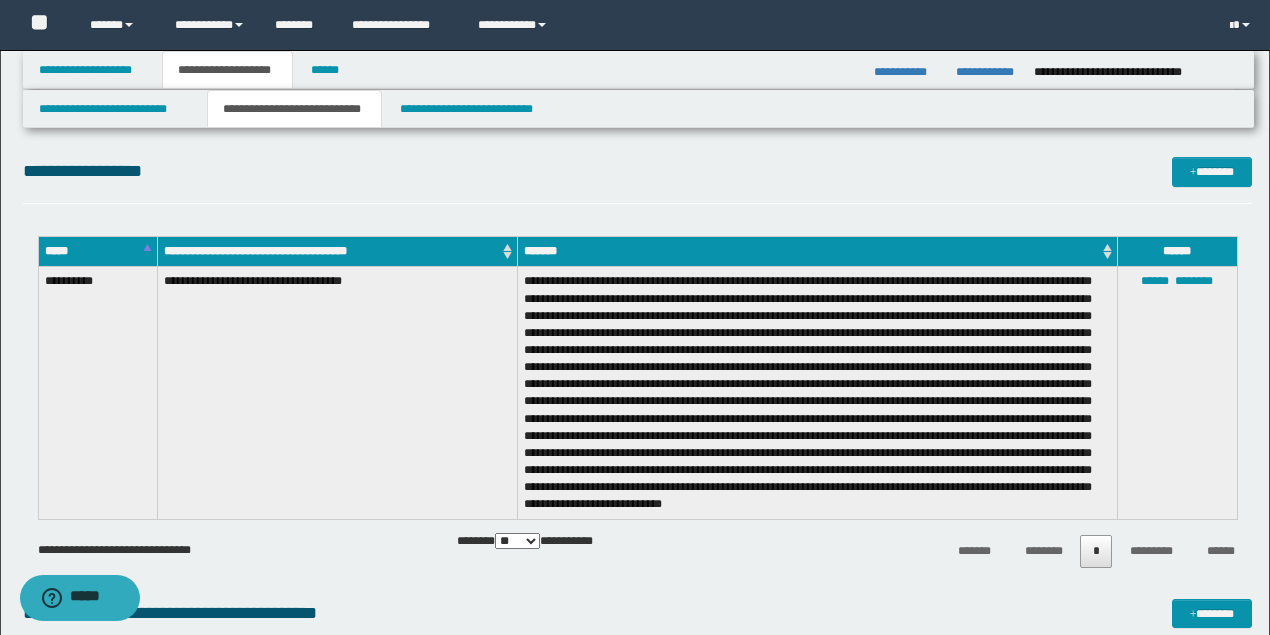 scroll, scrollTop: 1666, scrollLeft: 0, axis: vertical 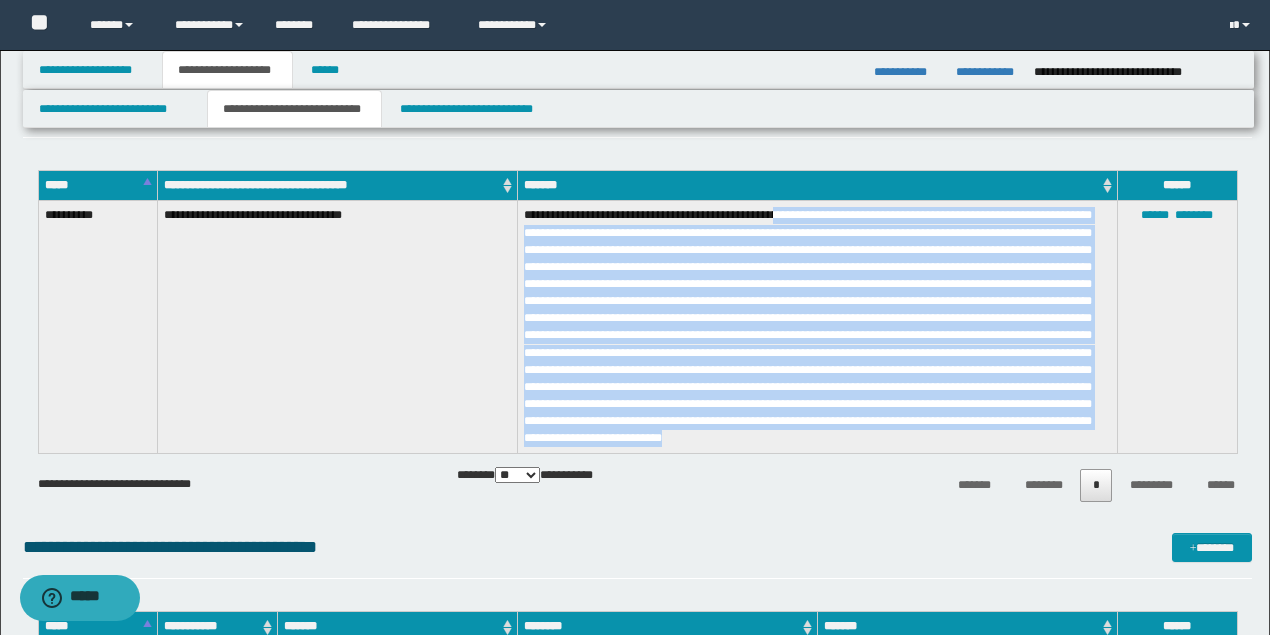 drag, startPoint x: 783, startPoint y: 214, endPoint x: 1066, endPoint y: 433, distance: 357.84076 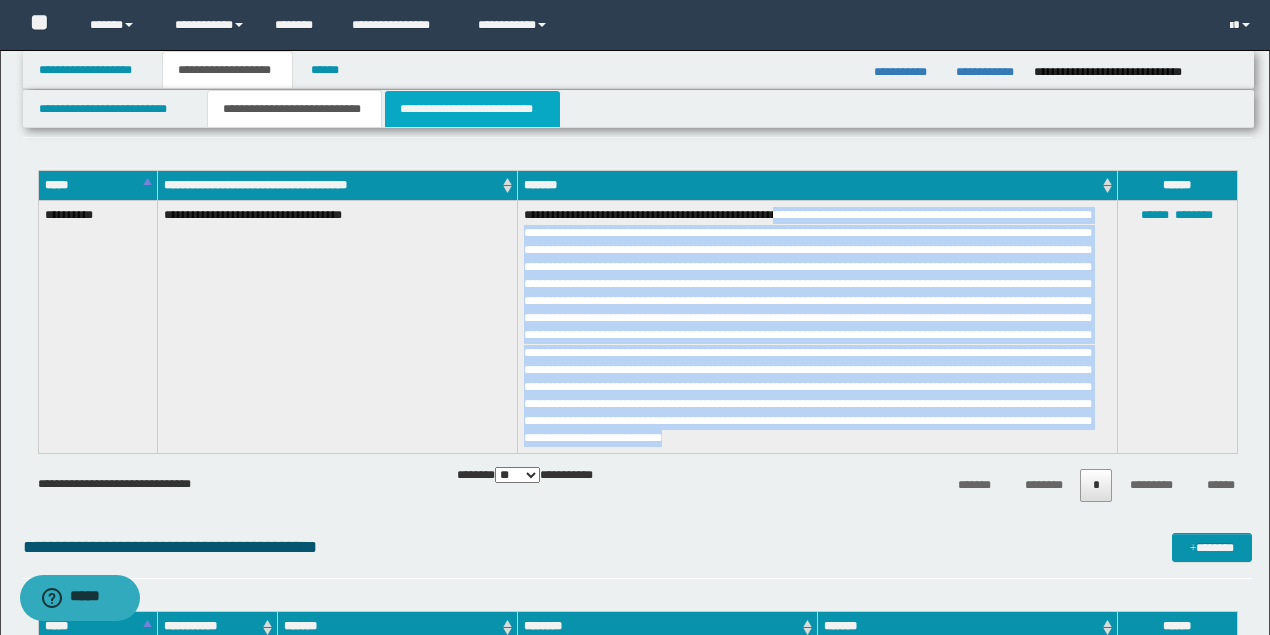 click on "**********" at bounding box center [472, 109] 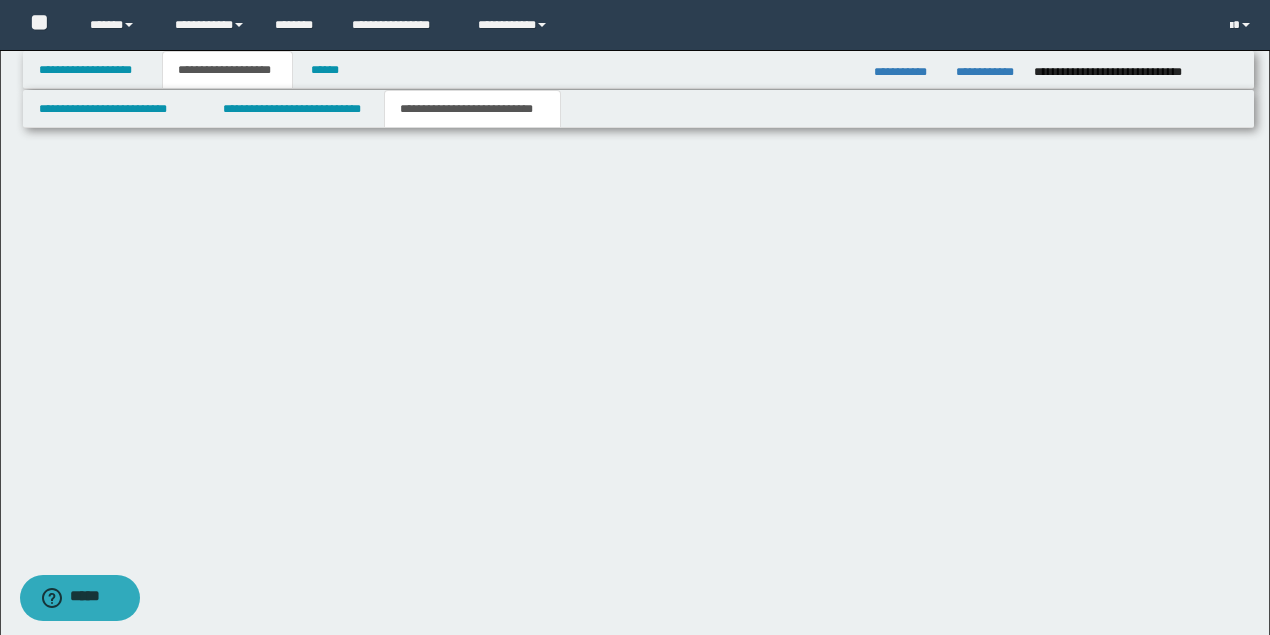 scroll, scrollTop: 1178, scrollLeft: 0, axis: vertical 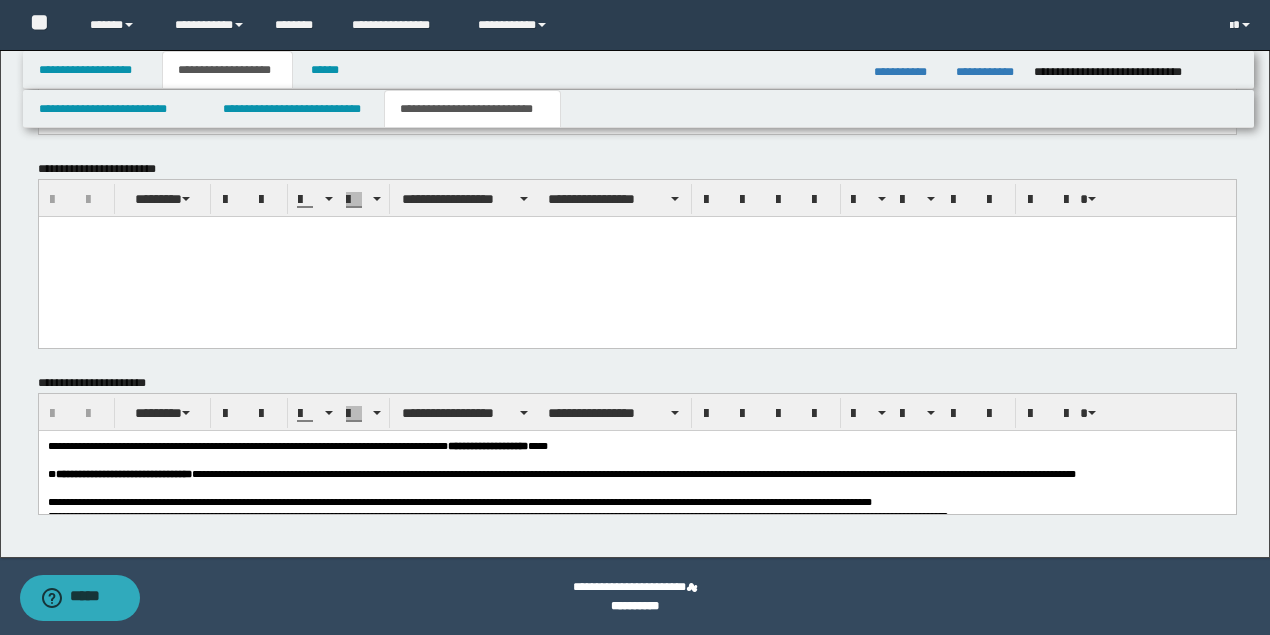 click on "**********" at bounding box center [636, 474] 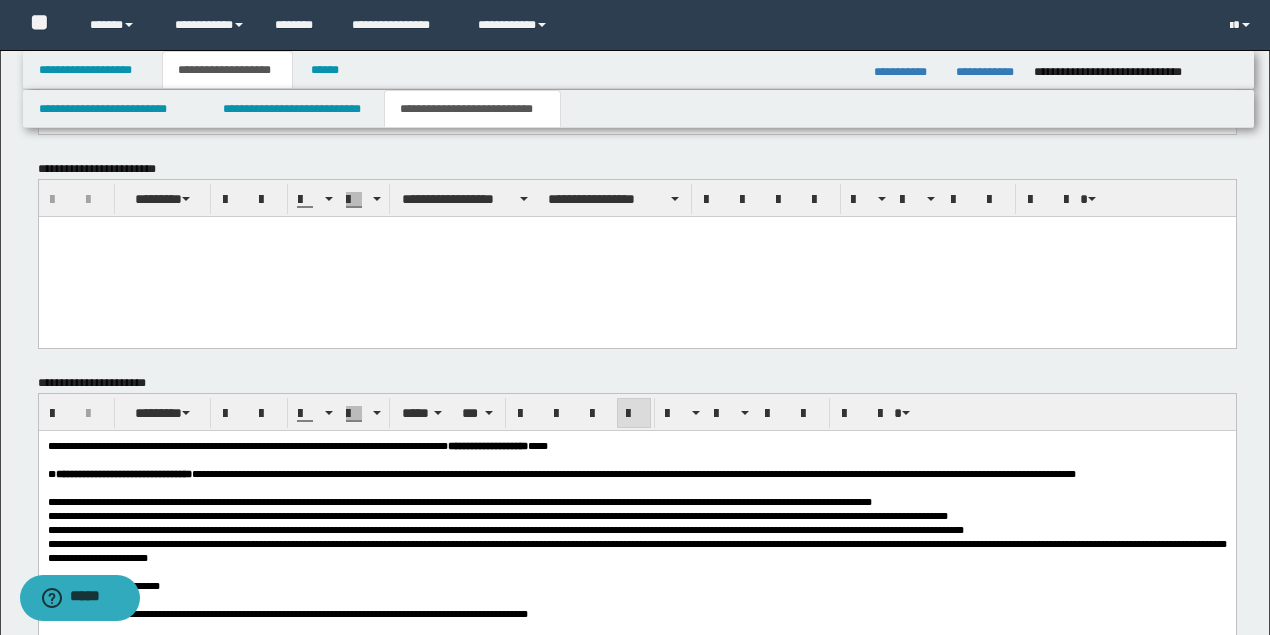 click at bounding box center [636, 256] 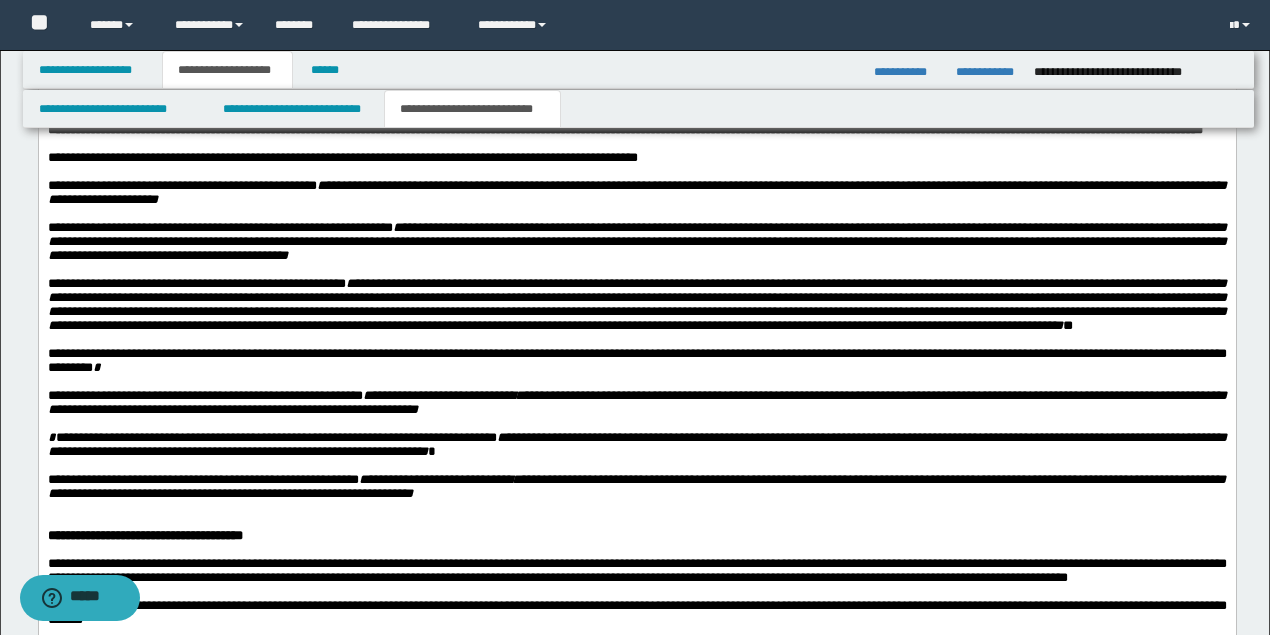 scroll, scrollTop: 1778, scrollLeft: 0, axis: vertical 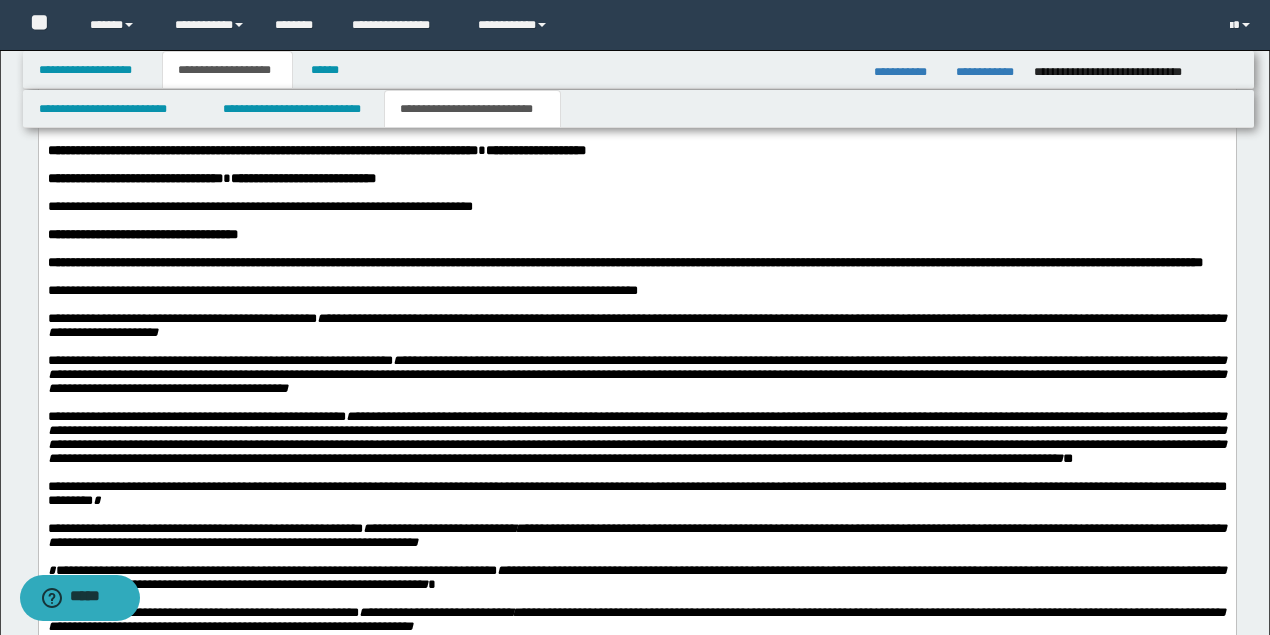 click on "**********" at bounding box center (142, 234) 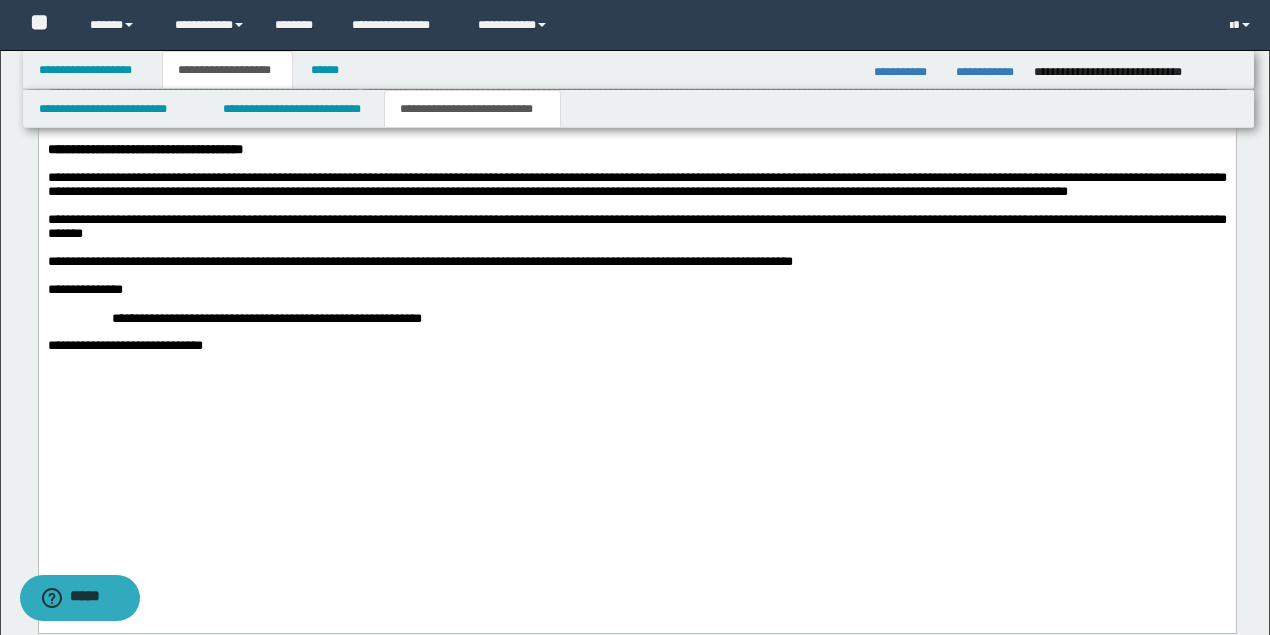 scroll, scrollTop: 2378, scrollLeft: 0, axis: vertical 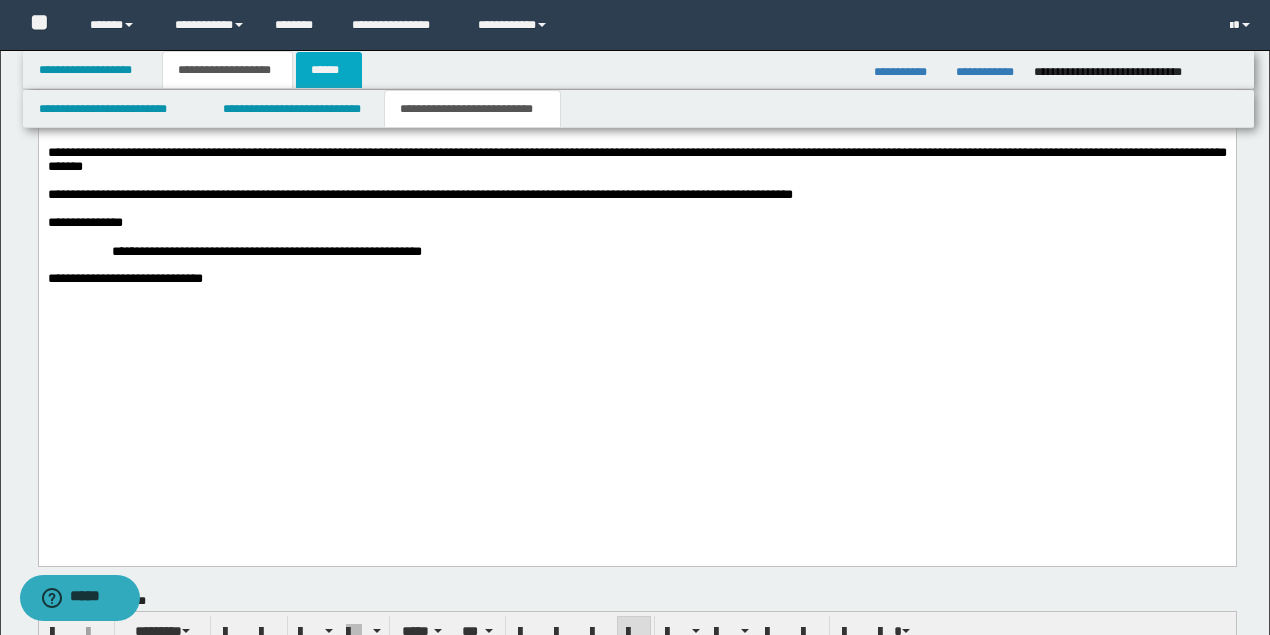 click on "******" at bounding box center [329, 70] 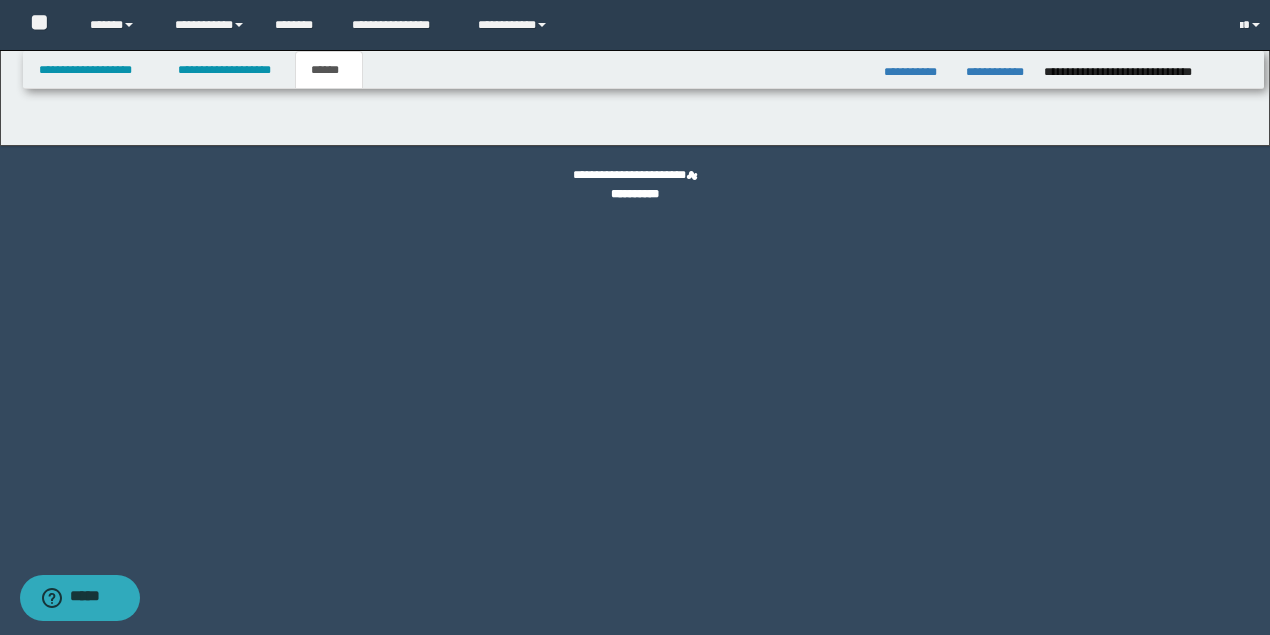 scroll, scrollTop: 0, scrollLeft: 0, axis: both 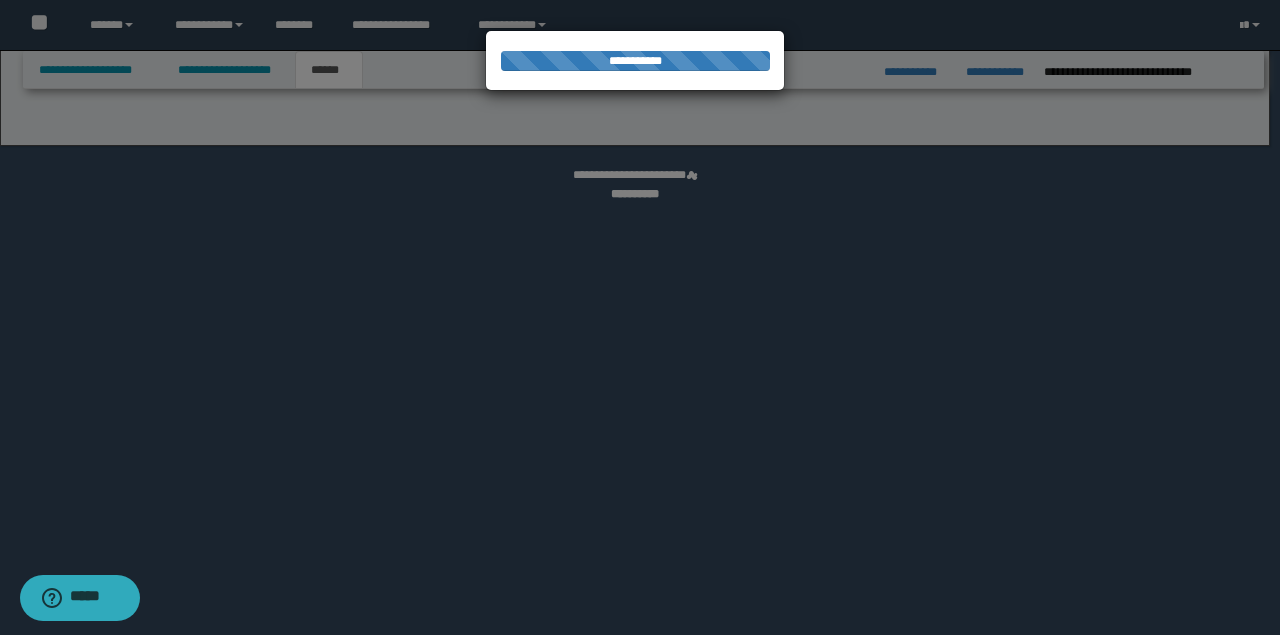 select on "**" 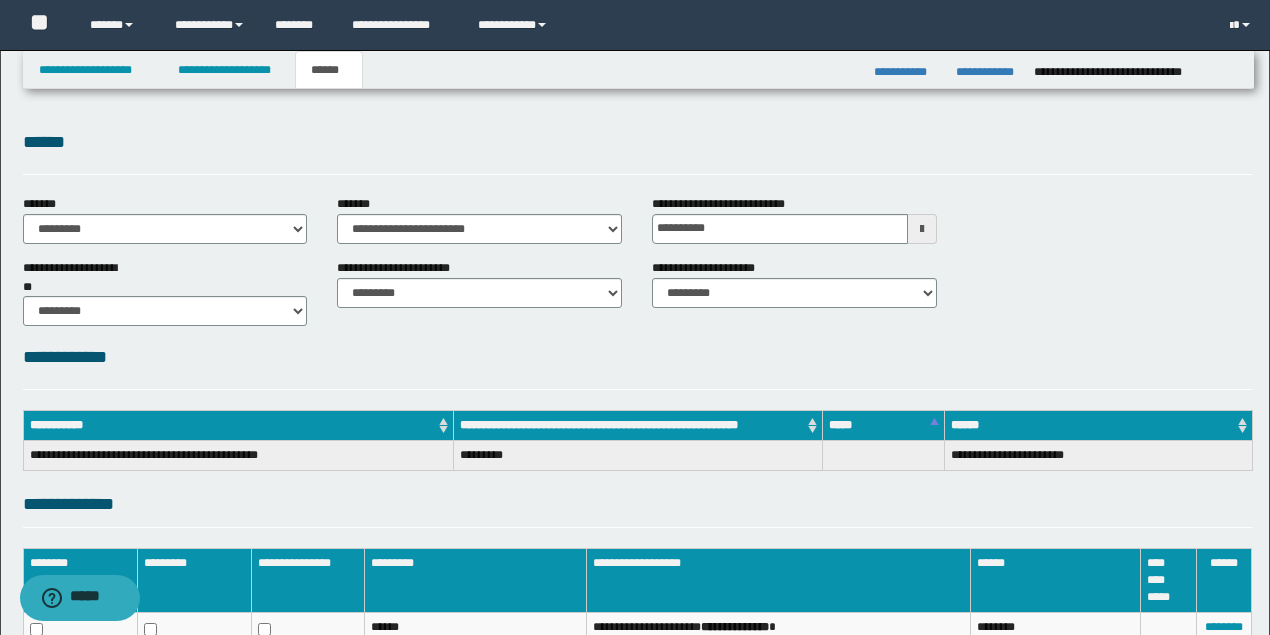 scroll, scrollTop: 66, scrollLeft: 0, axis: vertical 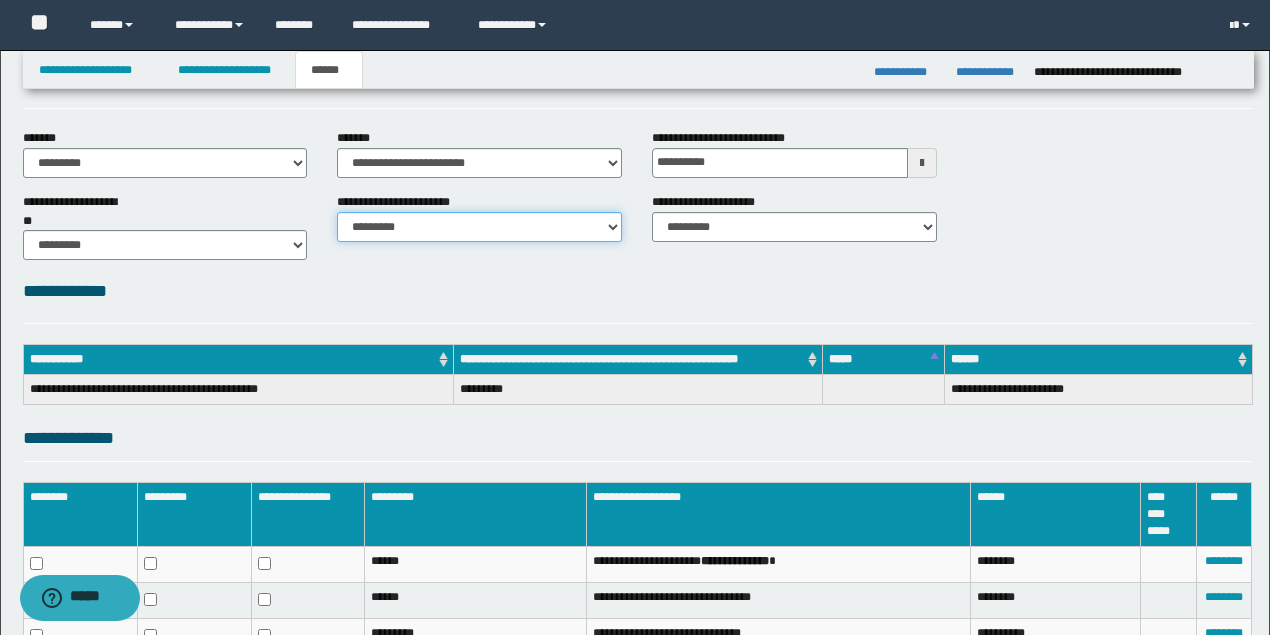 click on "*********
*********
*********" at bounding box center (479, 227) 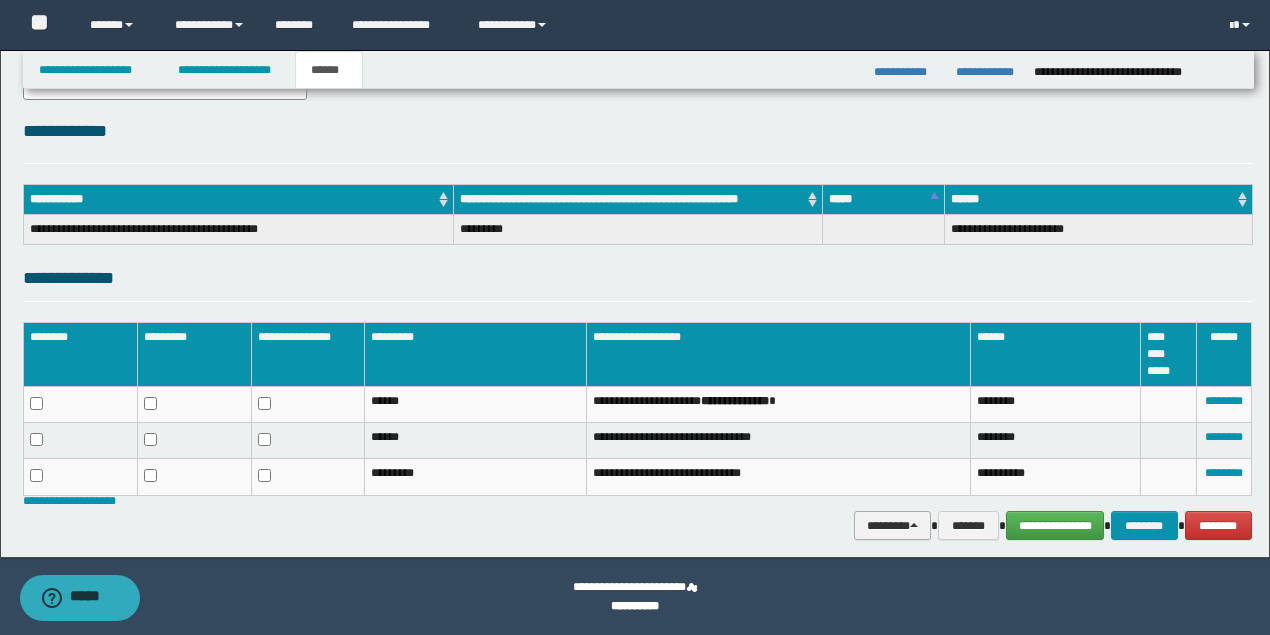 click on "********" at bounding box center (893, 525) 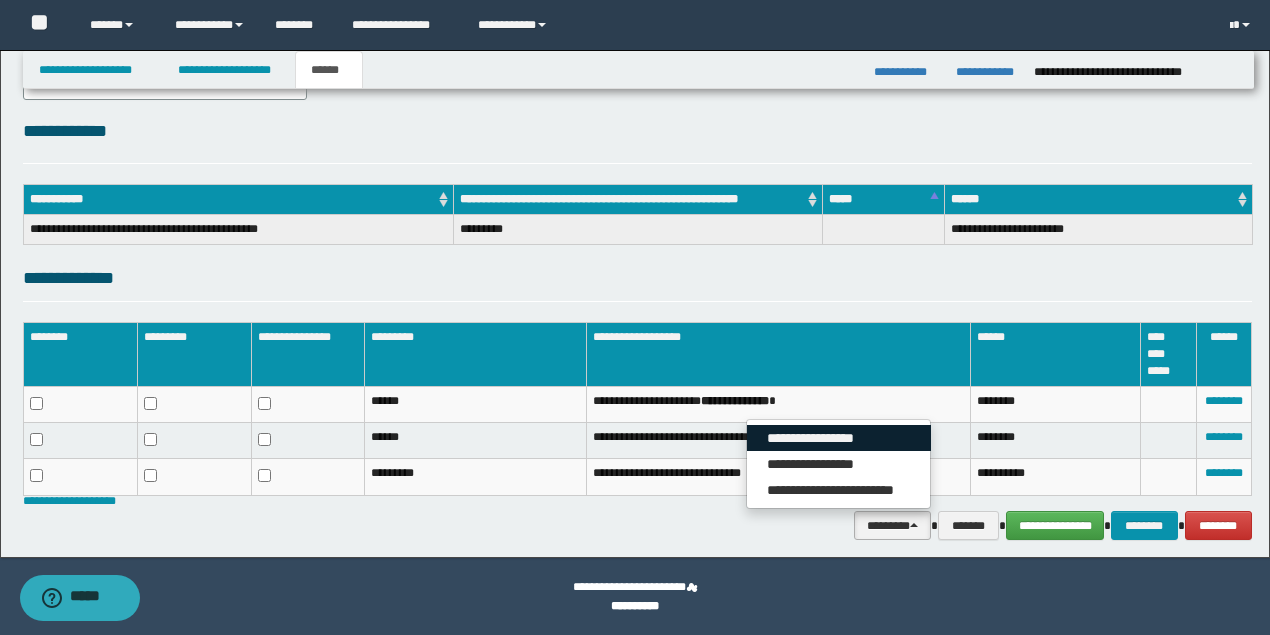 click on "**********" at bounding box center (839, 438) 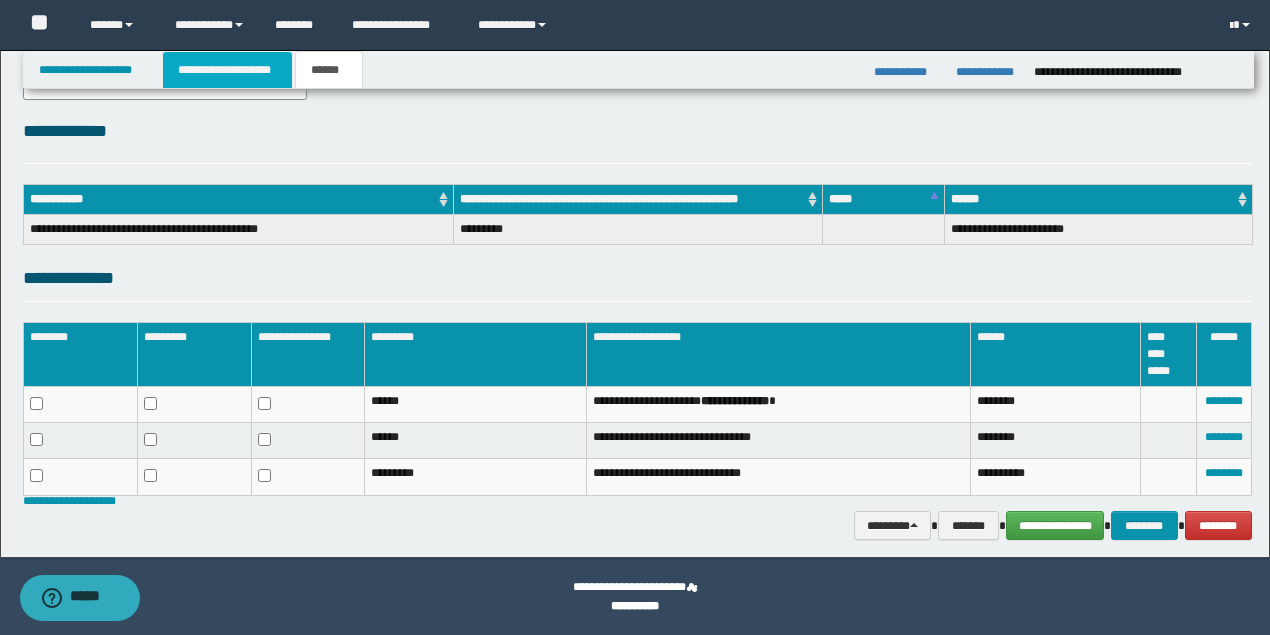 click on "**********" at bounding box center [227, 70] 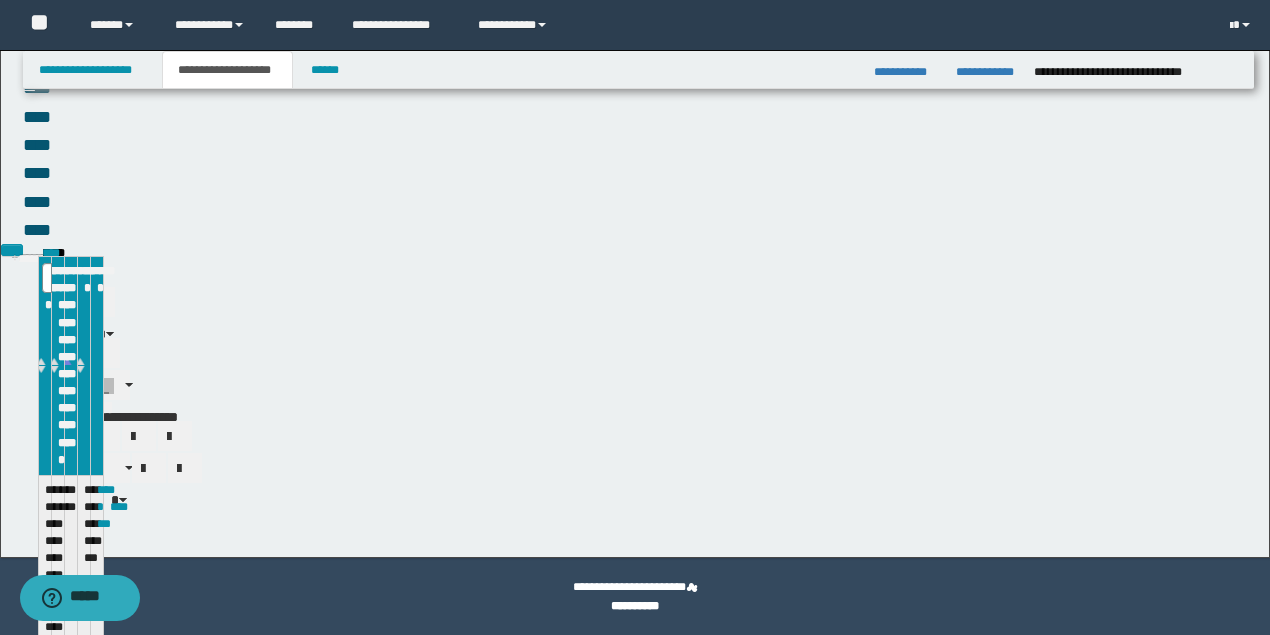 scroll, scrollTop: 257, scrollLeft: 0, axis: vertical 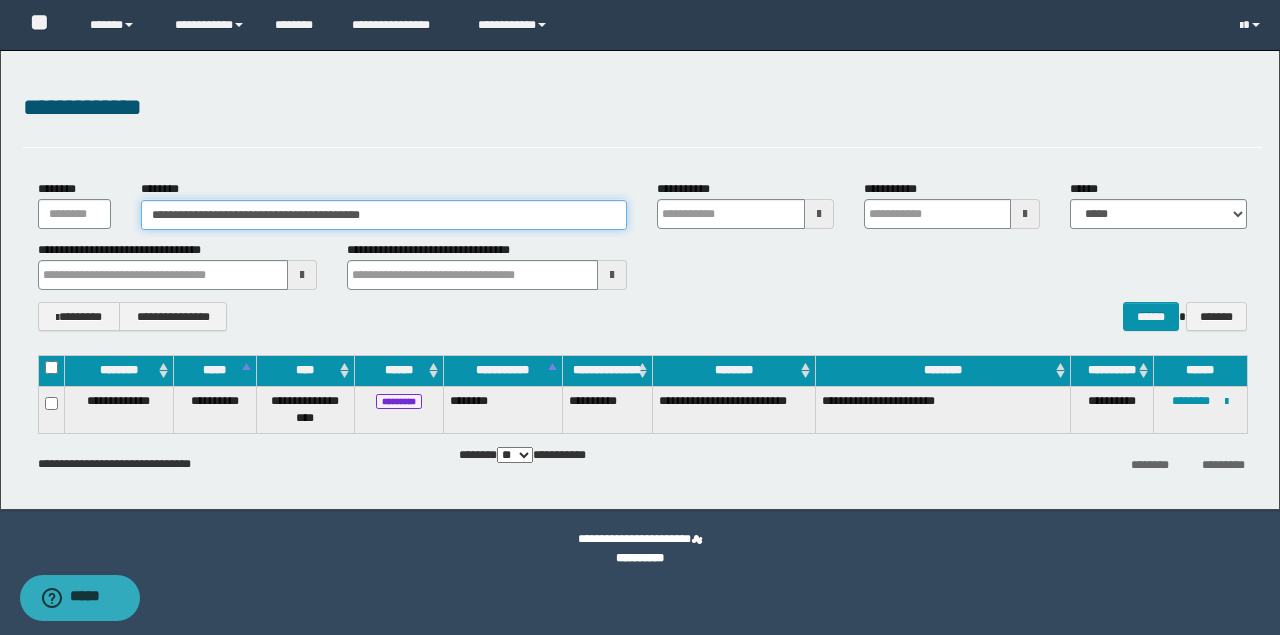 drag, startPoint x: 438, startPoint y: 215, endPoint x: 288, endPoint y: 222, distance: 150.16324 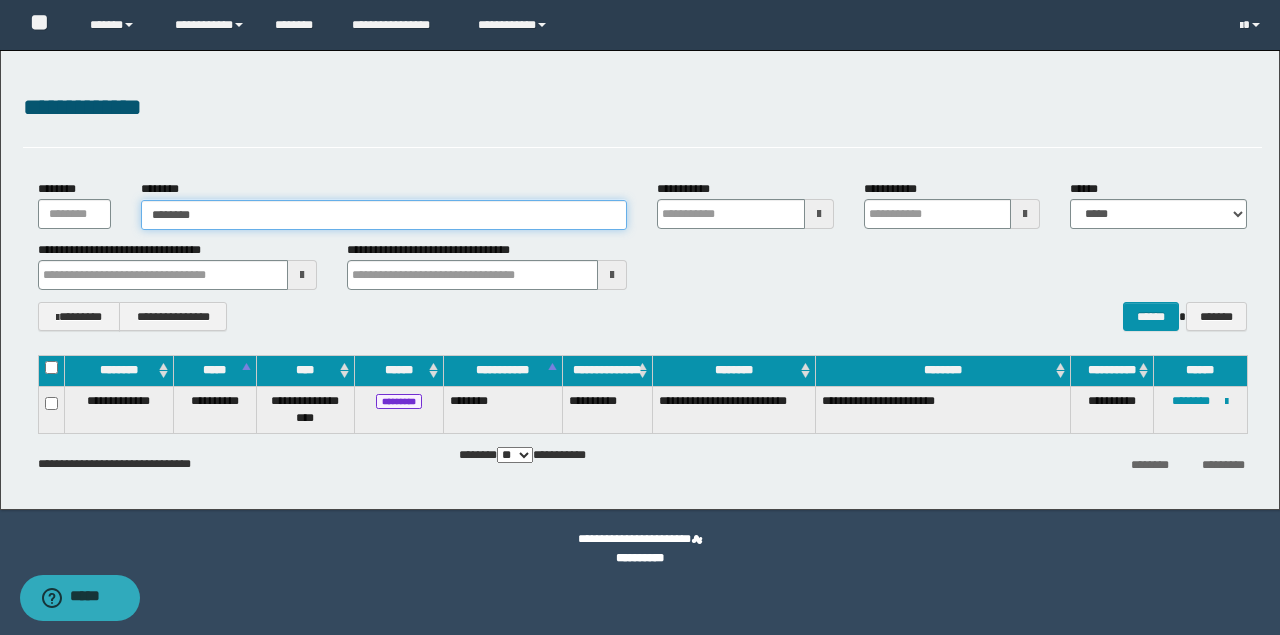 type on "********" 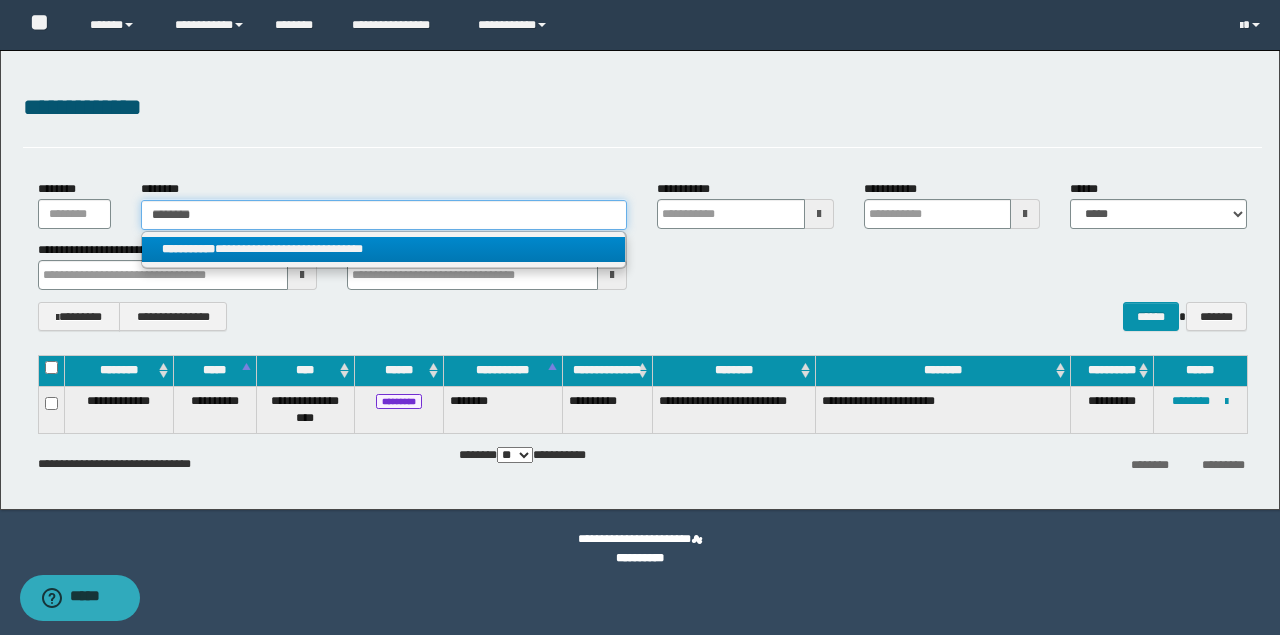 type on "********" 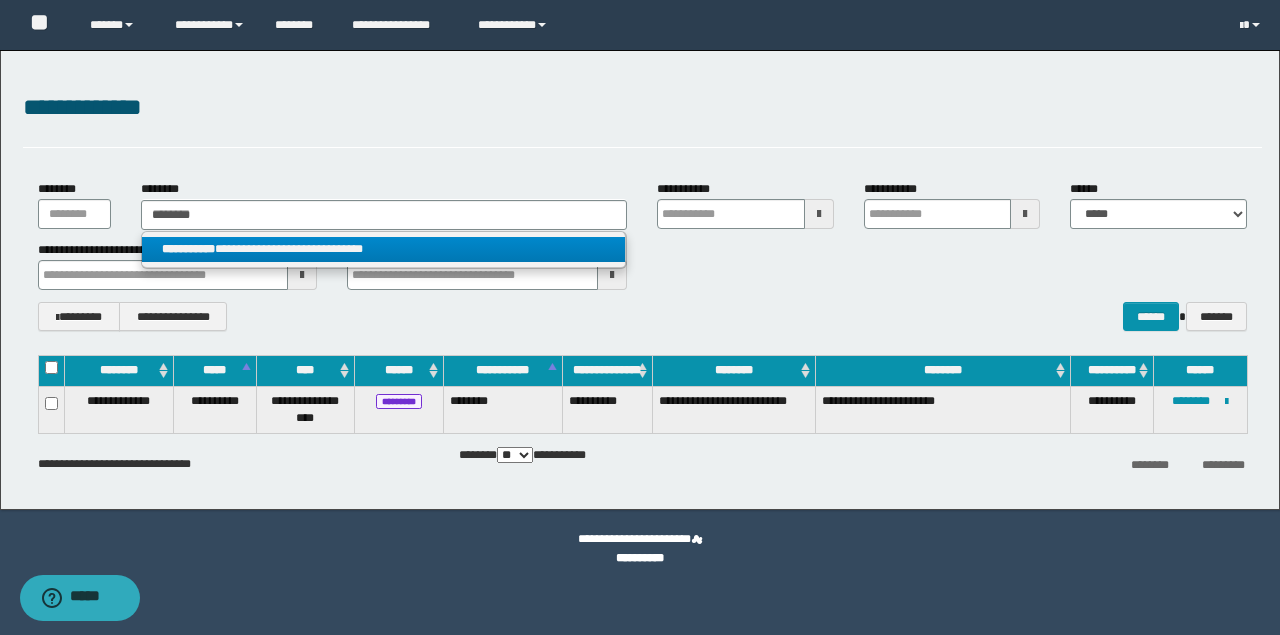 drag, startPoint x: 290, startPoint y: 244, endPoint x: 911, endPoint y: 457, distance: 656.5135 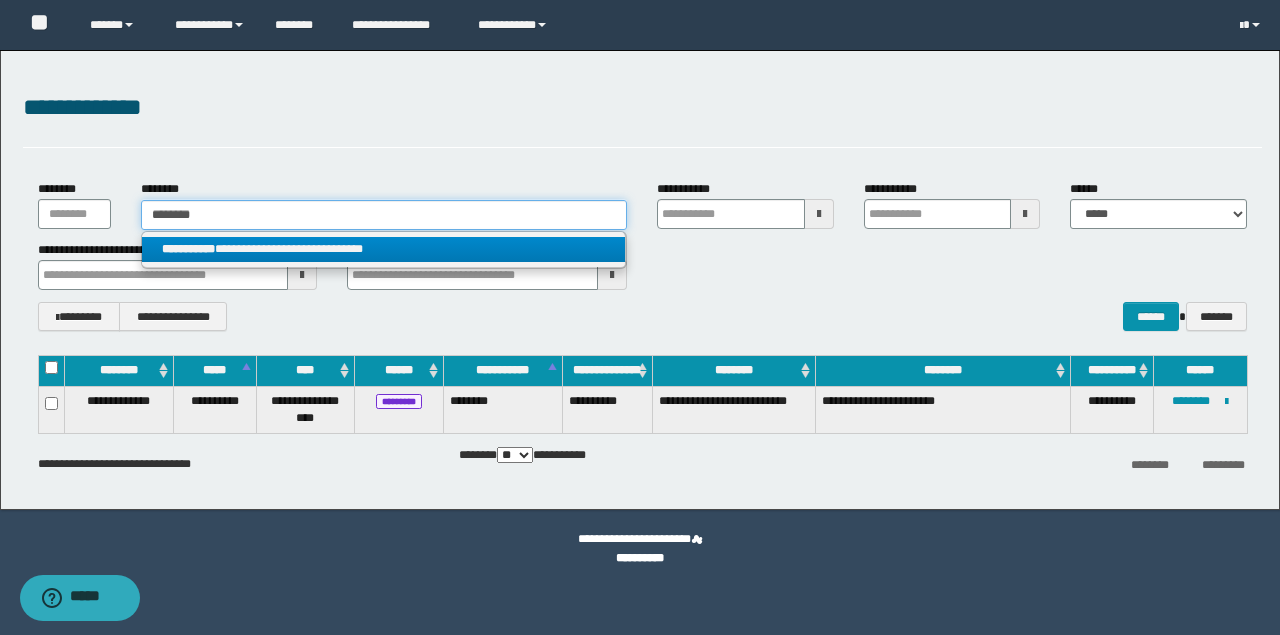 type 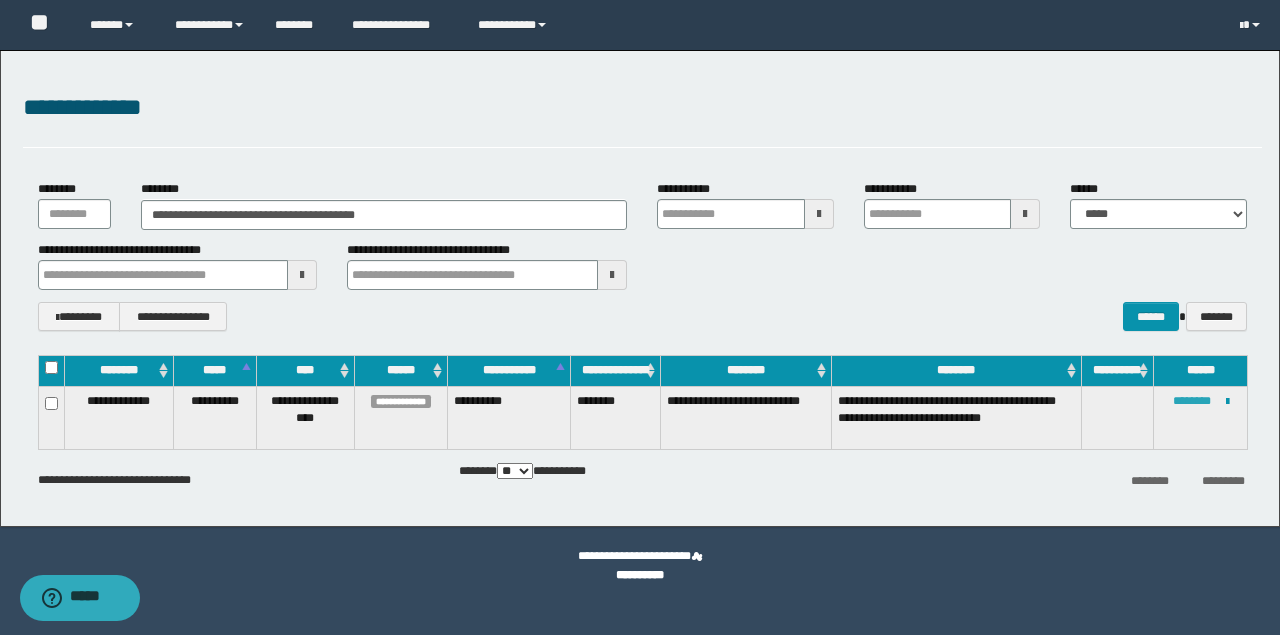 click on "********" at bounding box center [1192, 401] 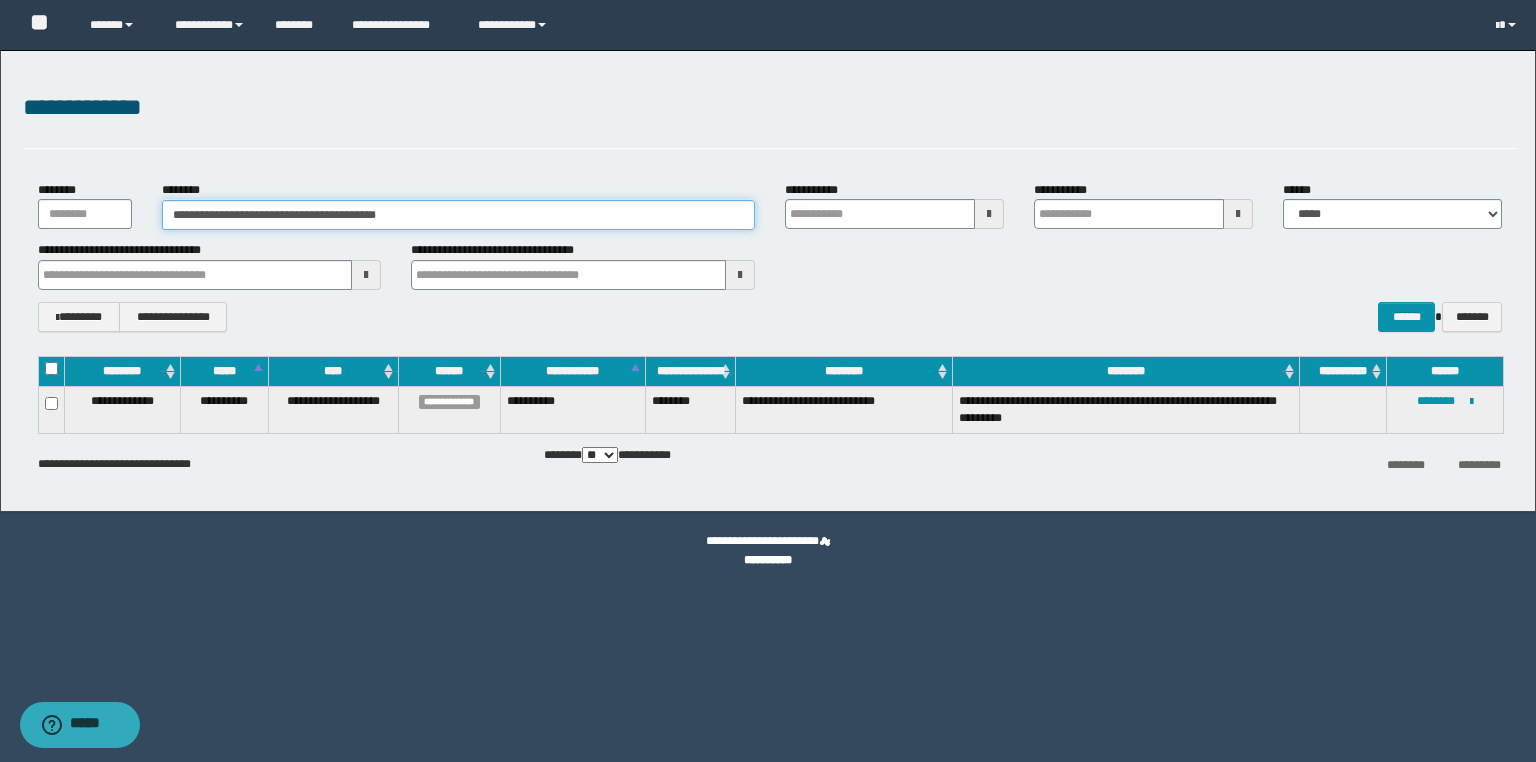 drag, startPoint x: 464, startPoint y: 220, endPoint x: 84, endPoint y: 198, distance: 380.63632 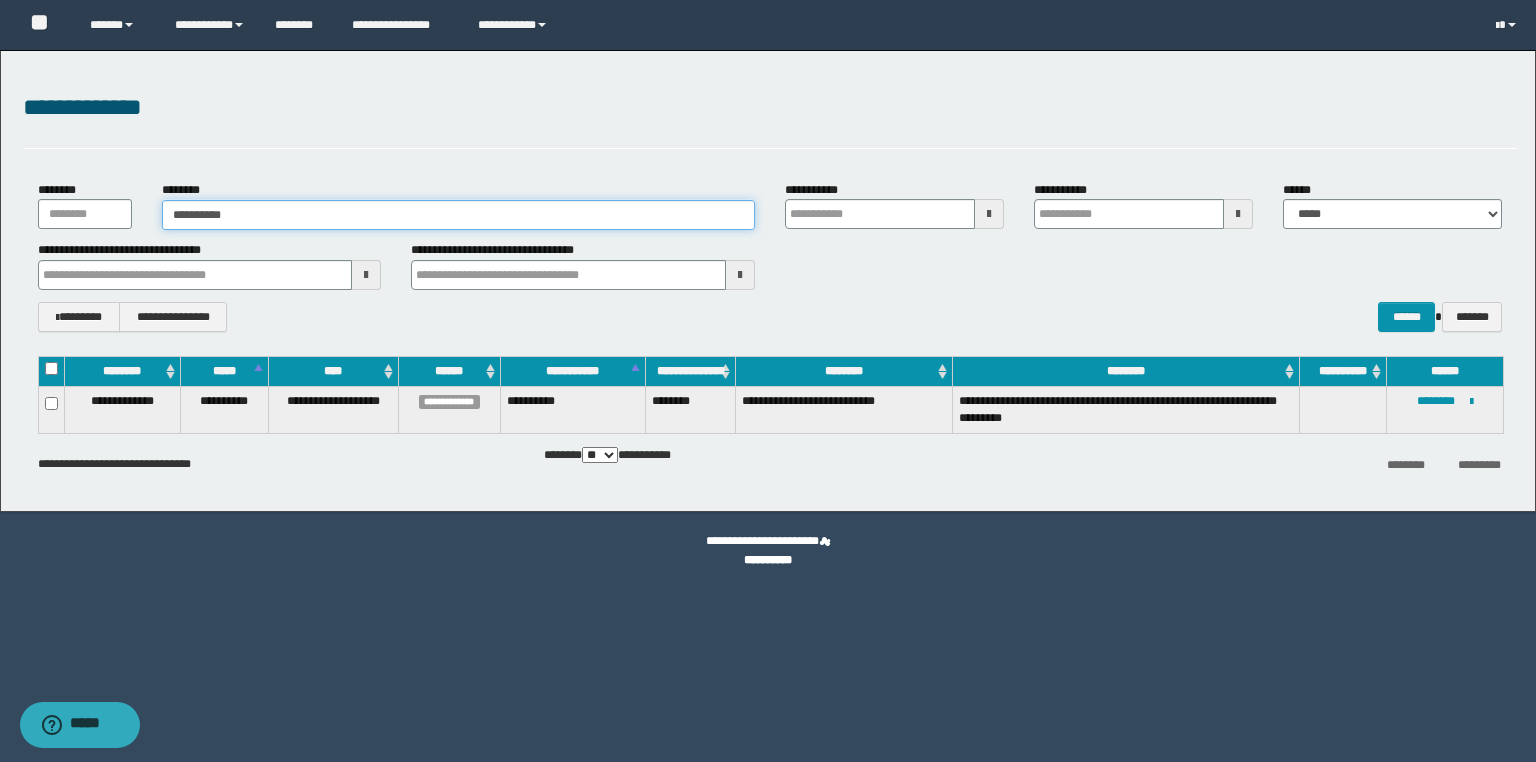 type on "**********" 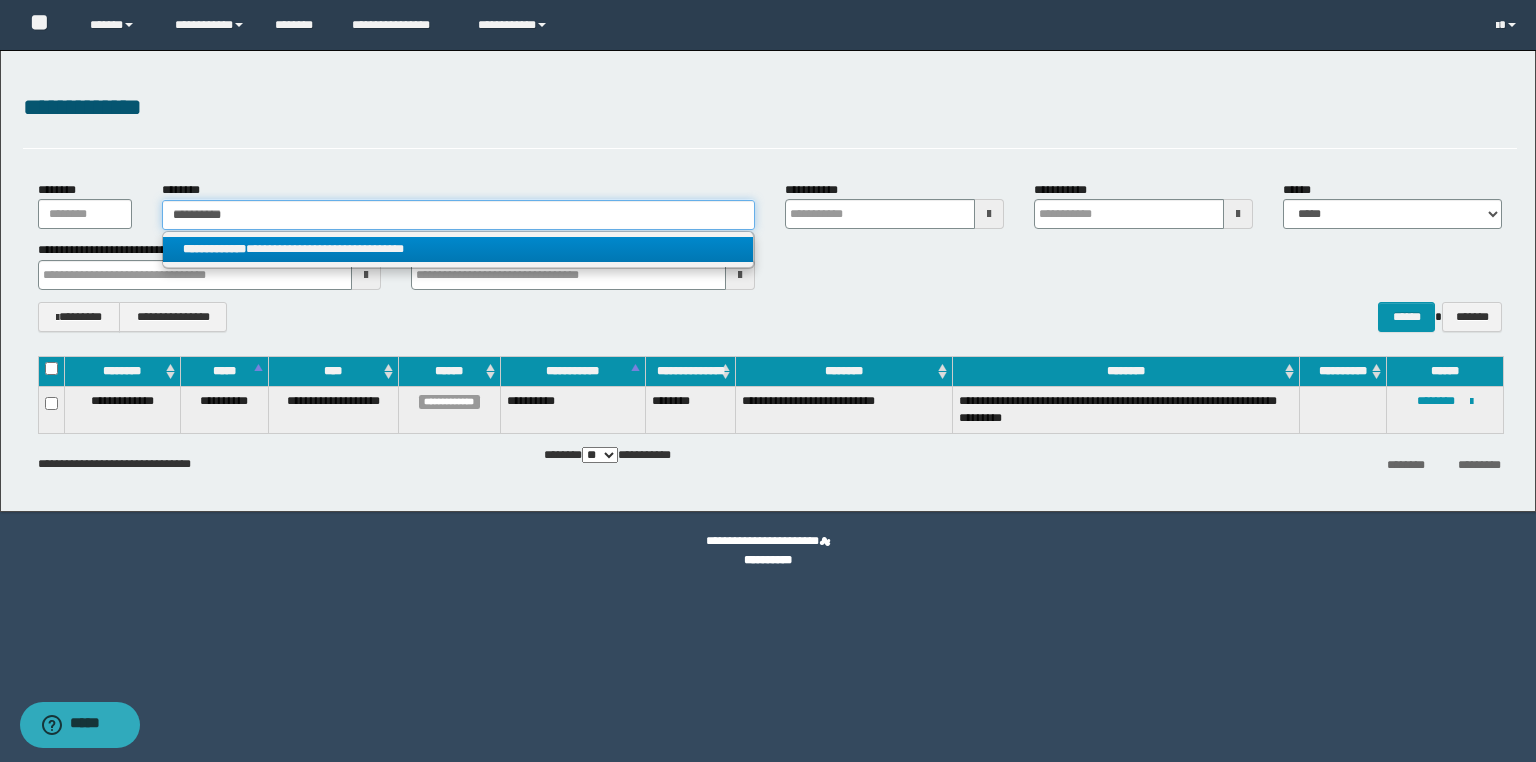 type on "**********" 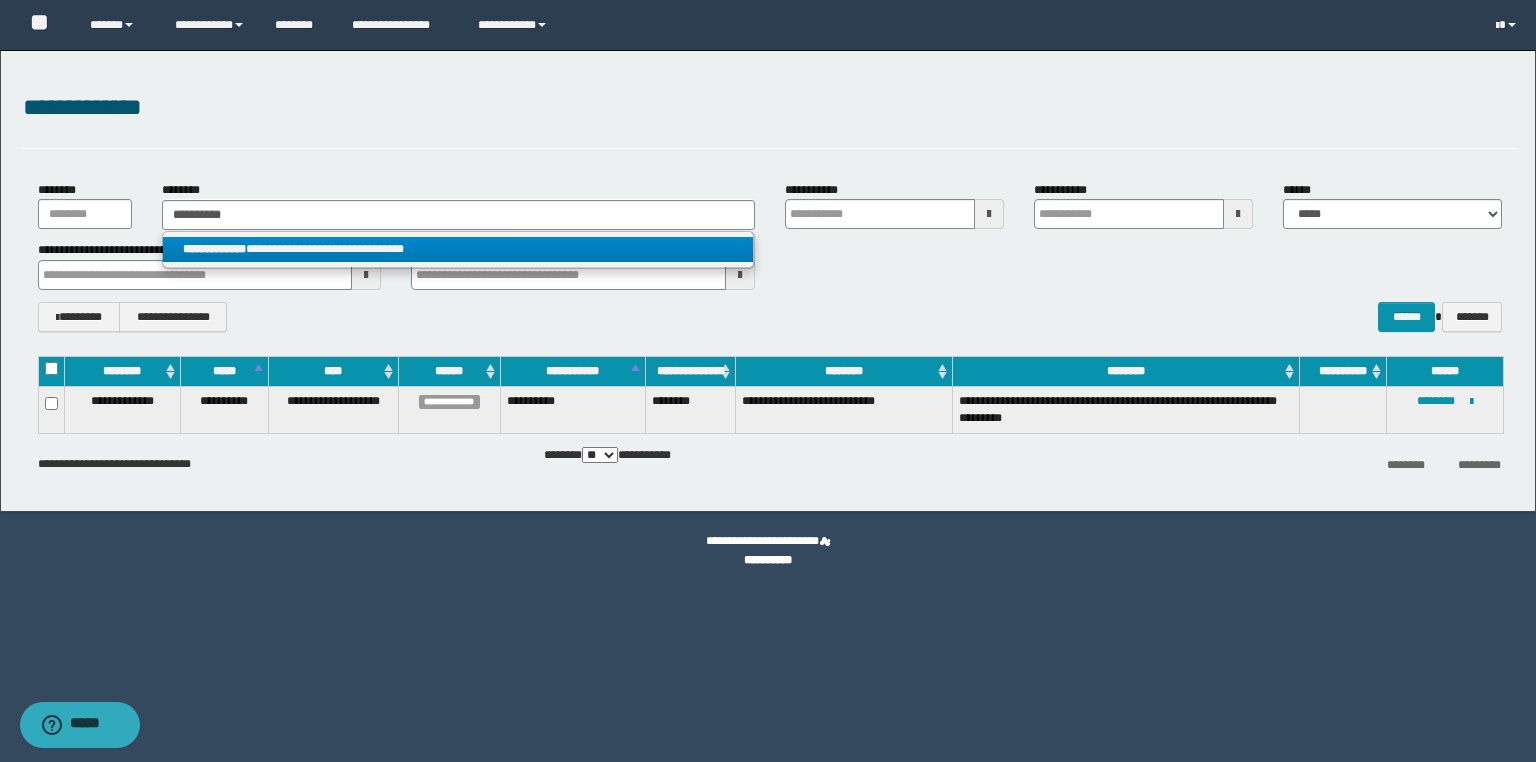 click on "**********" at bounding box center (458, 249) 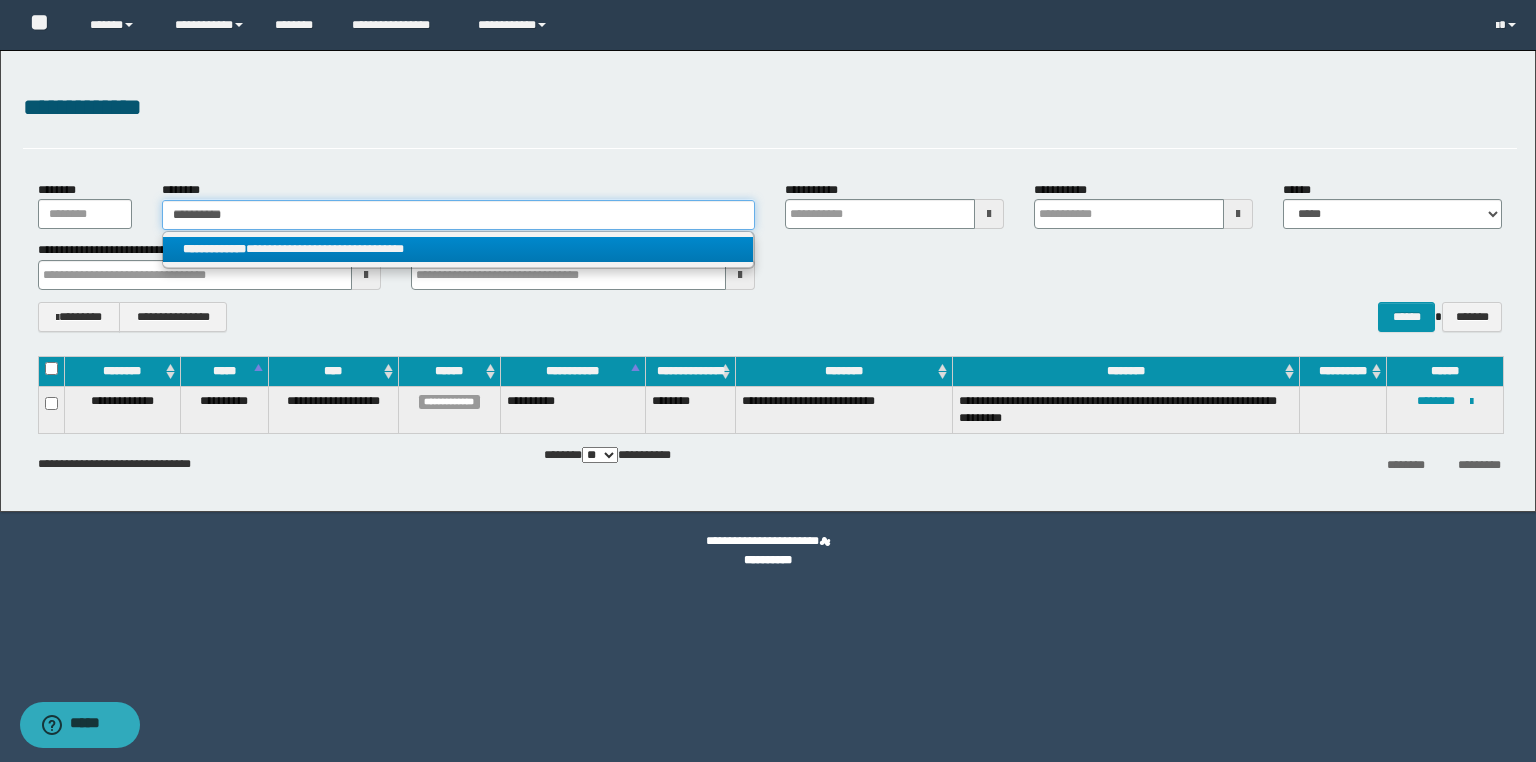 type 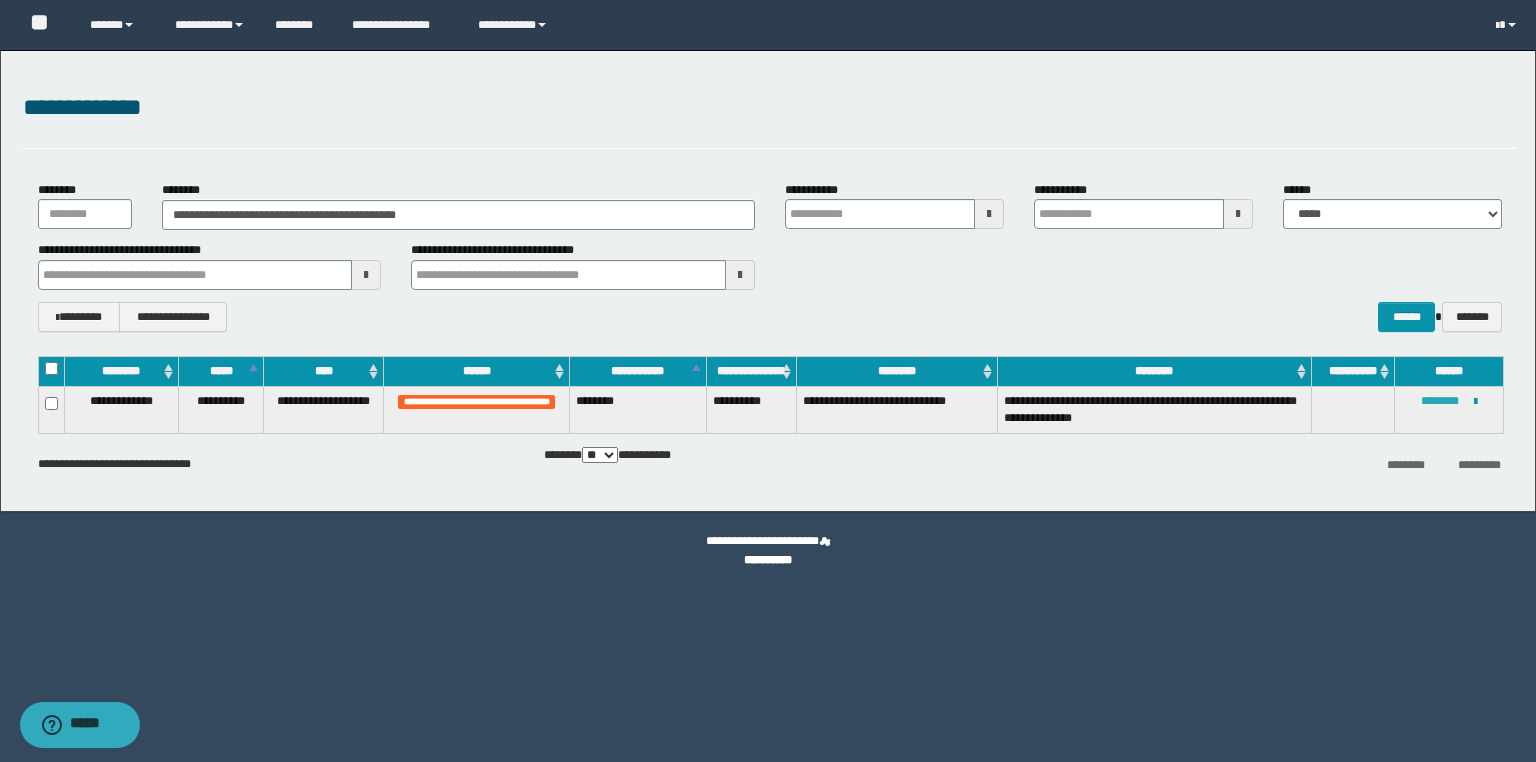 click on "********" at bounding box center (1440, 401) 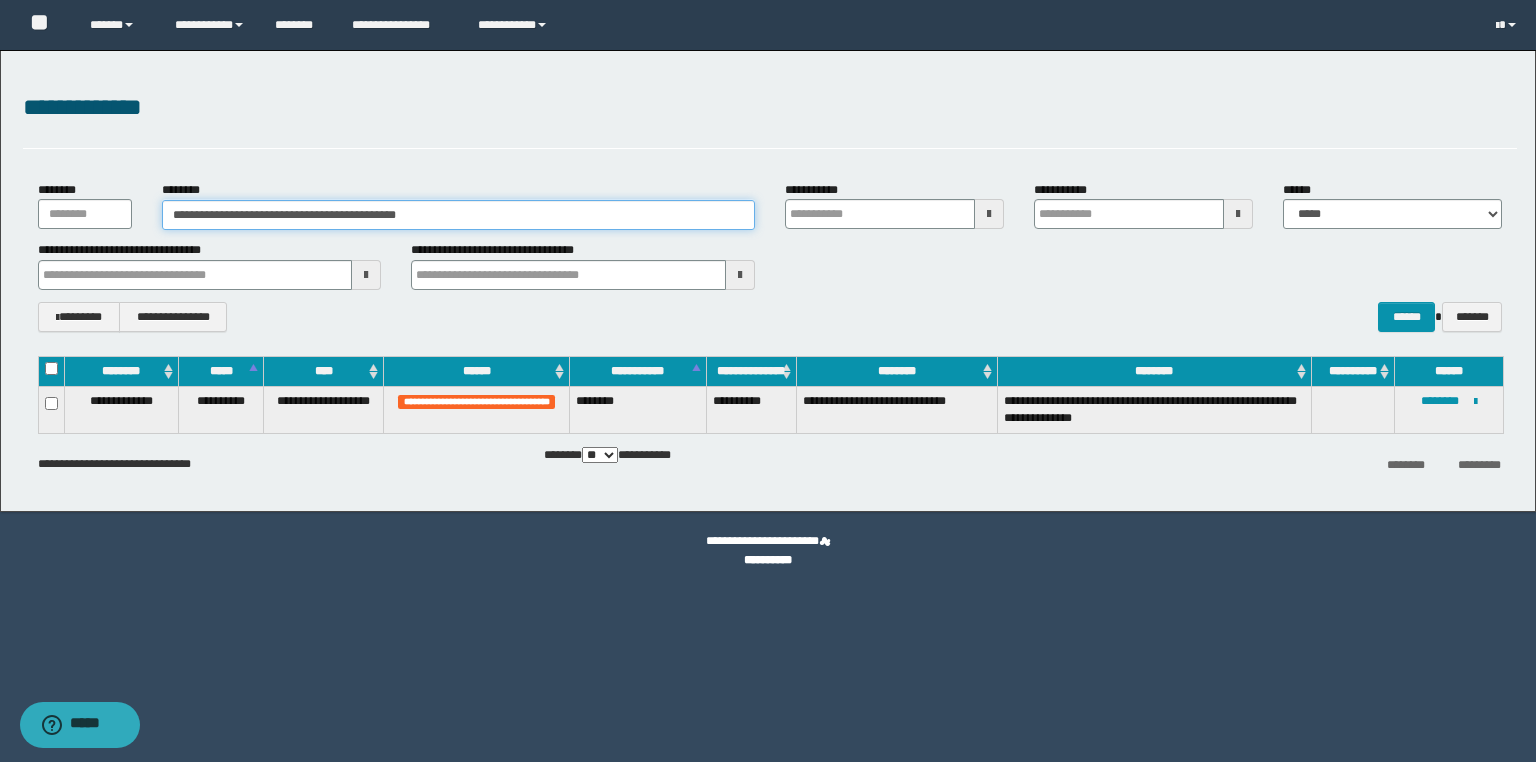 drag, startPoint x: 469, startPoint y: 220, endPoint x: -20, endPoint y: 216, distance: 489.01636 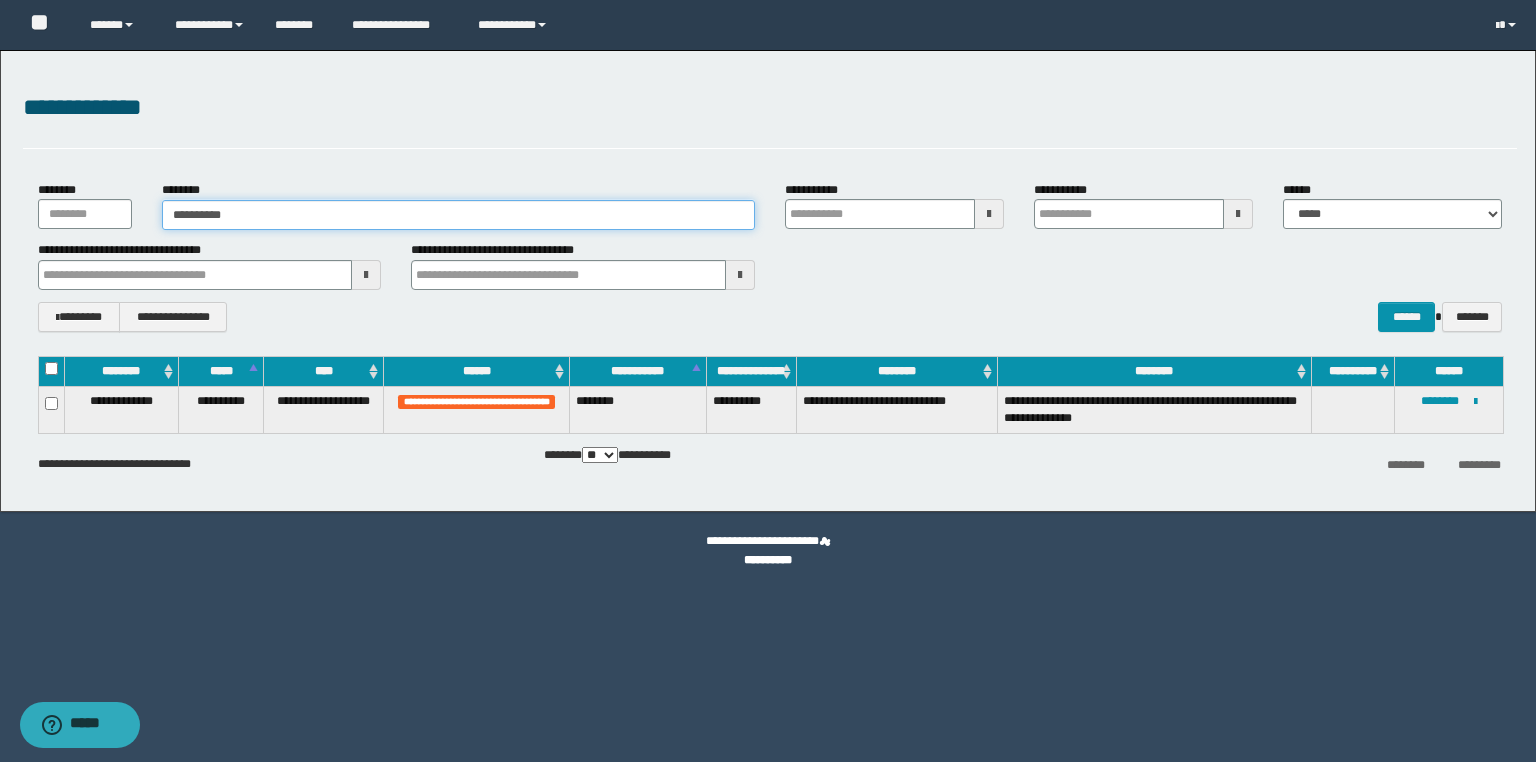 type on "**********" 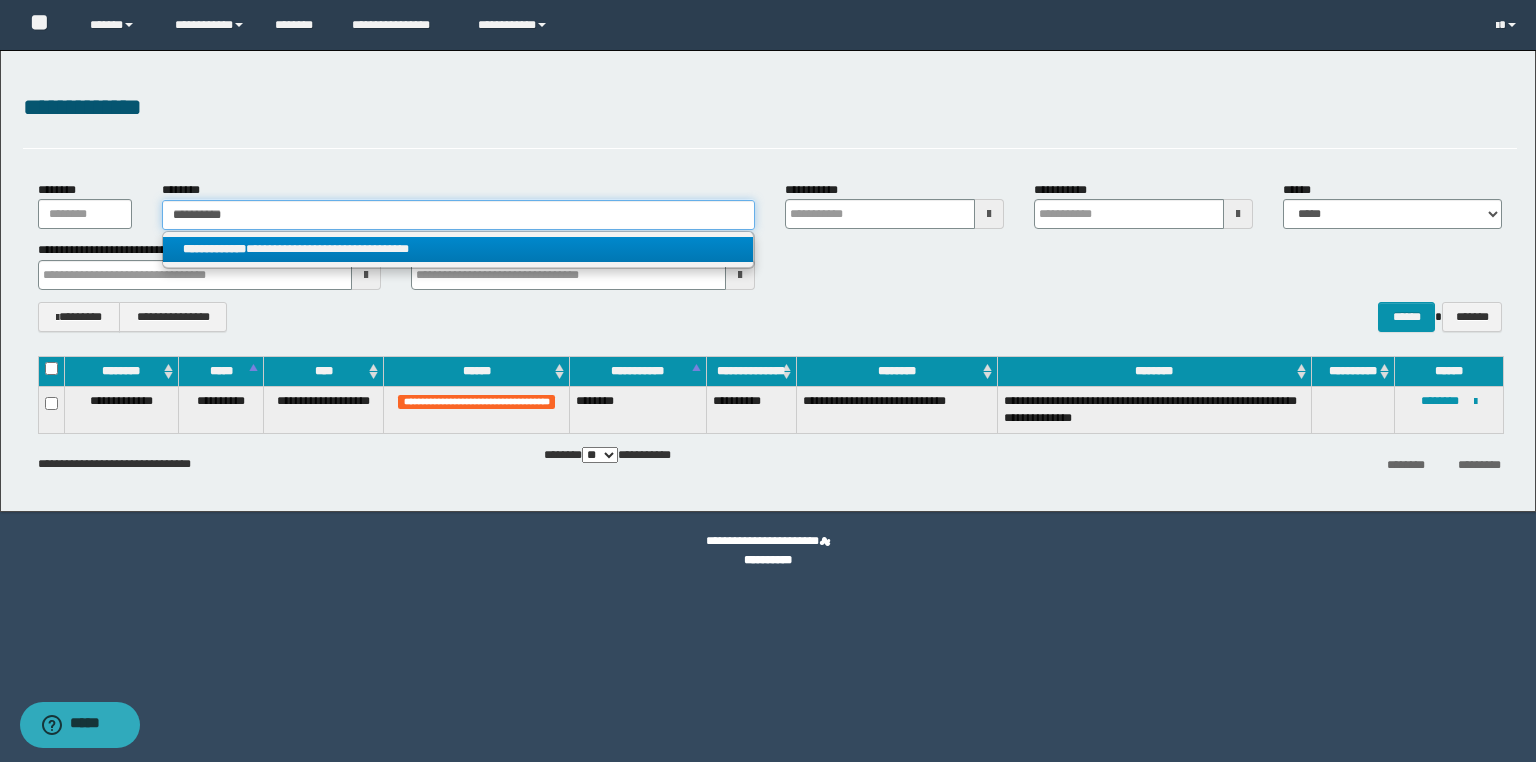 type on "**********" 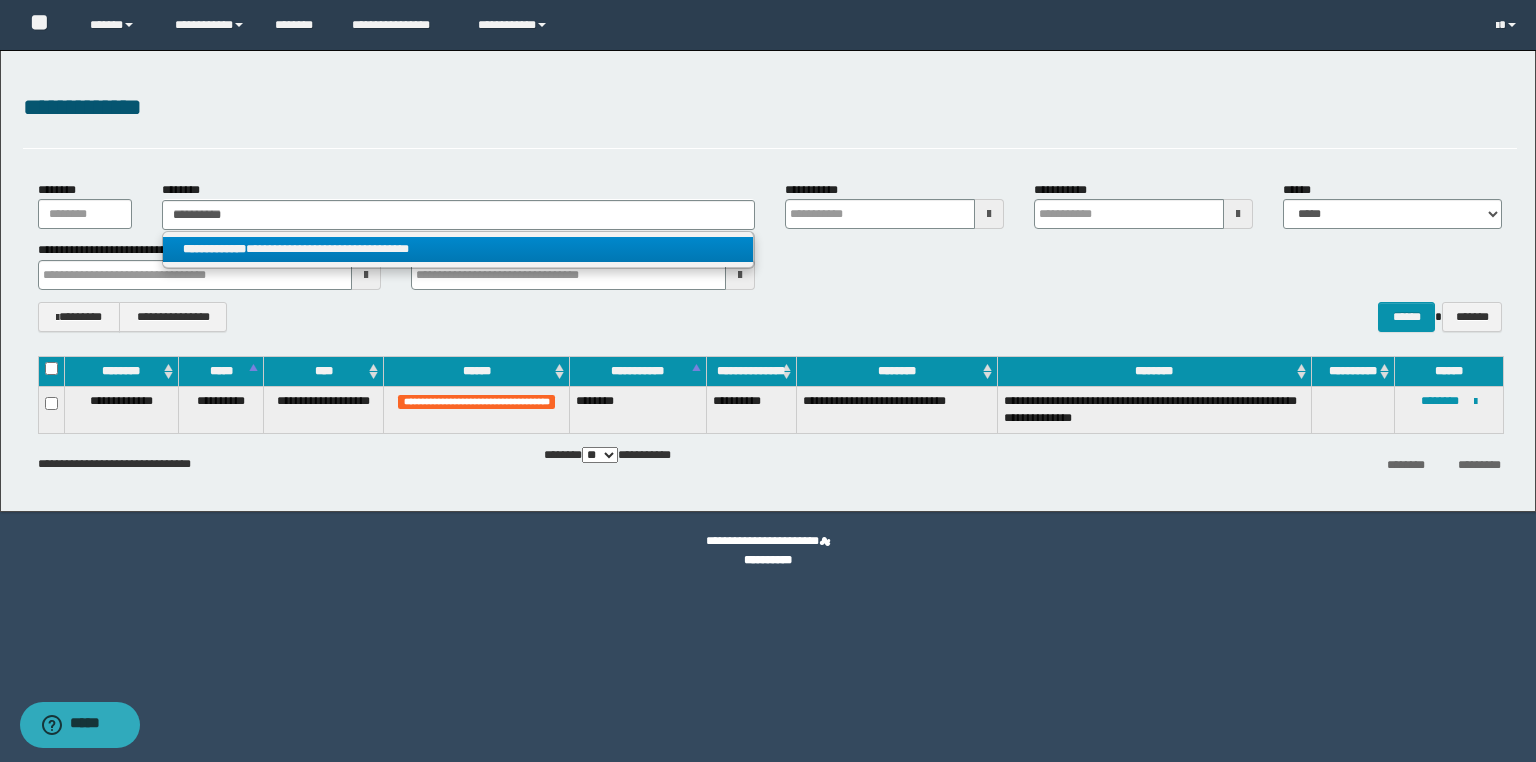 click on "**********" at bounding box center (458, 249) 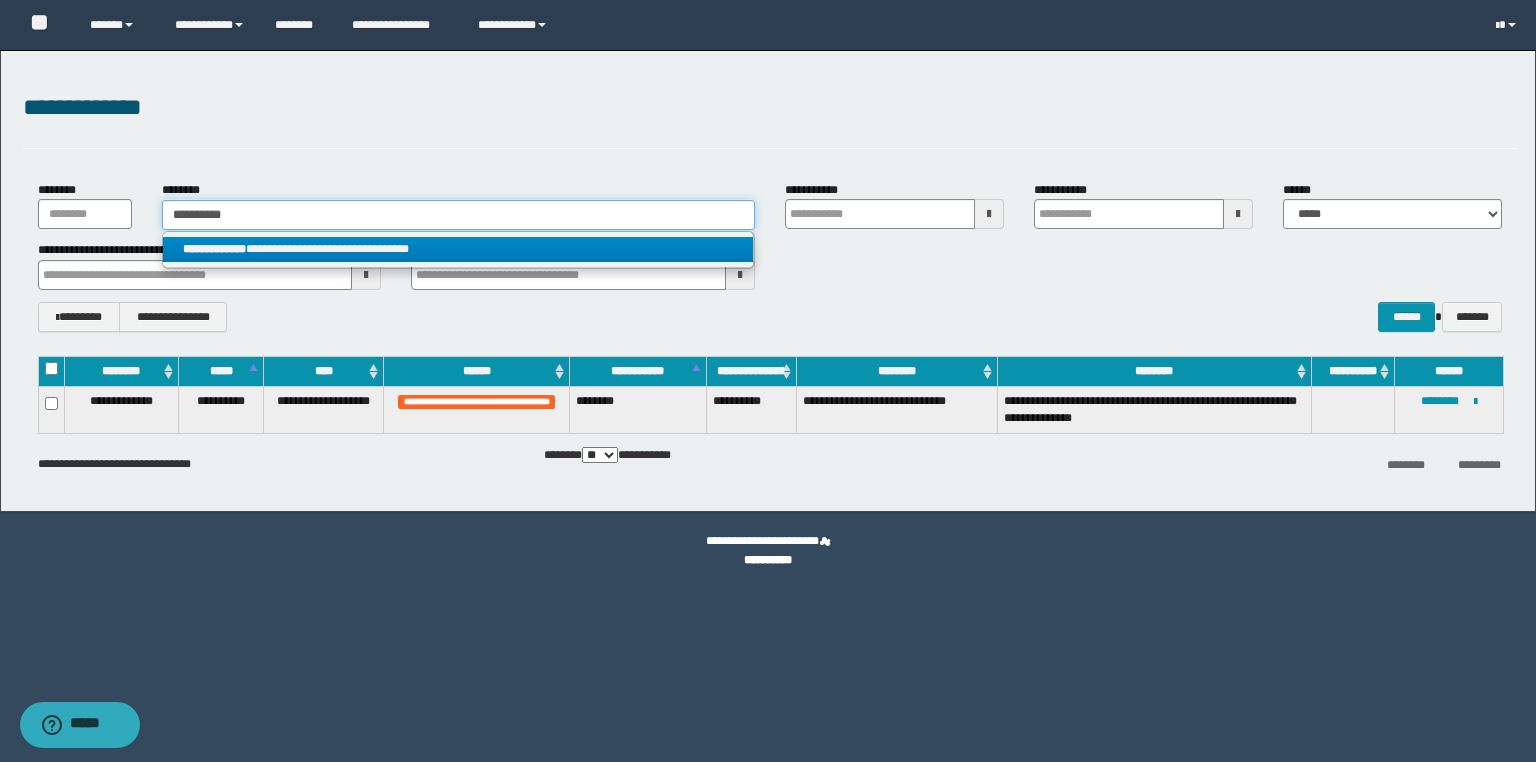type 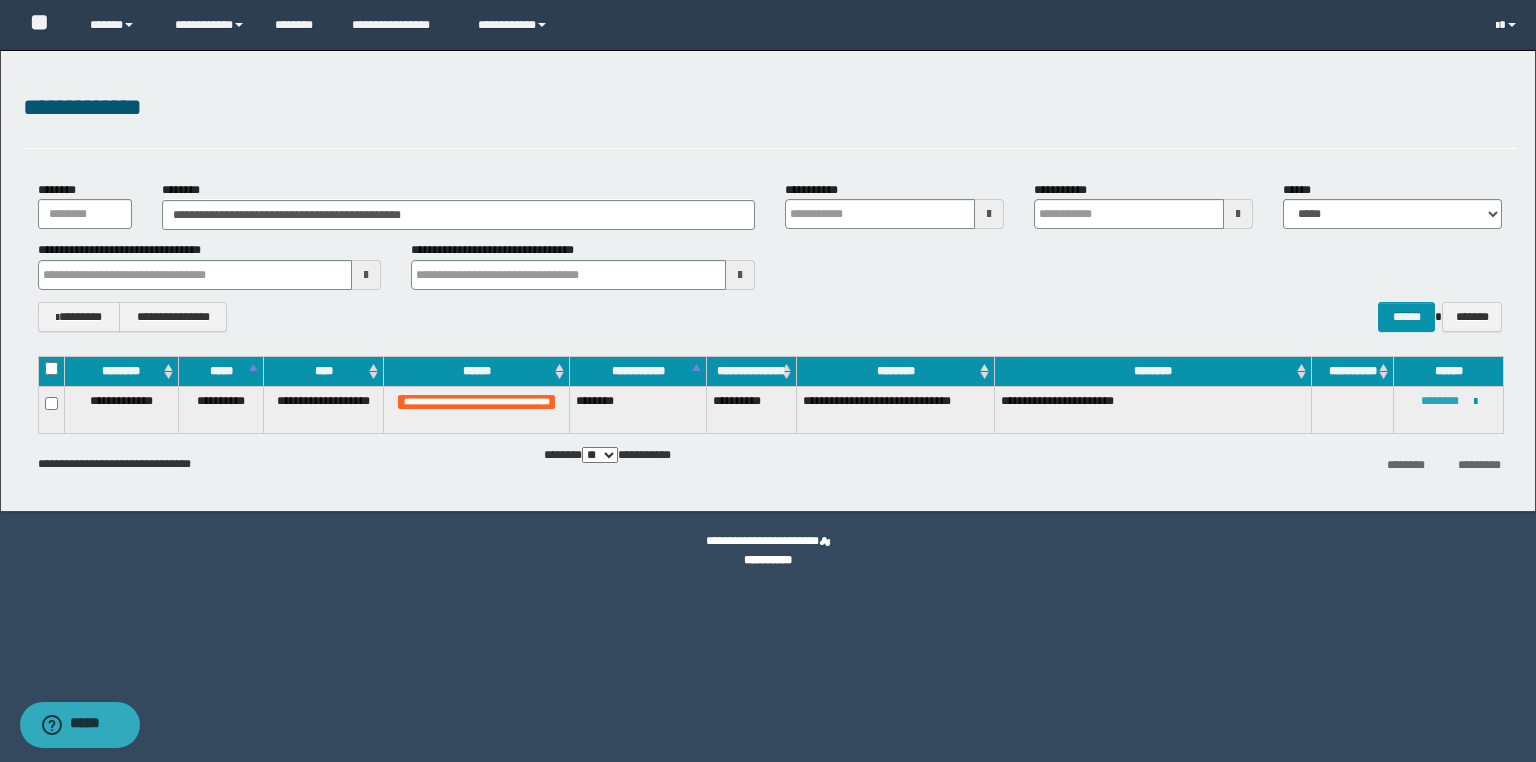 click on "********" at bounding box center [1440, 401] 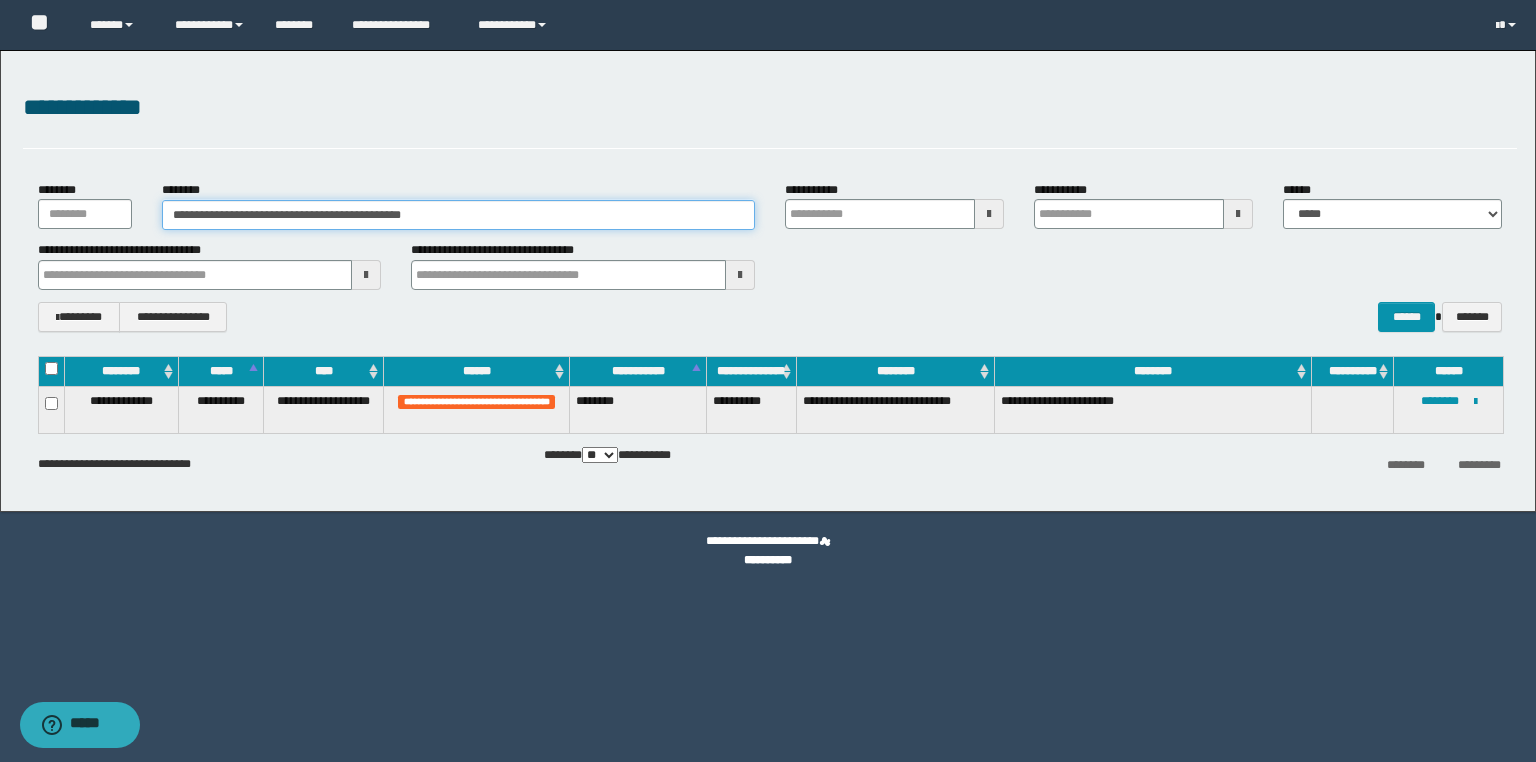 drag, startPoint x: 468, startPoint y: 215, endPoint x: 186, endPoint y: 208, distance: 282.08685 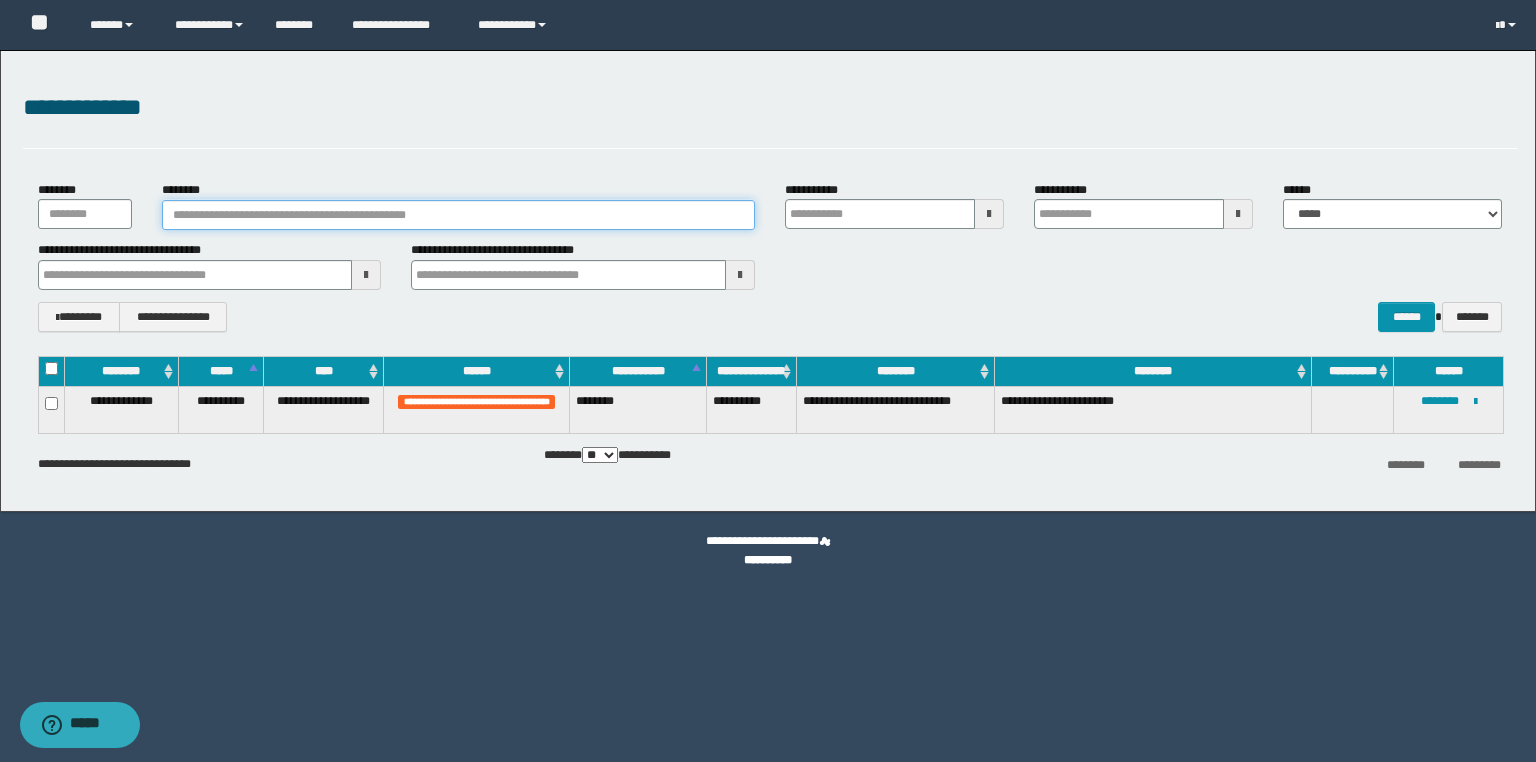 click on "********" at bounding box center (458, 215) 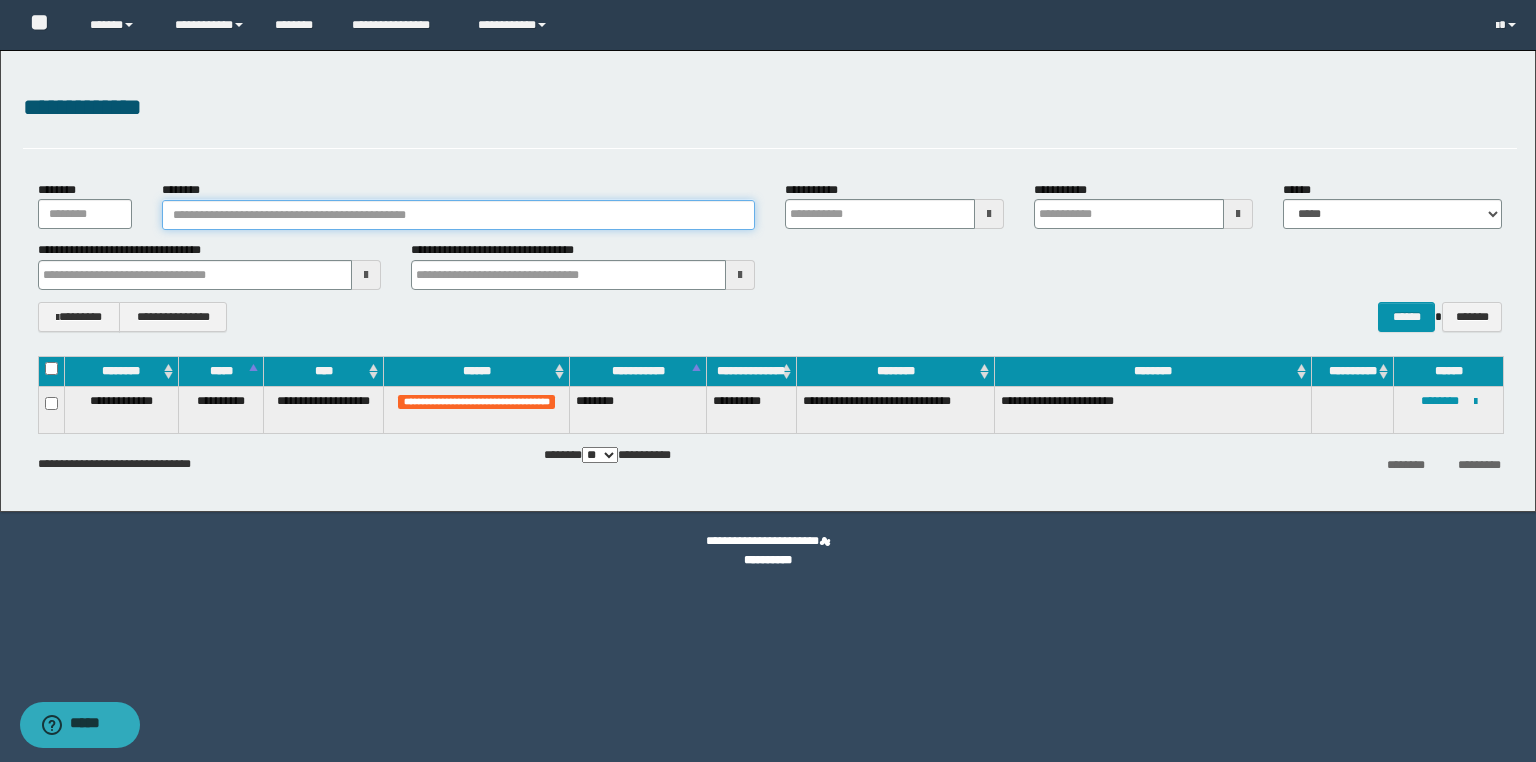 paste on "********" 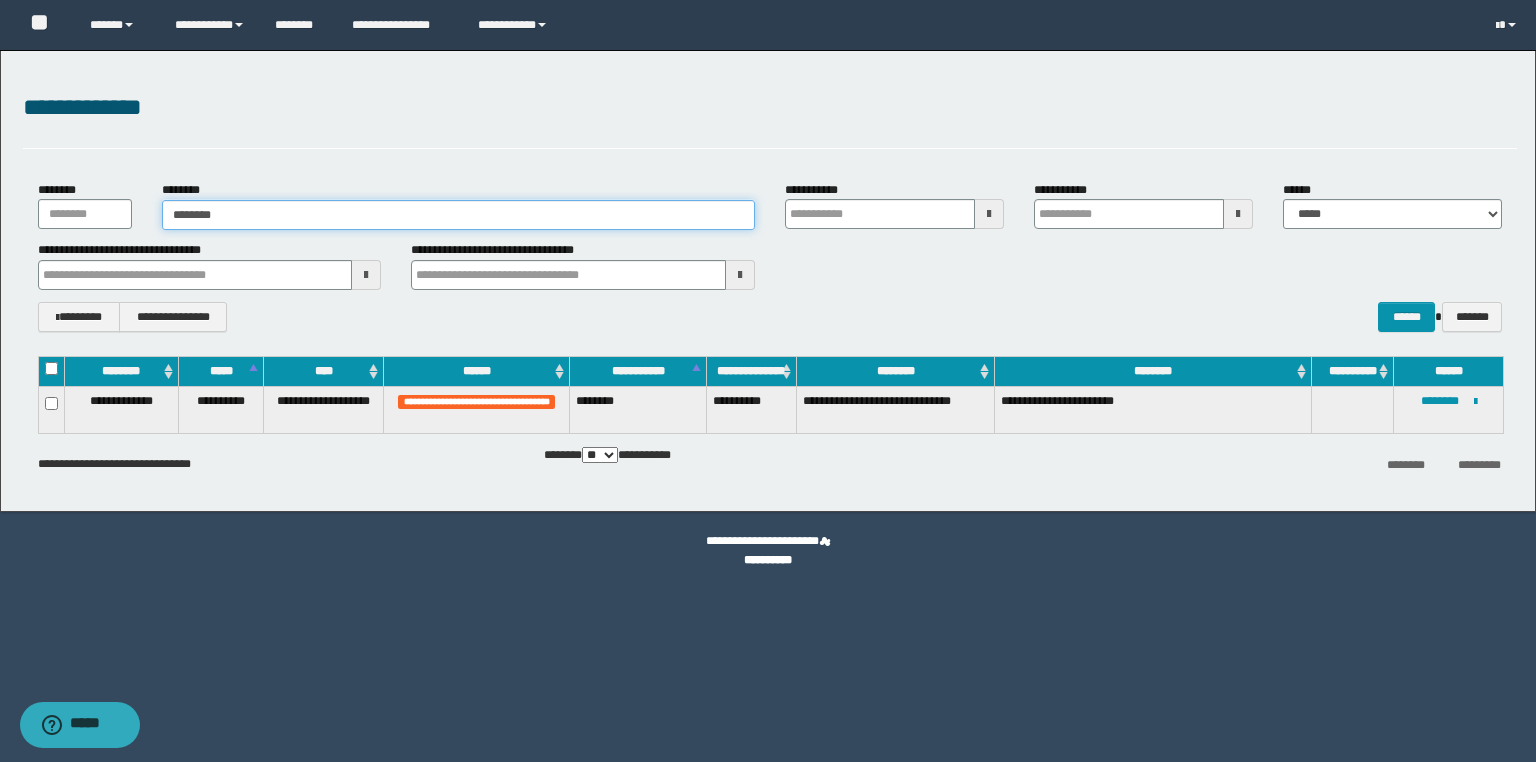 type on "********" 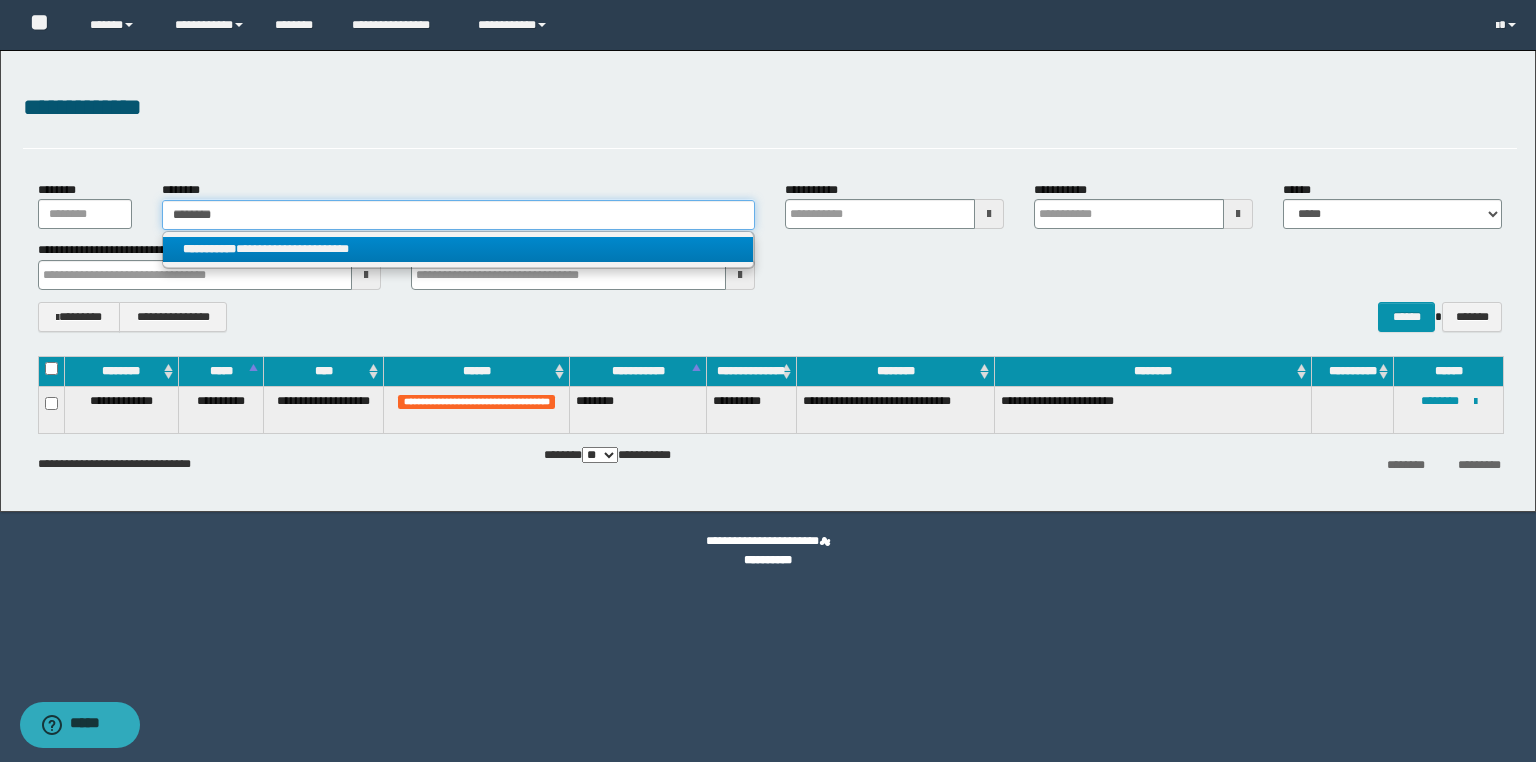 type on "********" 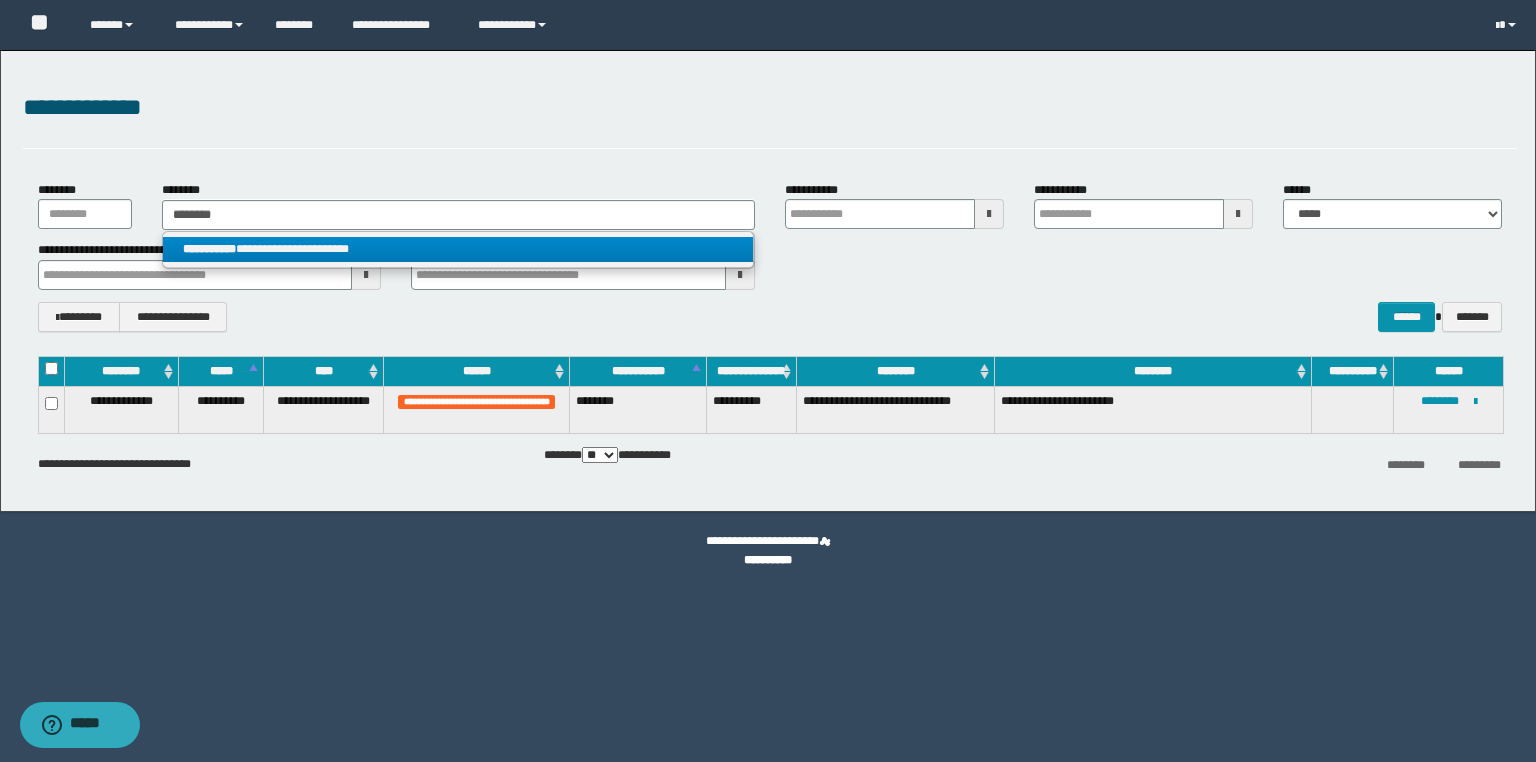 click on "**********" at bounding box center [458, 249] 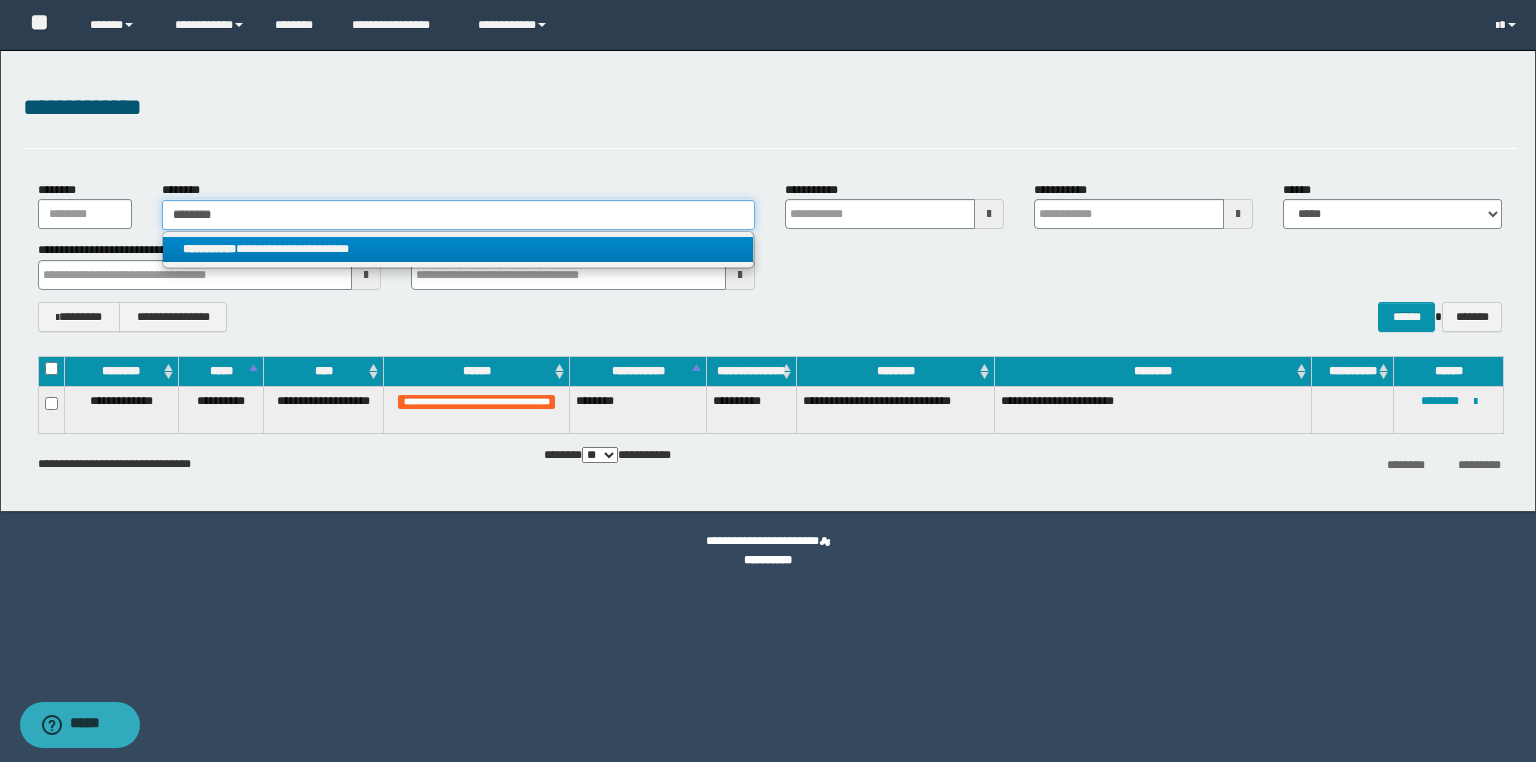 type 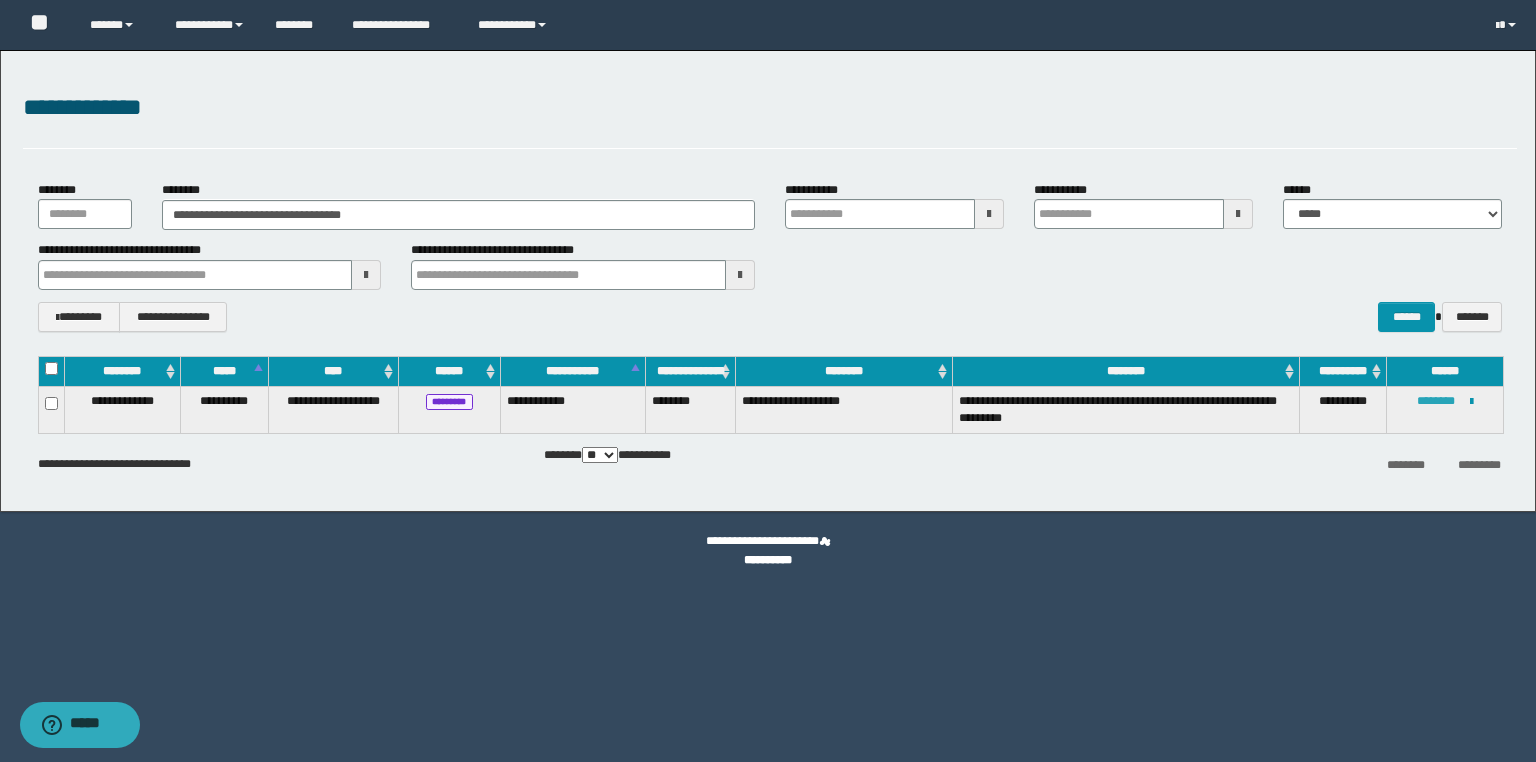 click on "********" at bounding box center [1436, 401] 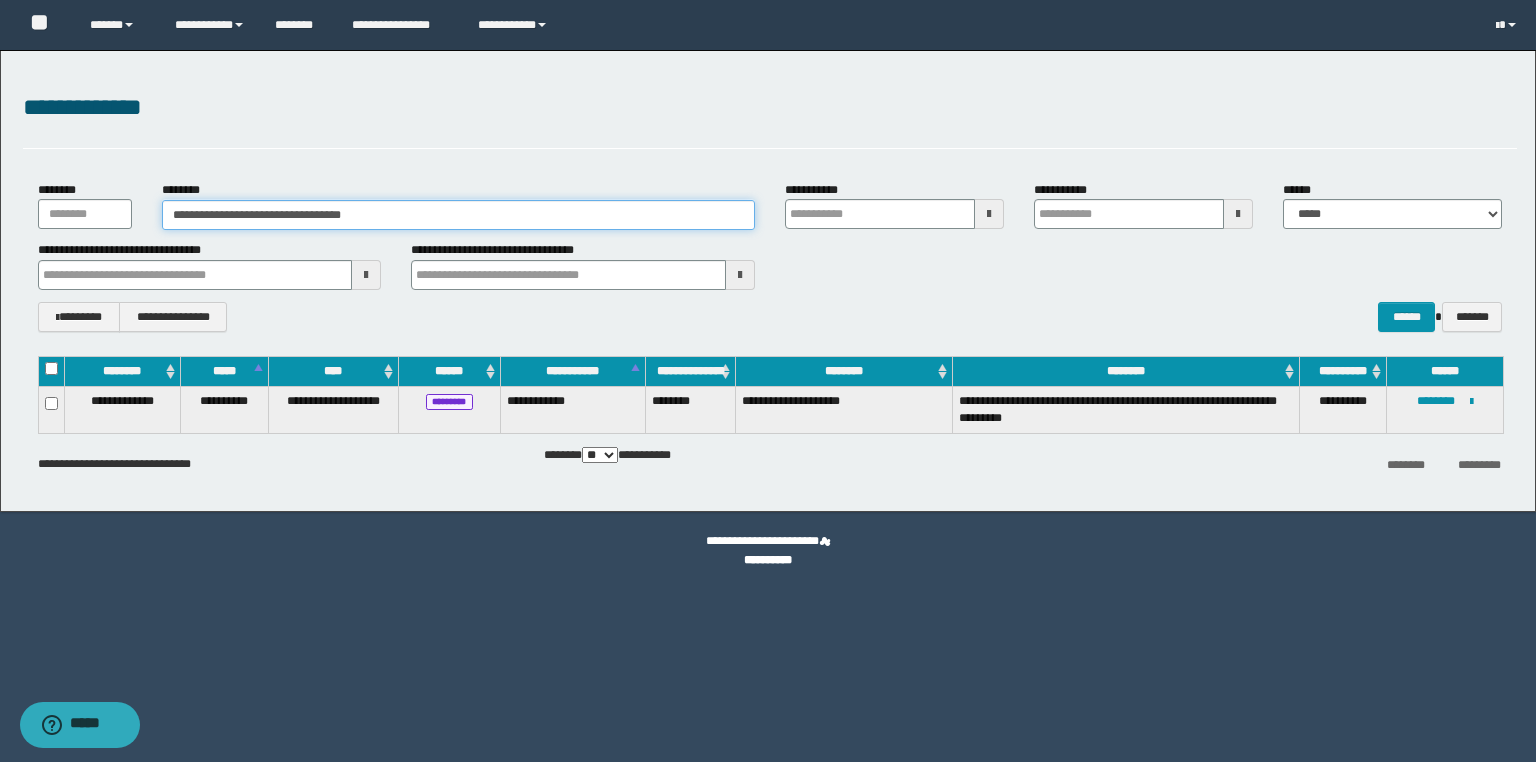 drag, startPoint x: 407, startPoint y: 219, endPoint x: 257, endPoint y: 234, distance: 150.74814 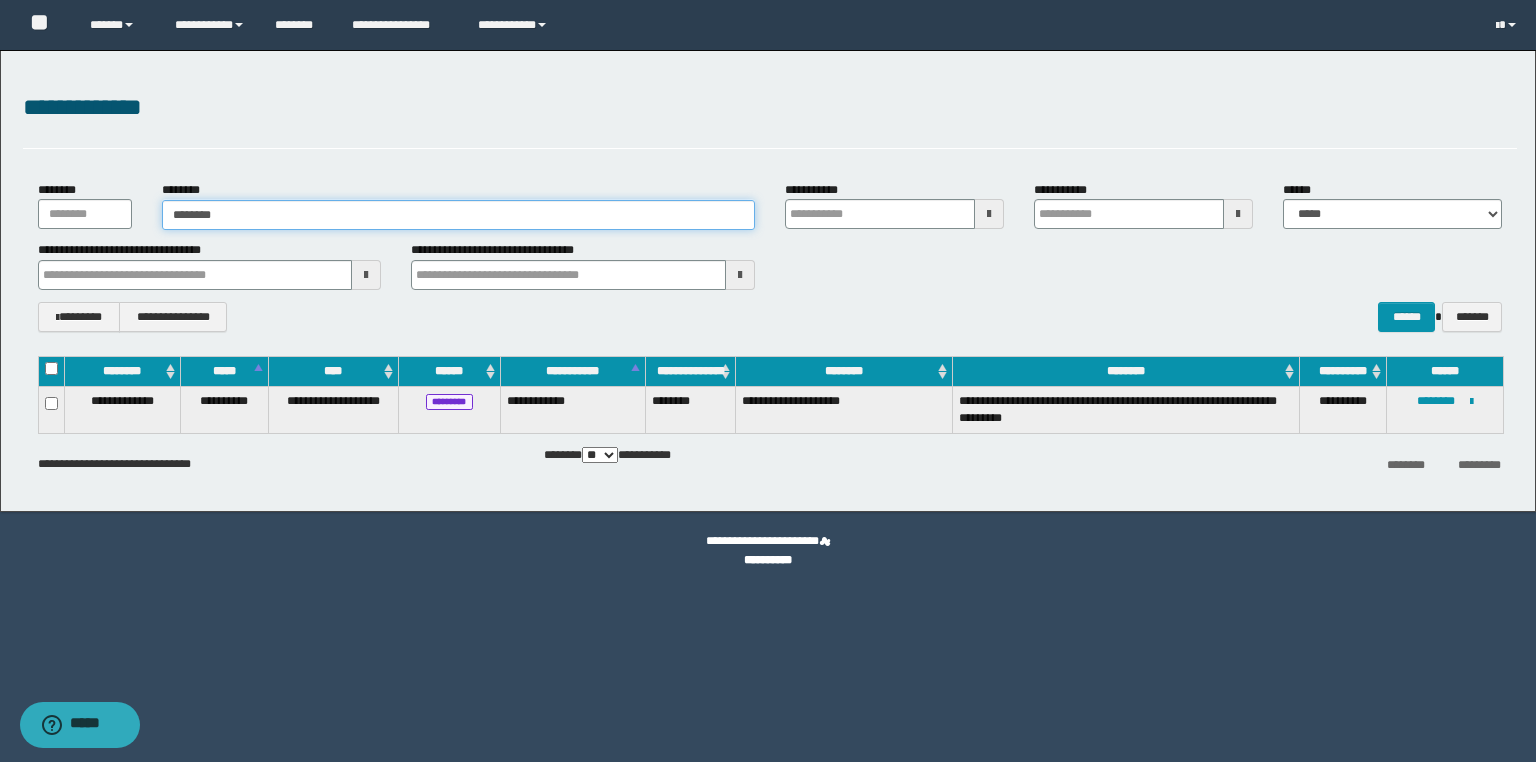 type on "********" 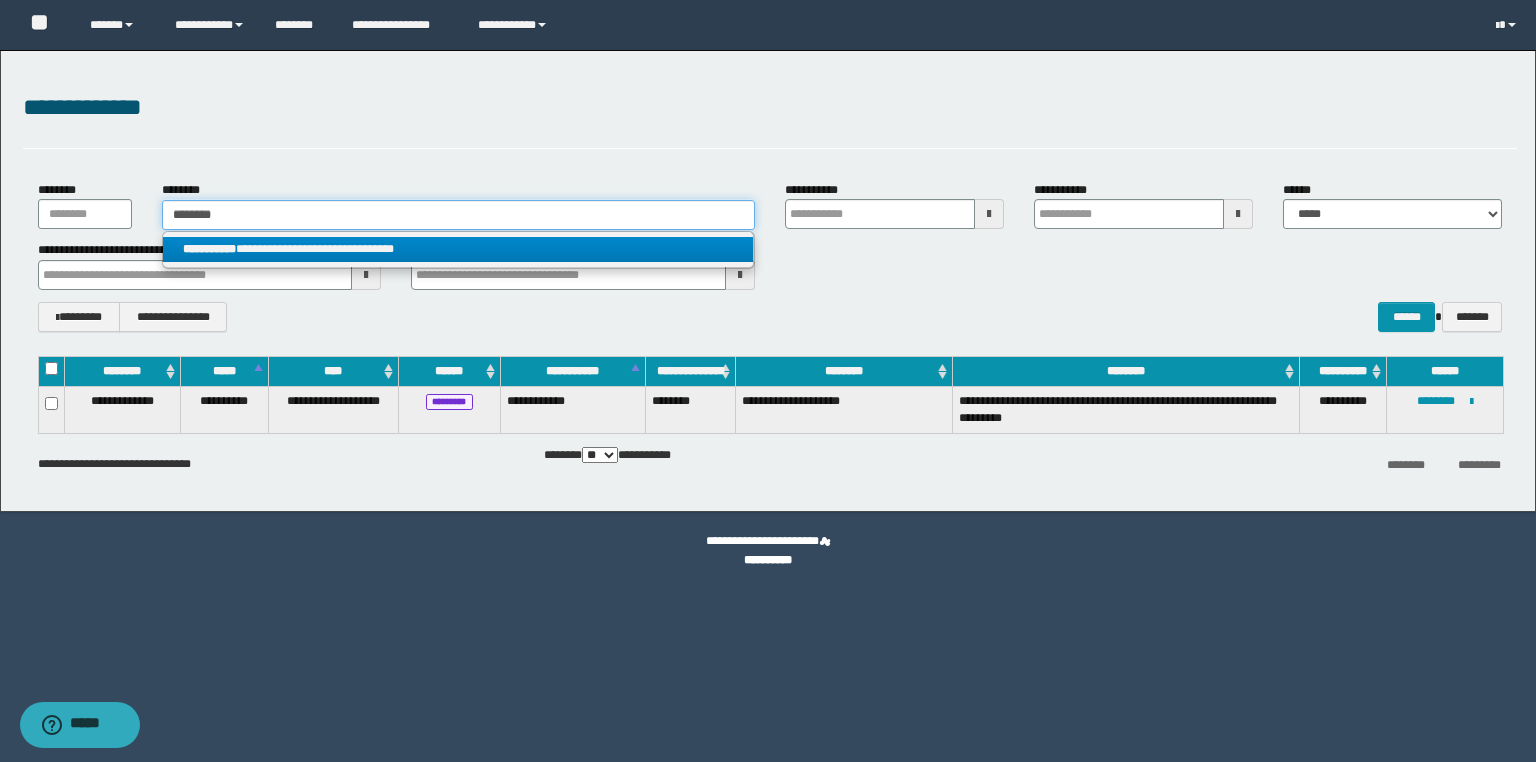 type on "********" 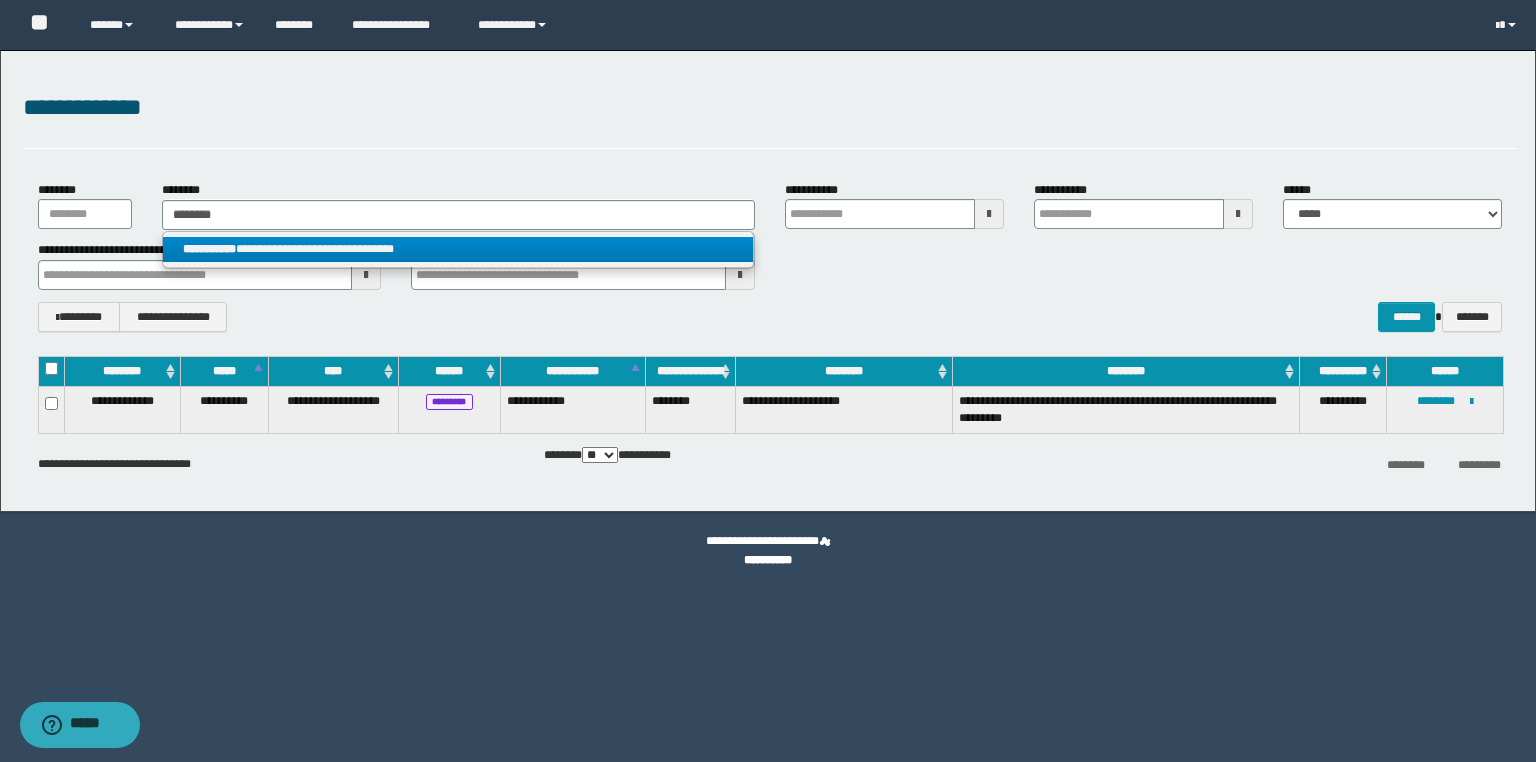 click on "**********" at bounding box center [458, 249] 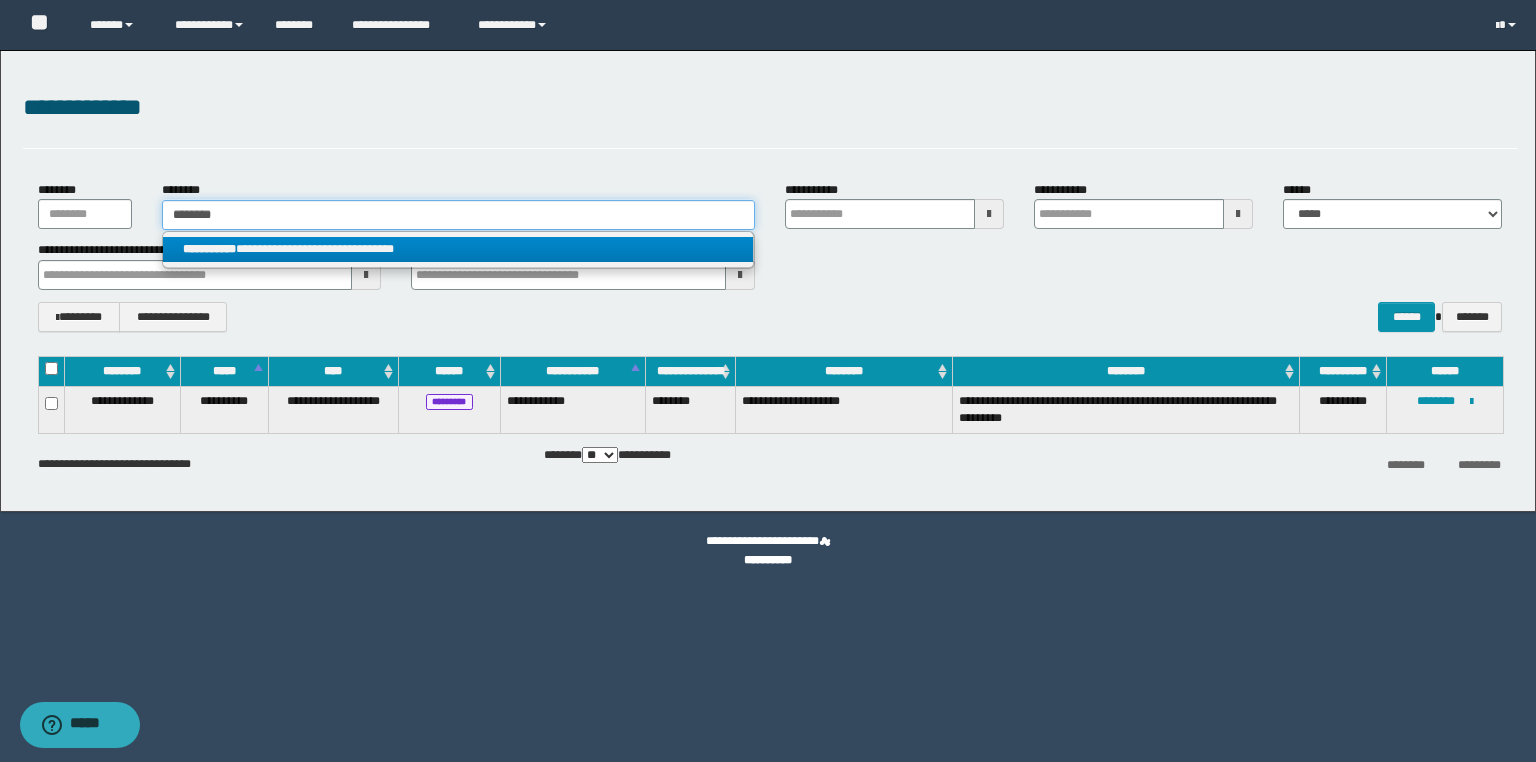 type 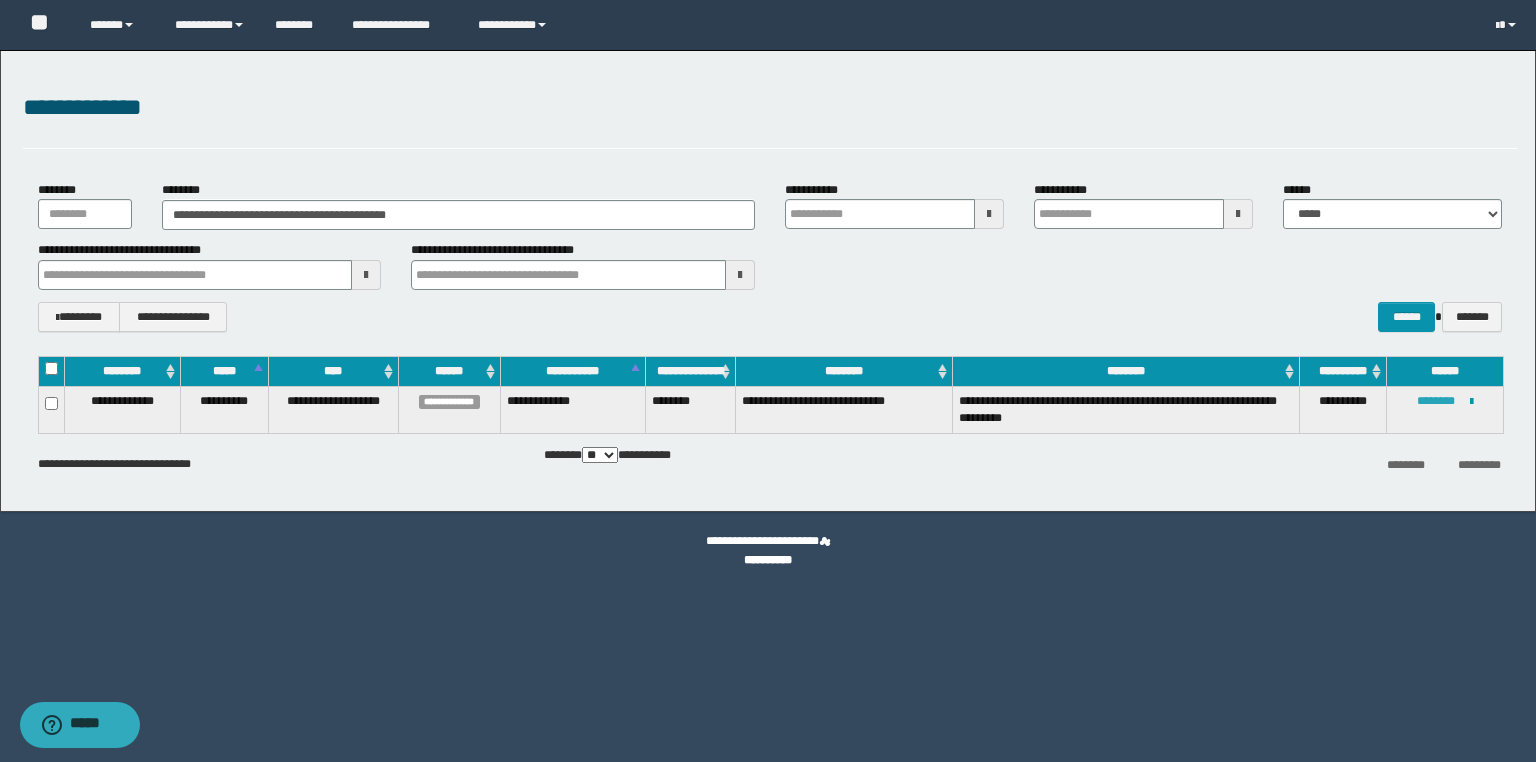 click on "********" at bounding box center [1436, 401] 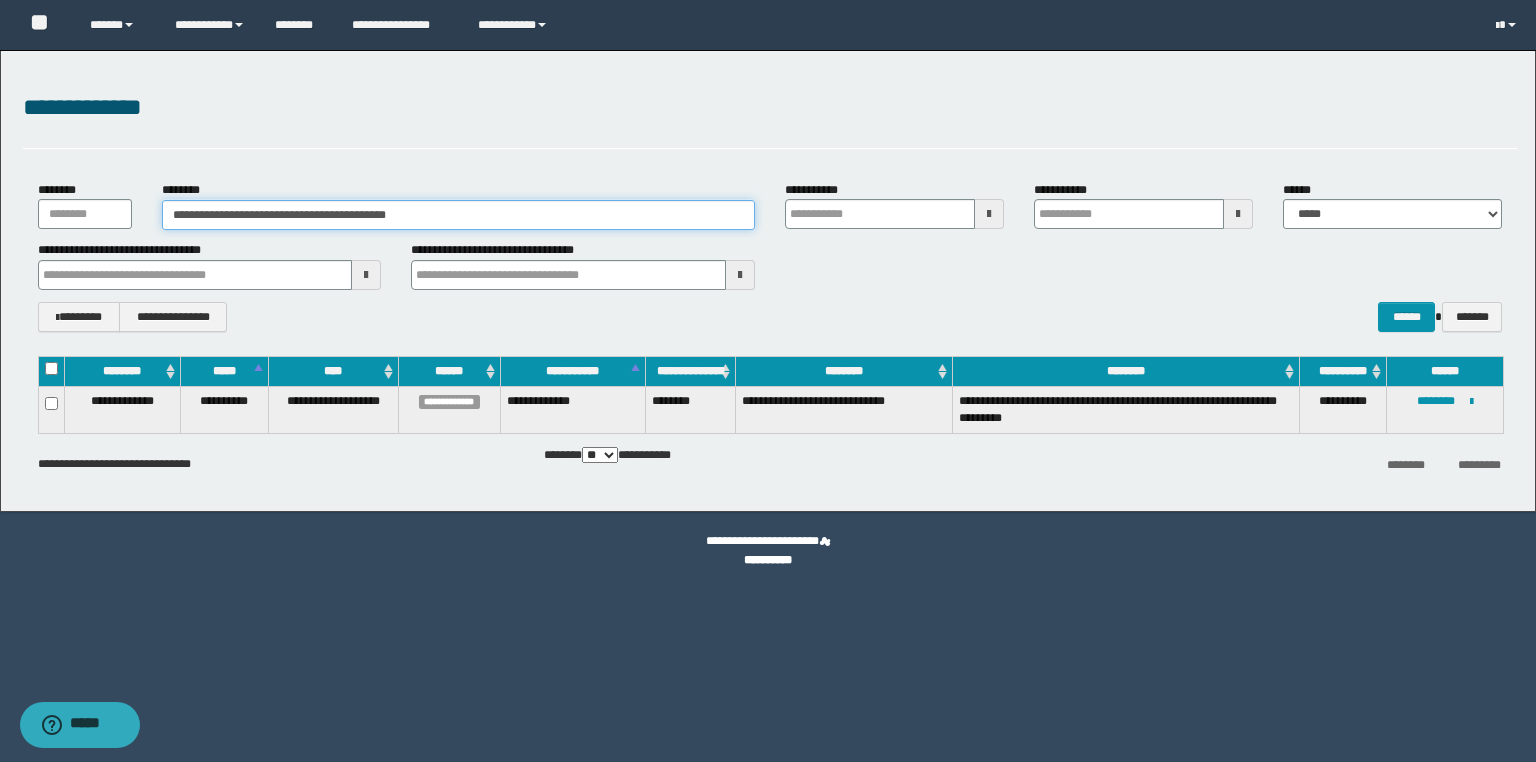 drag, startPoint x: 460, startPoint y: 220, endPoint x: 133, endPoint y: 216, distance: 327.02448 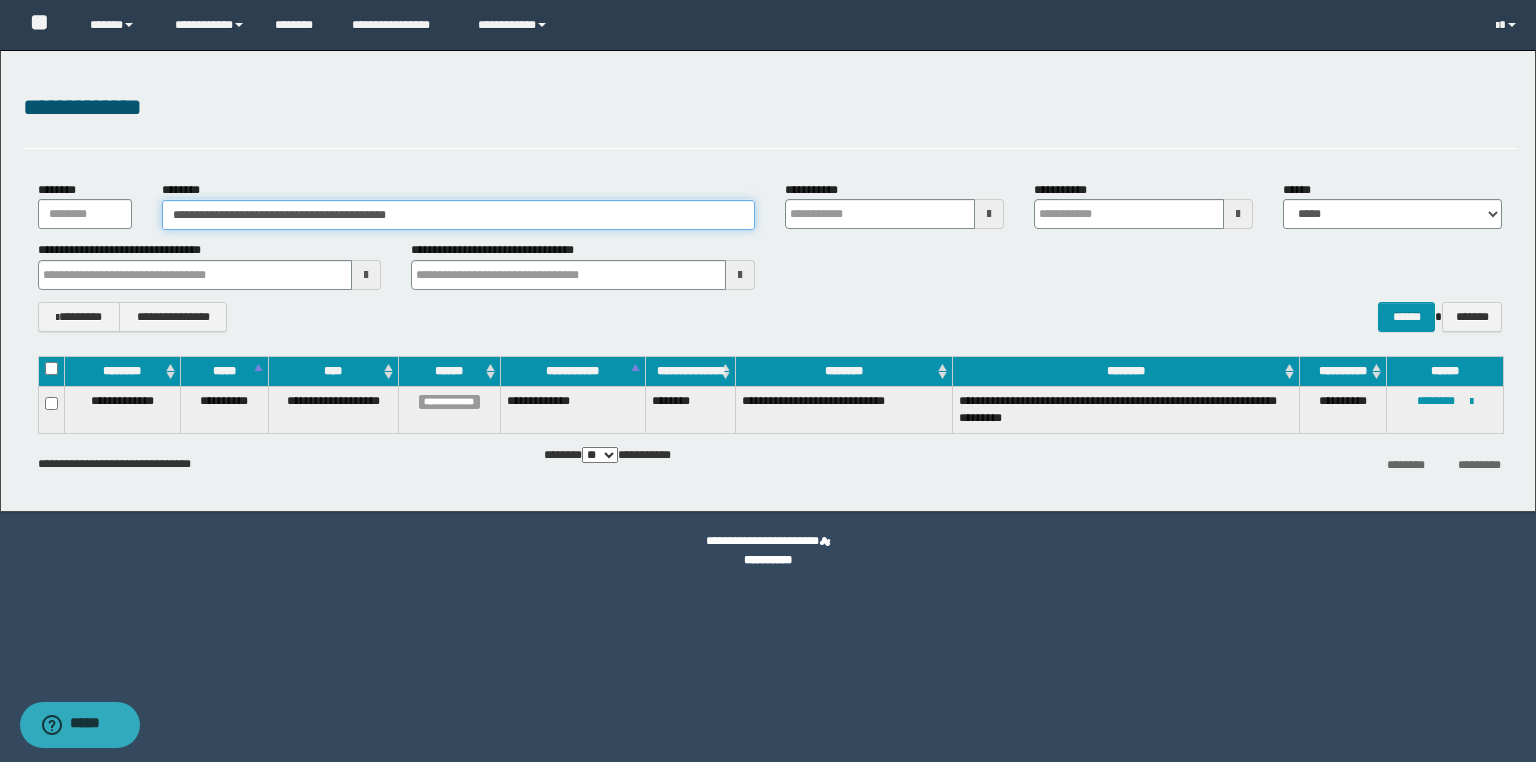 click on "**********" at bounding box center [770, 205] 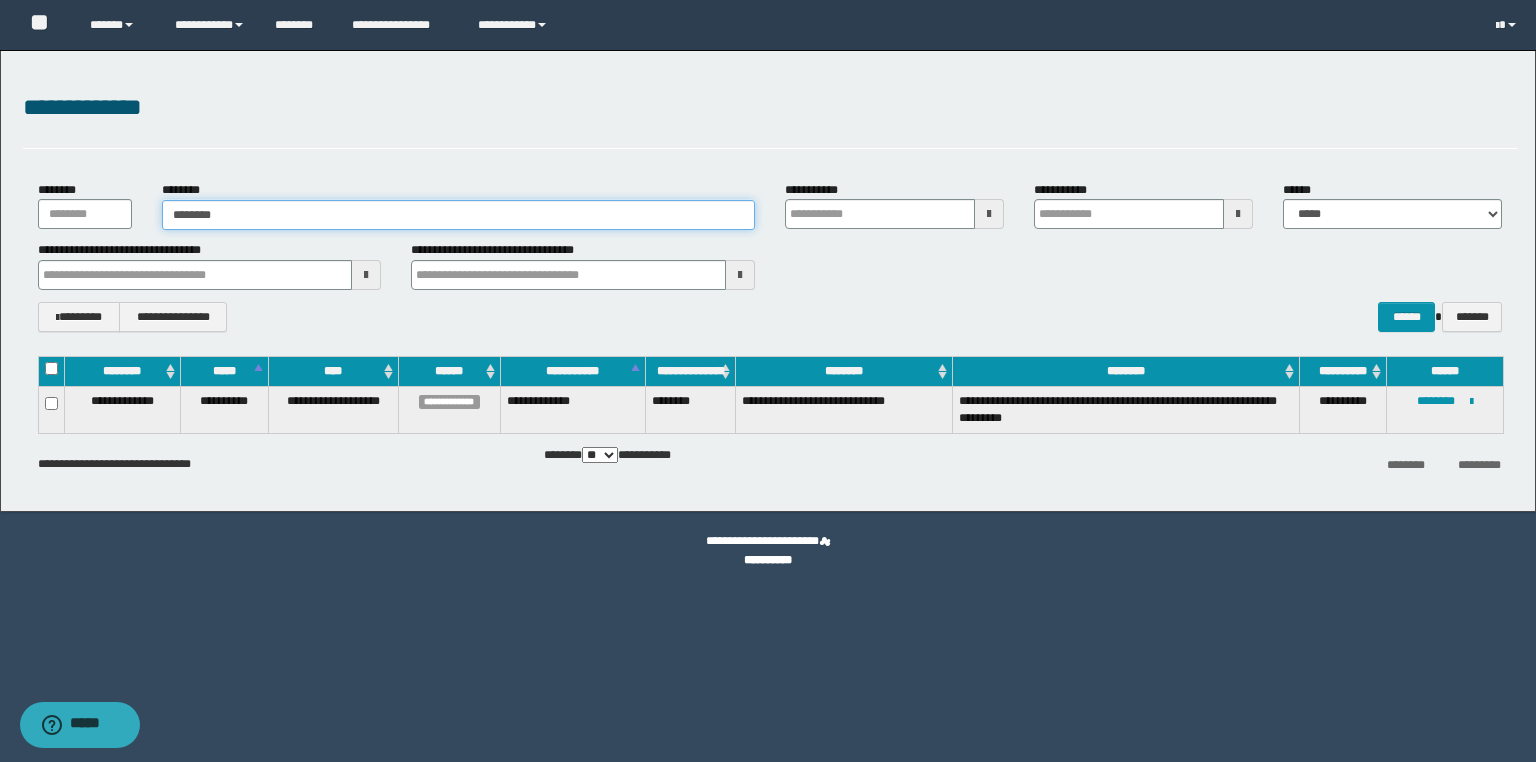 type on "********" 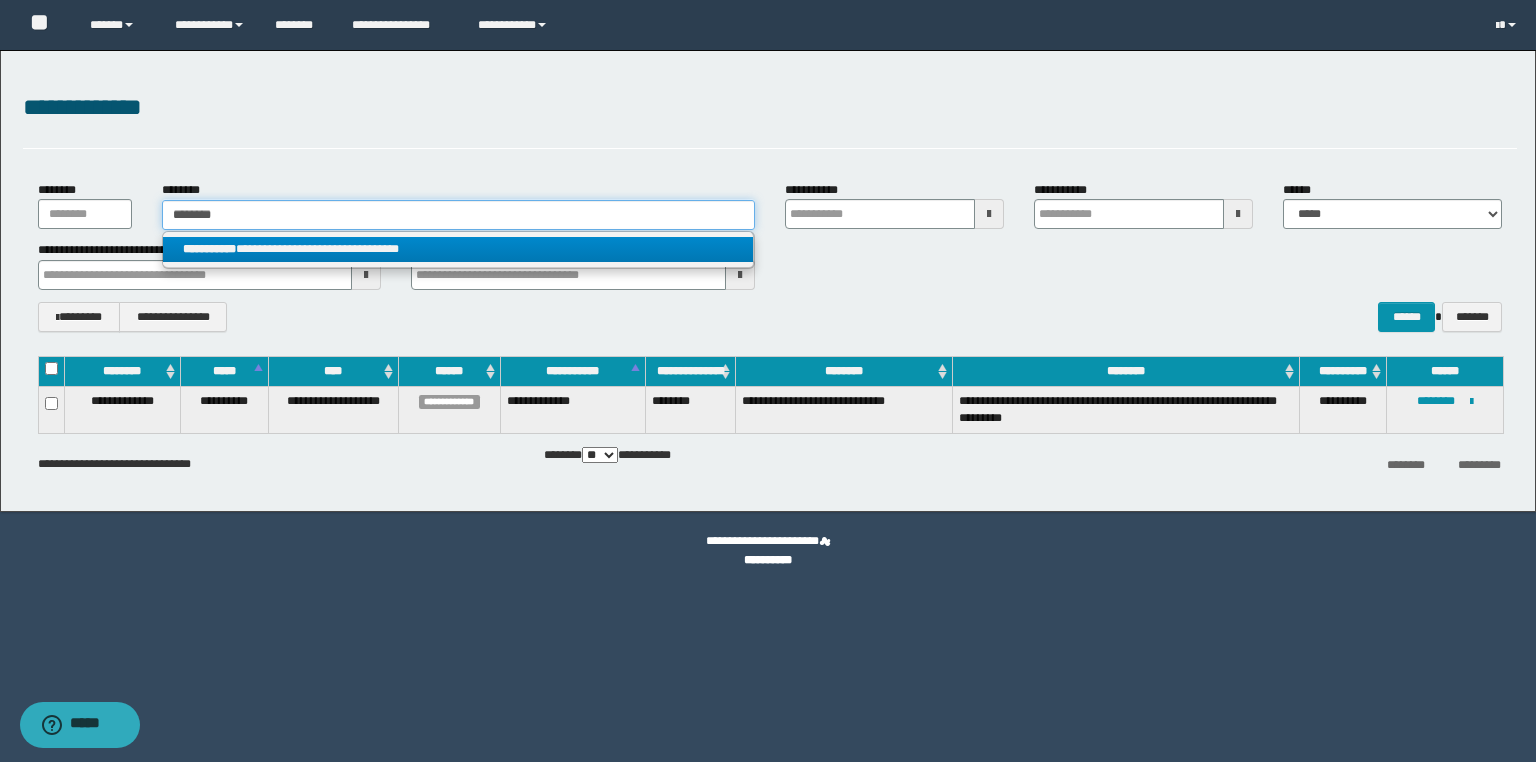 type on "********" 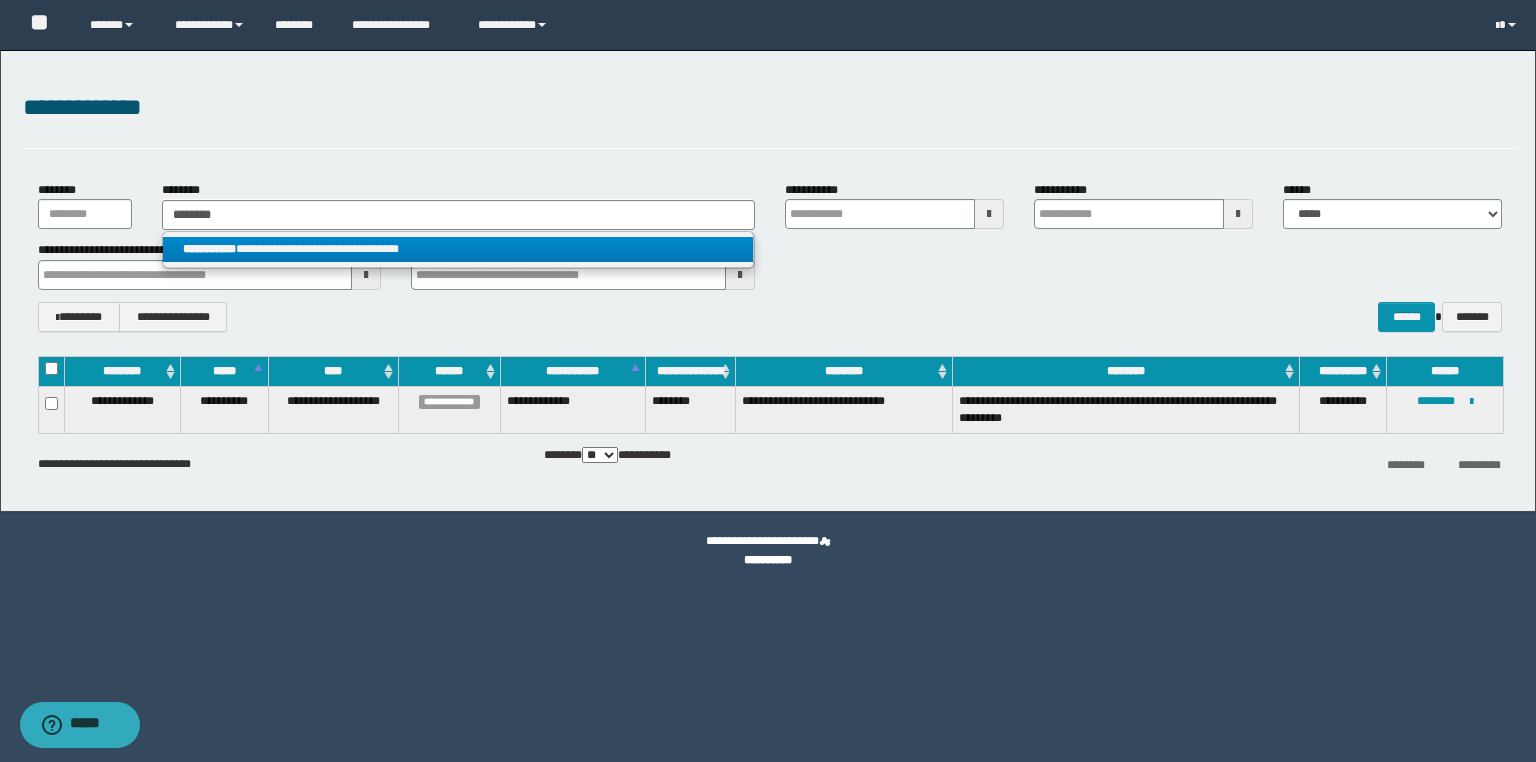 drag, startPoint x: 332, startPoint y: 254, endPoint x: 446, endPoint y: 191, distance: 130.24976 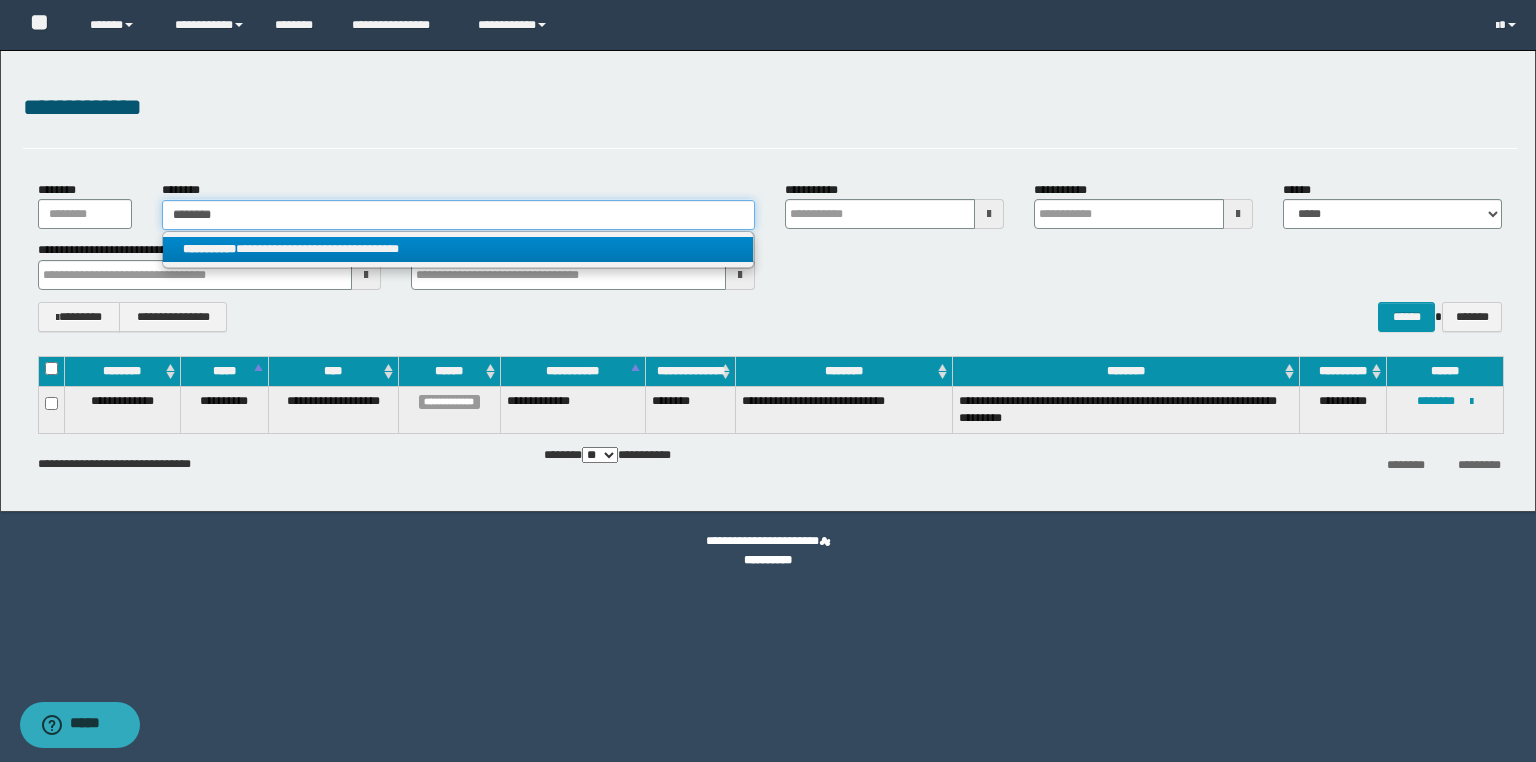type 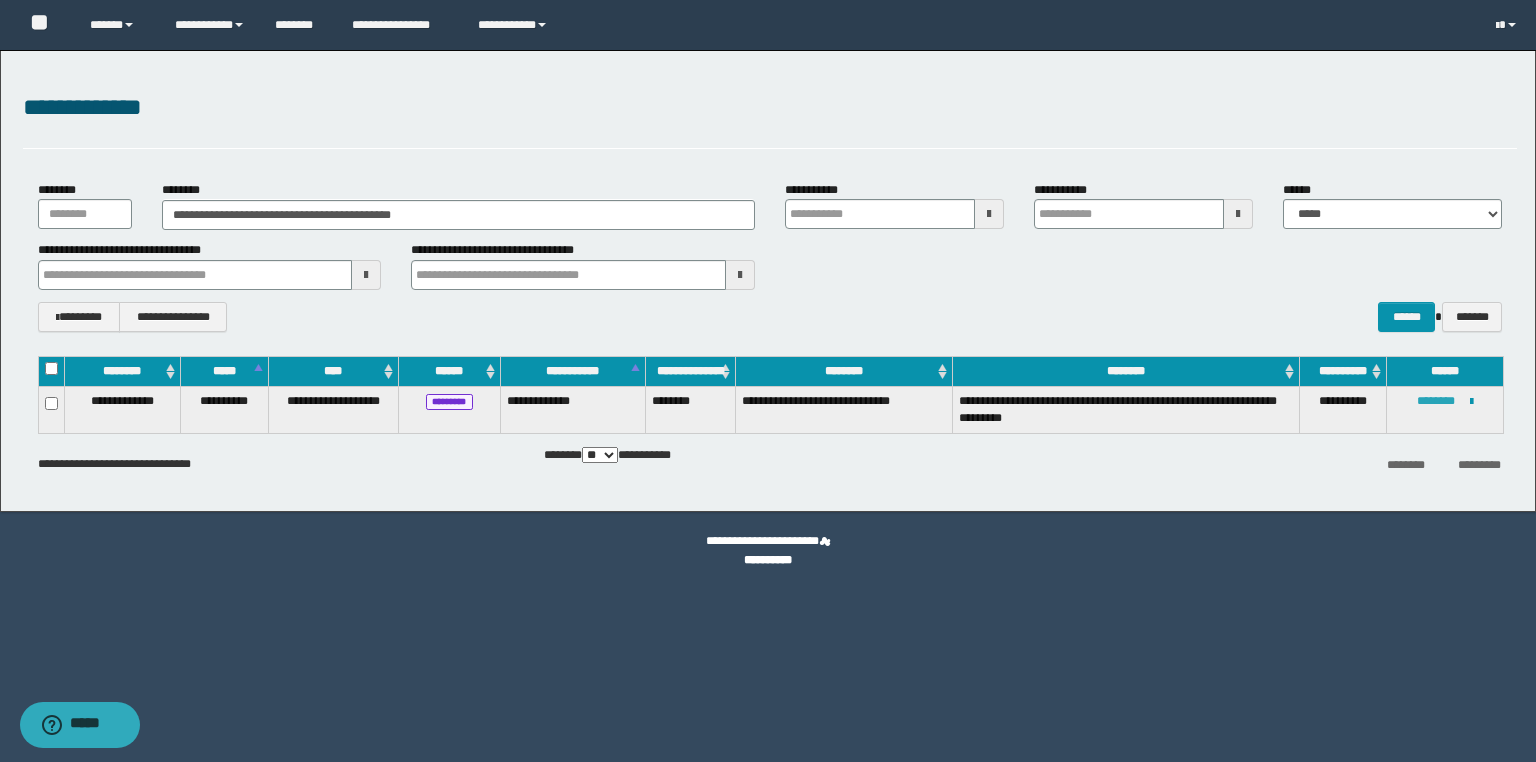 click on "********" at bounding box center [1436, 401] 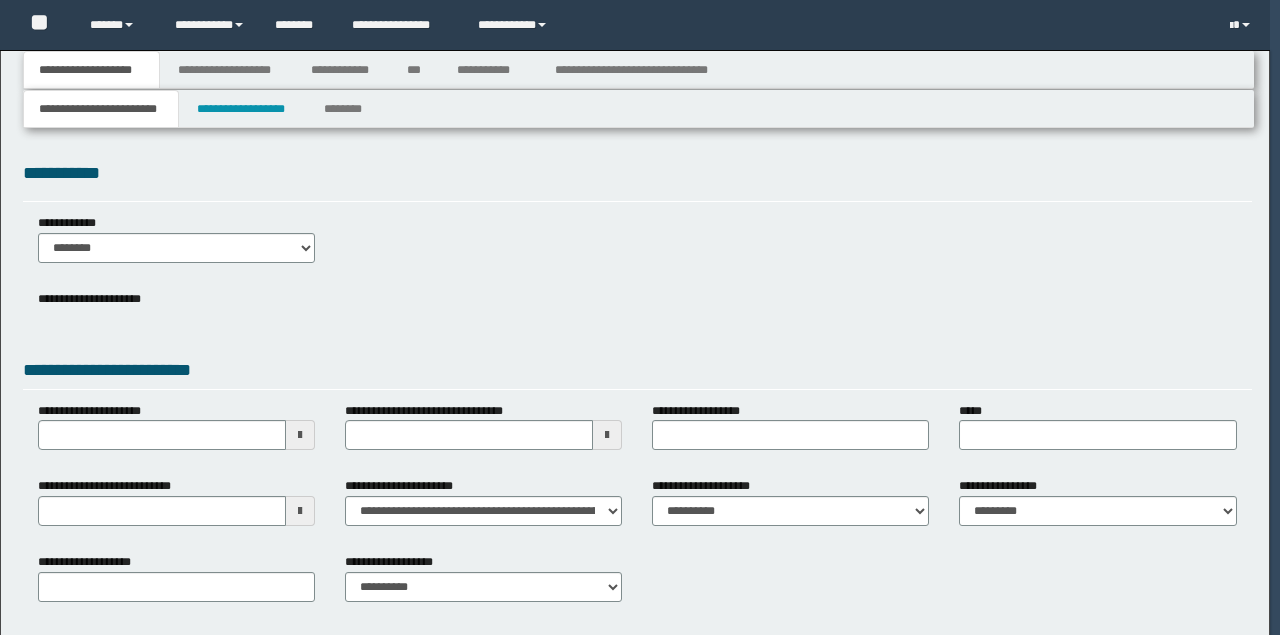 type 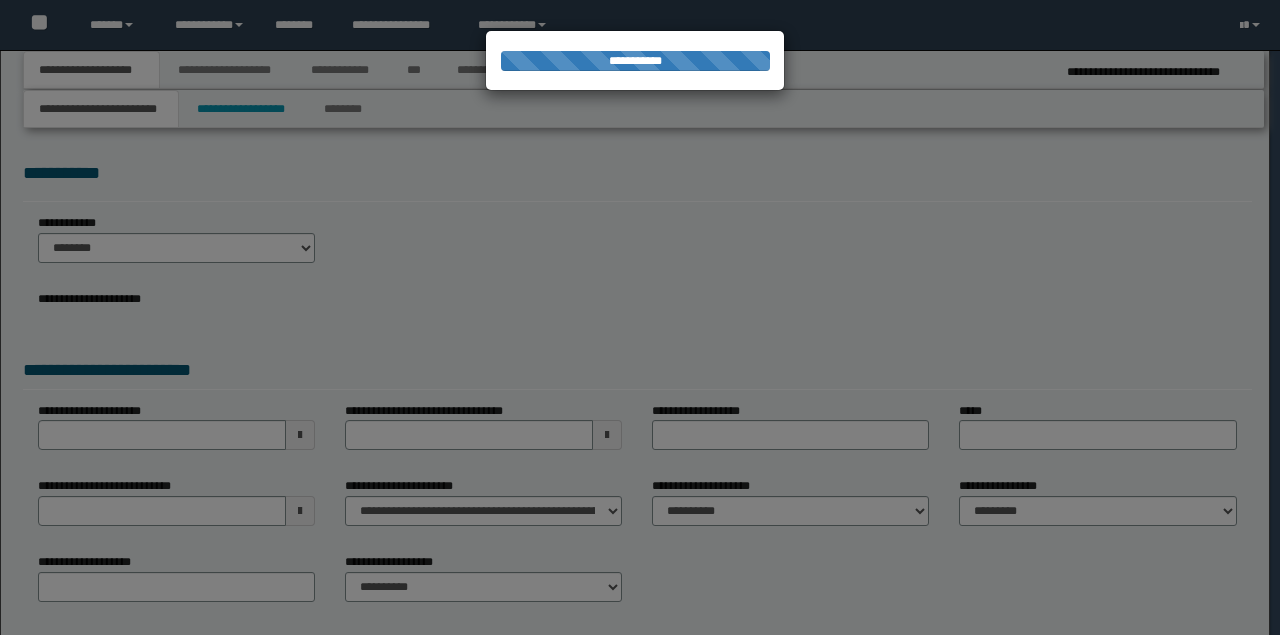 type on "**********" 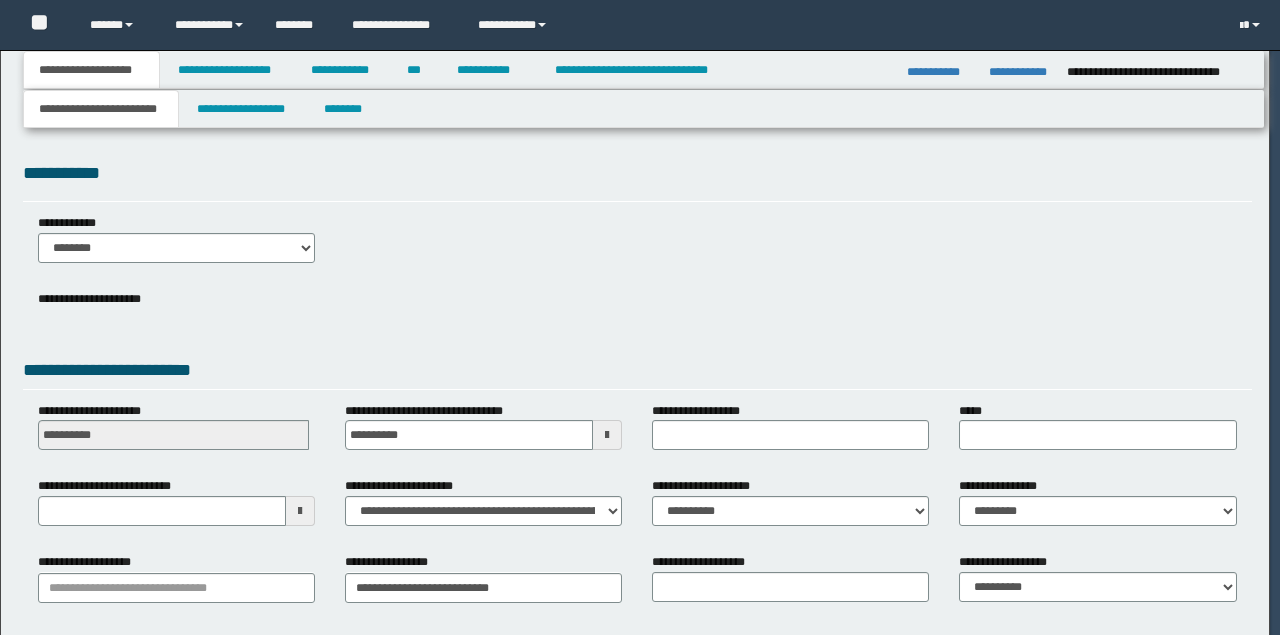scroll, scrollTop: 0, scrollLeft: 0, axis: both 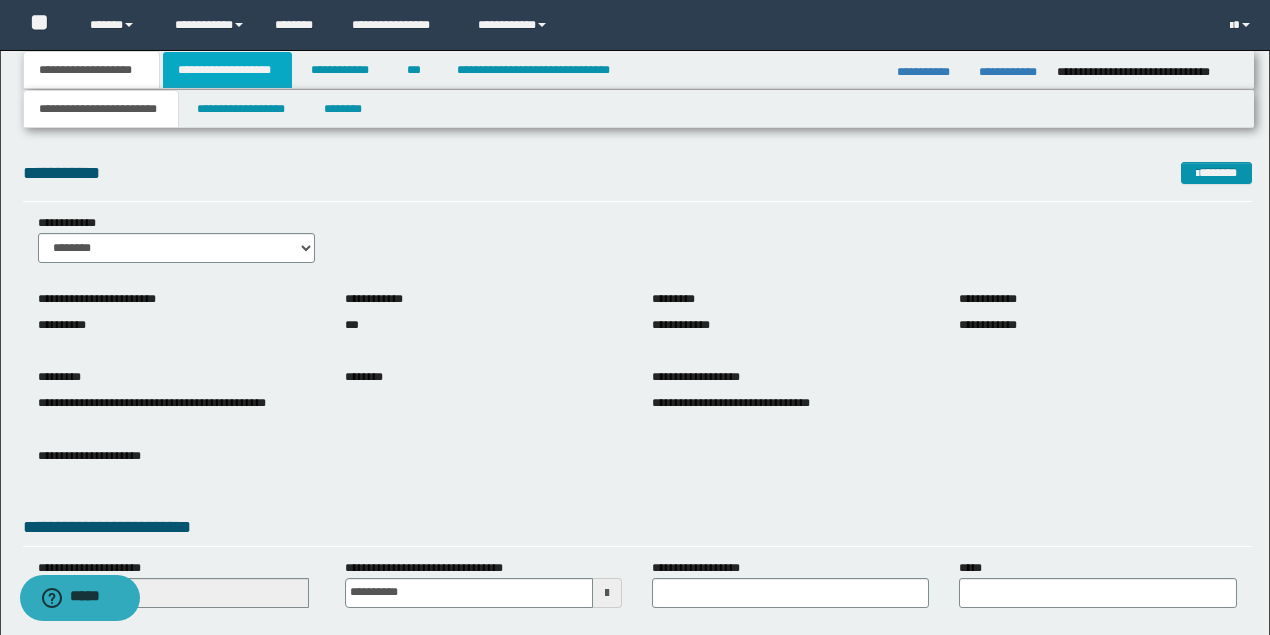click on "**********" at bounding box center (227, 70) 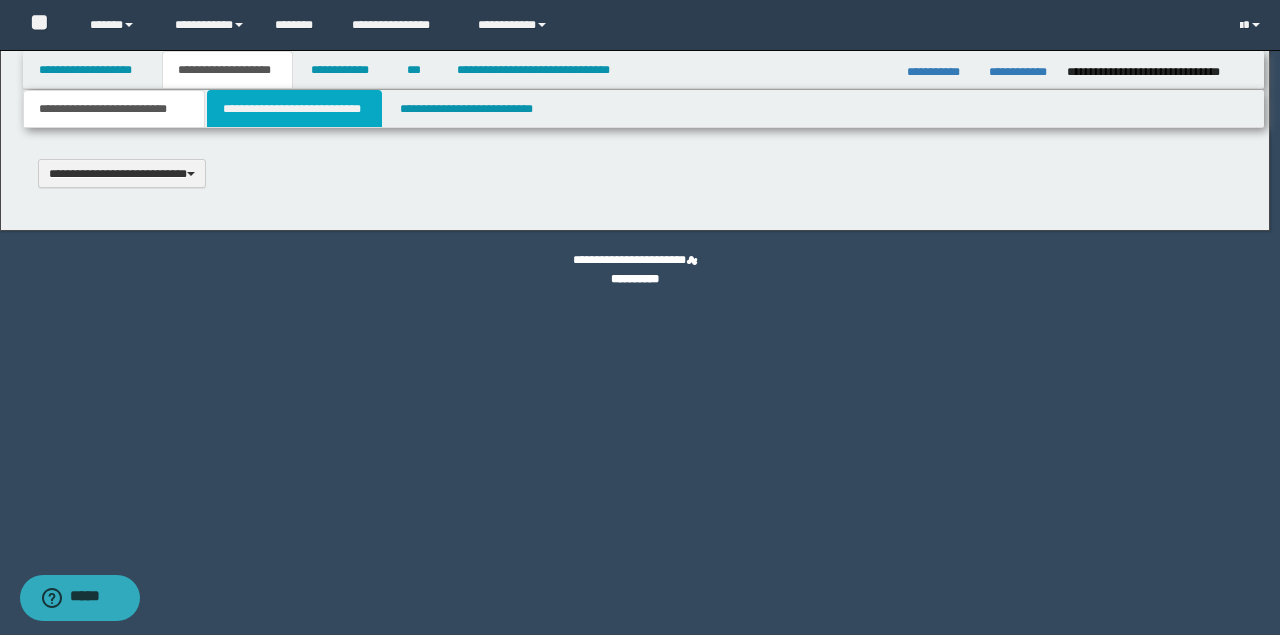 click on "**********" at bounding box center (294, 109) 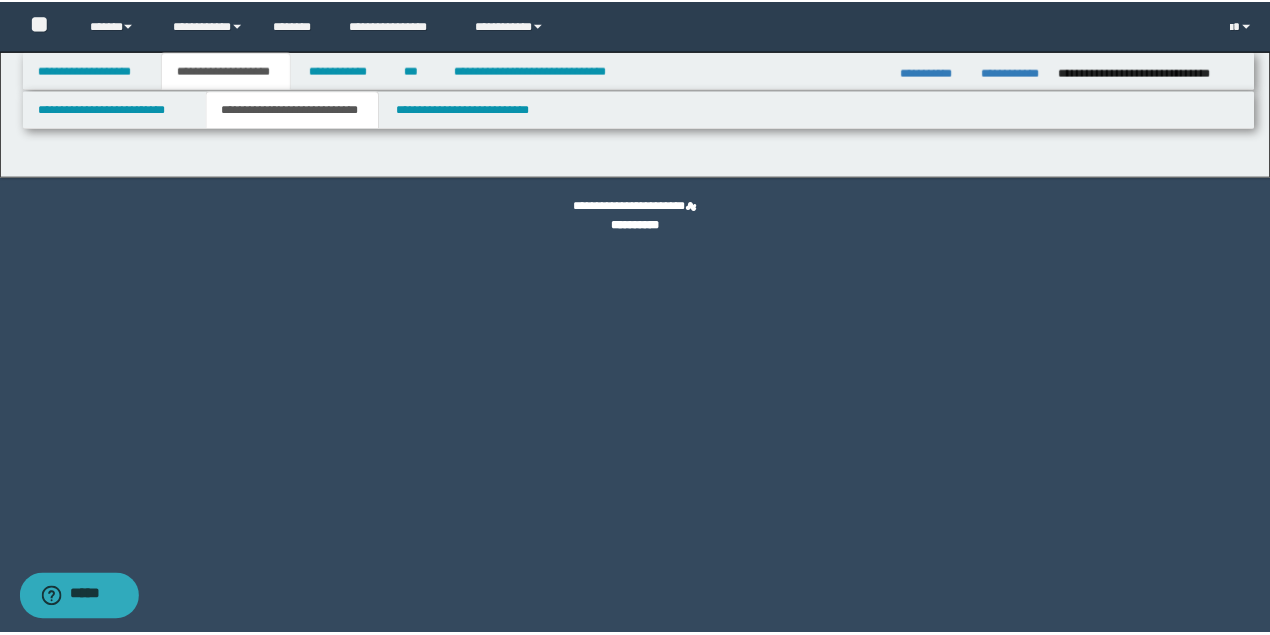 scroll, scrollTop: 0, scrollLeft: 0, axis: both 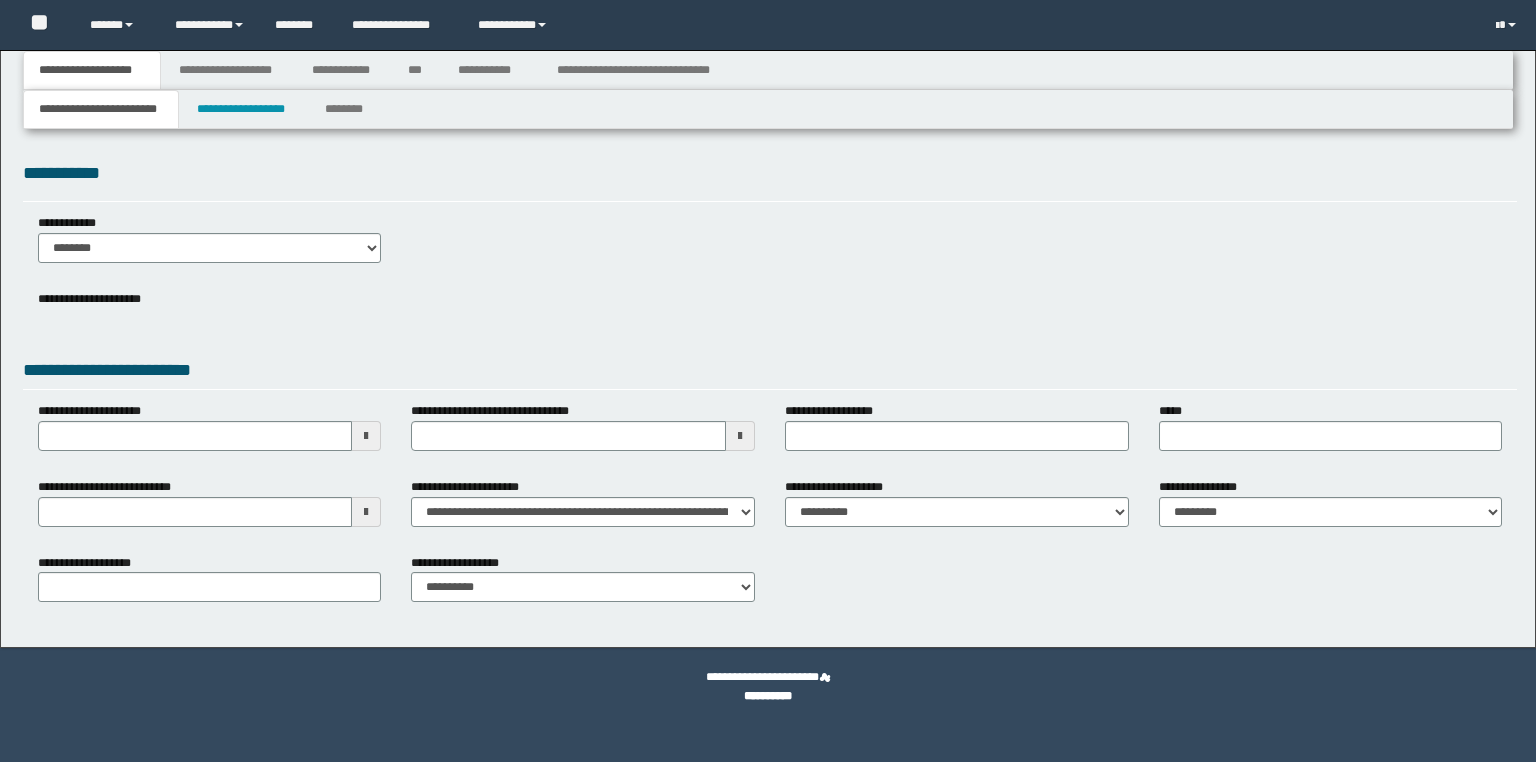 type 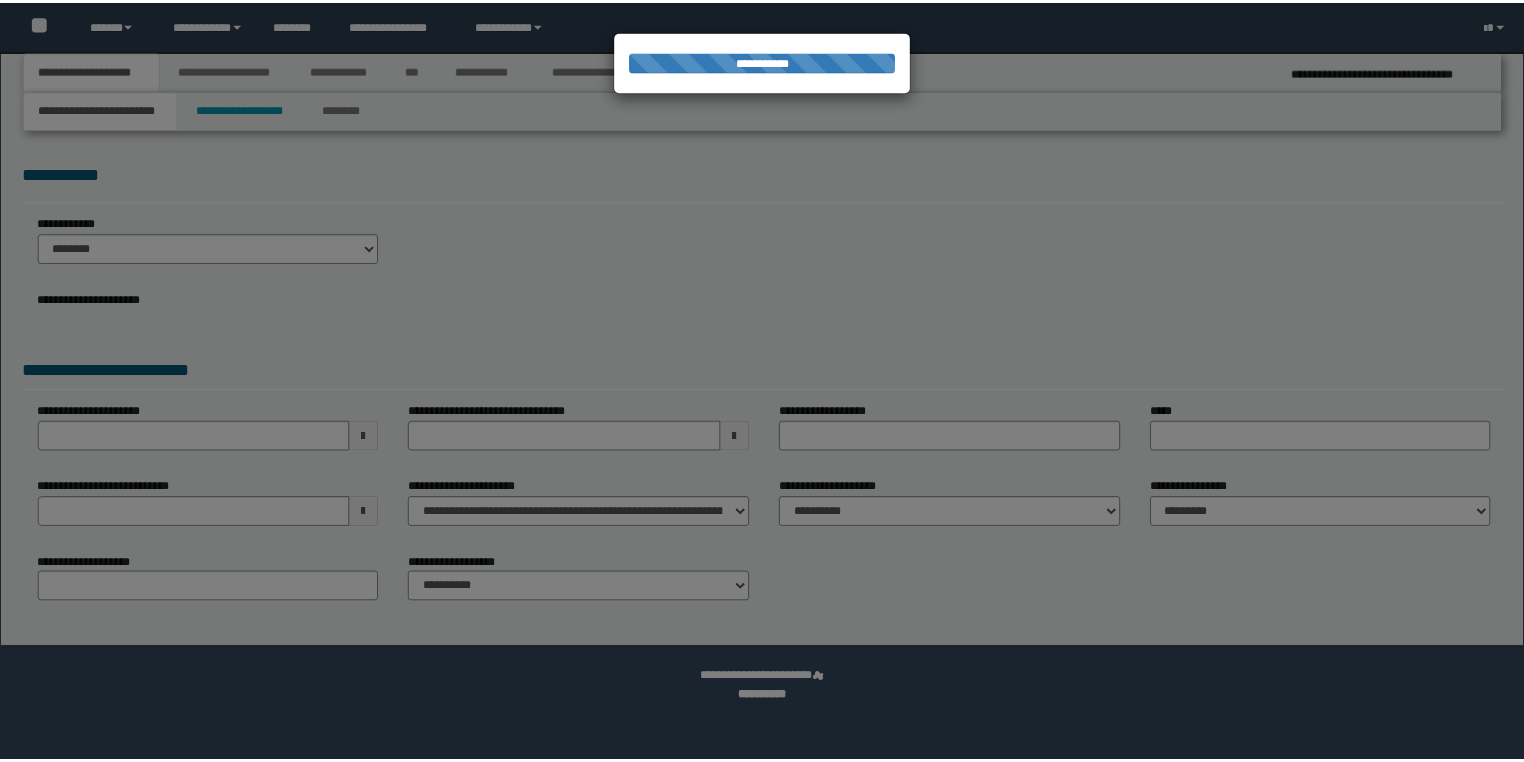 scroll, scrollTop: 0, scrollLeft: 0, axis: both 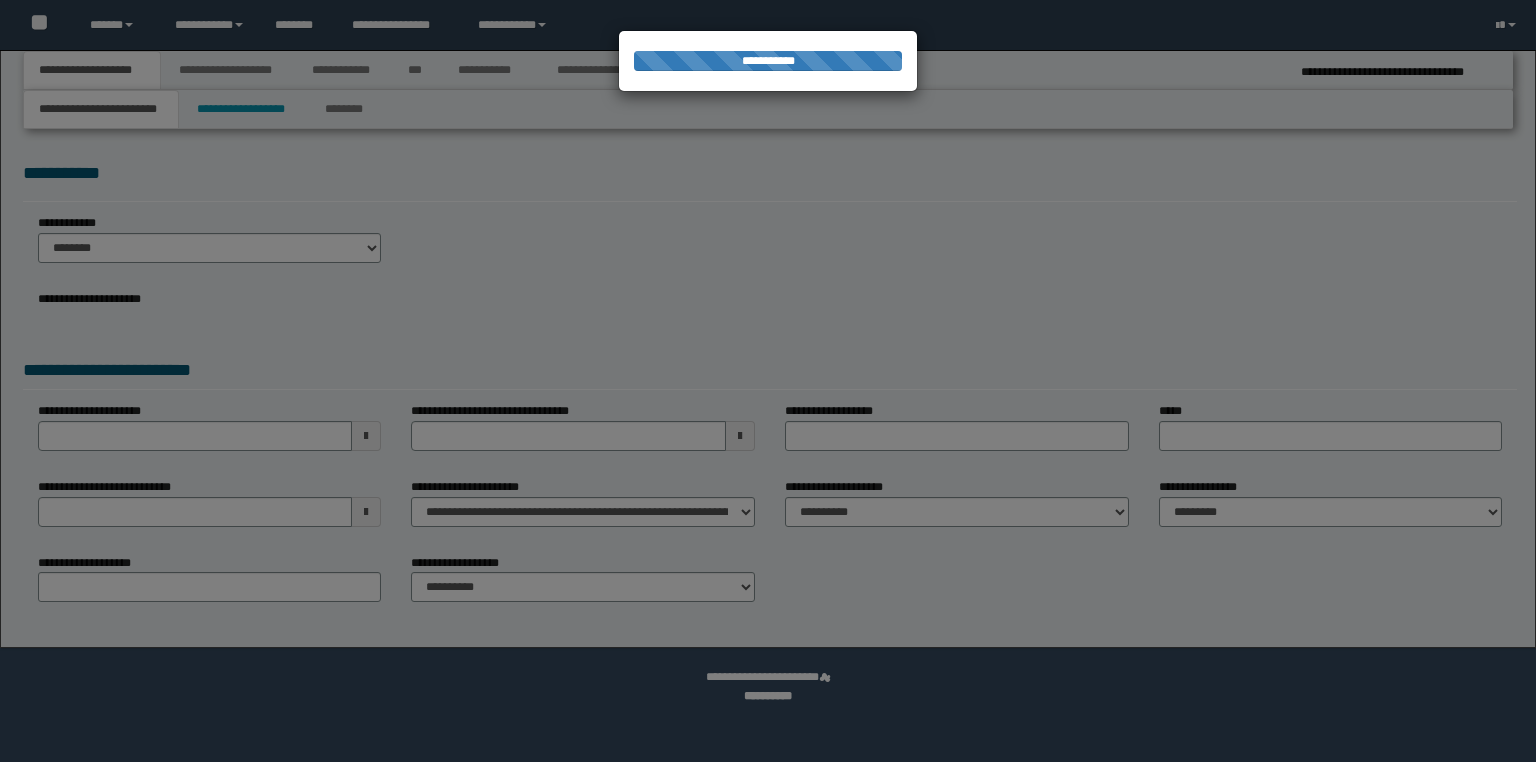type on "**********" 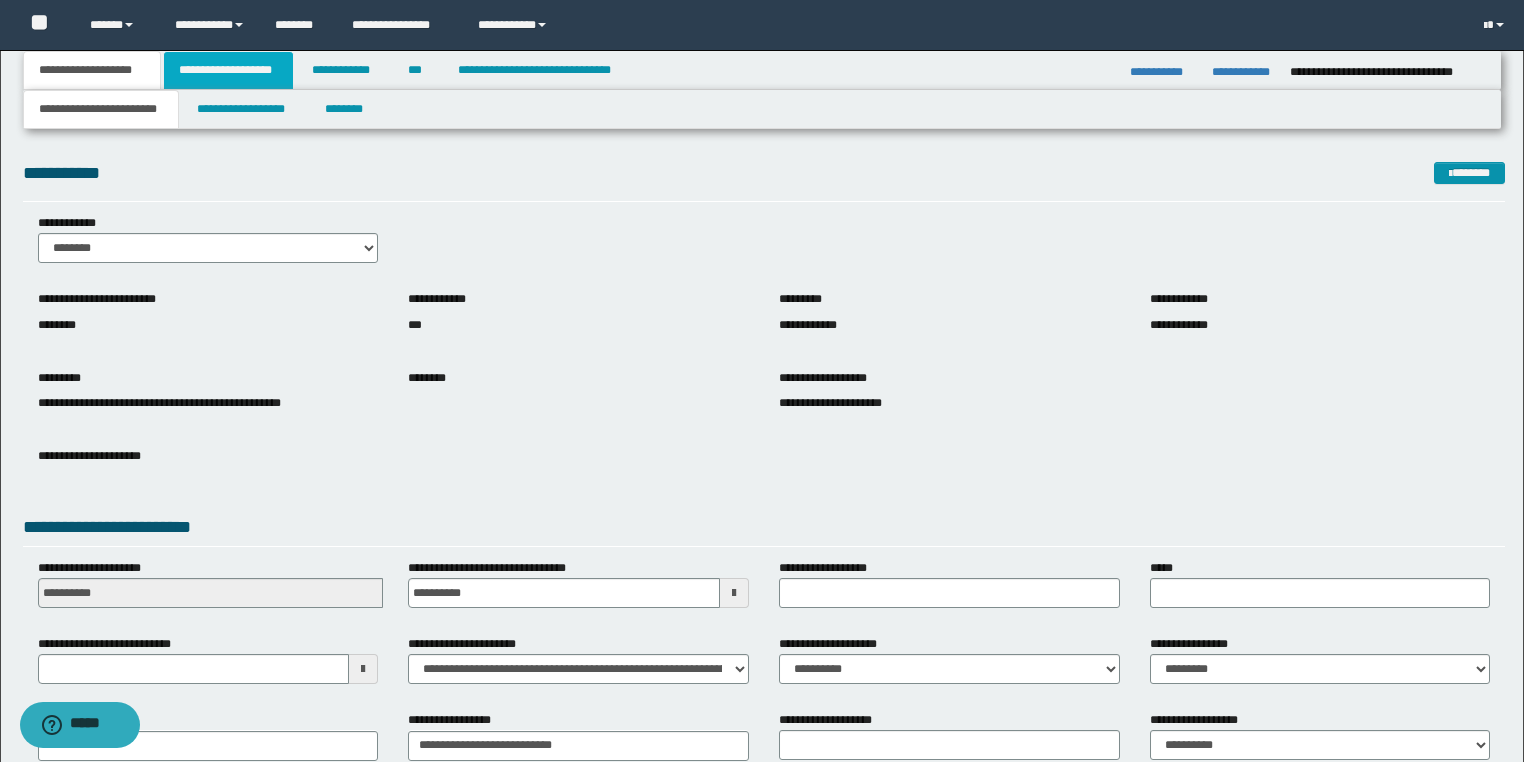 click on "**********" at bounding box center (228, 70) 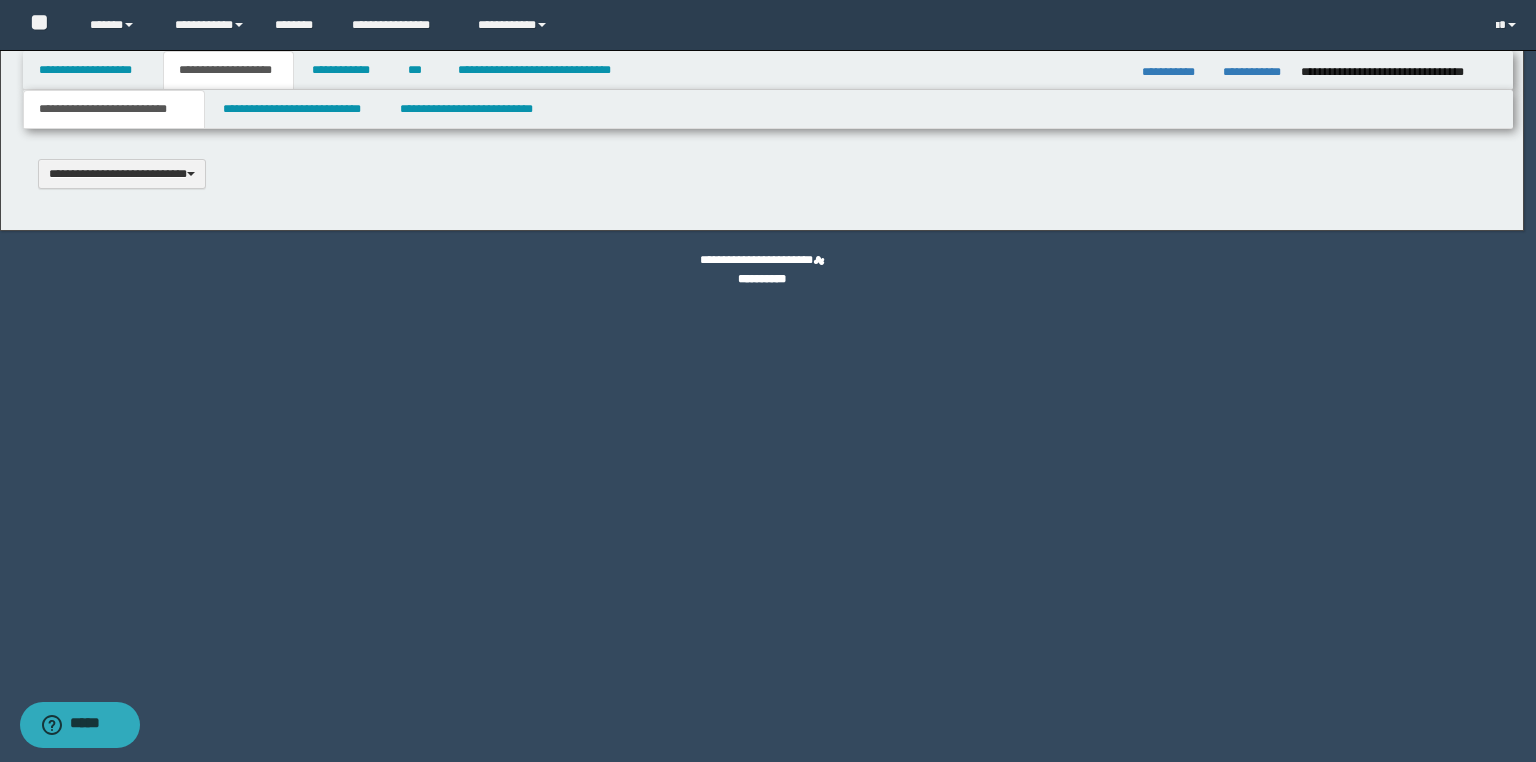 type 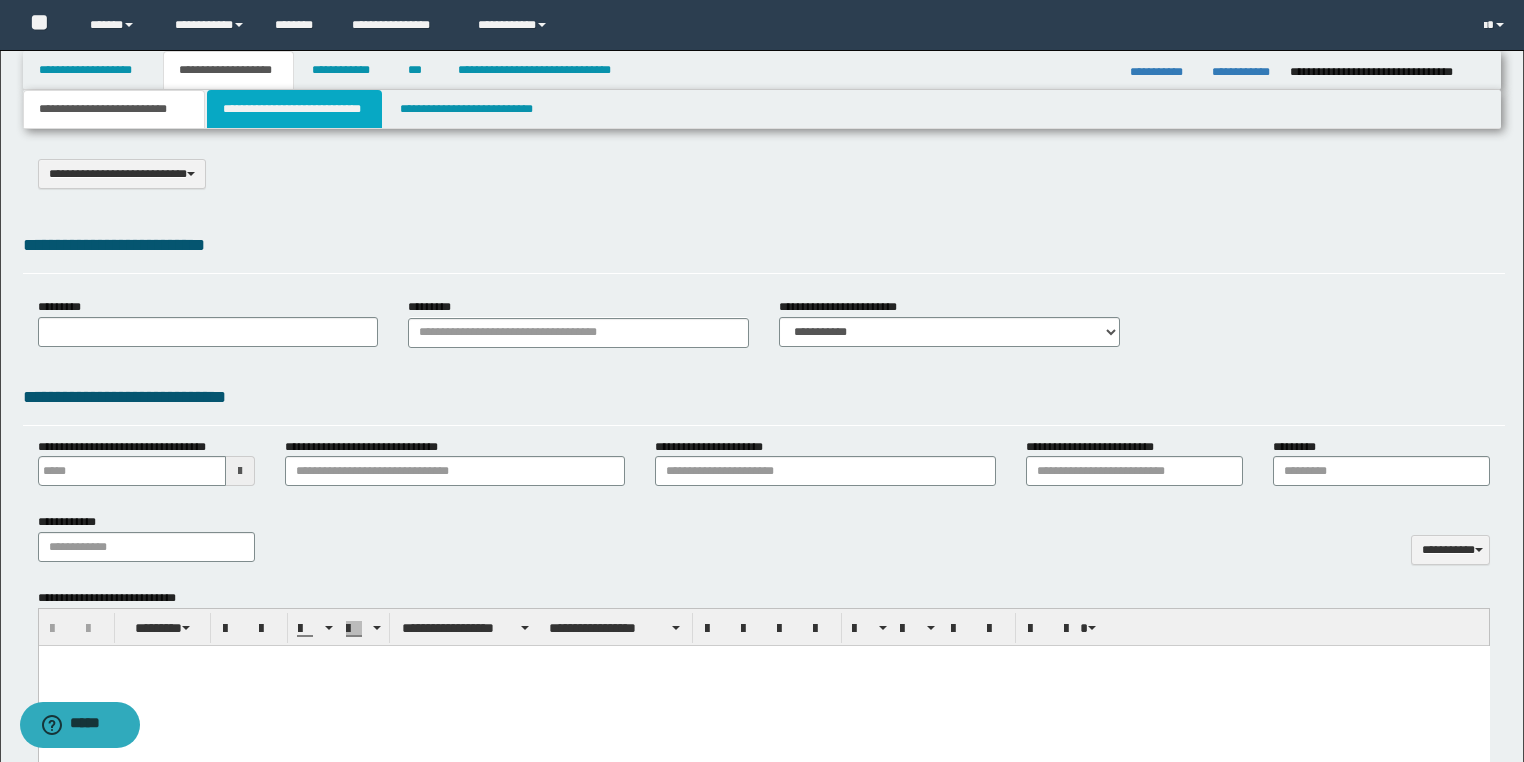 click on "**********" at bounding box center (294, 109) 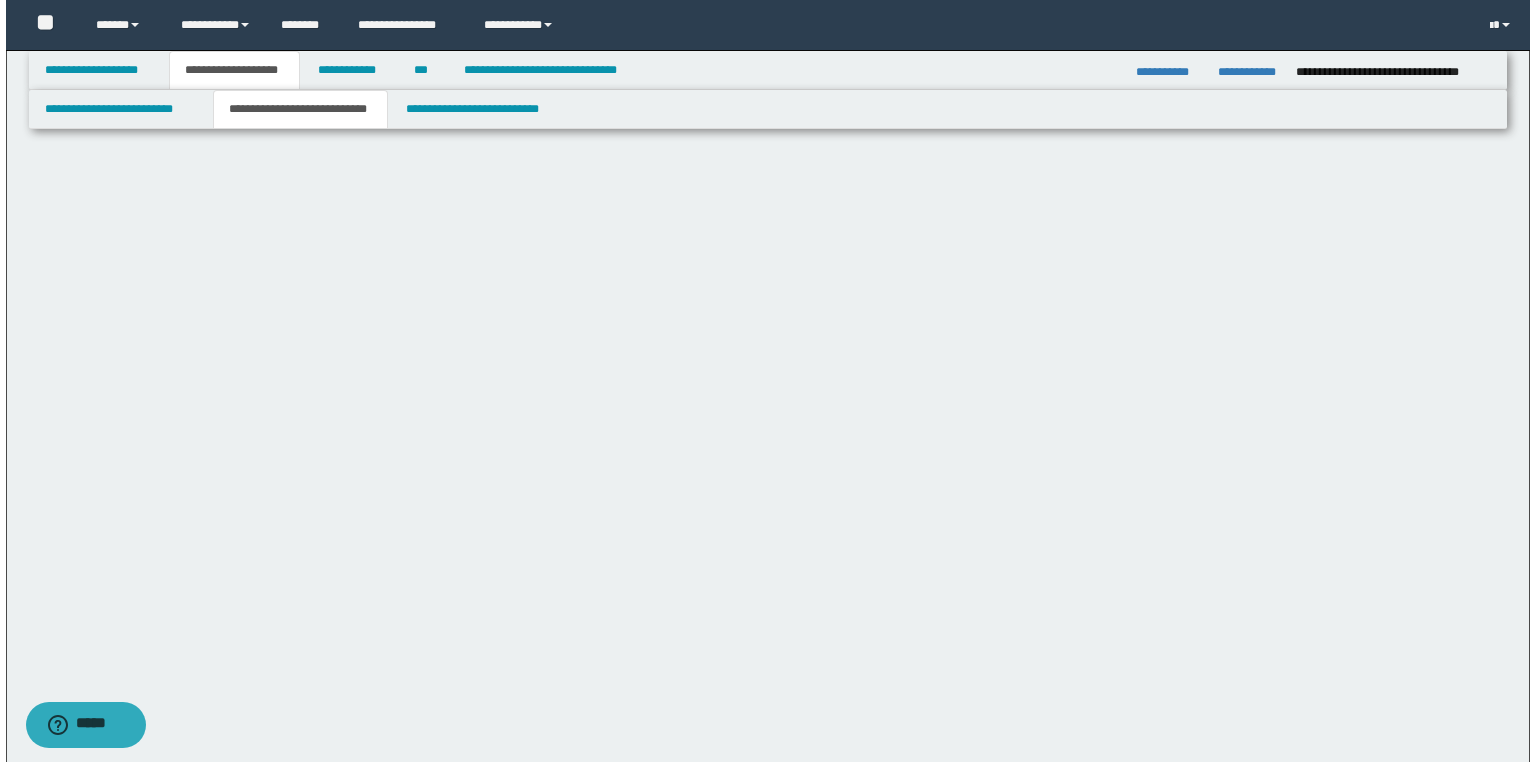 scroll, scrollTop: 0, scrollLeft: 0, axis: both 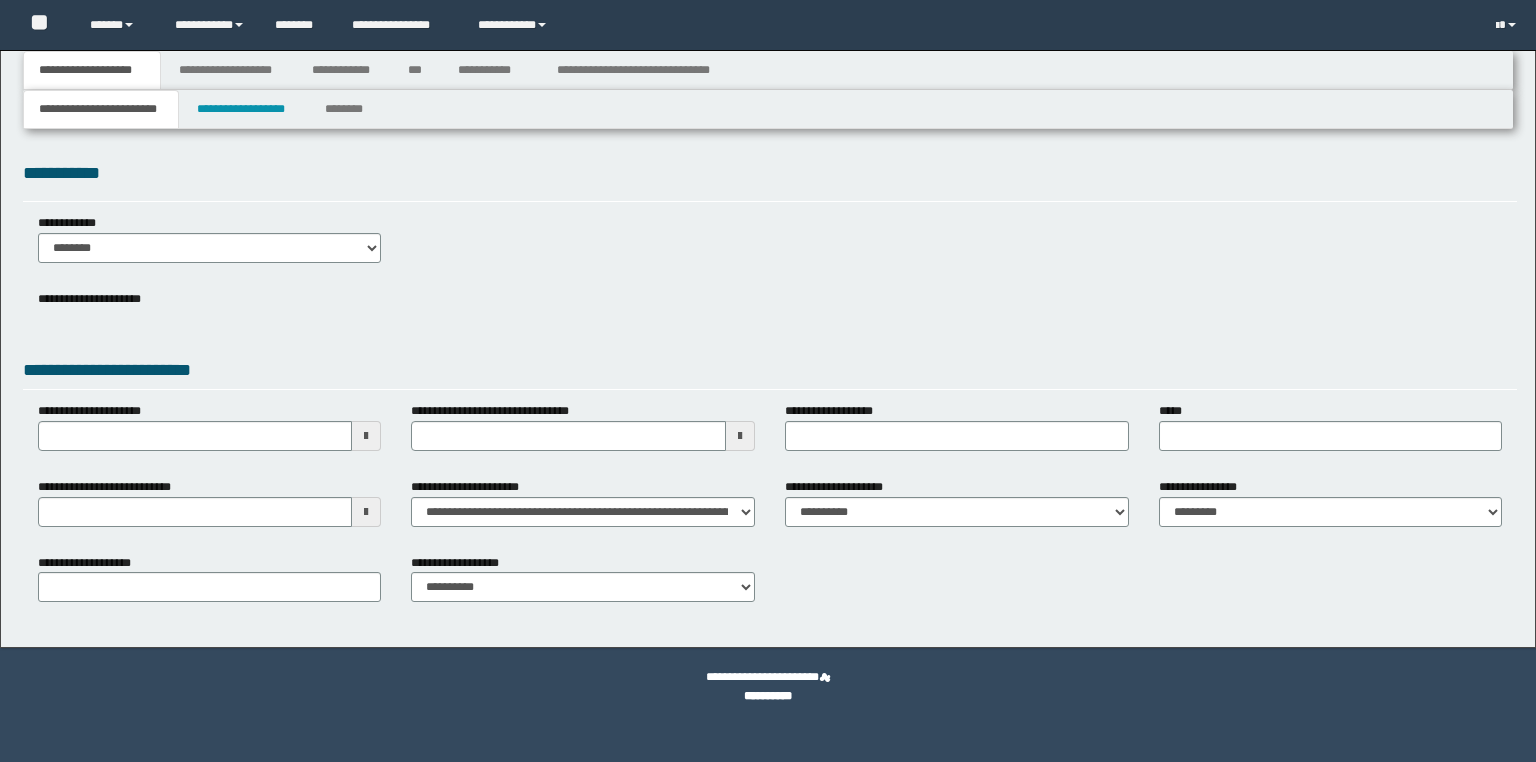 type 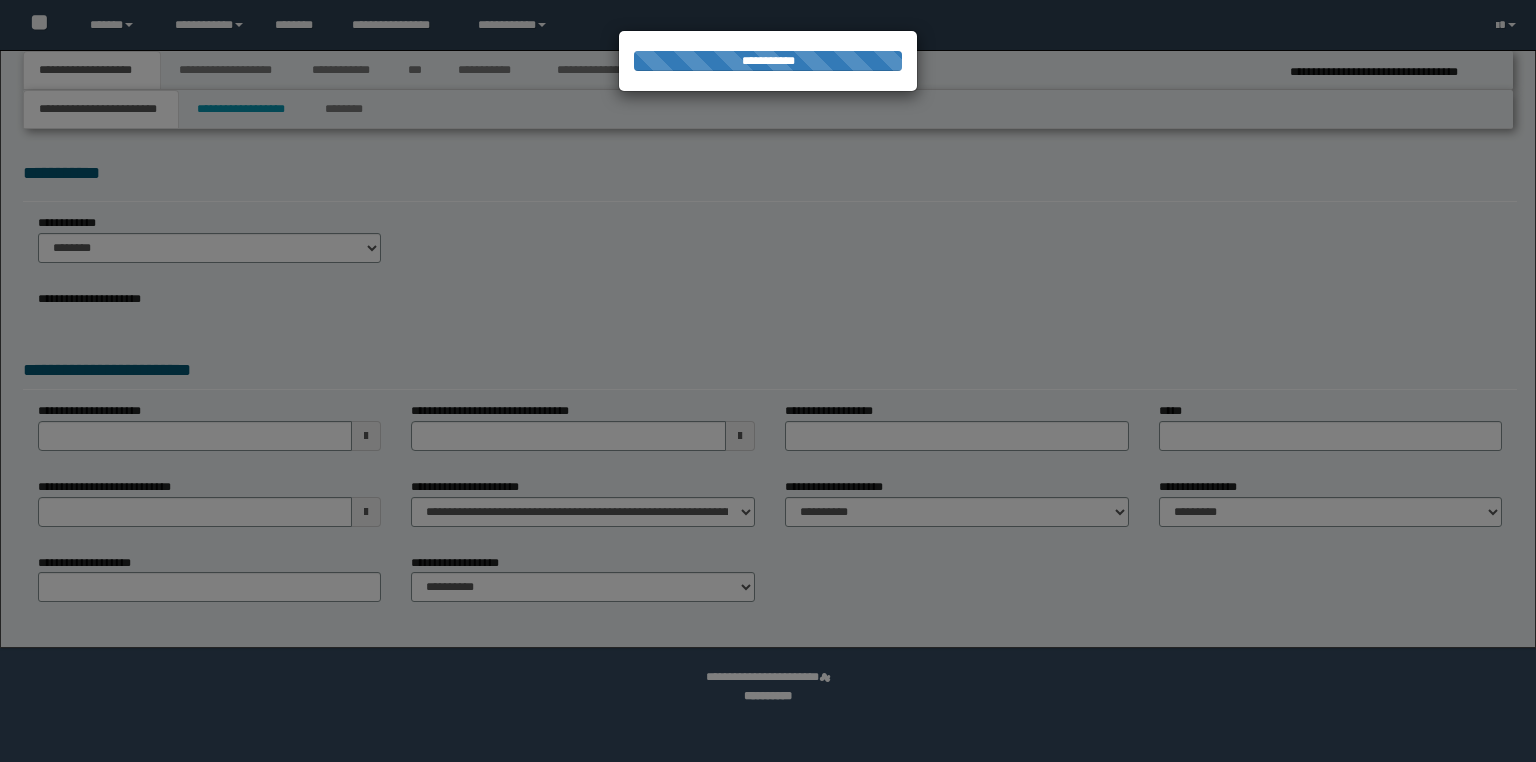 type on "**********" 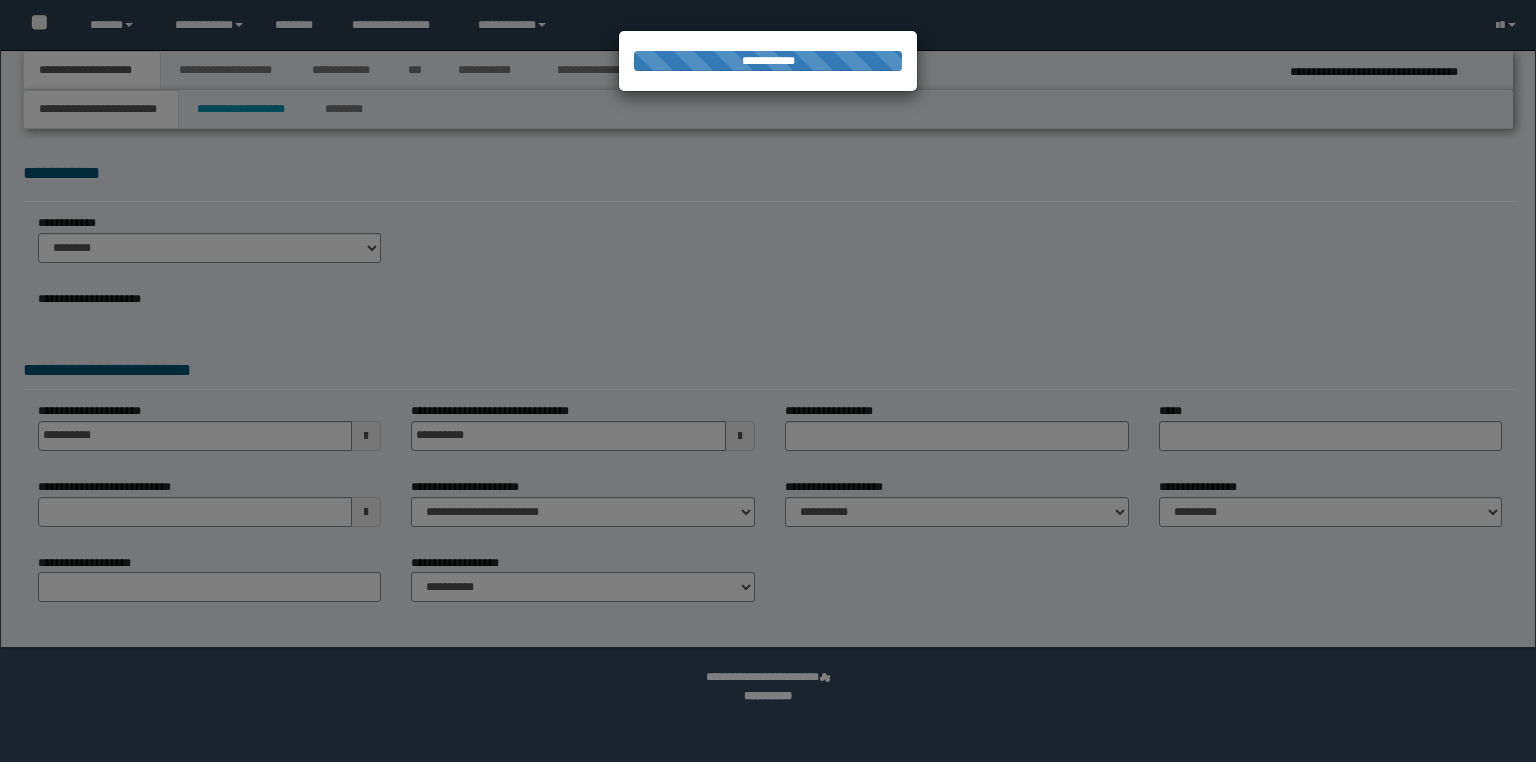 select on "*" 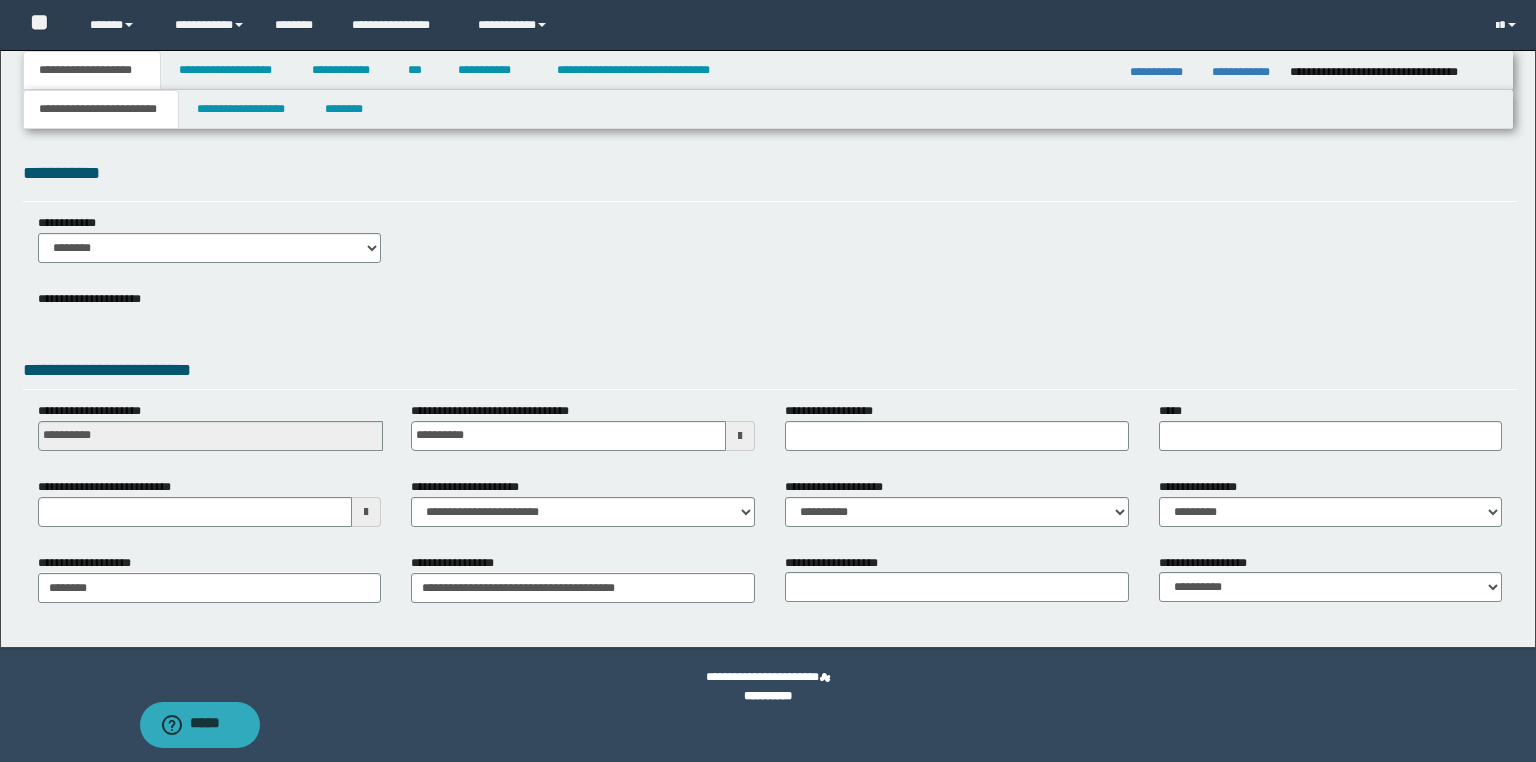 scroll, scrollTop: 0, scrollLeft: 0, axis: both 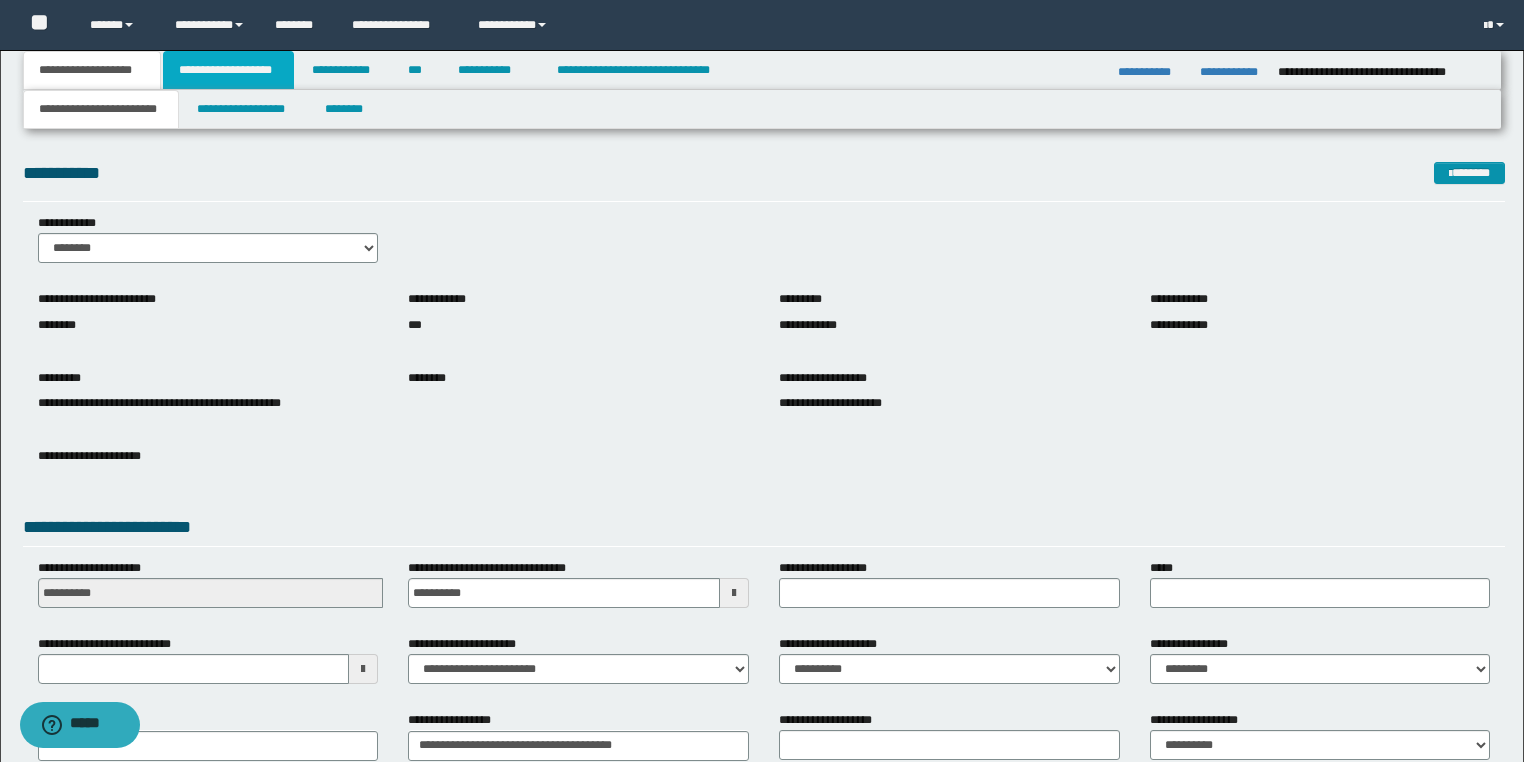 click on "**********" at bounding box center (228, 70) 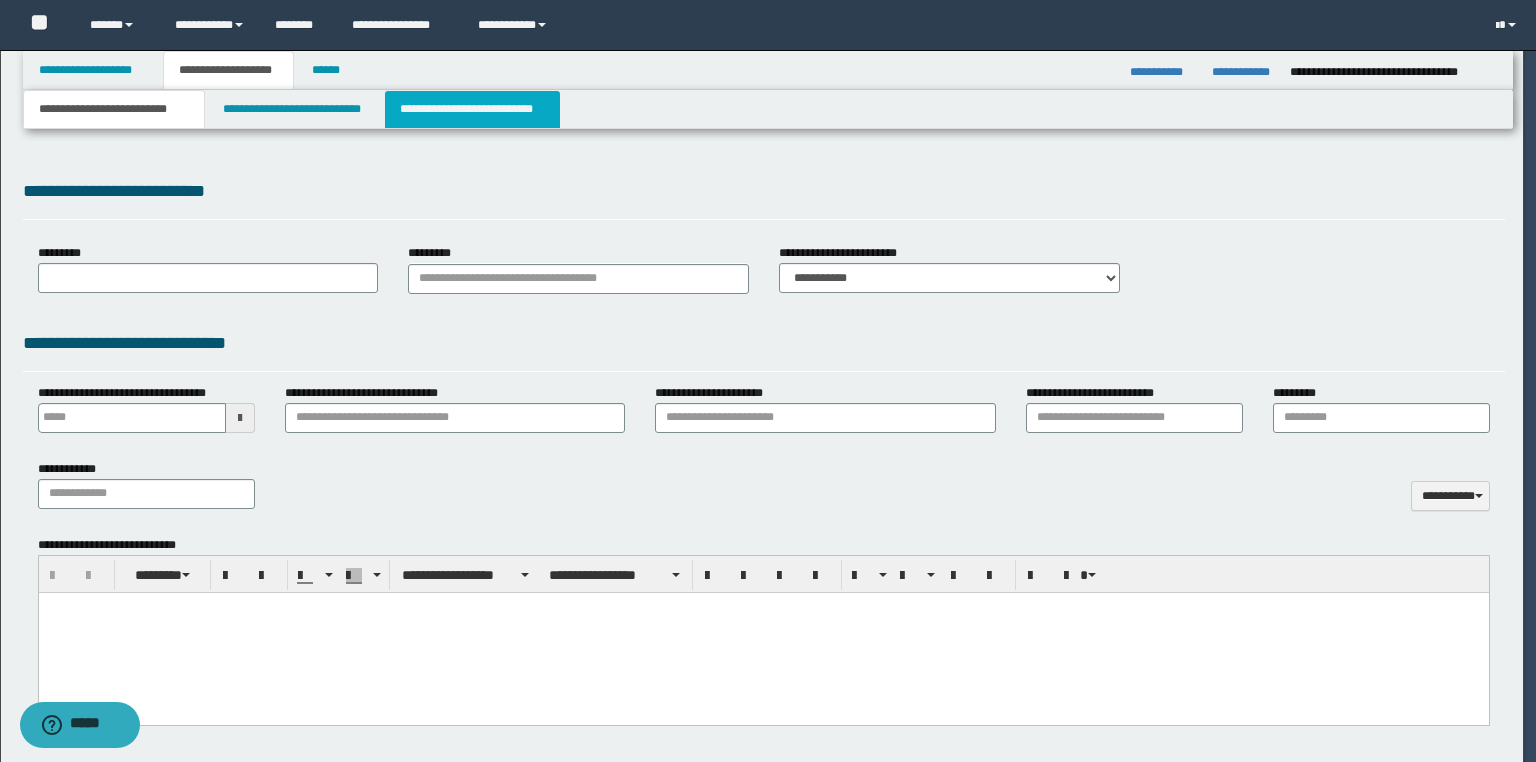 click on "**********" at bounding box center (472, 109) 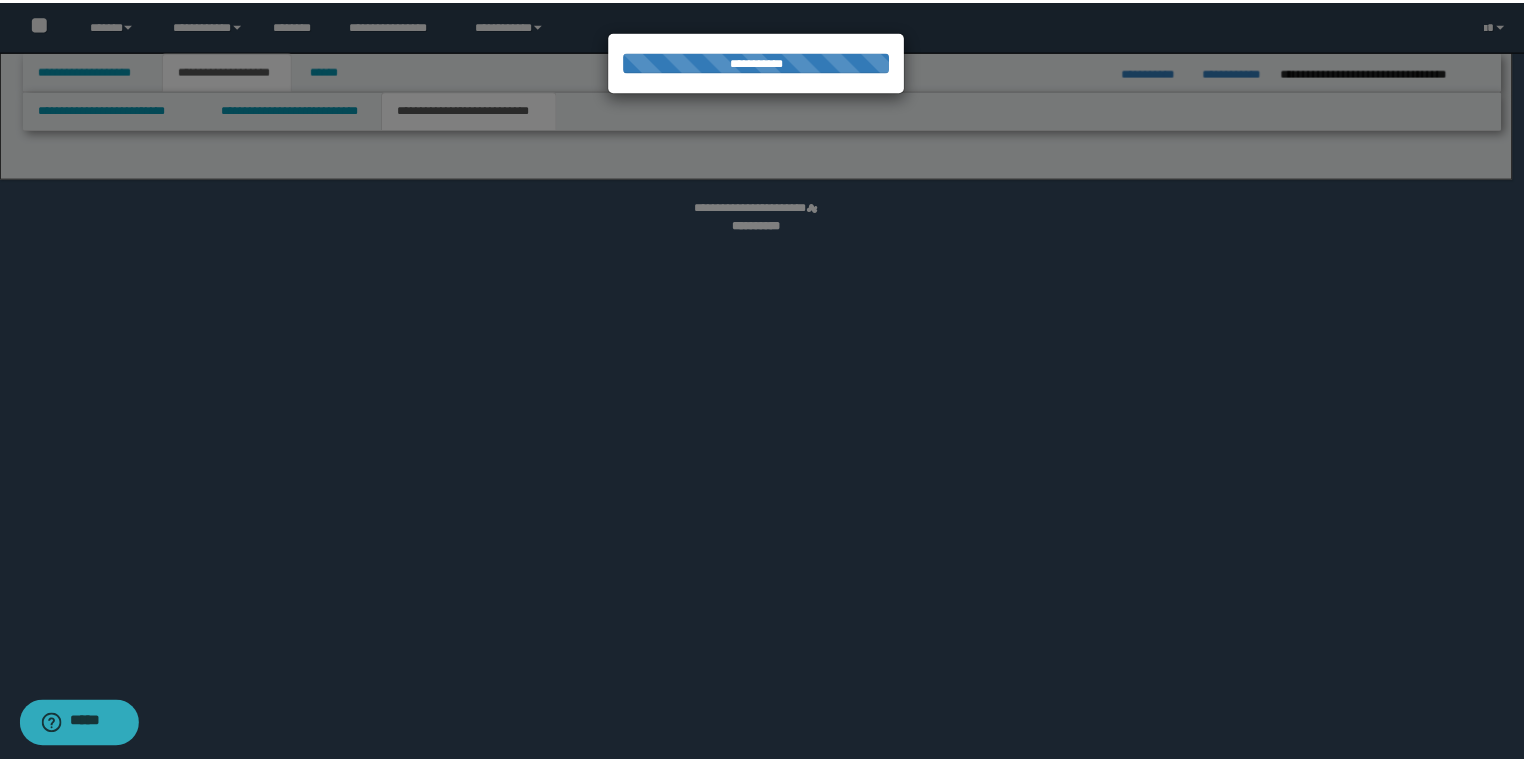 scroll, scrollTop: 0, scrollLeft: 0, axis: both 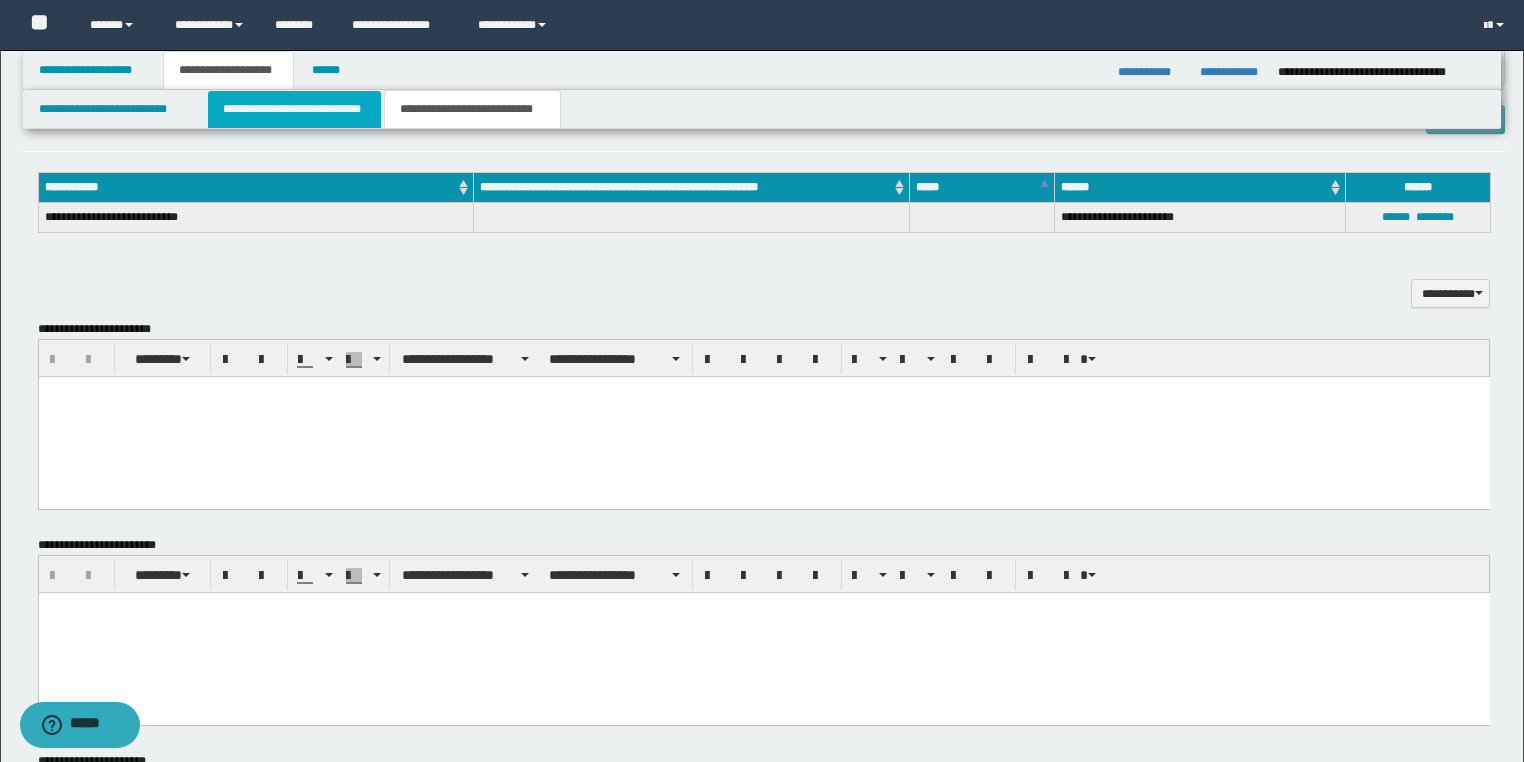 click on "**********" at bounding box center (294, 109) 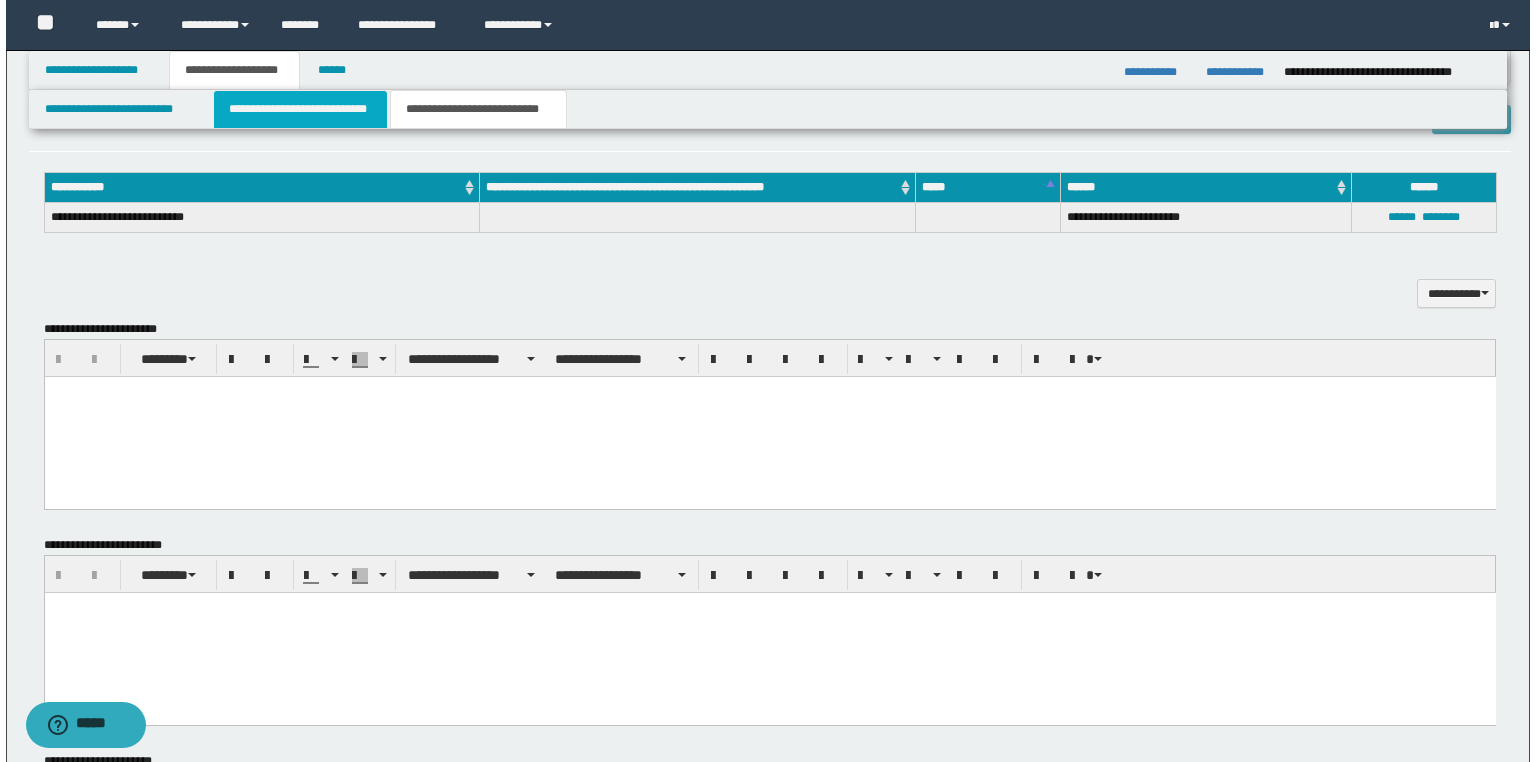 scroll, scrollTop: 0, scrollLeft: 0, axis: both 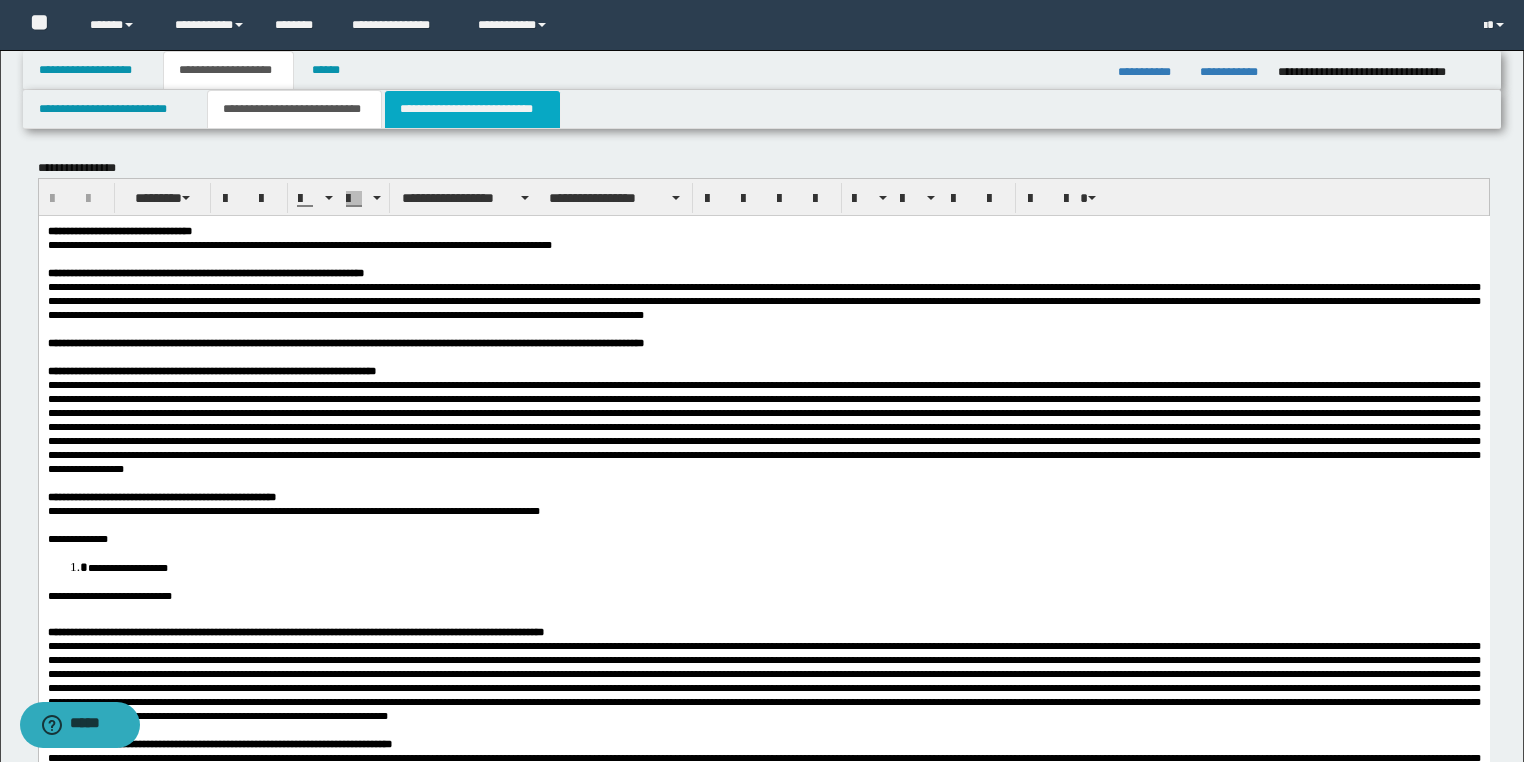 click on "**********" at bounding box center (472, 109) 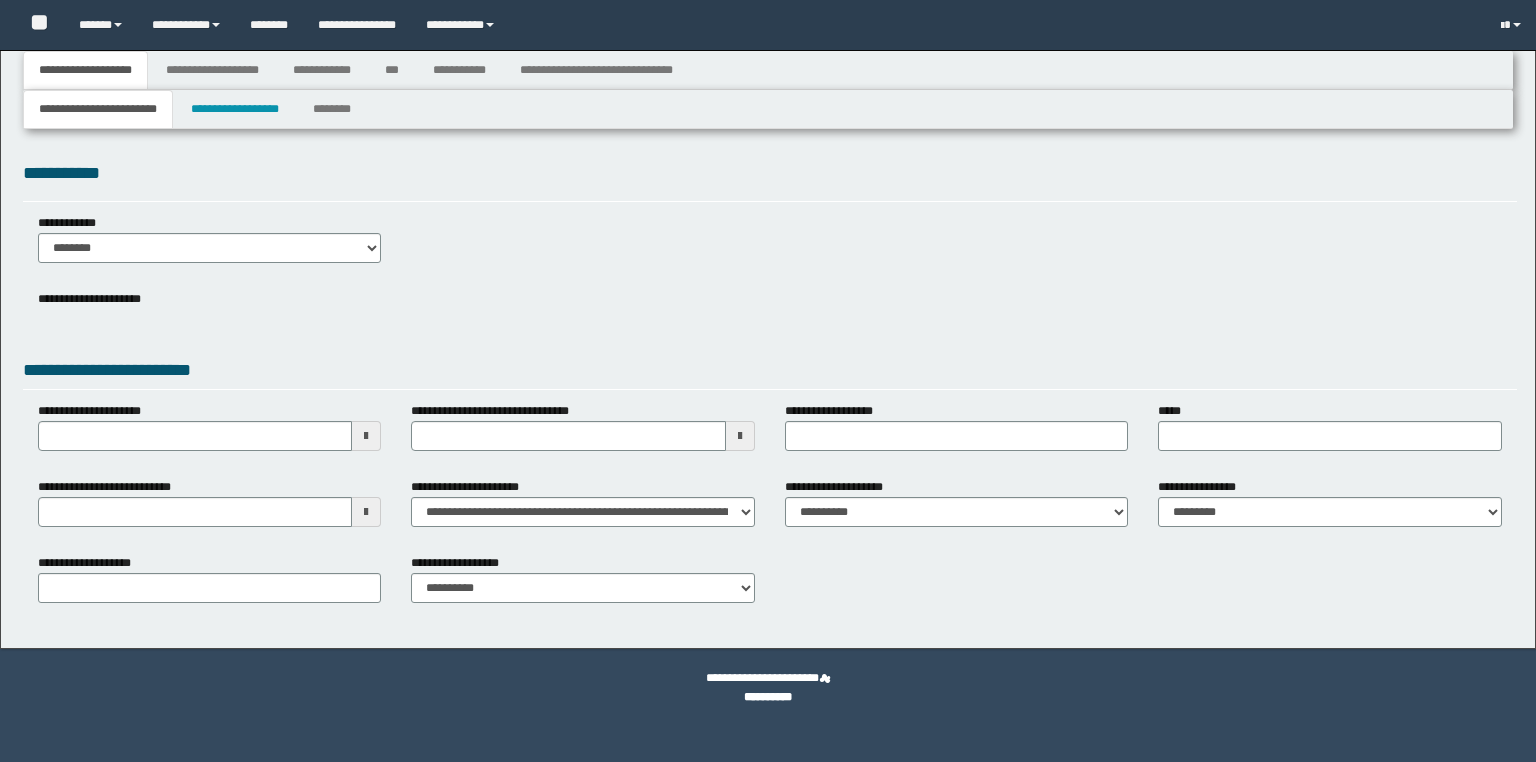 scroll, scrollTop: 0, scrollLeft: 0, axis: both 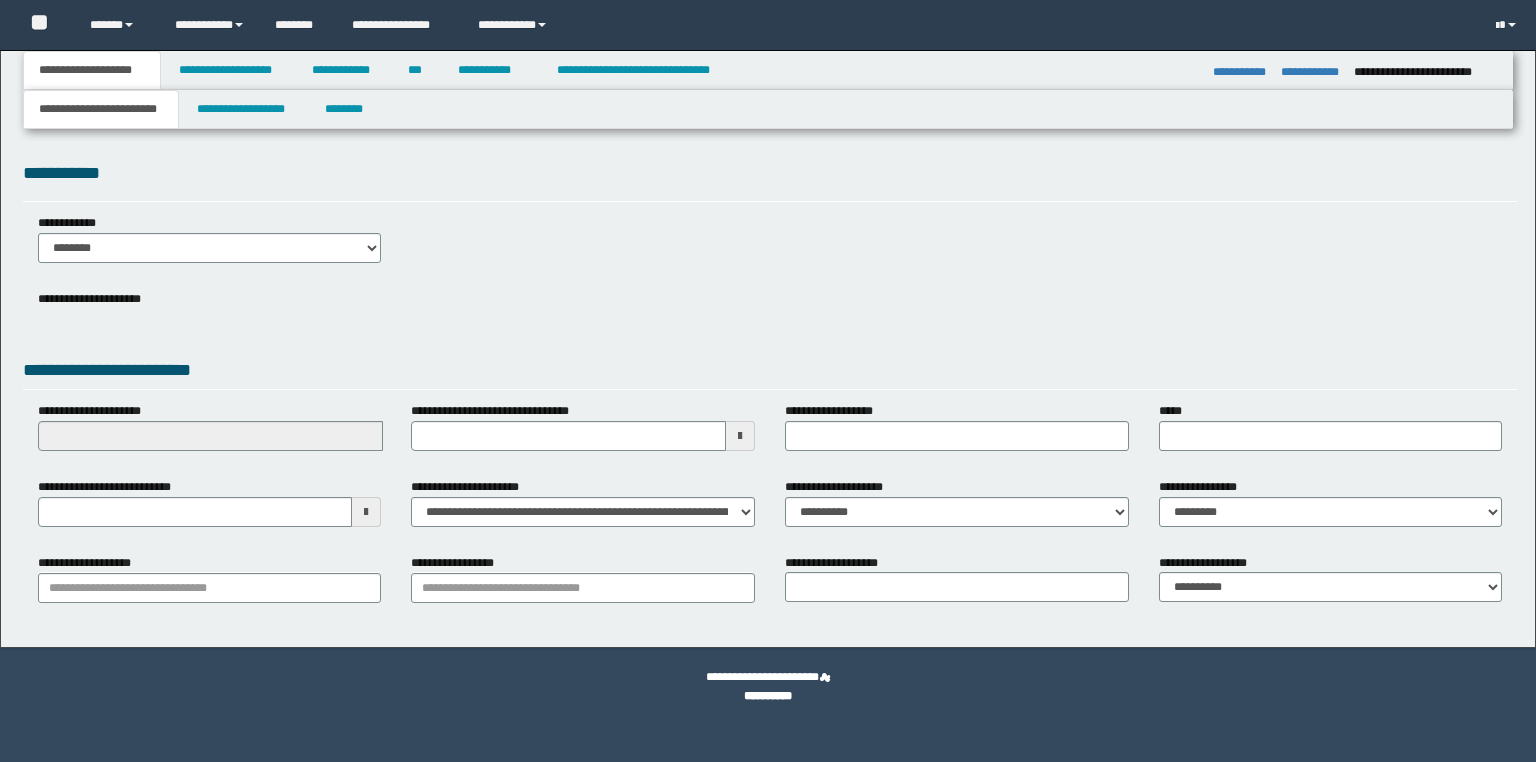 select on "*" 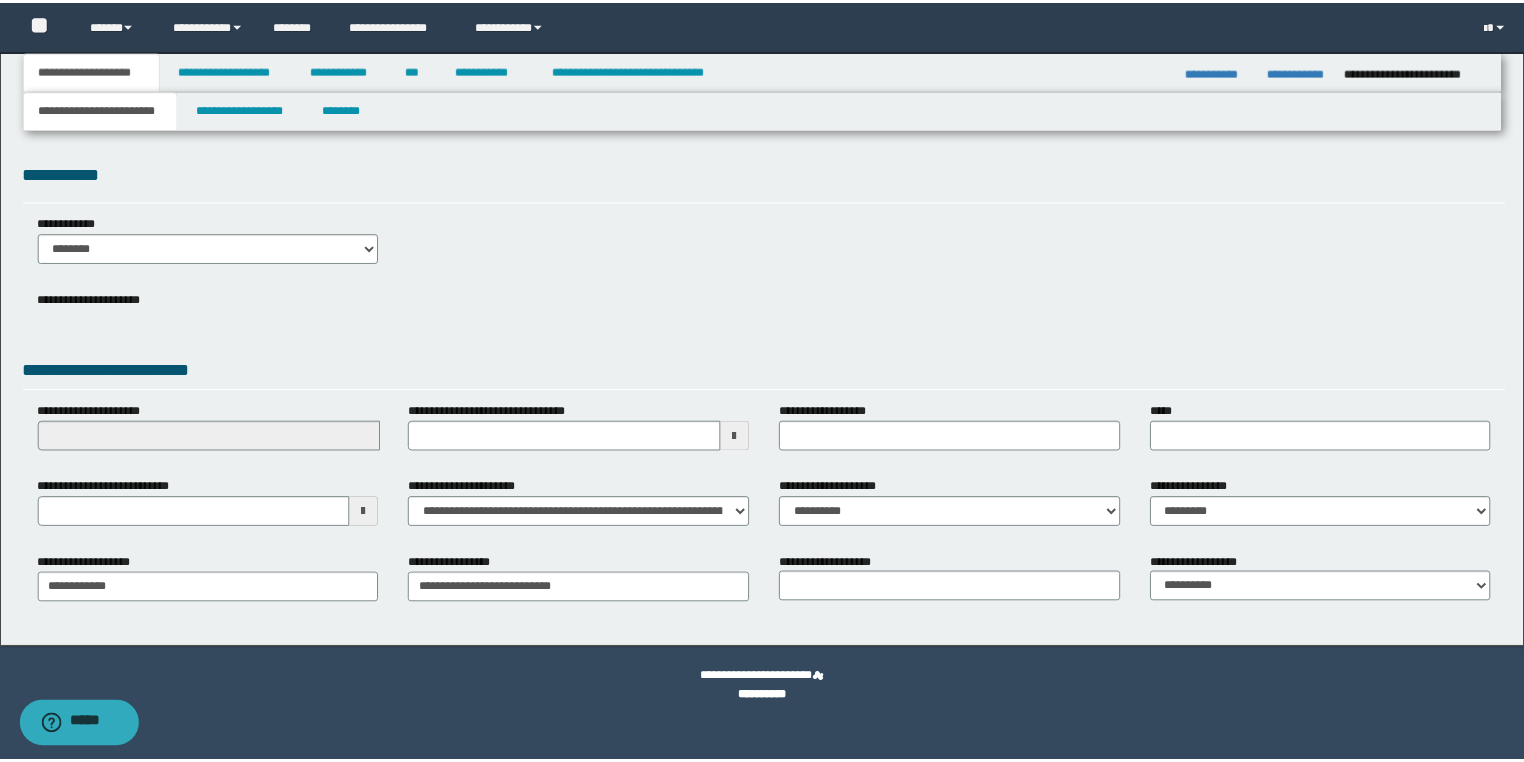 scroll, scrollTop: 0, scrollLeft: 0, axis: both 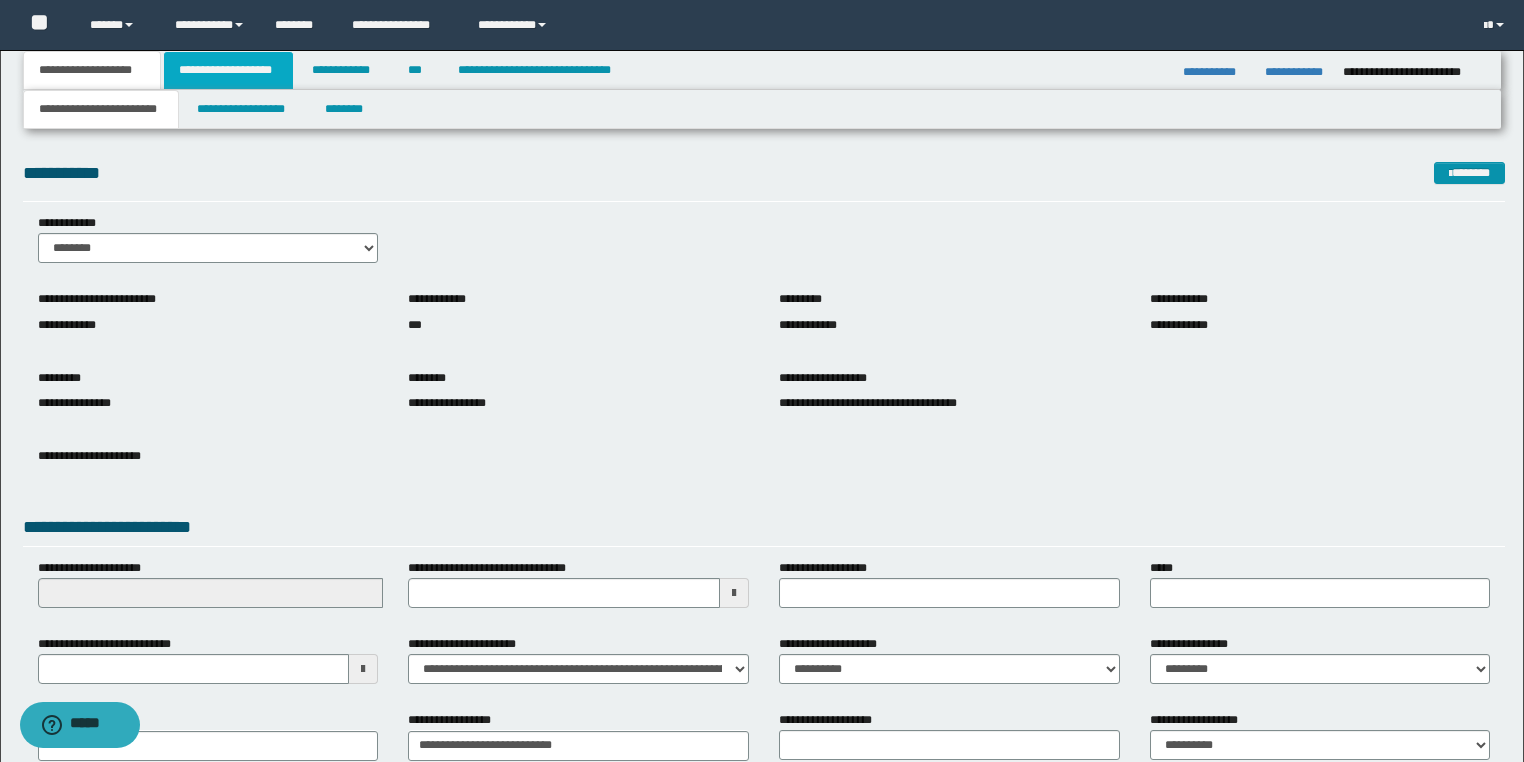 click on "**********" at bounding box center [228, 70] 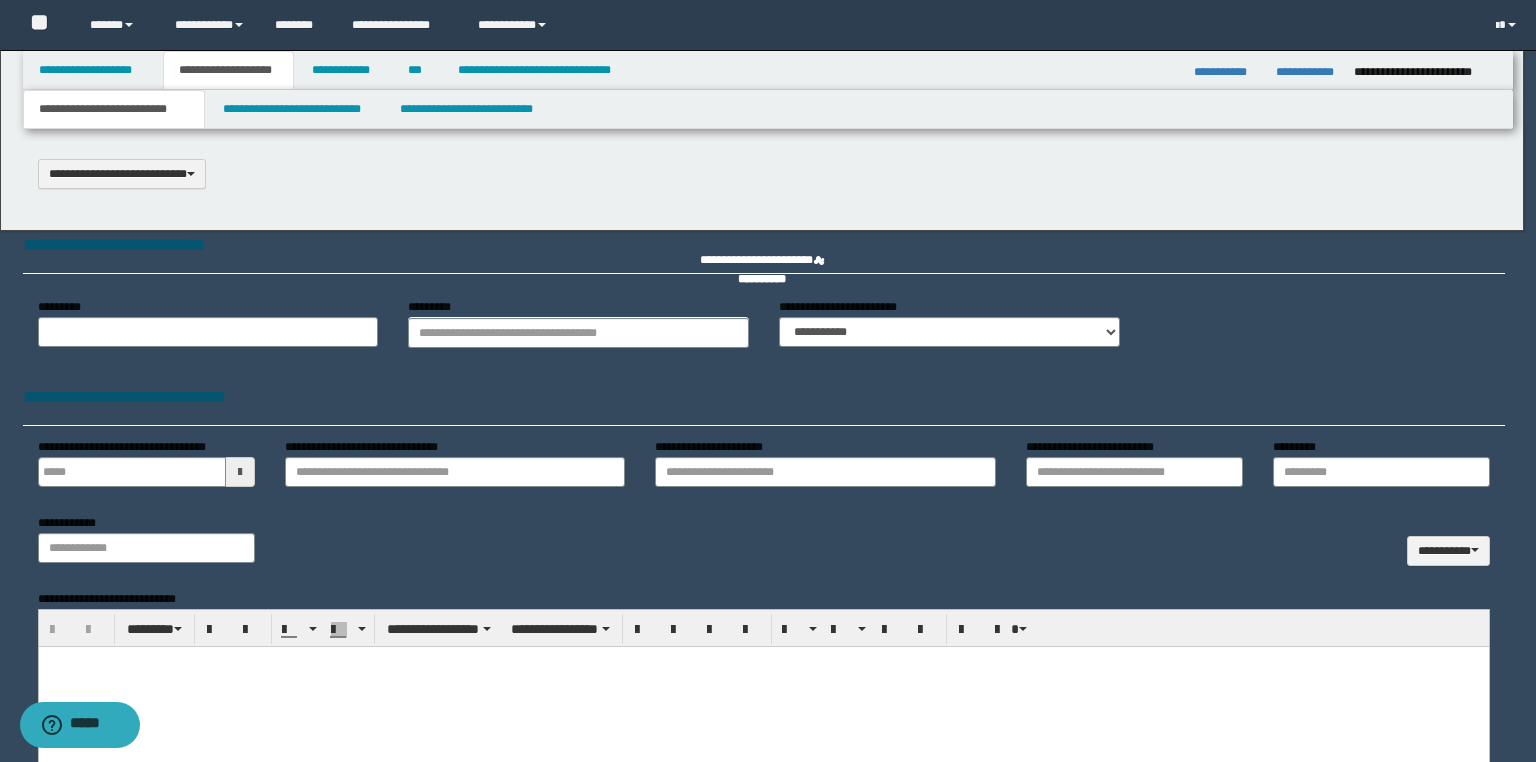 type 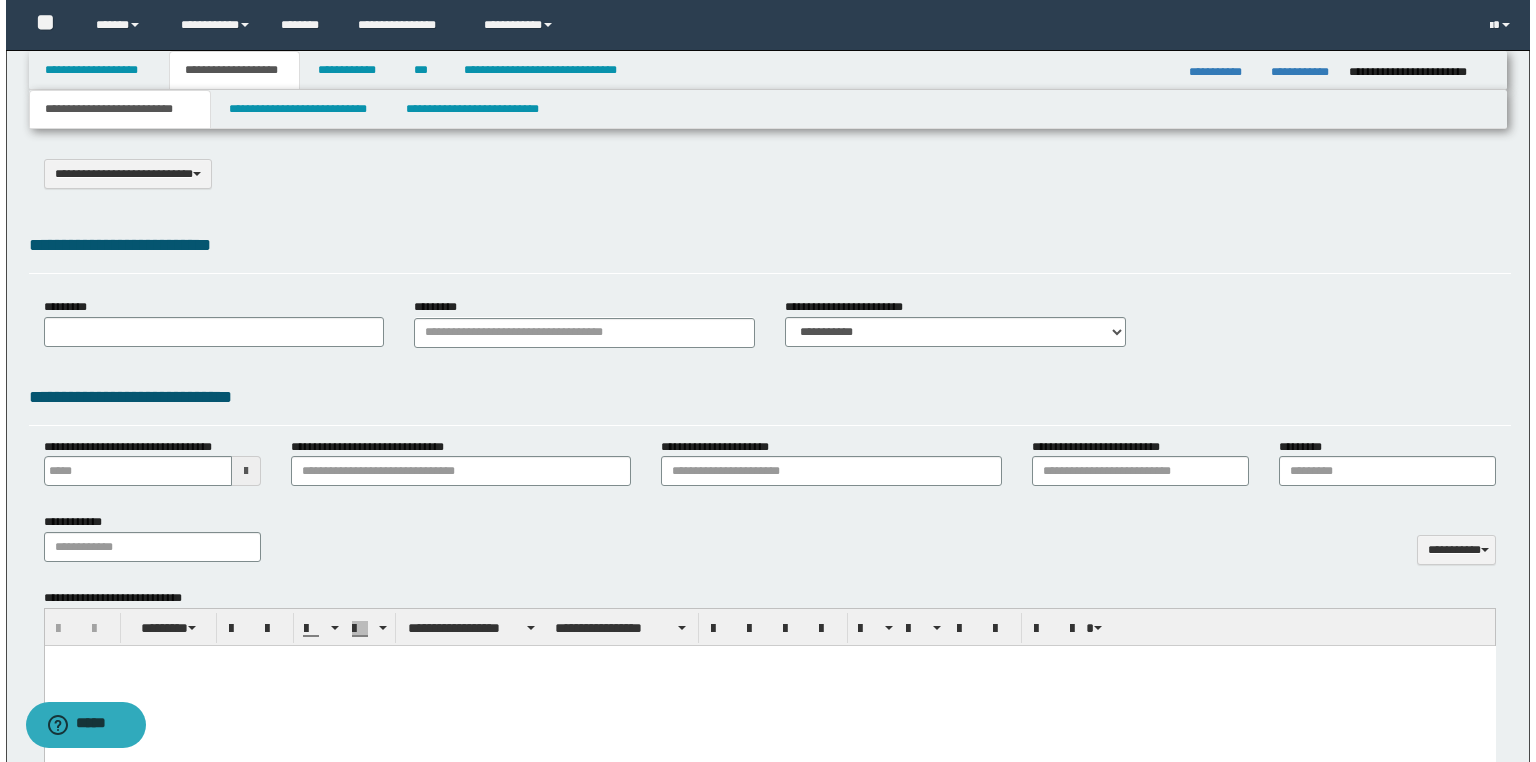 scroll, scrollTop: 0, scrollLeft: 0, axis: both 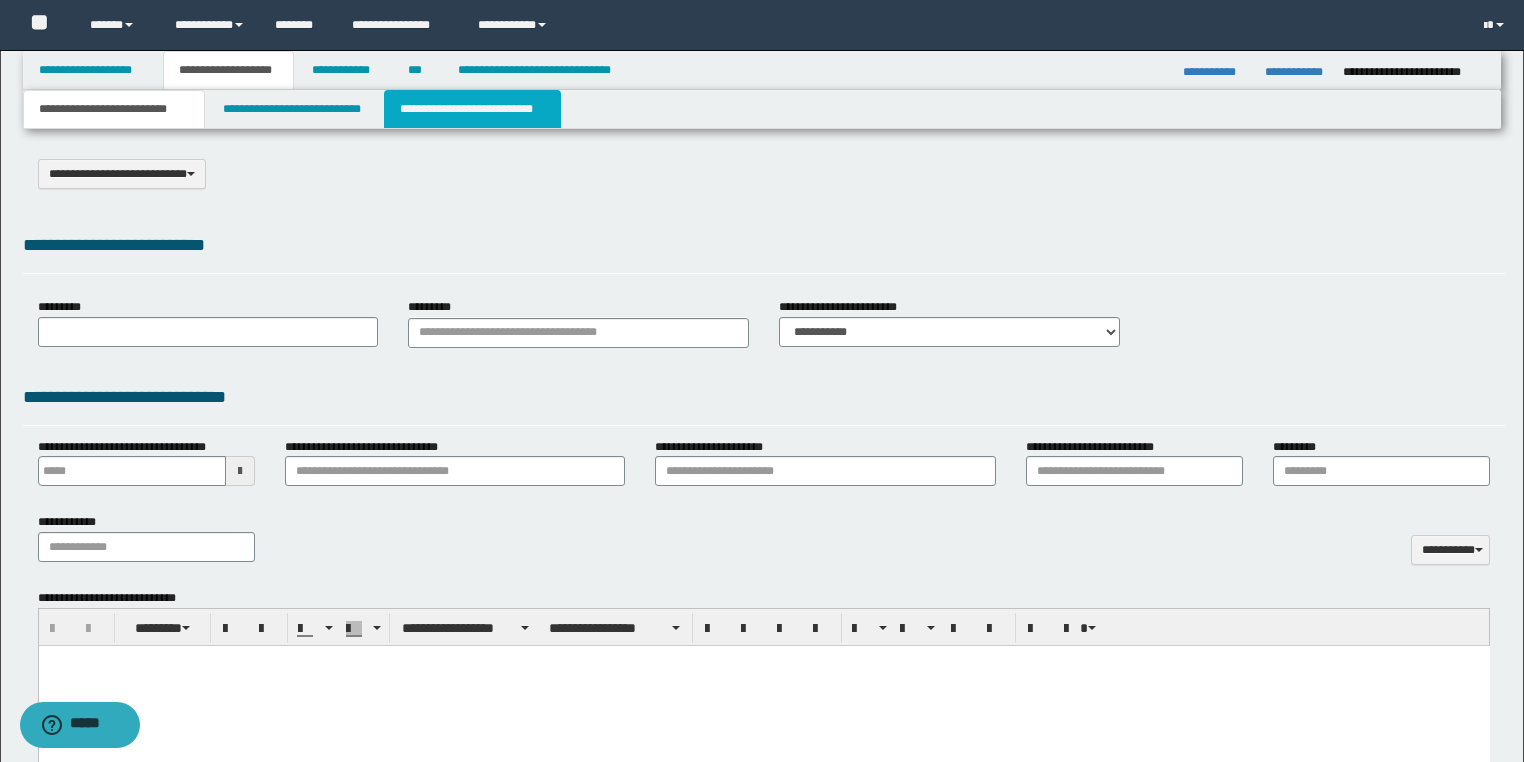 type on "**********" 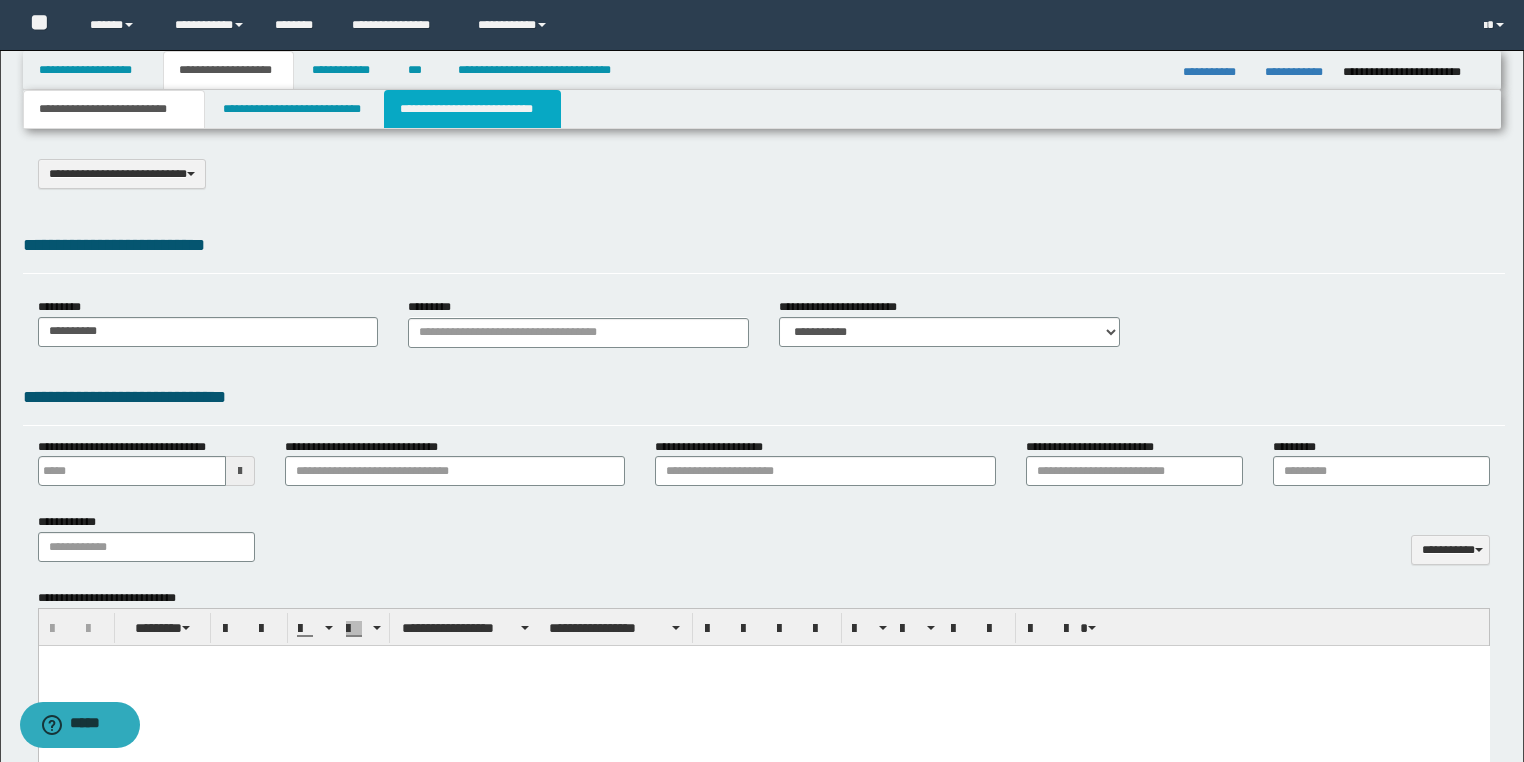 select on "*" 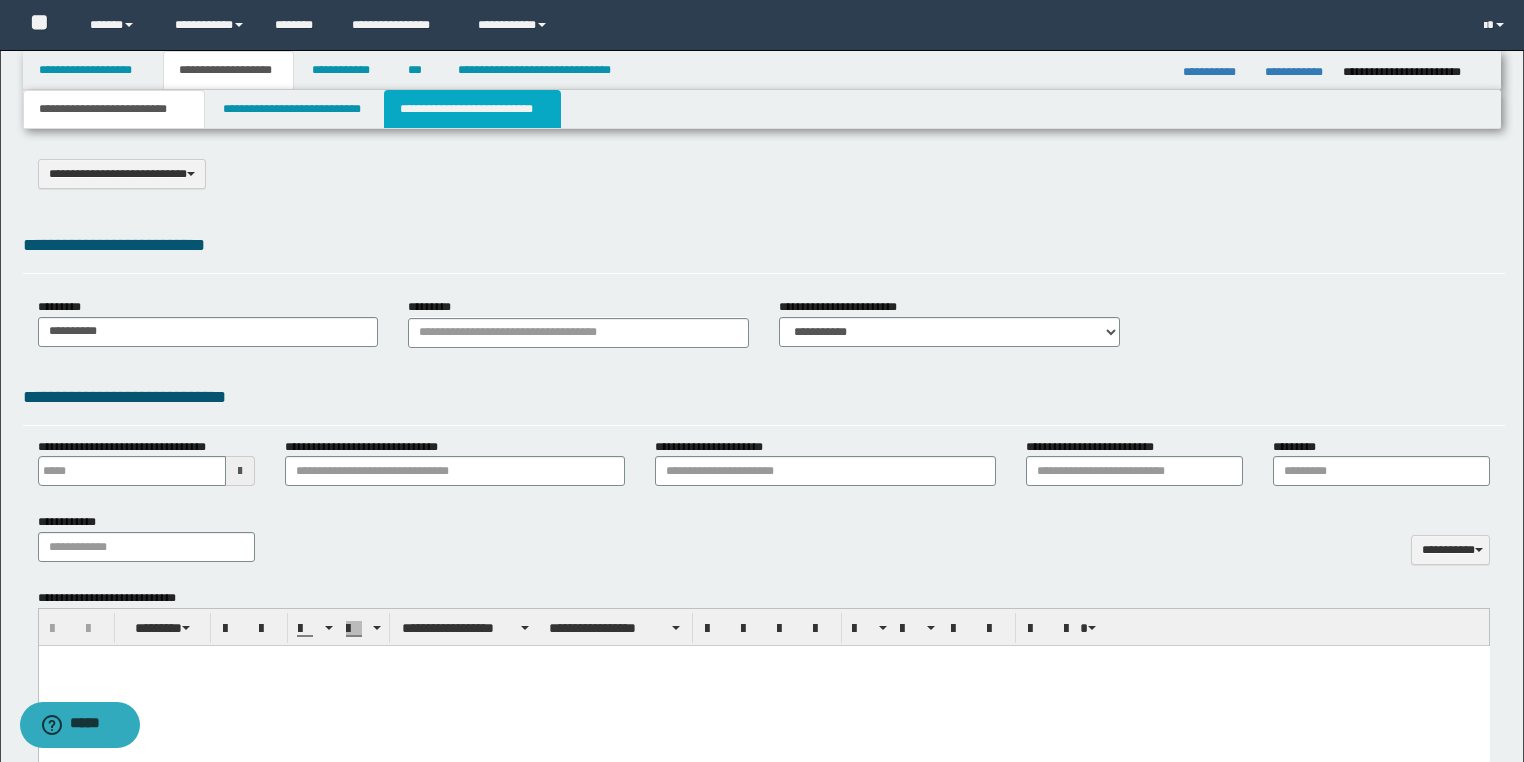 select on "*" 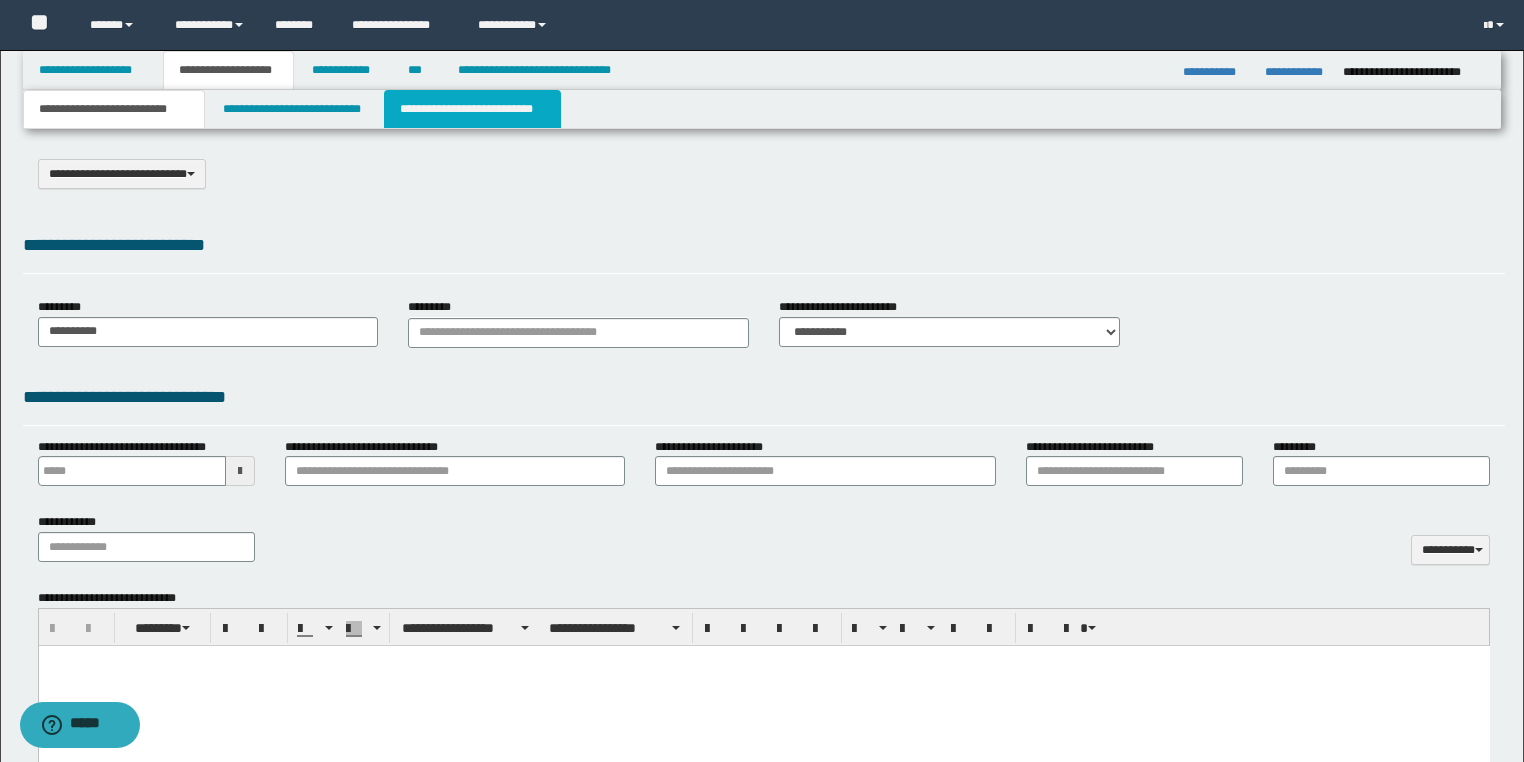 type 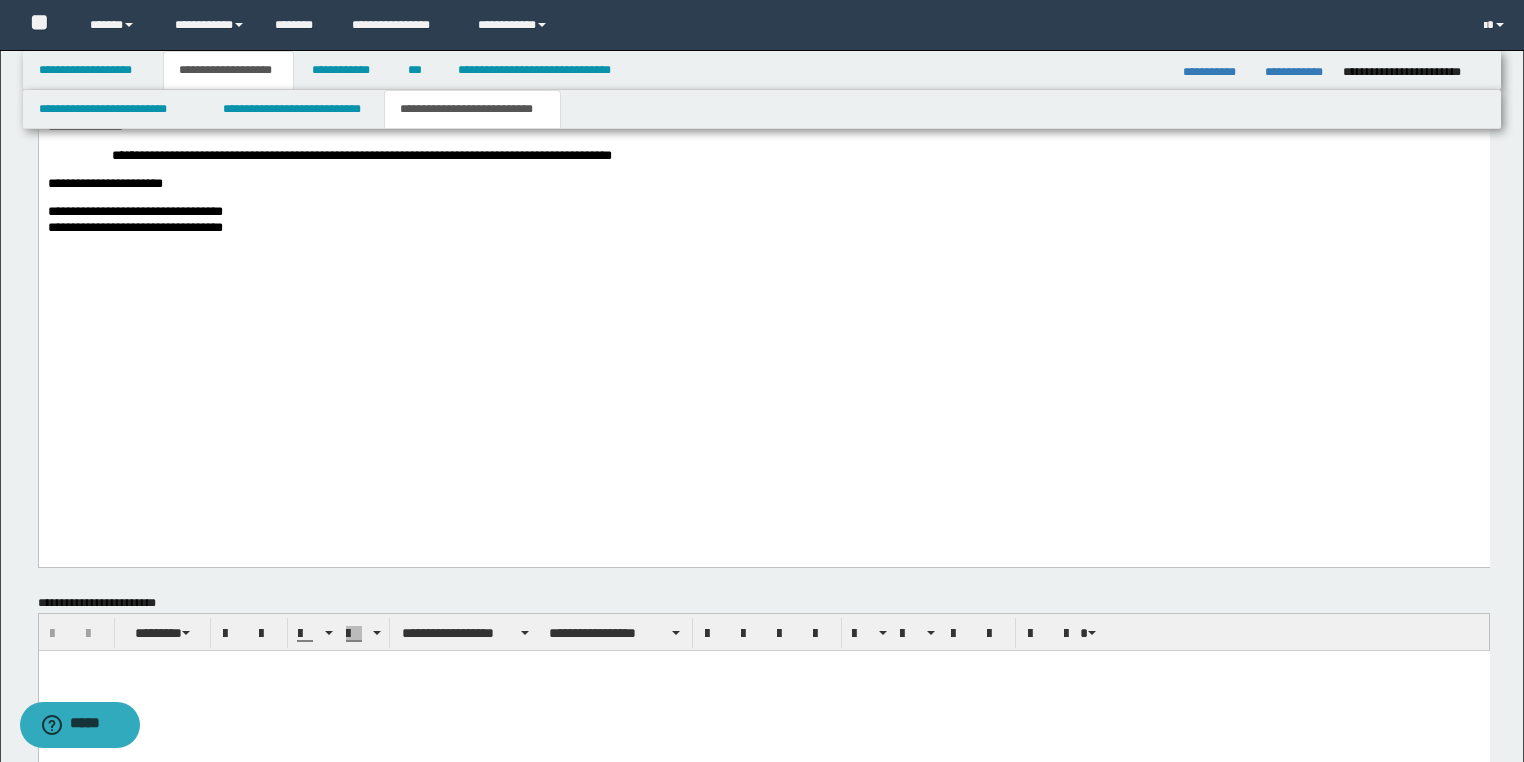 scroll, scrollTop: 3484, scrollLeft: 0, axis: vertical 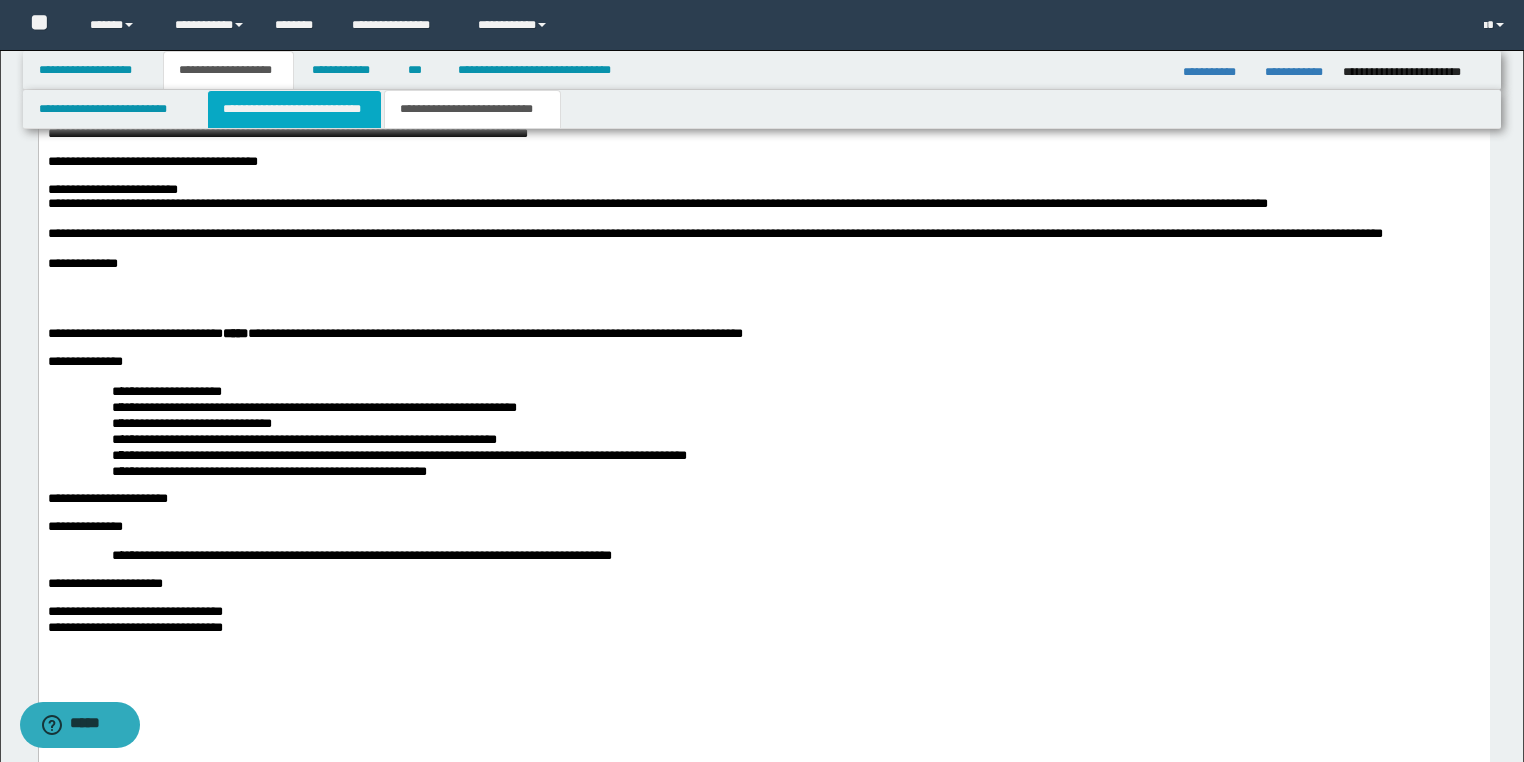 click on "**********" at bounding box center (294, 109) 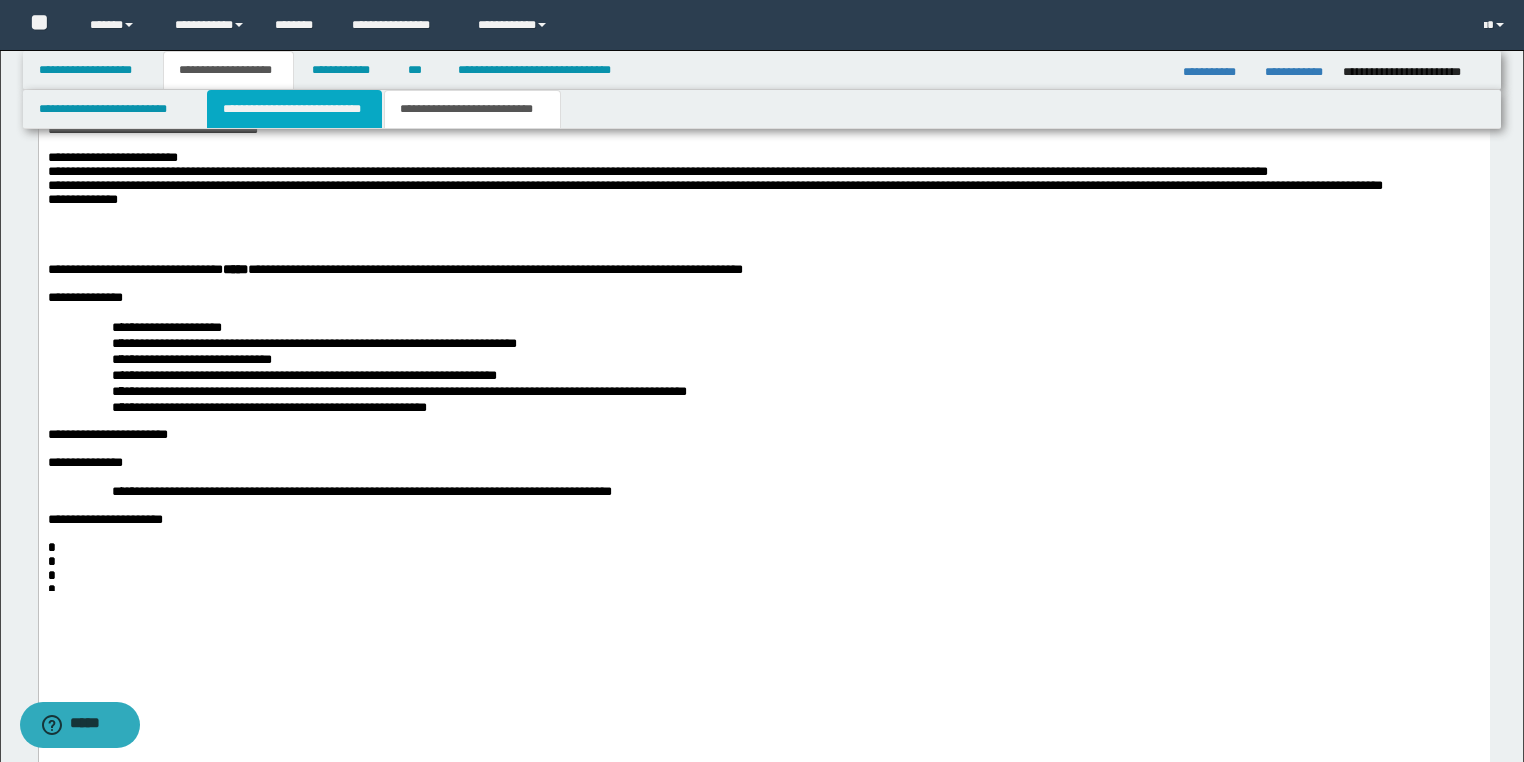 scroll, scrollTop: 0, scrollLeft: 0, axis: both 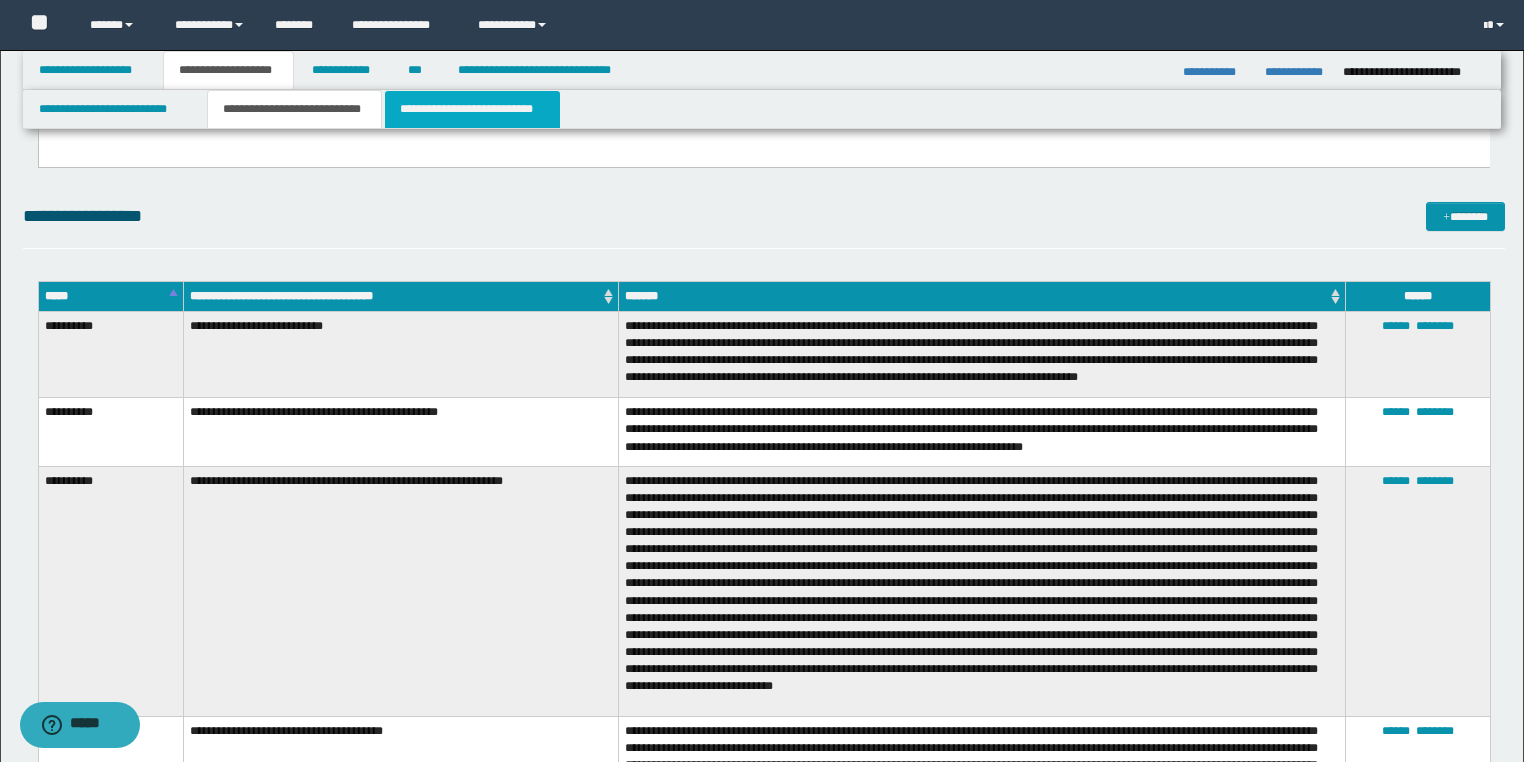 click on "**********" at bounding box center (472, 109) 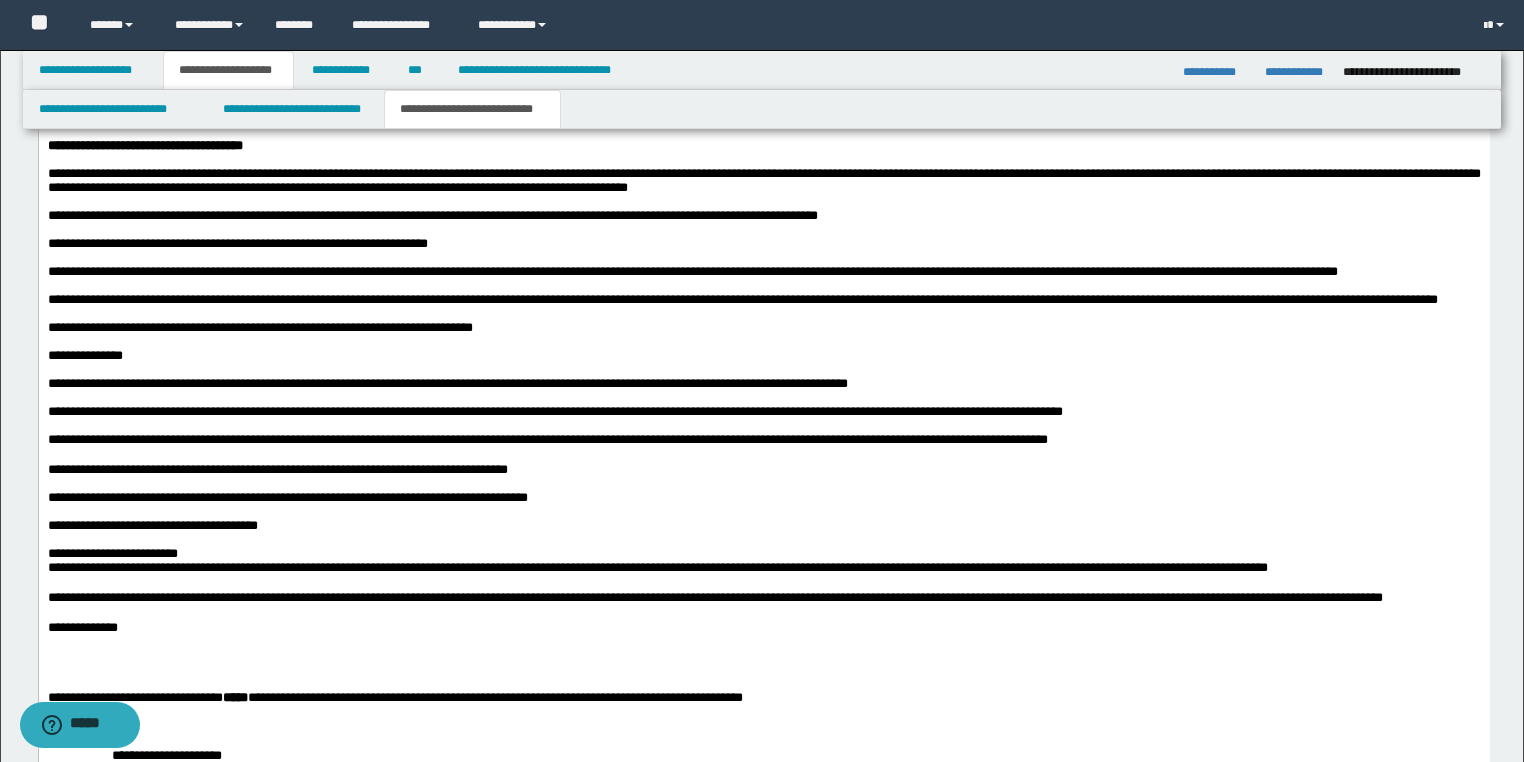 scroll, scrollTop: 3360, scrollLeft: 0, axis: vertical 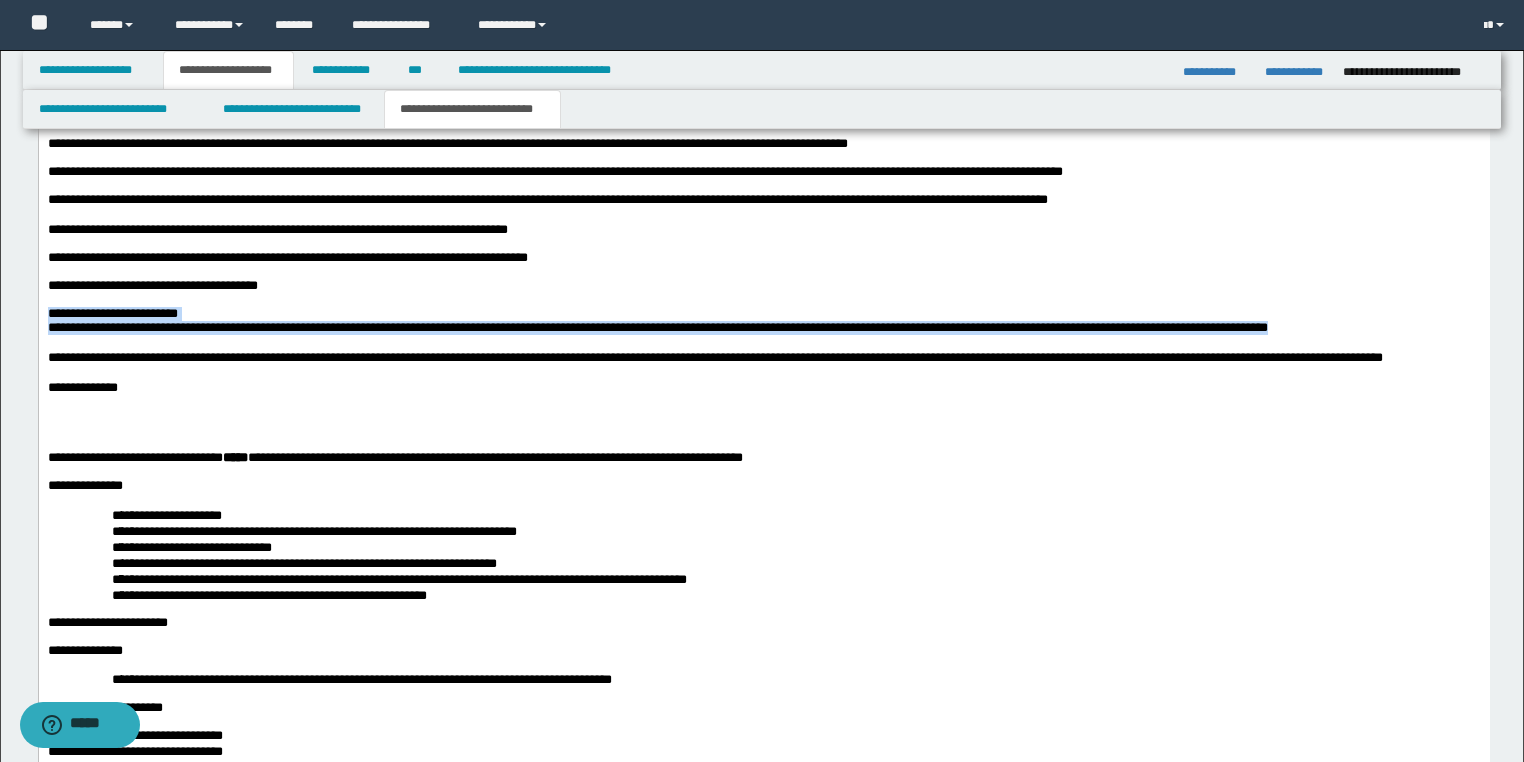 drag, startPoint x: 1329, startPoint y: 525, endPoint x: 37, endPoint y: 513, distance: 1292.0558 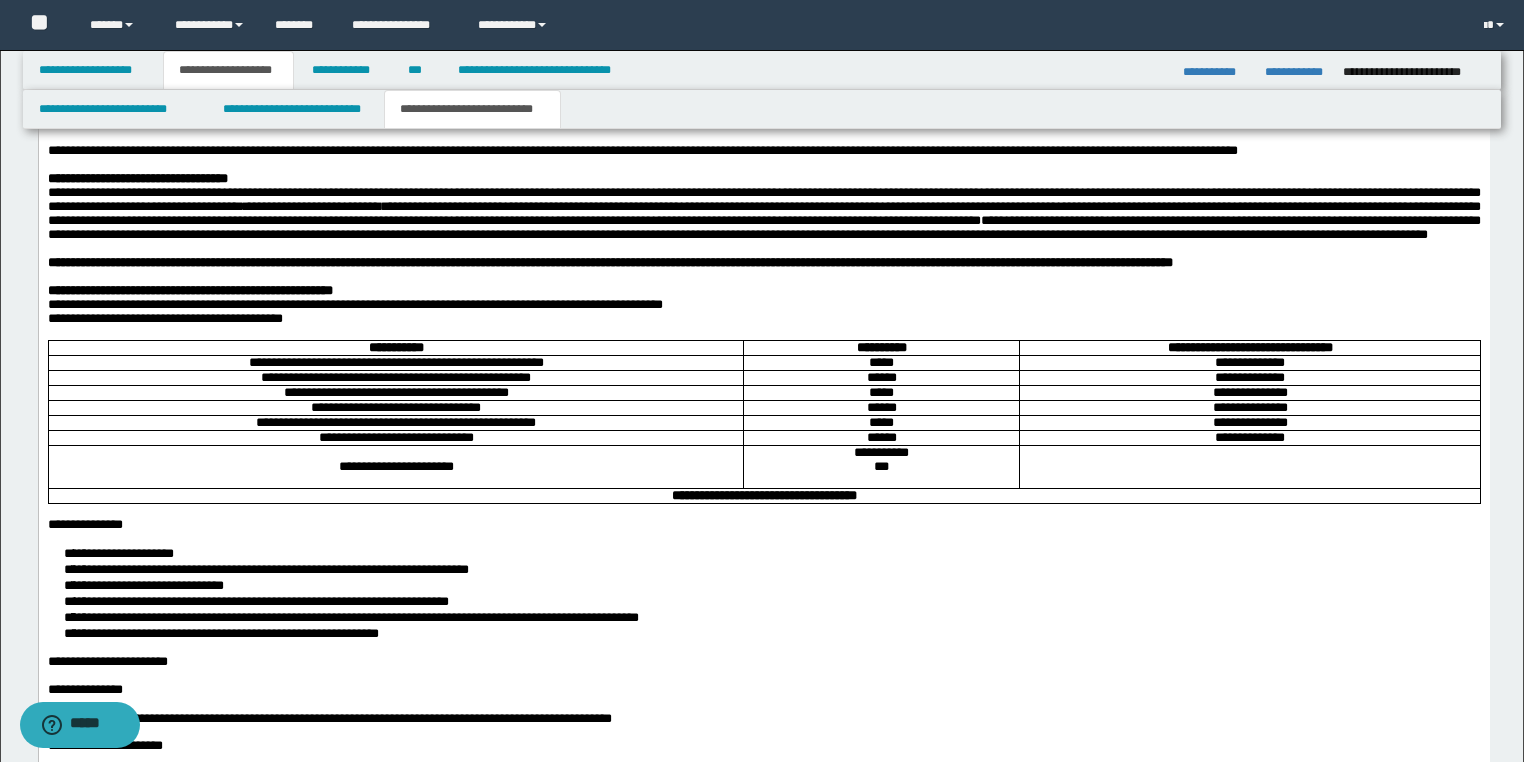 scroll, scrollTop: 1600, scrollLeft: 0, axis: vertical 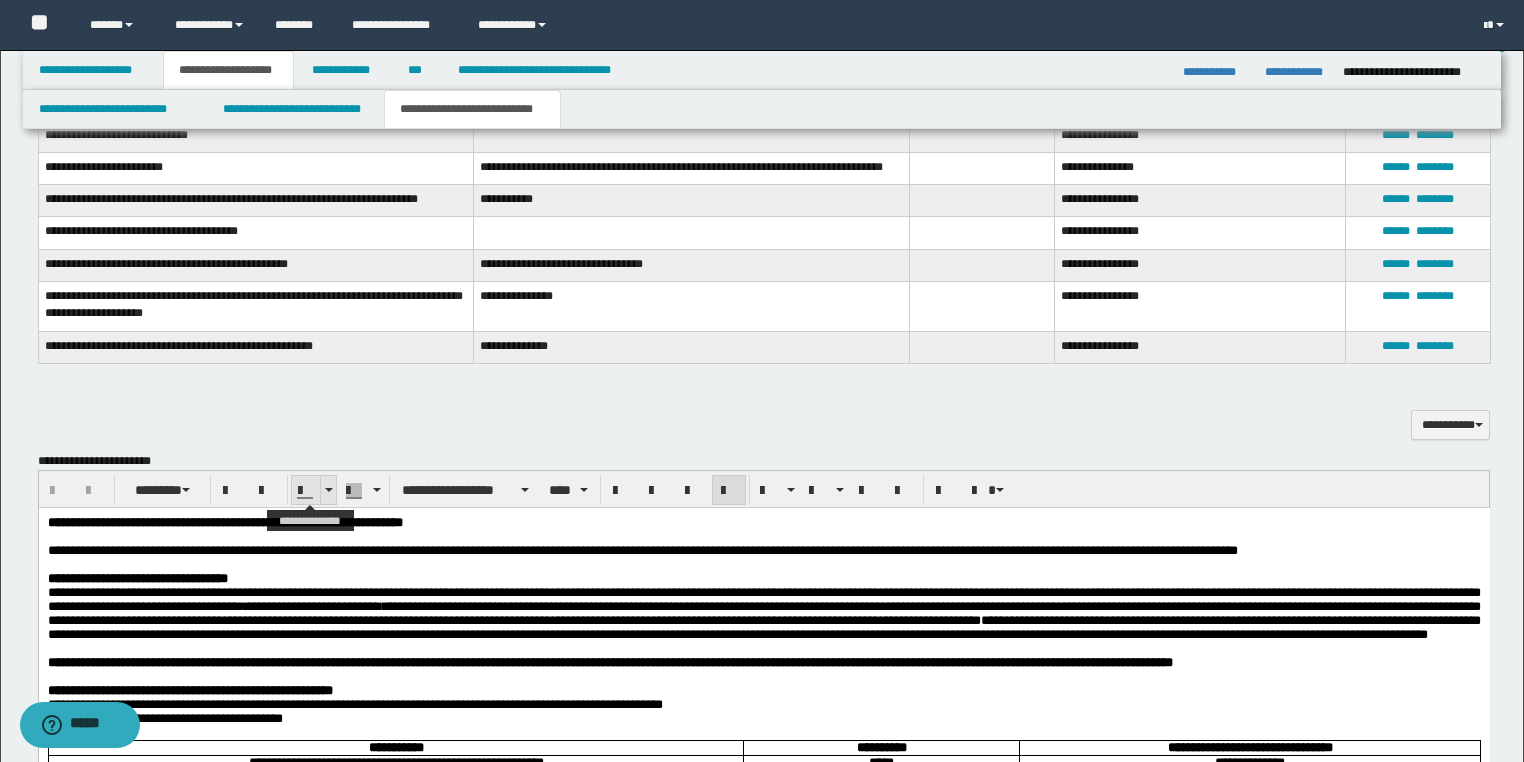 click at bounding box center [329, 490] 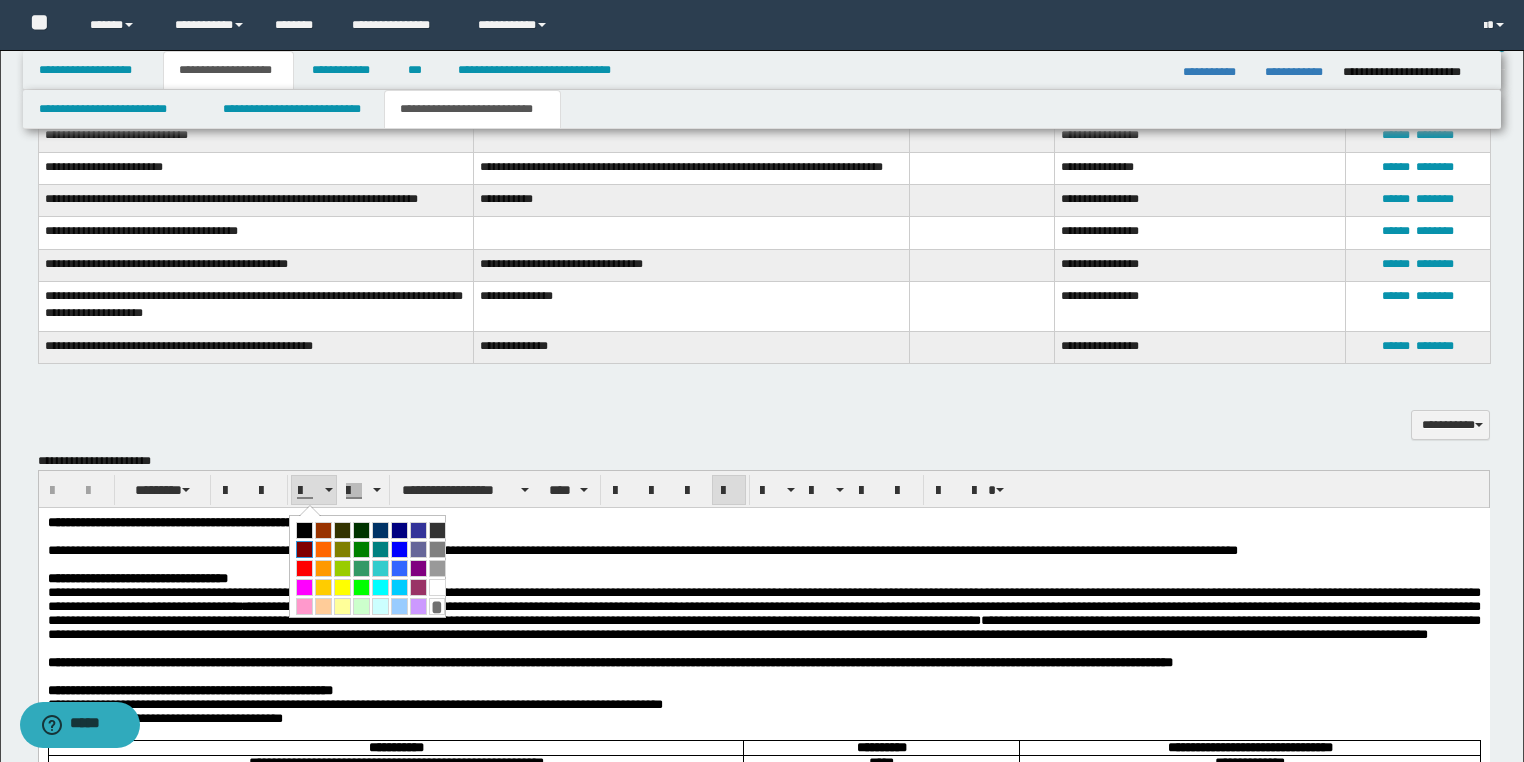 drag, startPoint x: 305, startPoint y: 546, endPoint x: 131, endPoint y: 26, distance: 548.3393 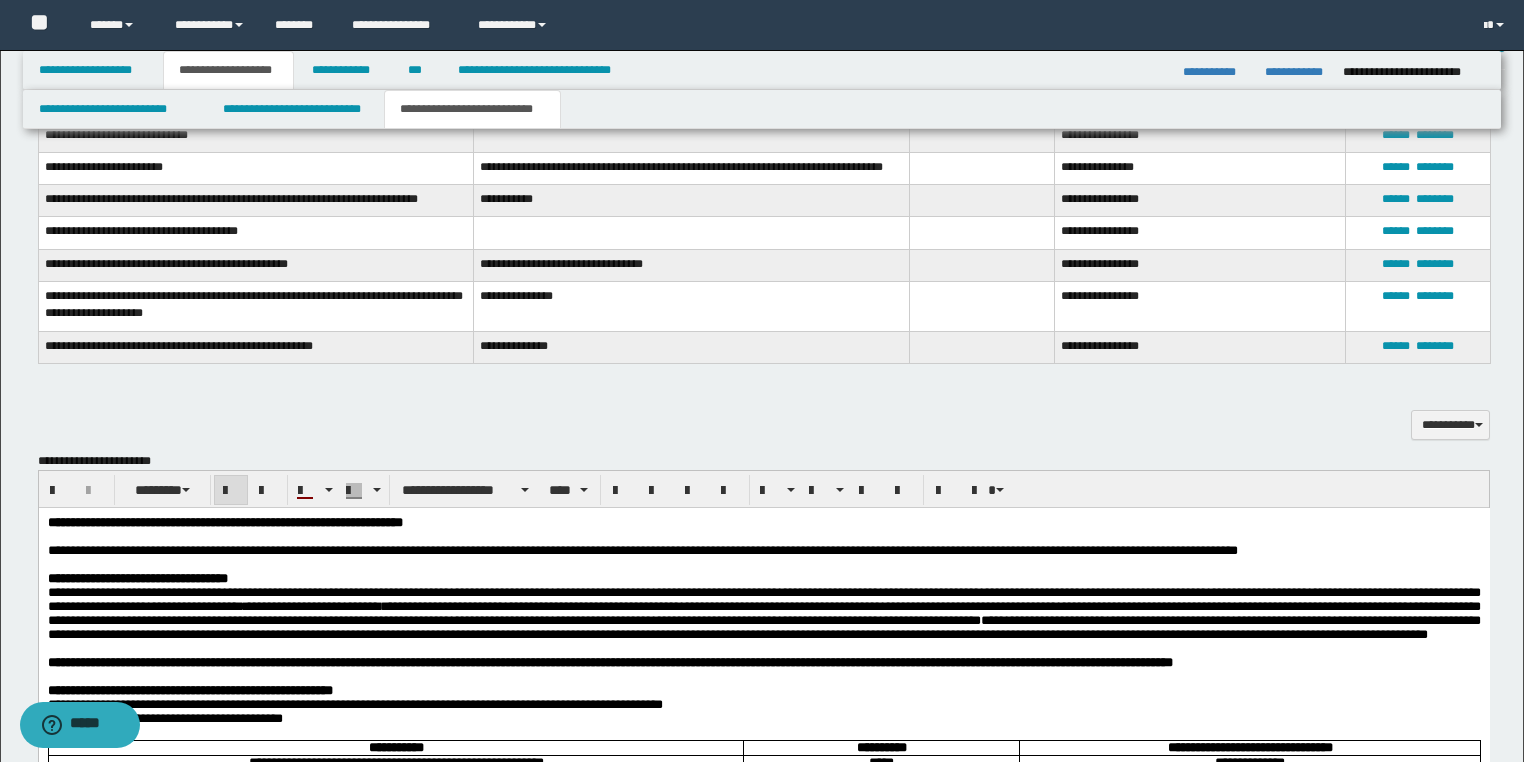 click on "********" at bounding box center [67, 522] 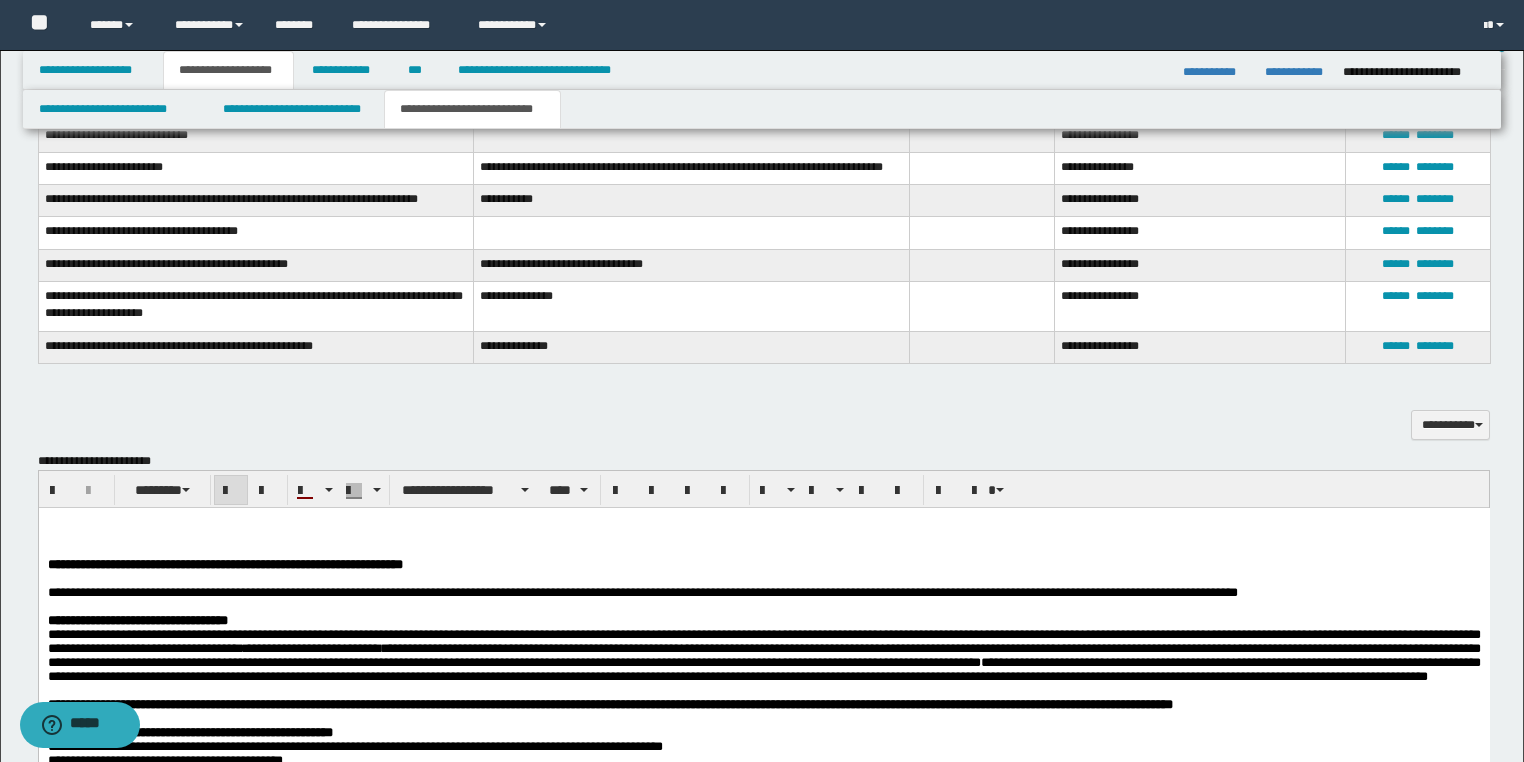 type 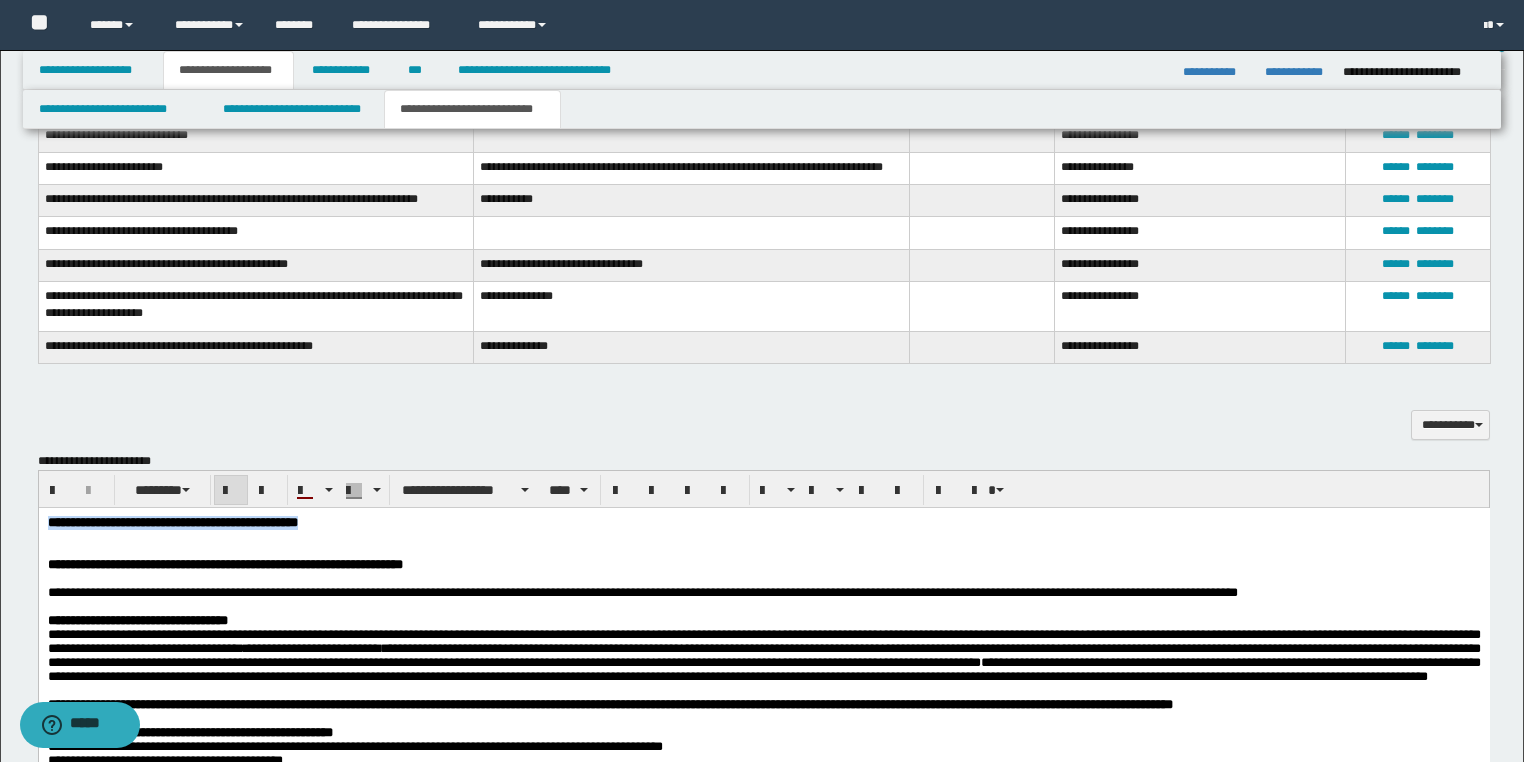 drag, startPoint x: 499, startPoint y: 525, endPoint x: 44, endPoint y: 500, distance: 455.6863 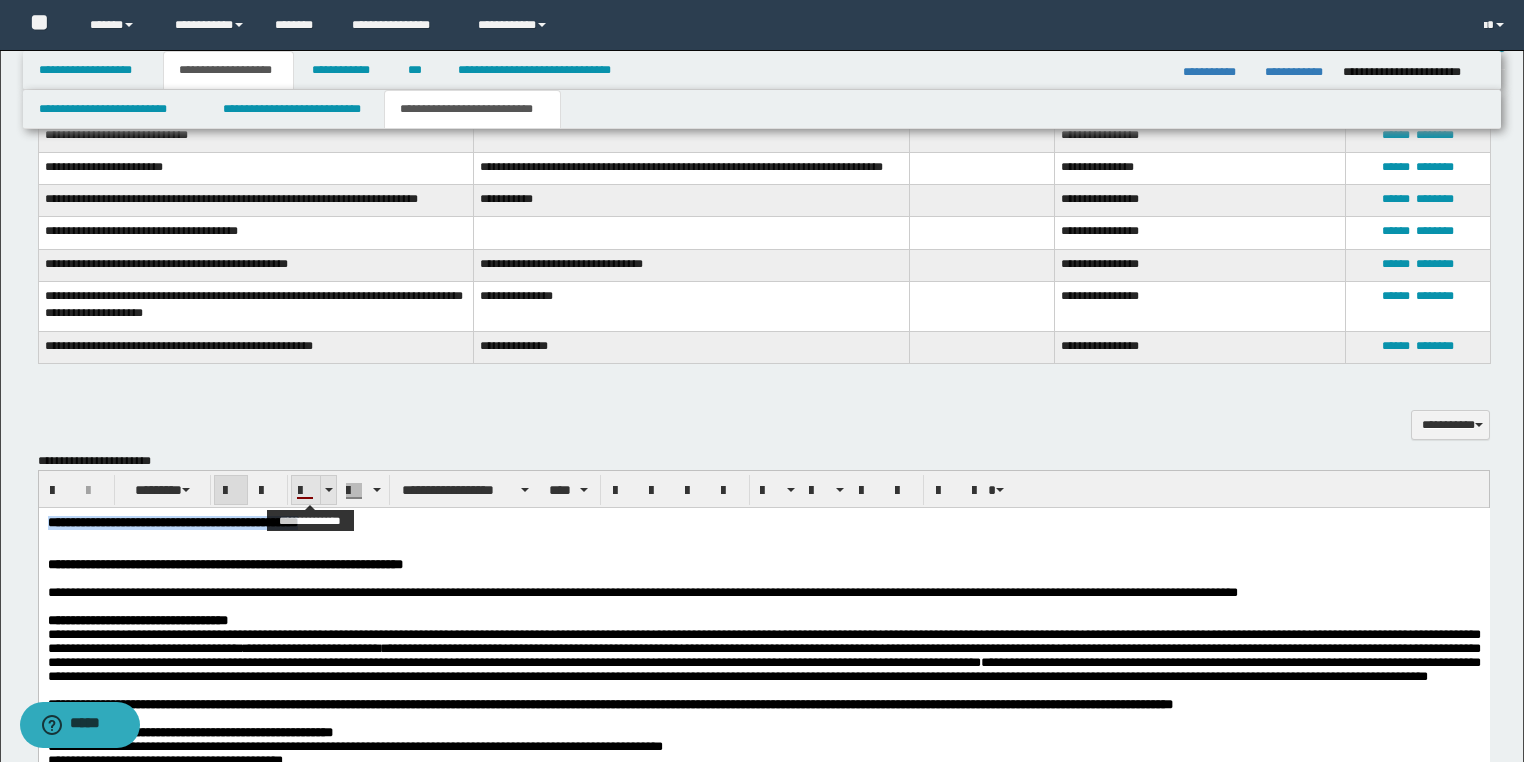 click at bounding box center [306, 491] 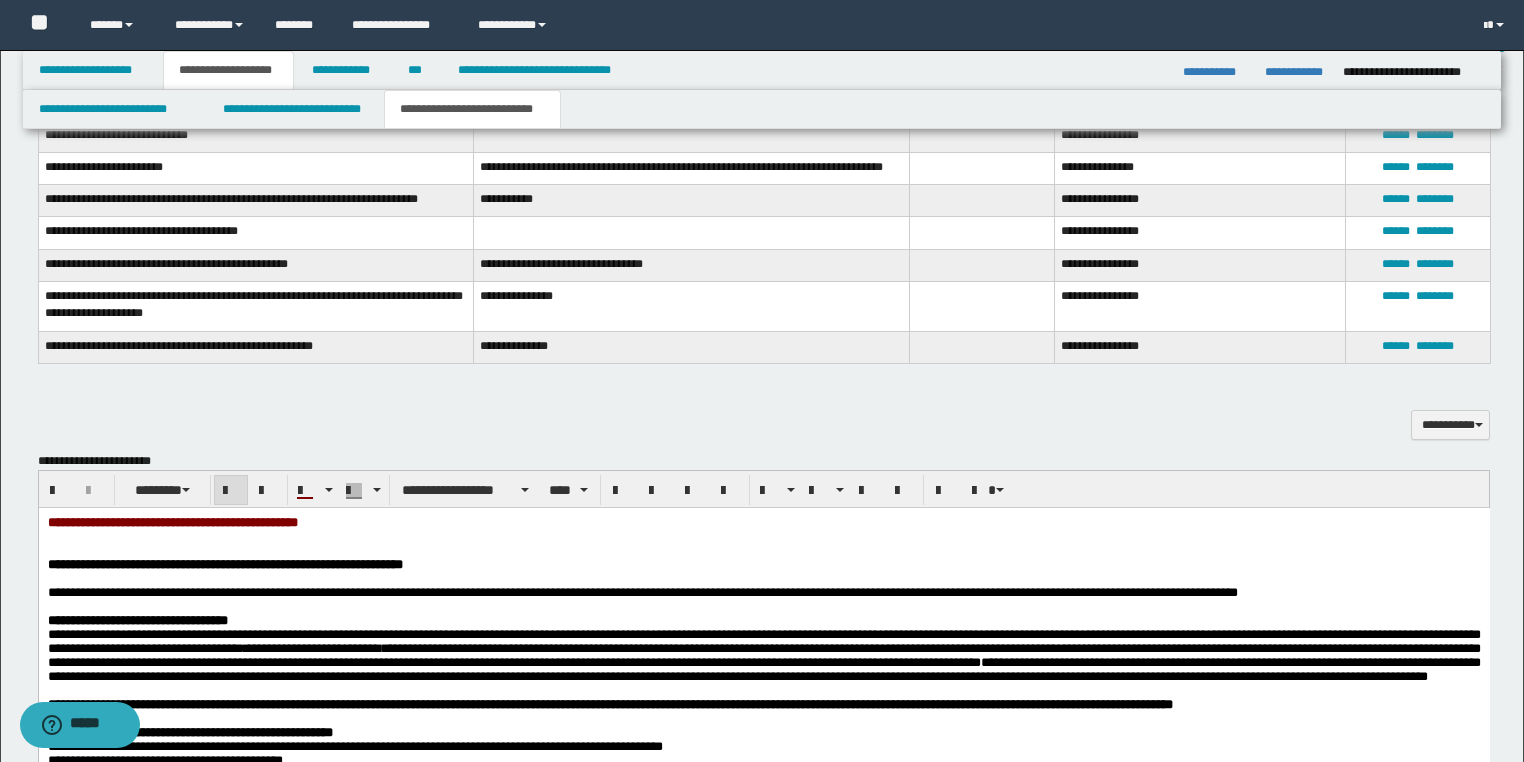 click at bounding box center [763, 551] 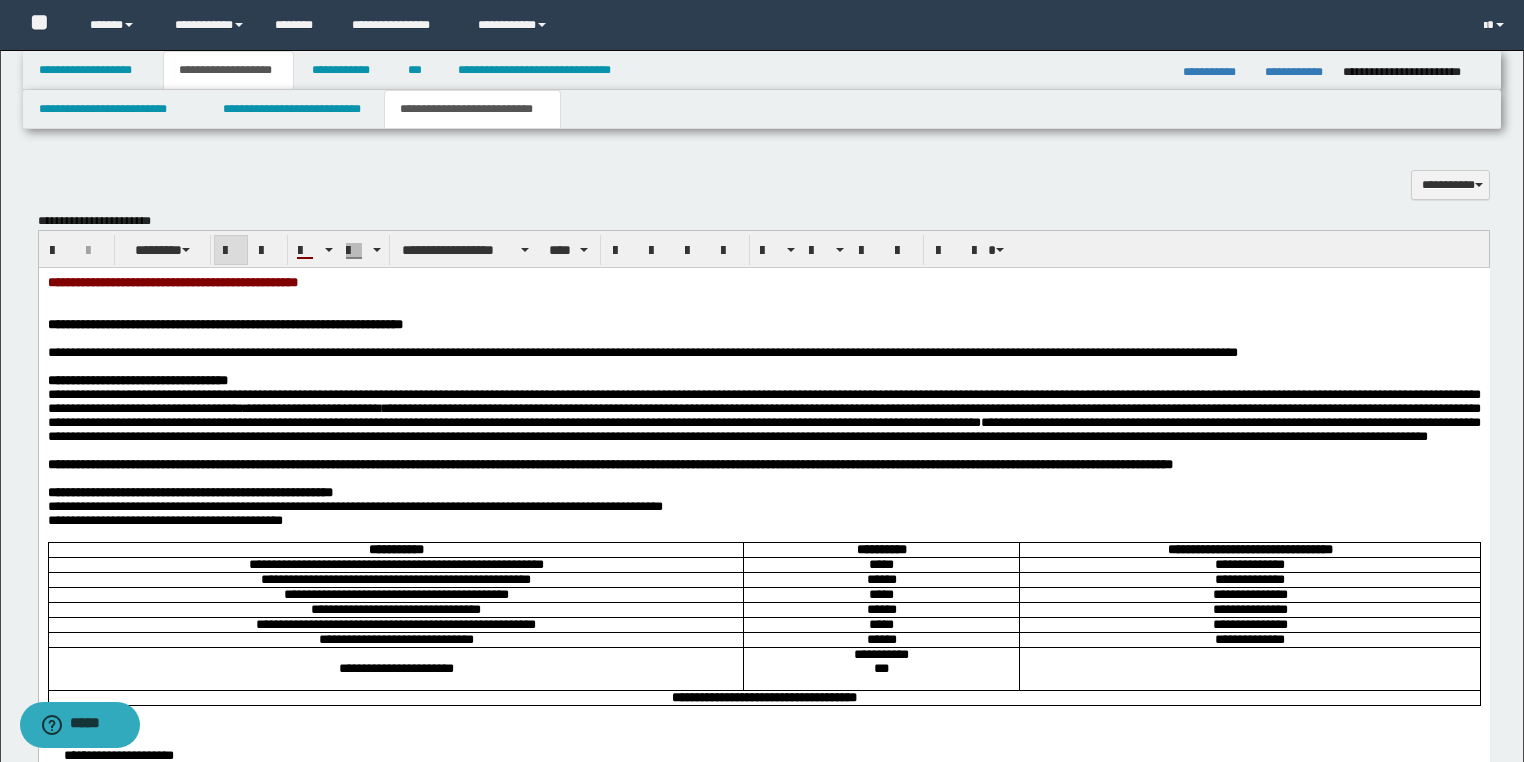 click on "**********" at bounding box center [172, 282] 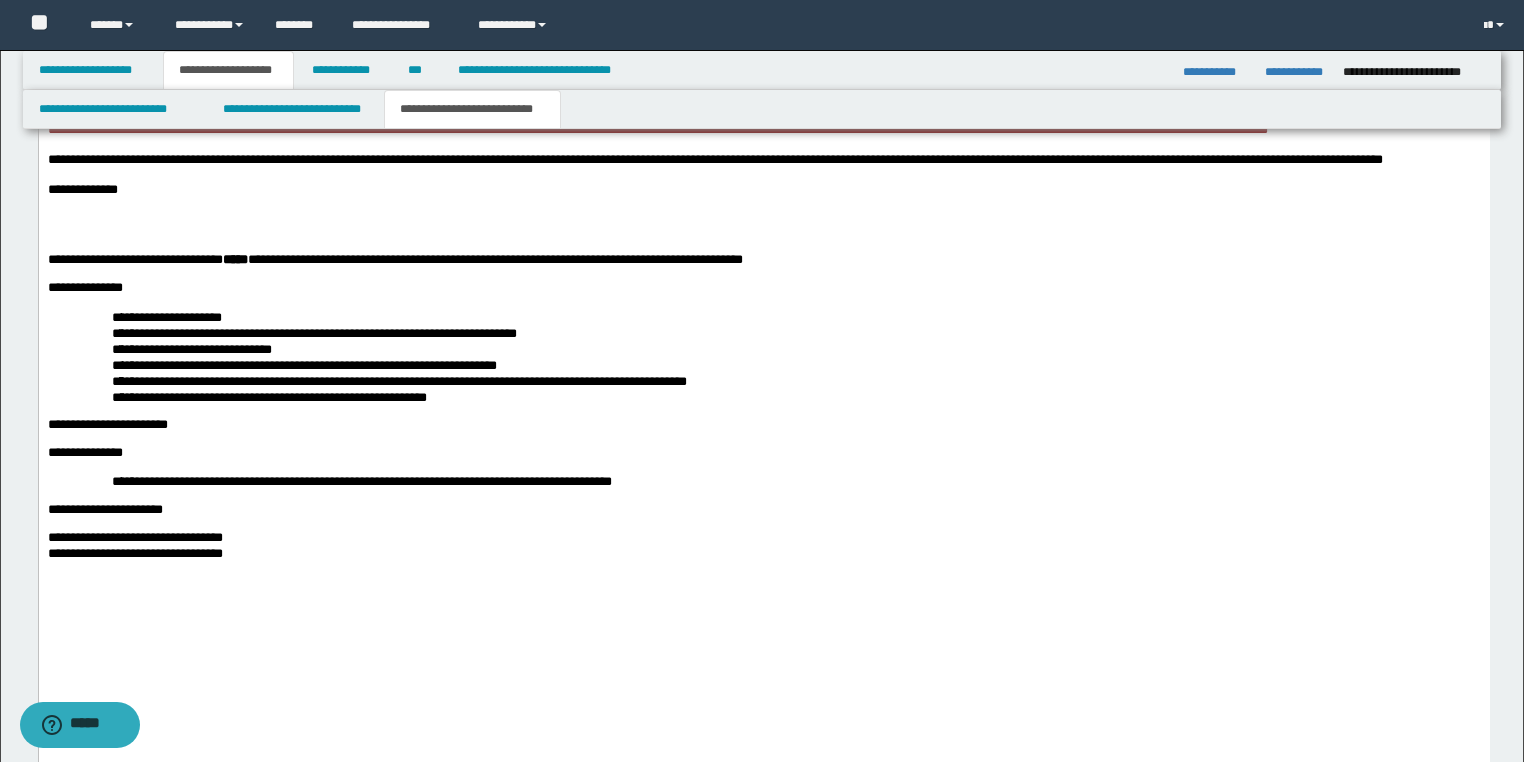 scroll, scrollTop: 3520, scrollLeft: 0, axis: vertical 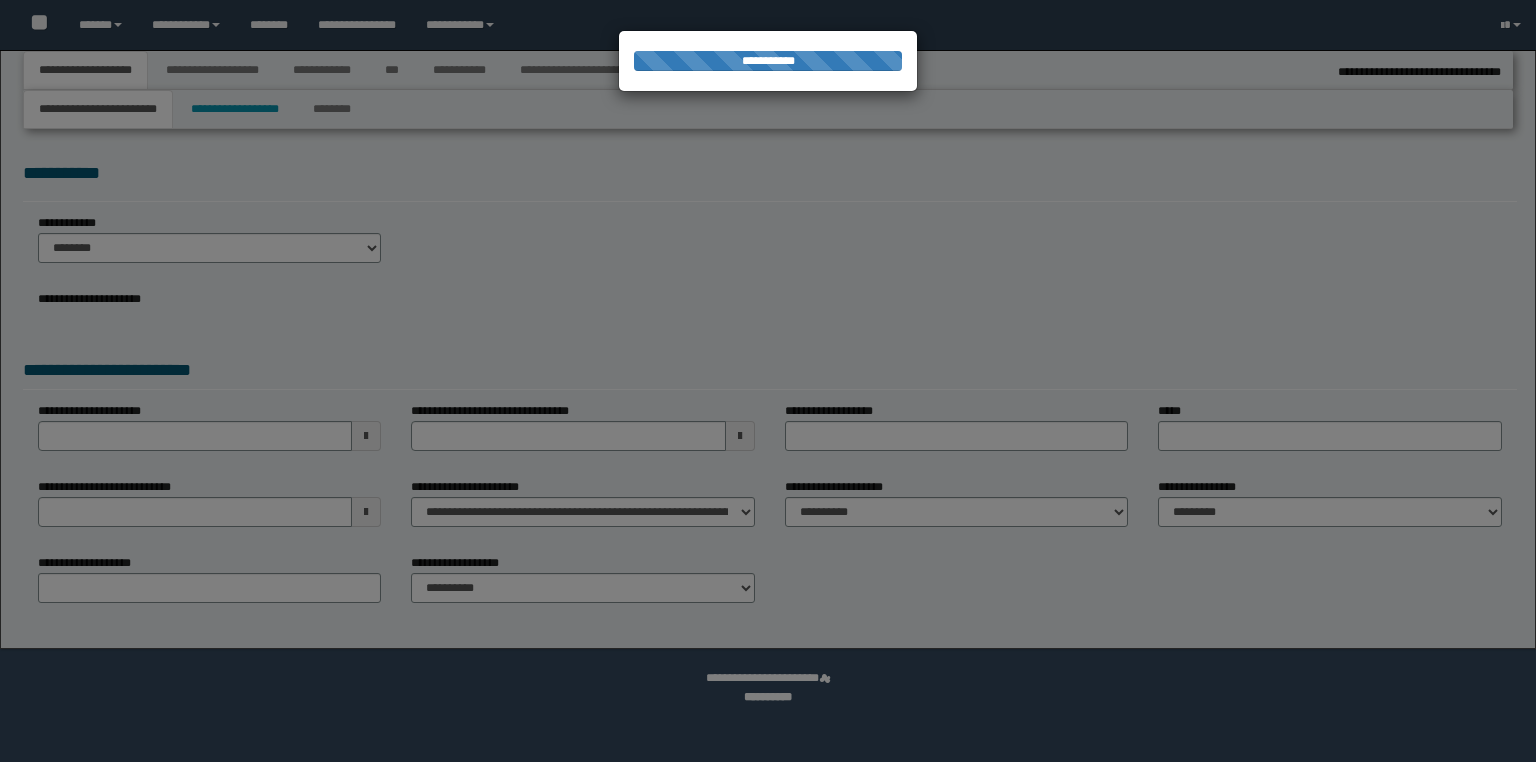 select on "*" 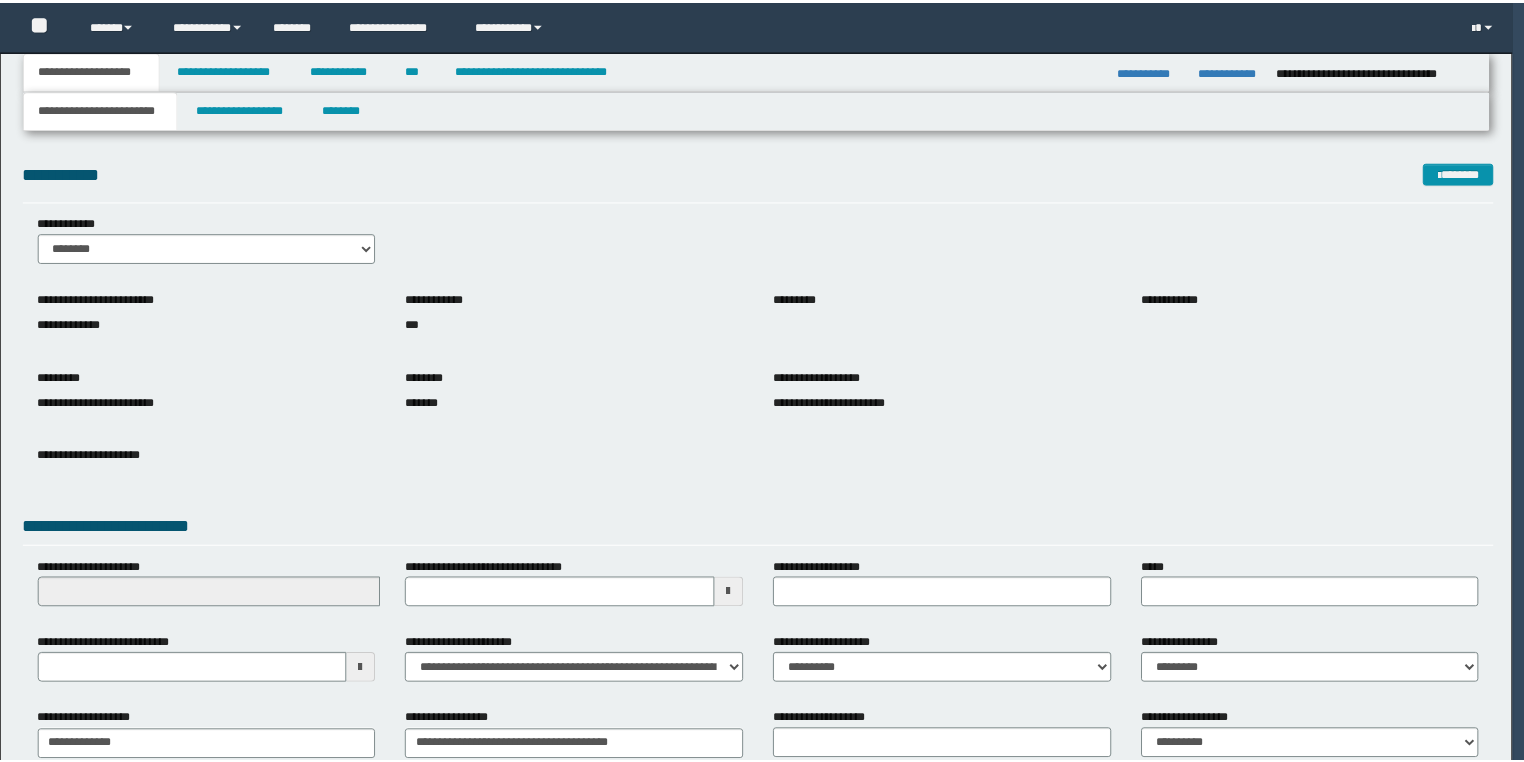 scroll, scrollTop: 0, scrollLeft: 0, axis: both 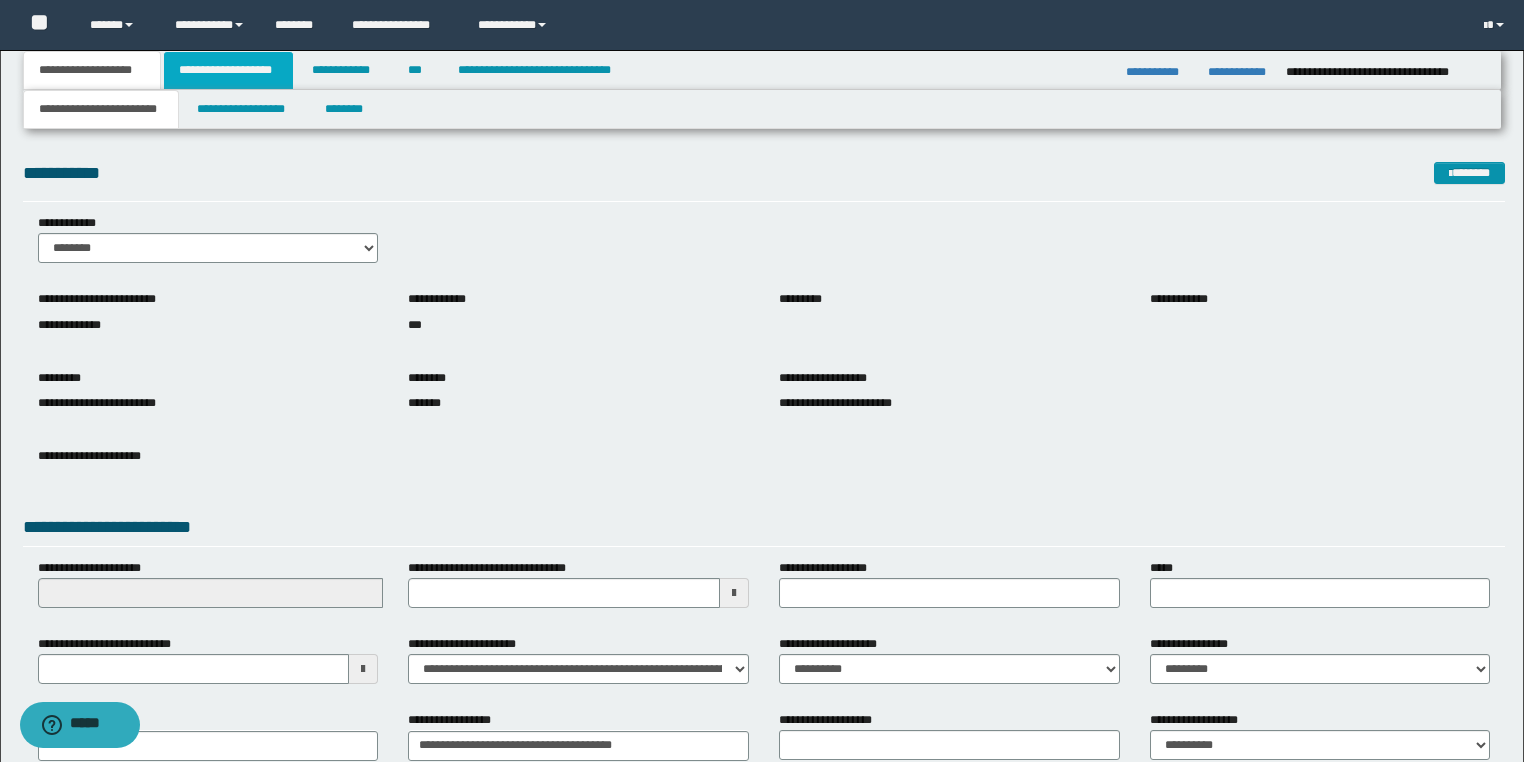 click on "**********" at bounding box center [228, 70] 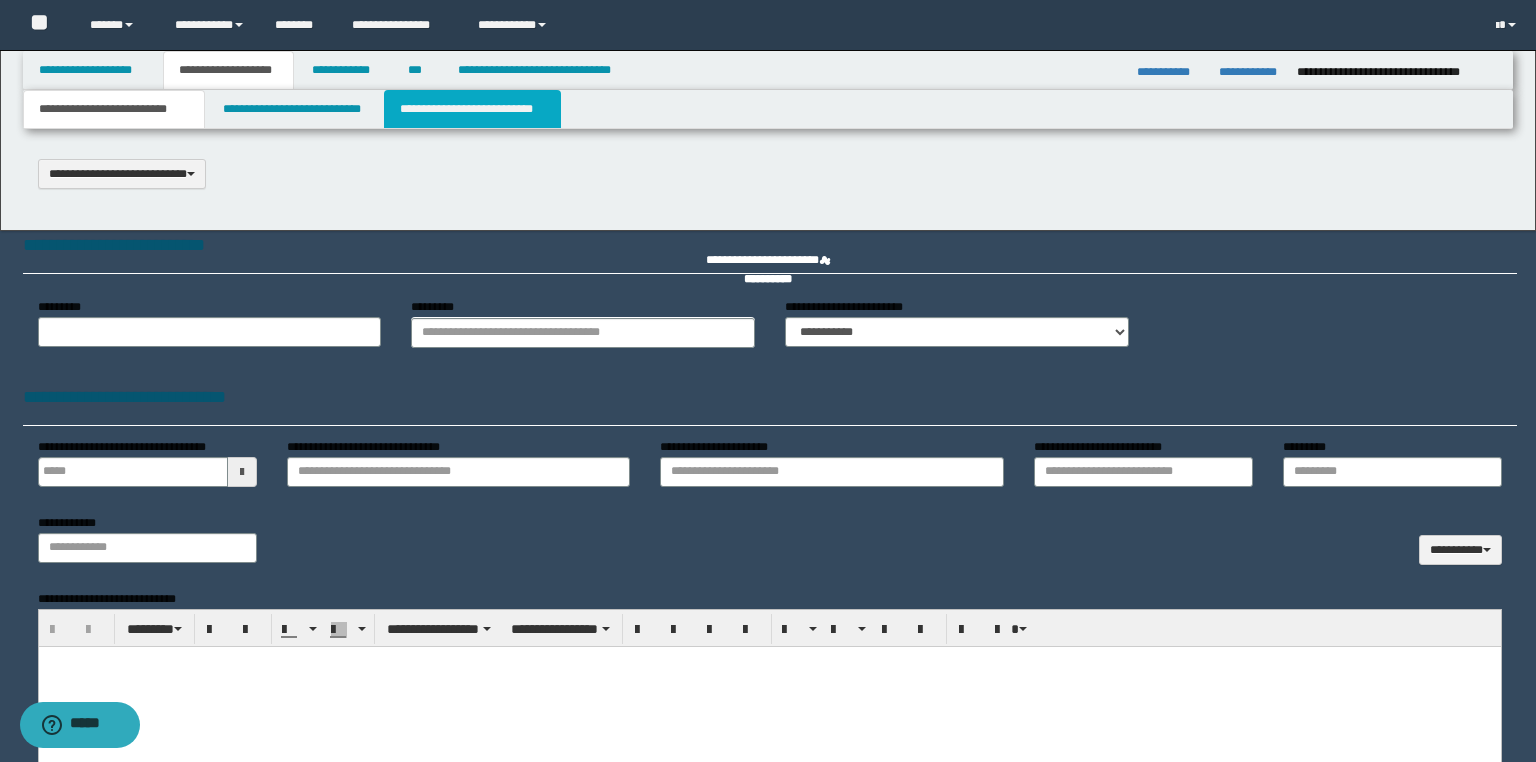 click on "**********" at bounding box center [472, 109] 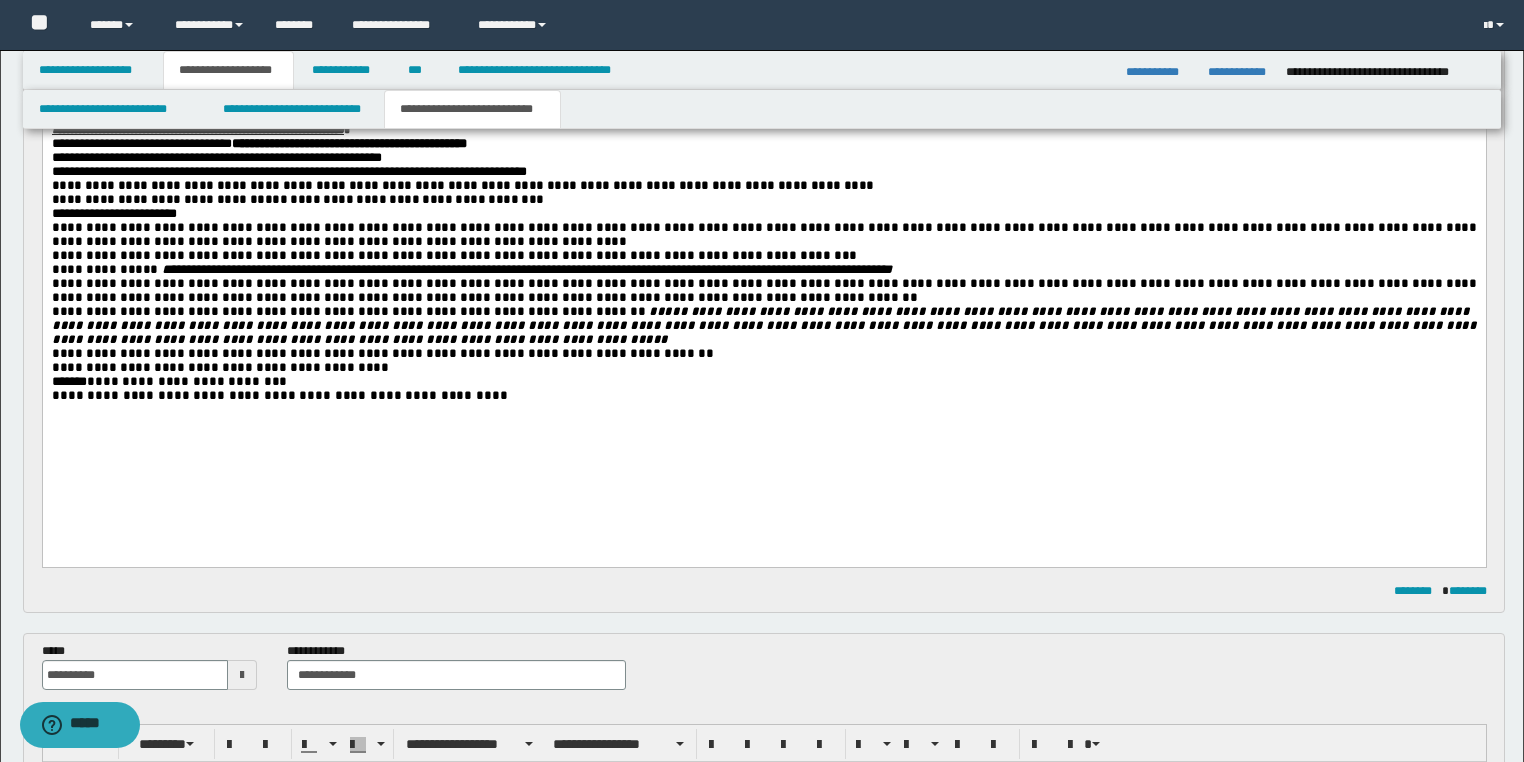 scroll, scrollTop: 480, scrollLeft: 0, axis: vertical 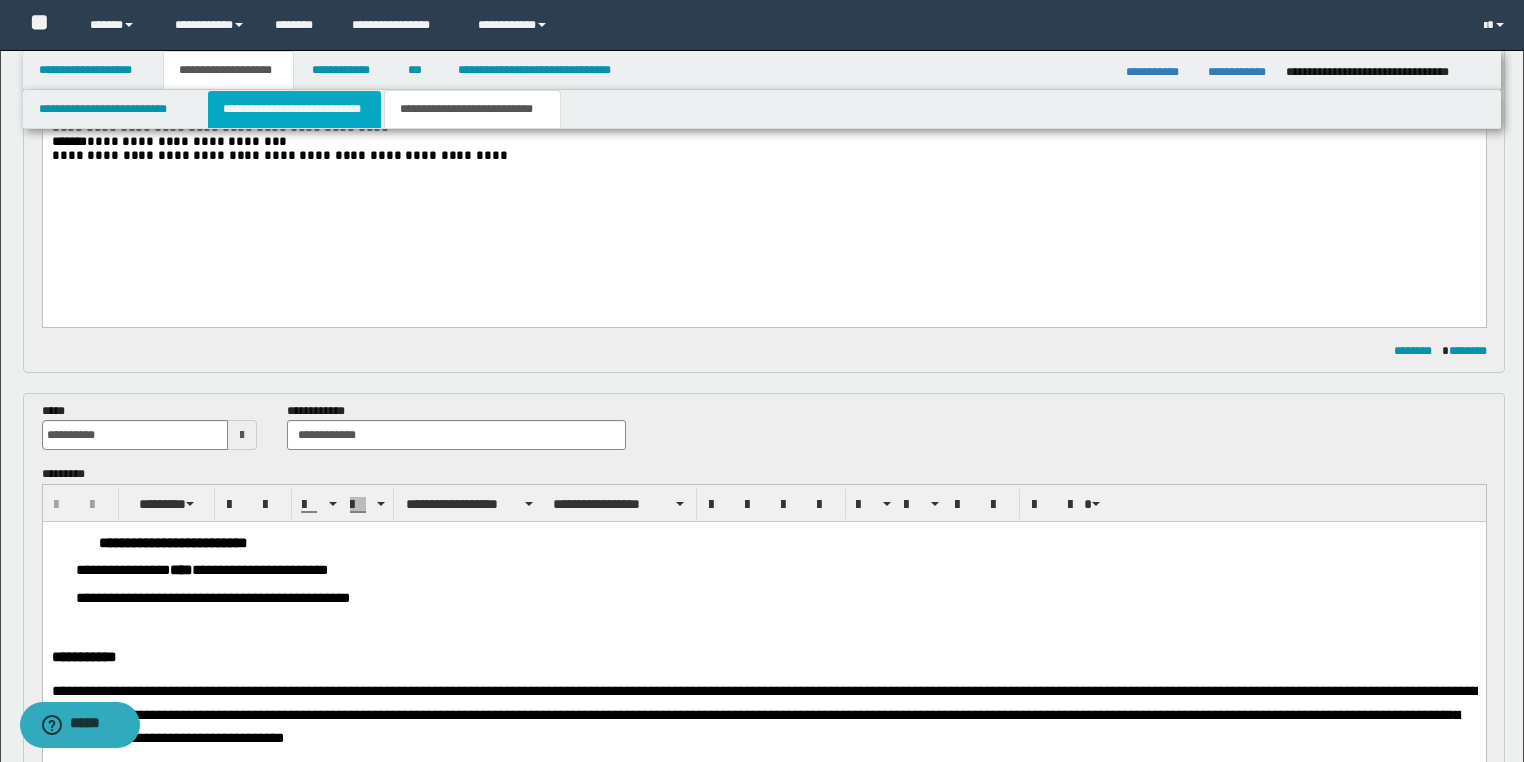 click on "**********" at bounding box center (294, 109) 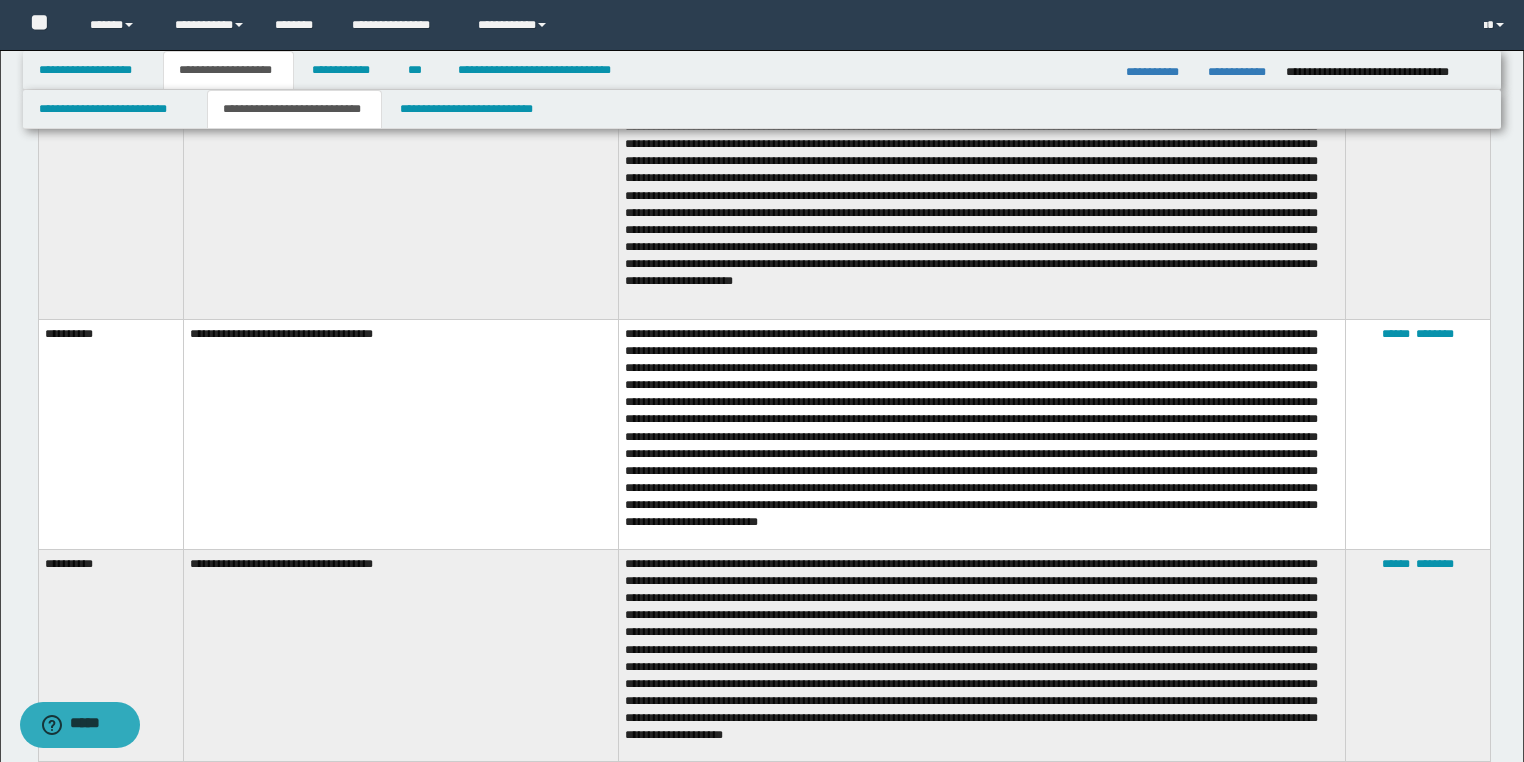 scroll, scrollTop: 5040, scrollLeft: 0, axis: vertical 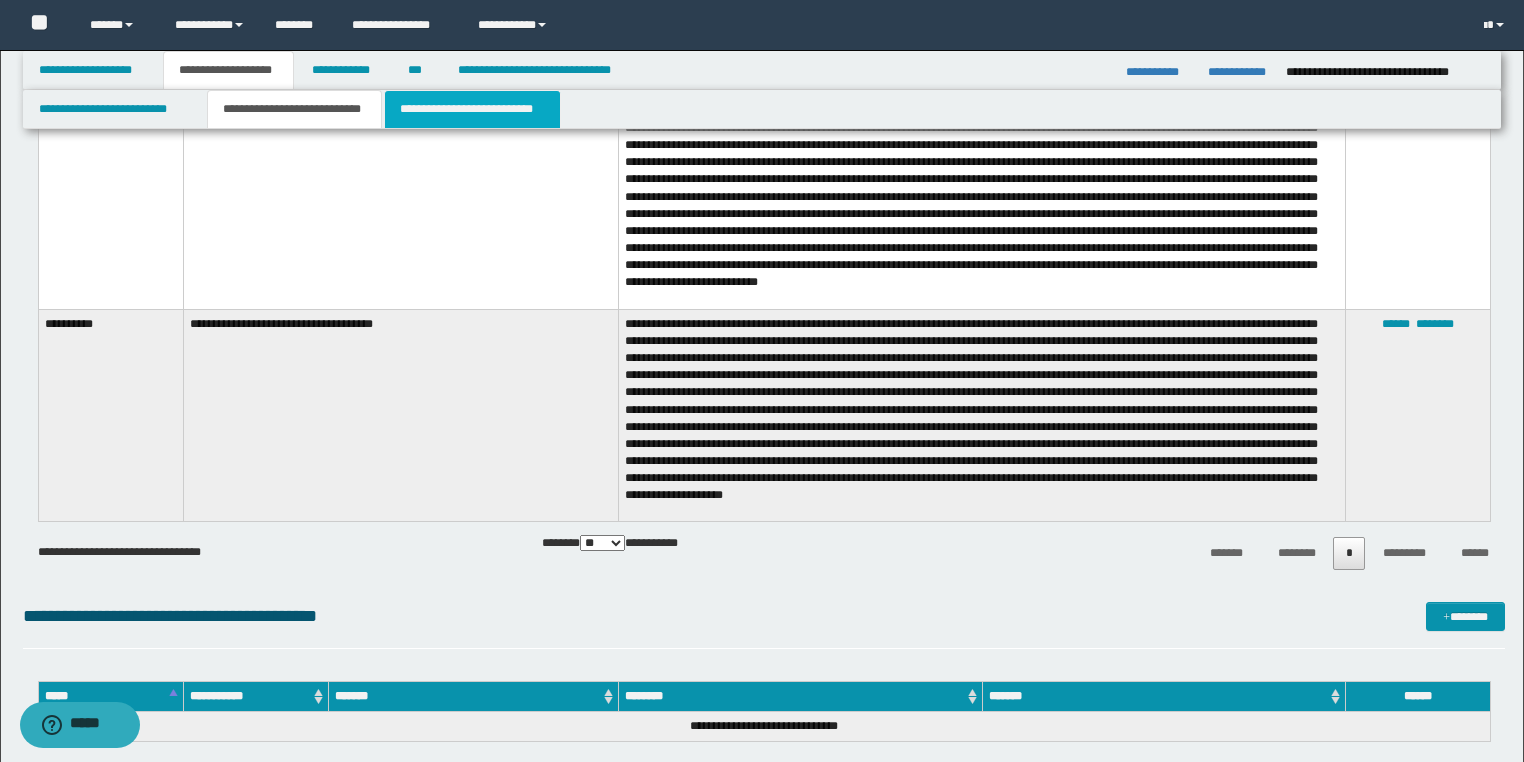 click on "**********" at bounding box center (472, 109) 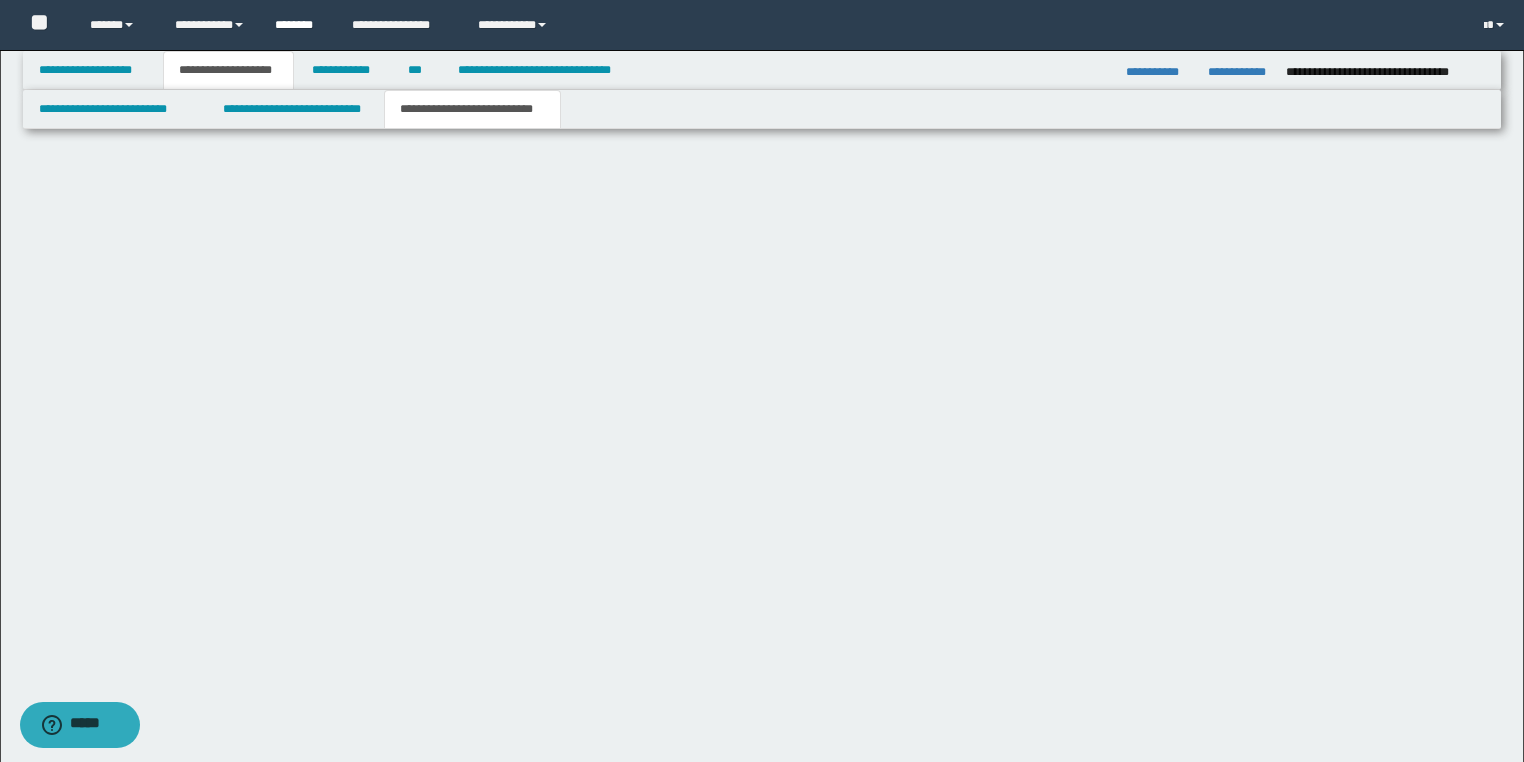 scroll, scrollTop: 1890, scrollLeft: 0, axis: vertical 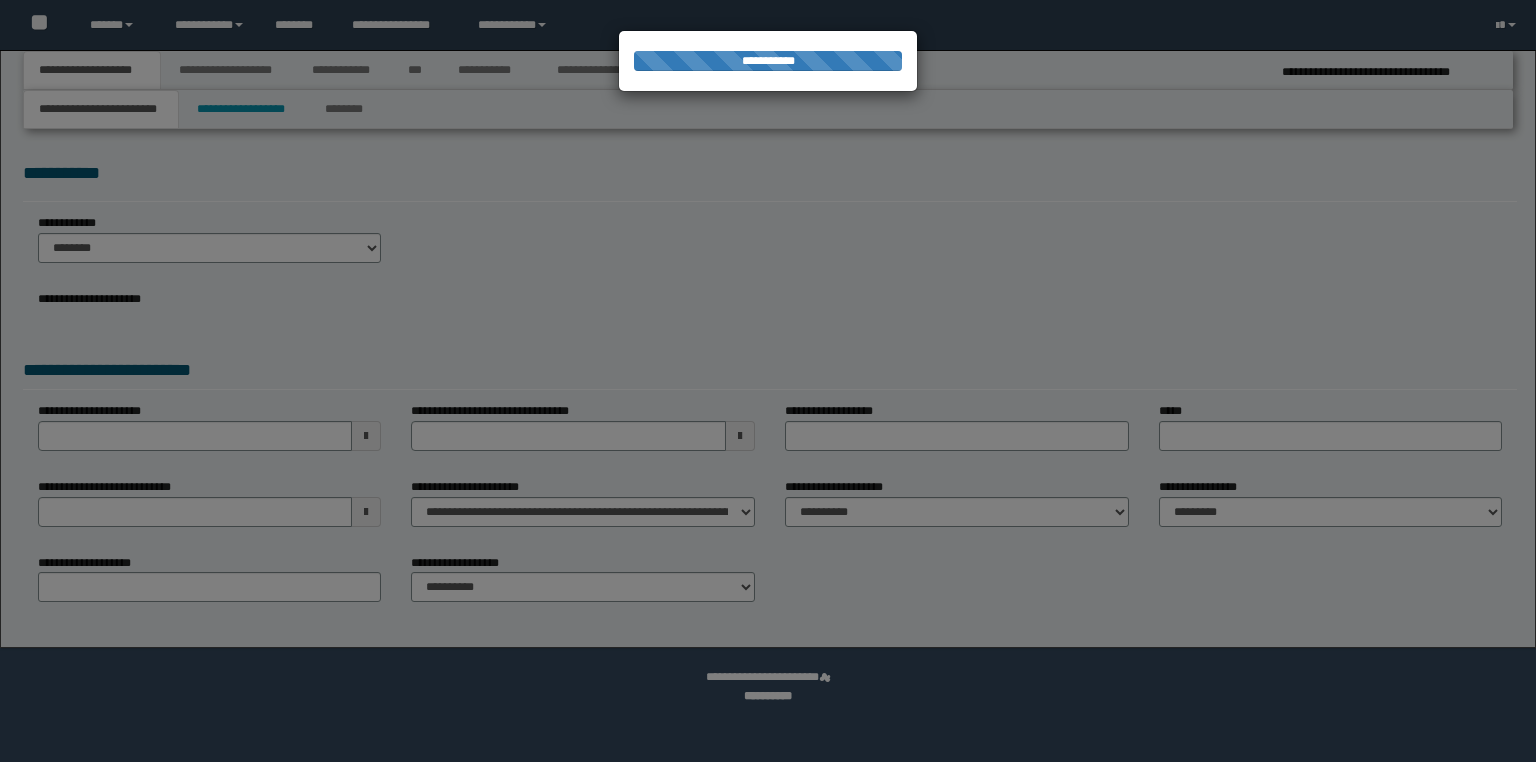 select on "*" 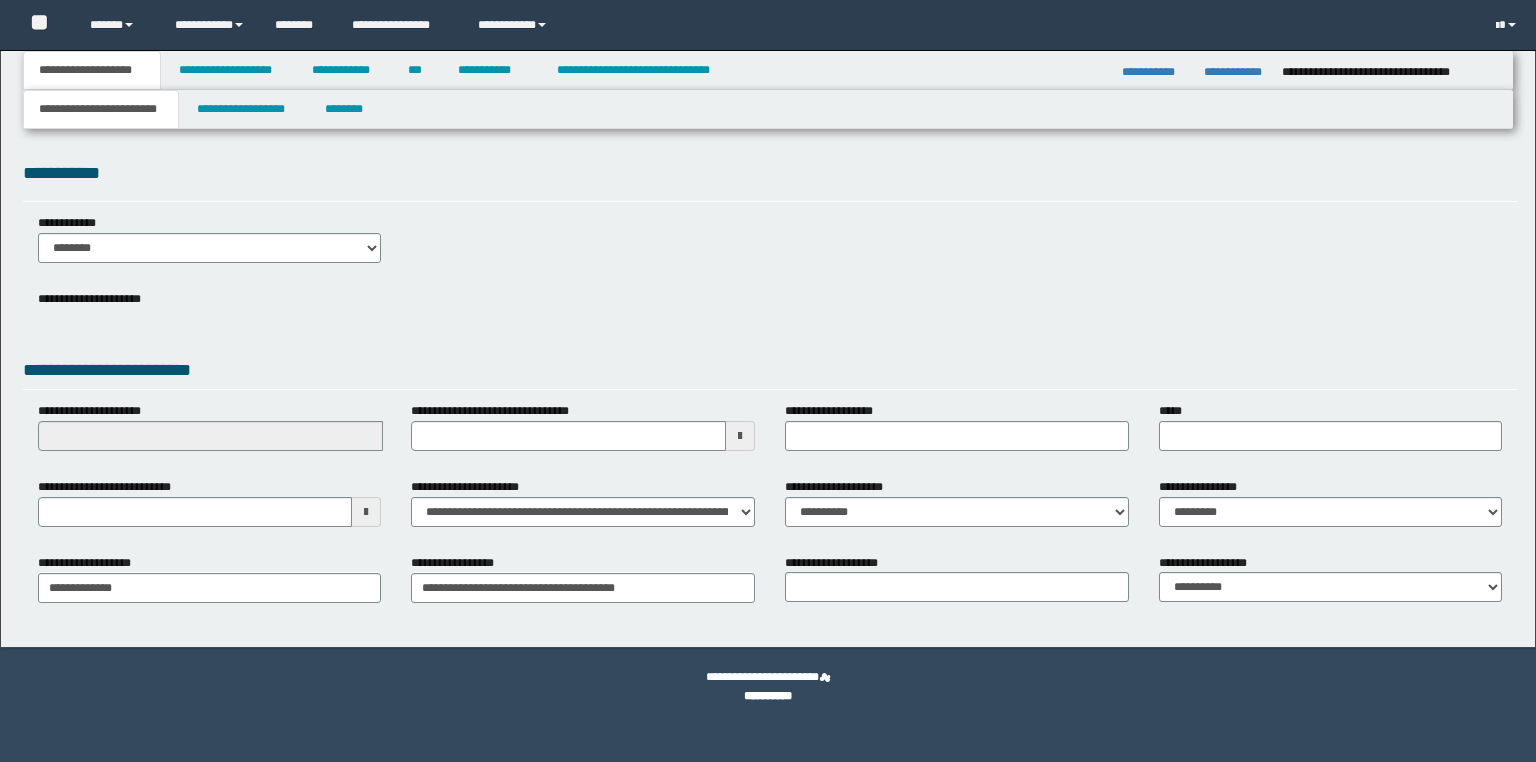 scroll, scrollTop: 0, scrollLeft: 0, axis: both 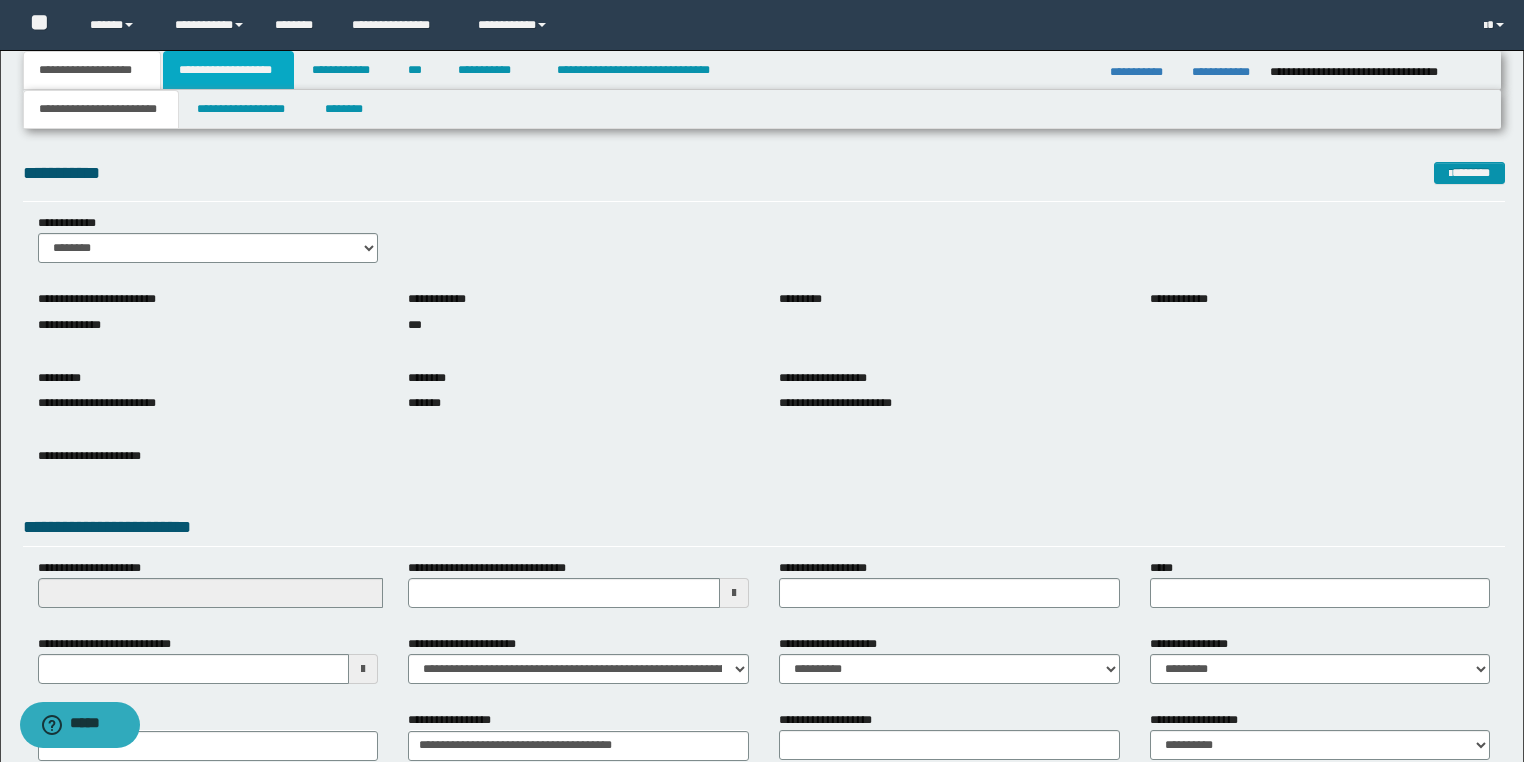 click on "**********" at bounding box center [228, 70] 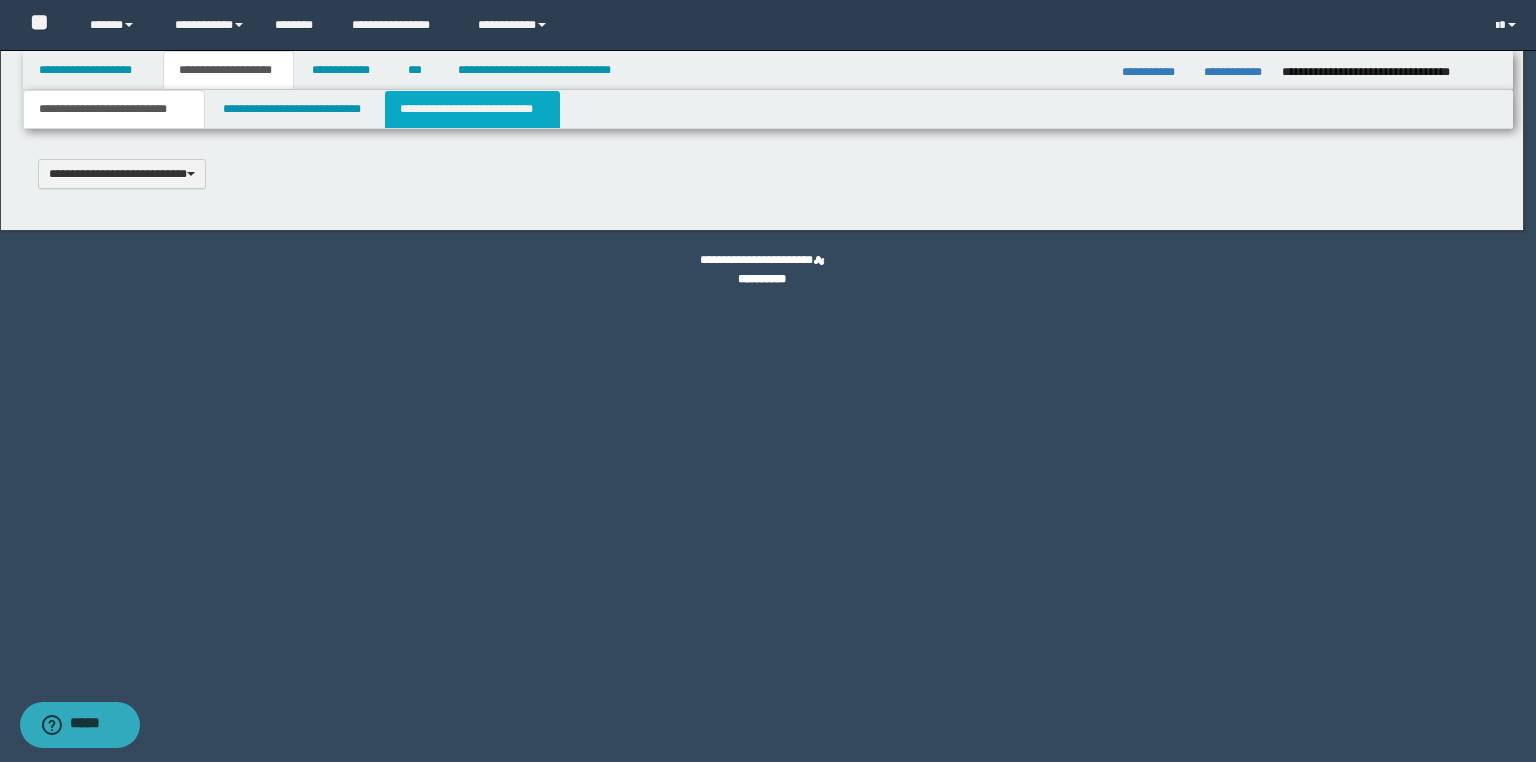 type 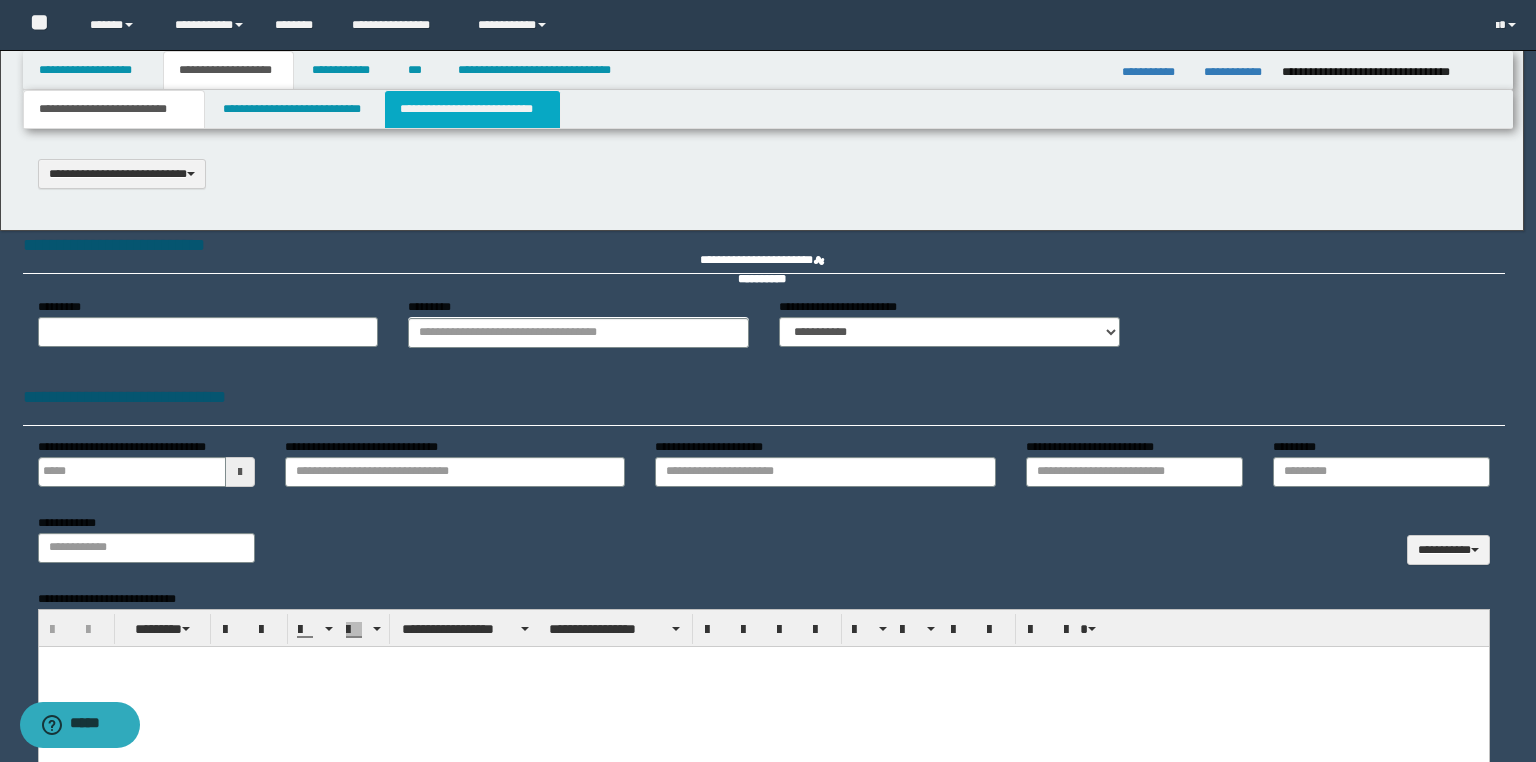 type on "**********" 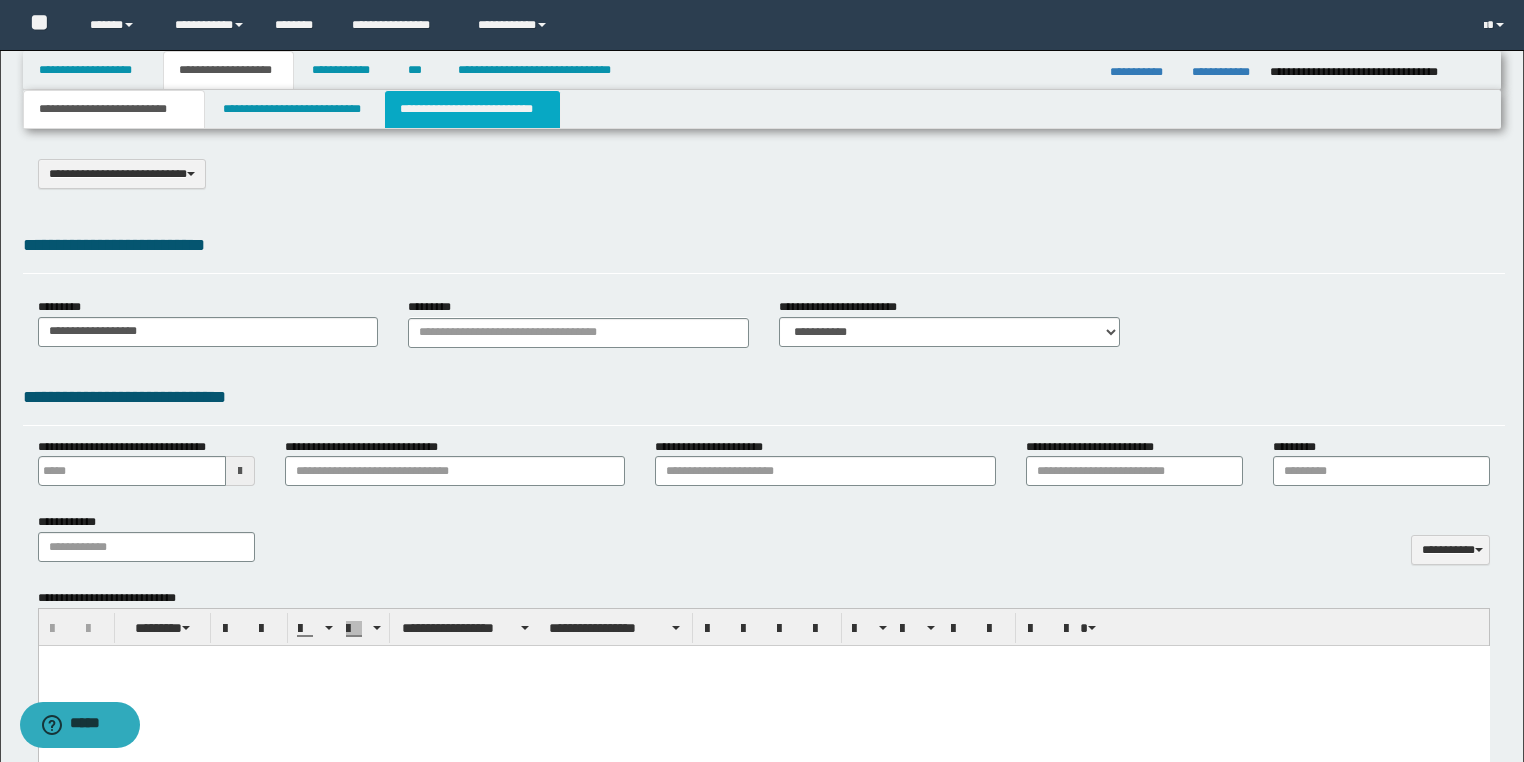 scroll, scrollTop: 0, scrollLeft: 0, axis: both 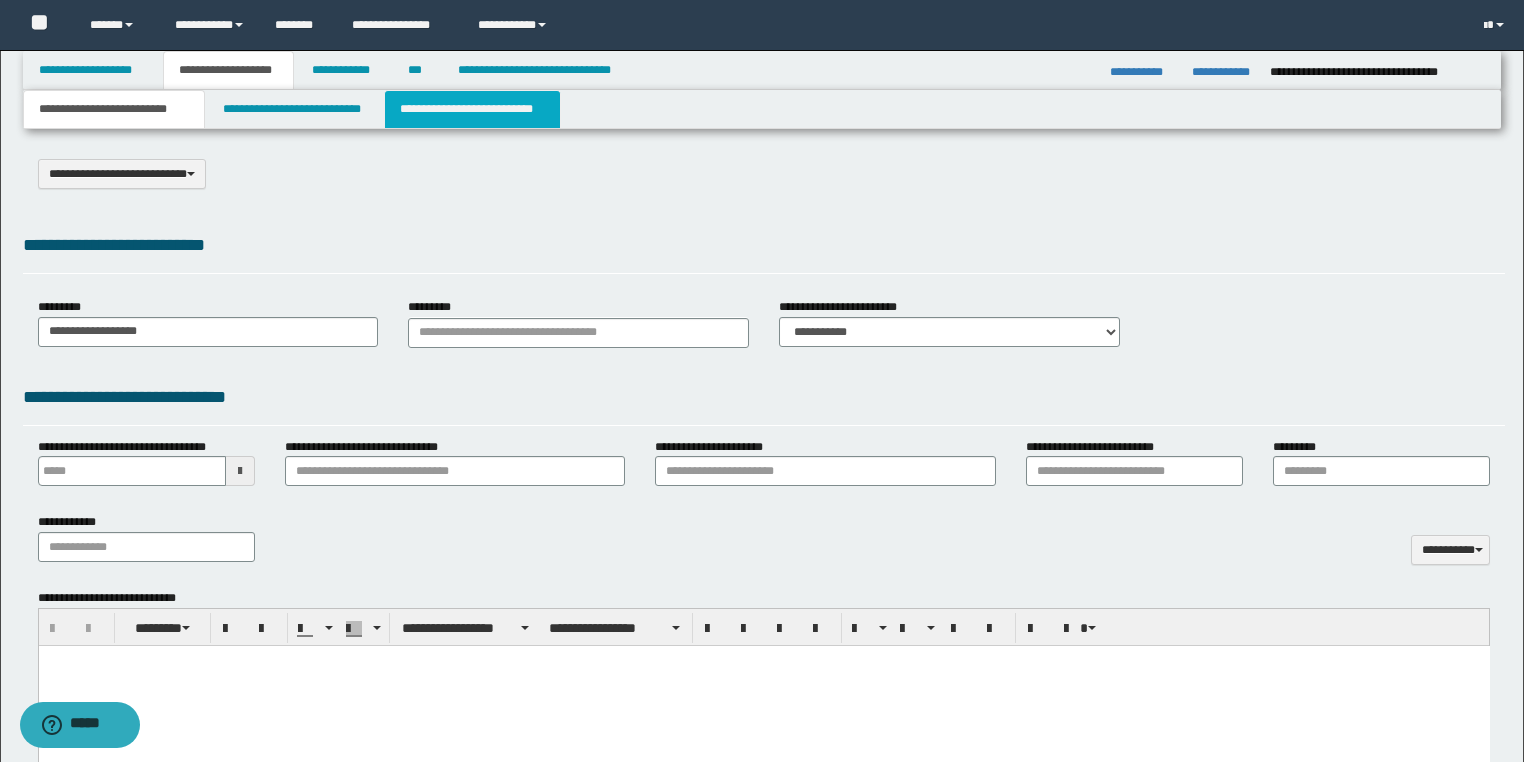 click on "**********" at bounding box center [472, 109] 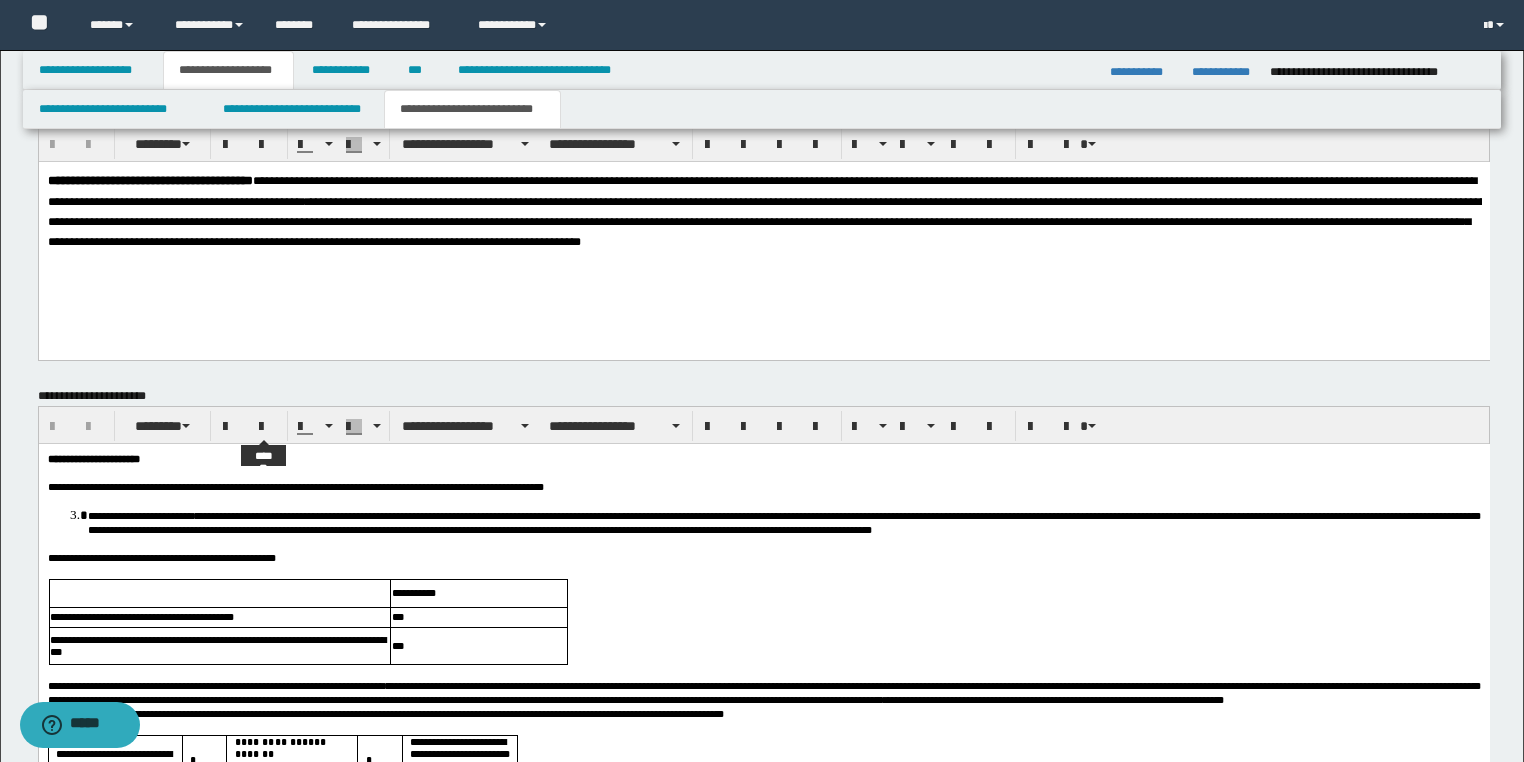scroll, scrollTop: 1840, scrollLeft: 0, axis: vertical 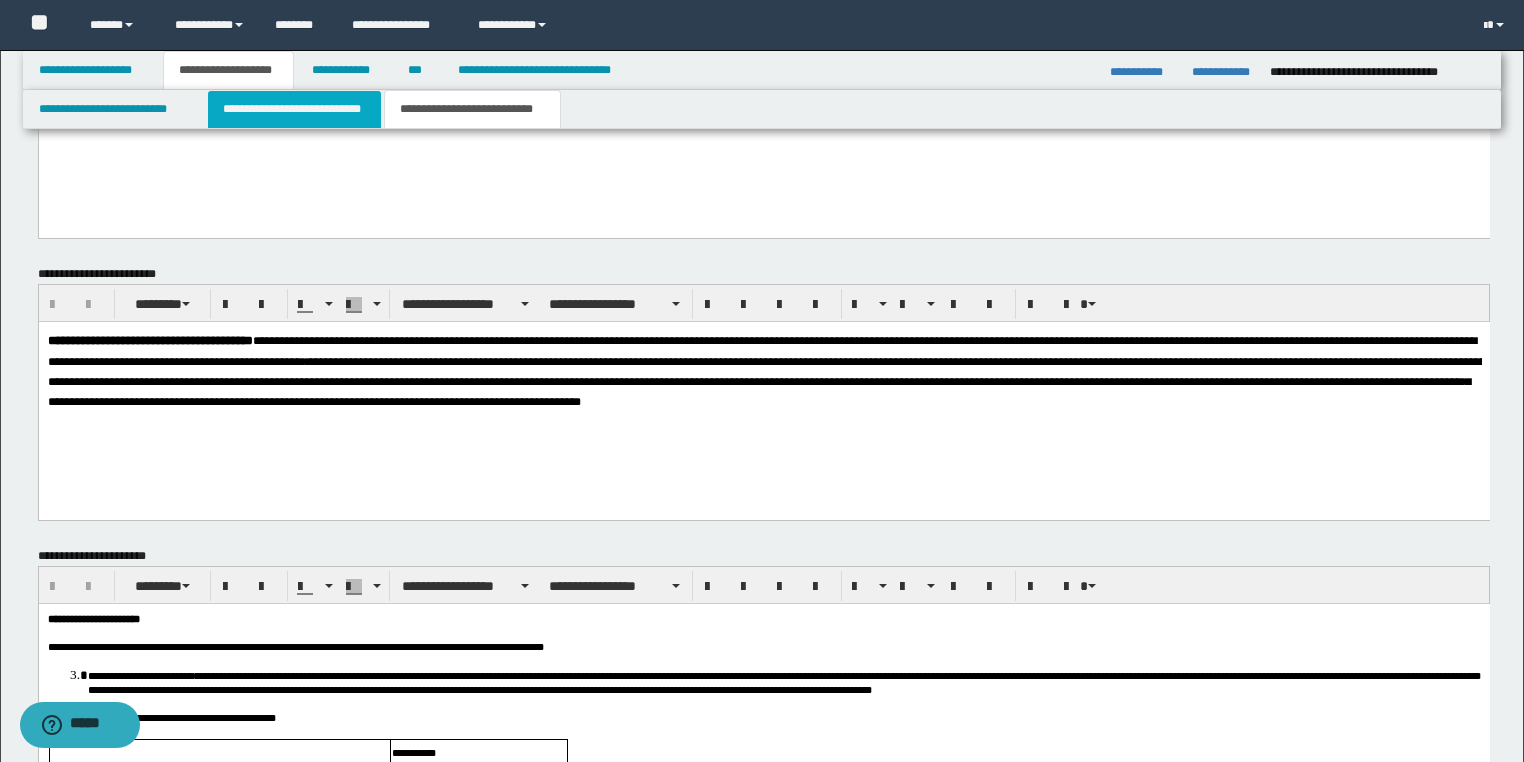 click on "**********" at bounding box center (294, 109) 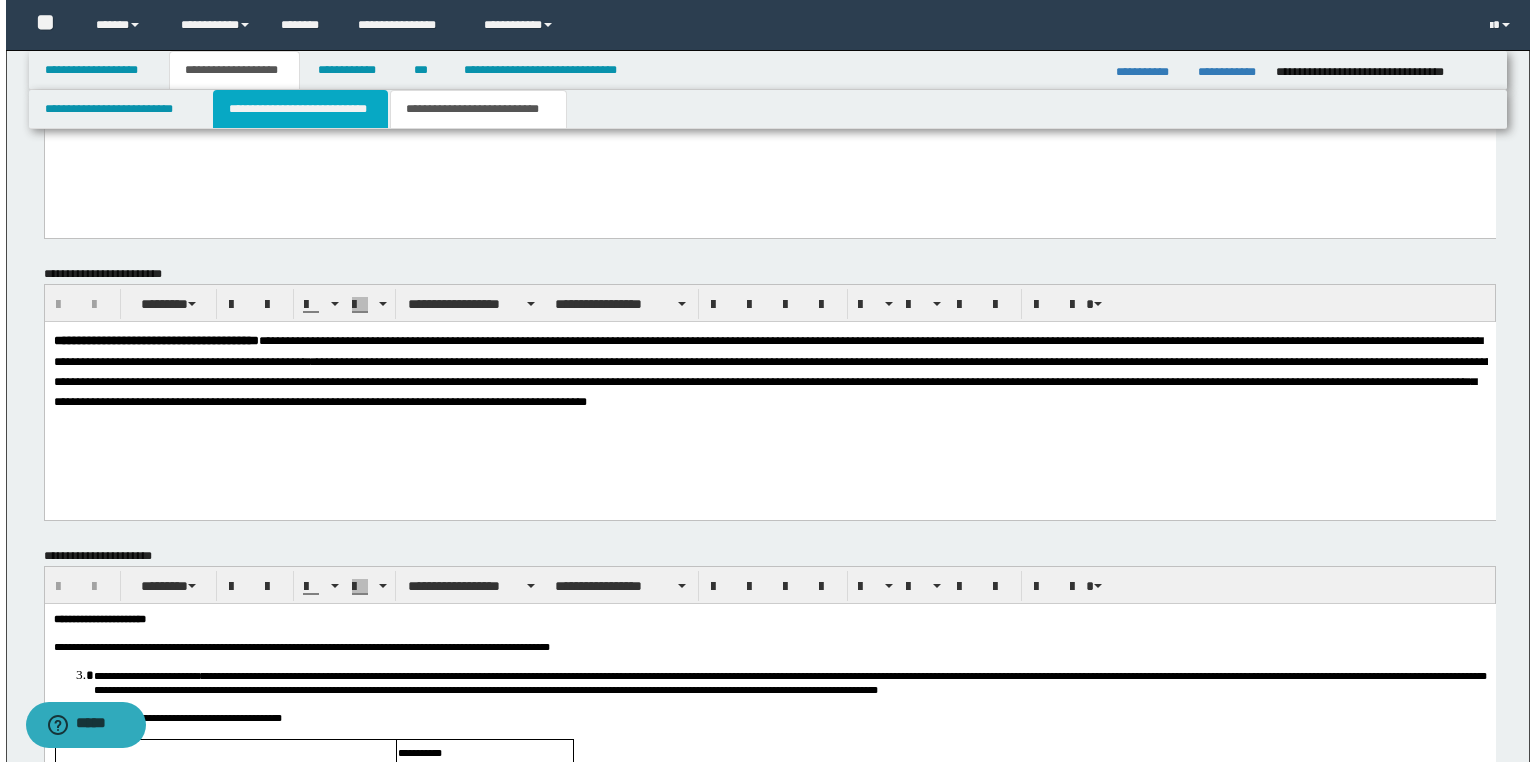 scroll, scrollTop: 0, scrollLeft: 0, axis: both 